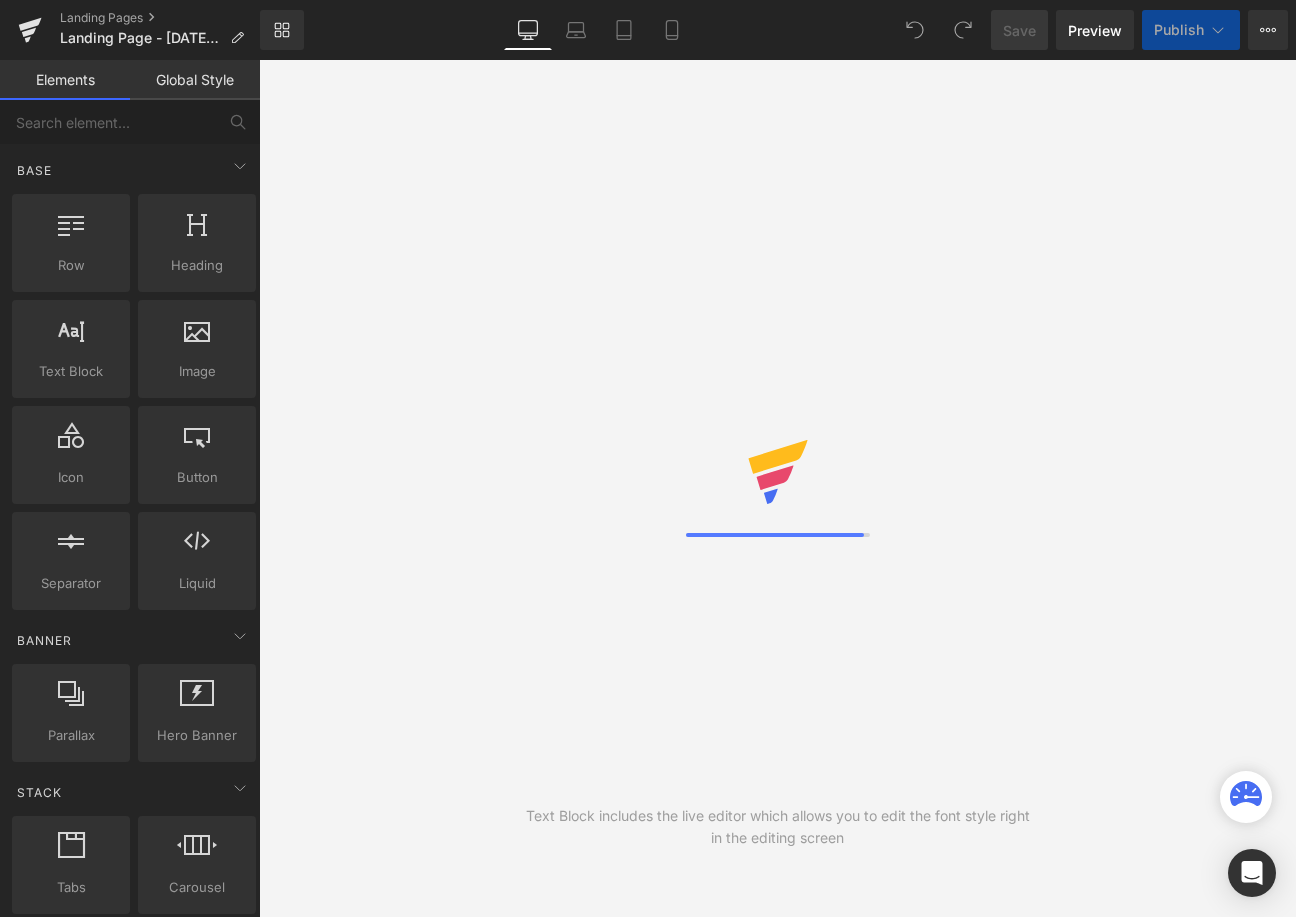 scroll, scrollTop: 0, scrollLeft: 0, axis: both 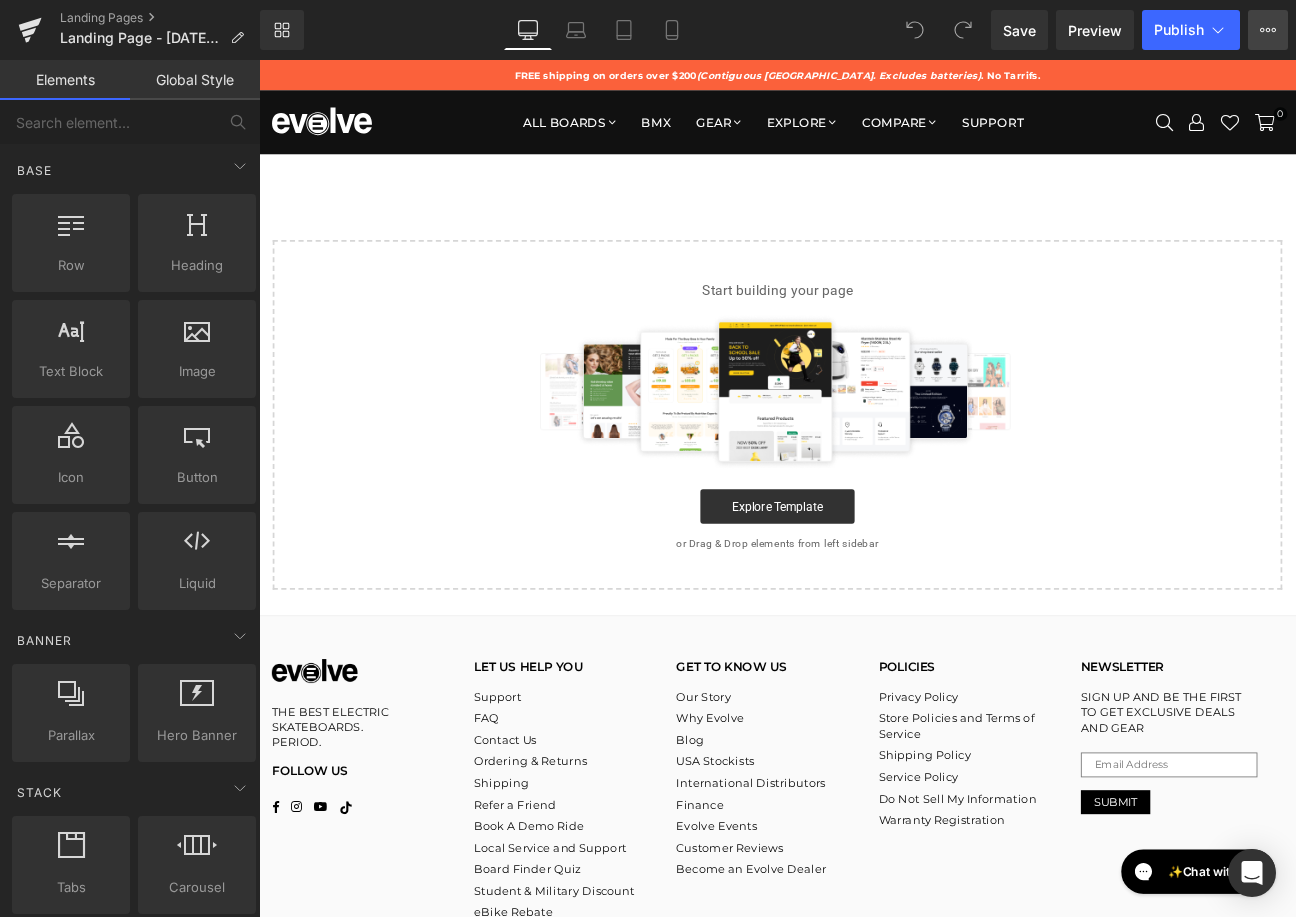 click 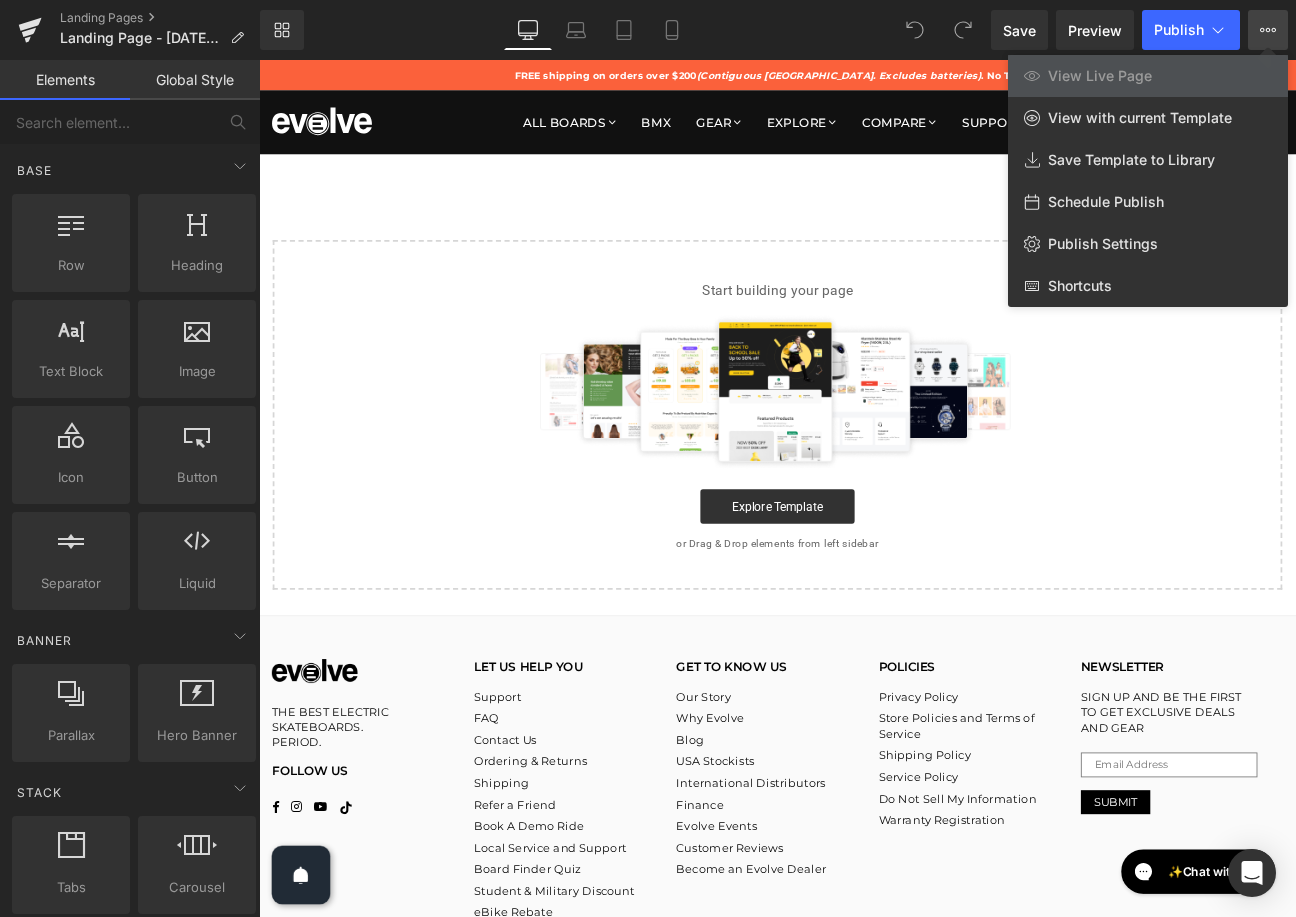 click at bounding box center (777, 488) 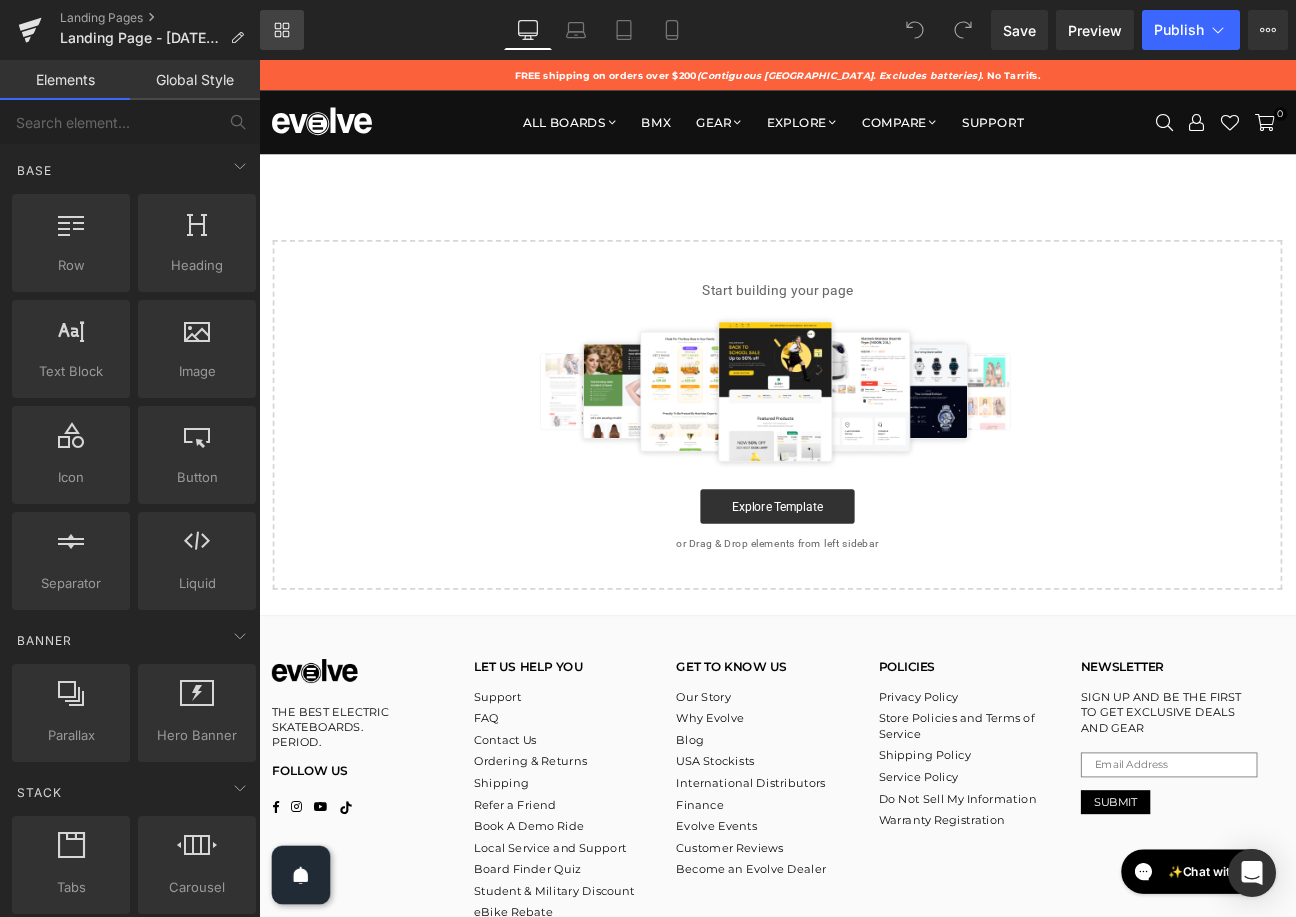 click on "Library" at bounding box center (282, 30) 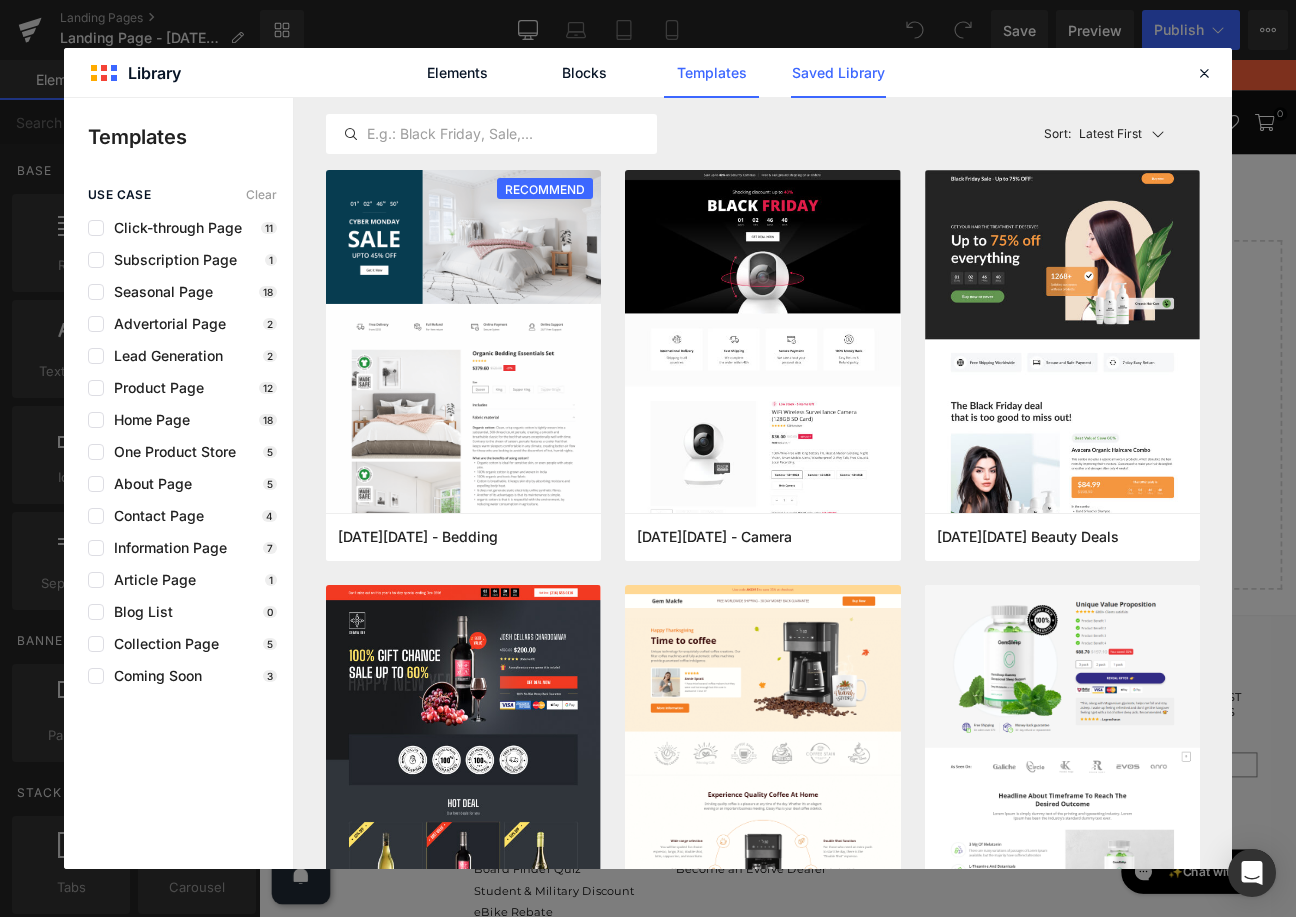 click on "Saved Library" 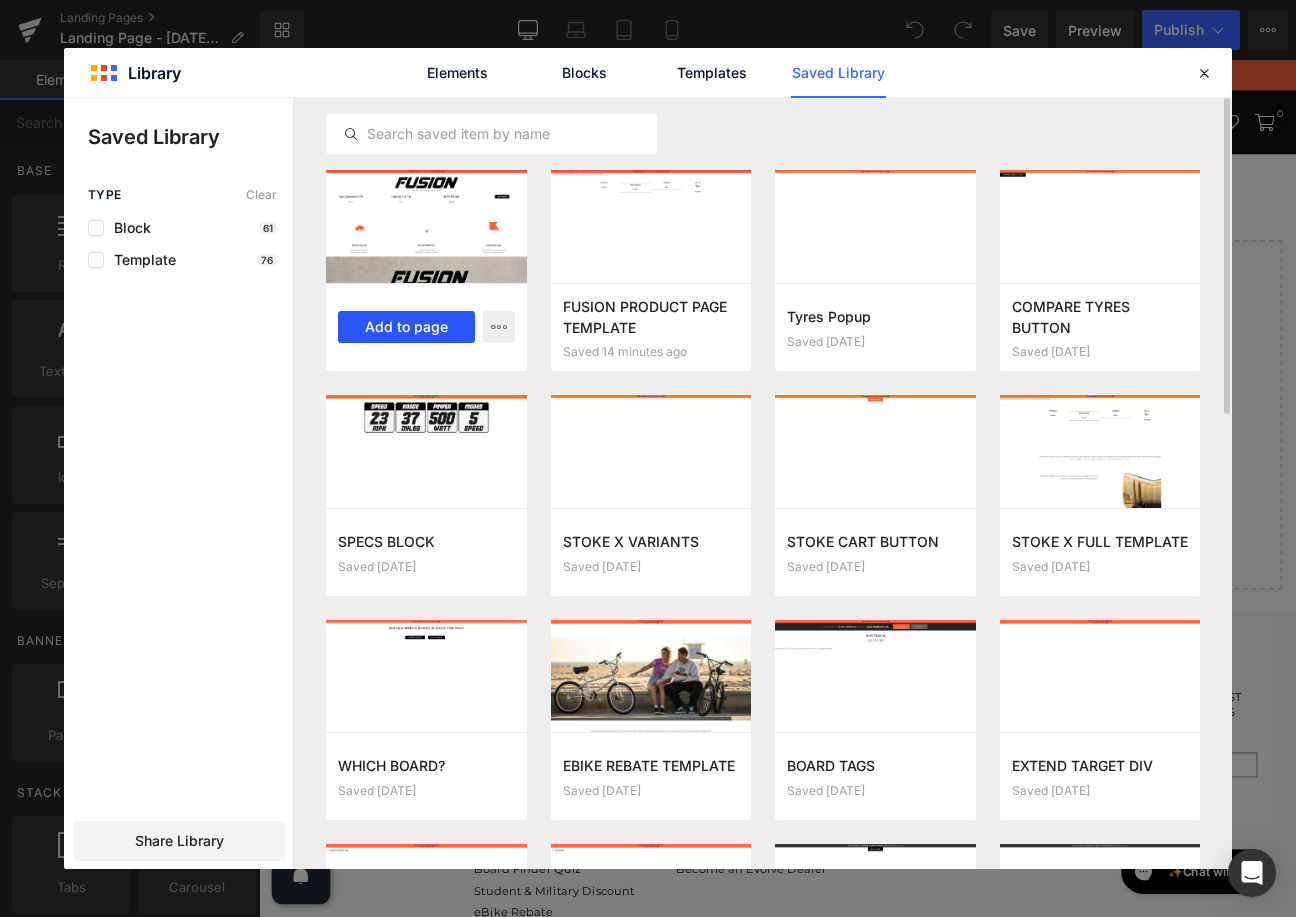 click on "Add to page" at bounding box center (406, 327) 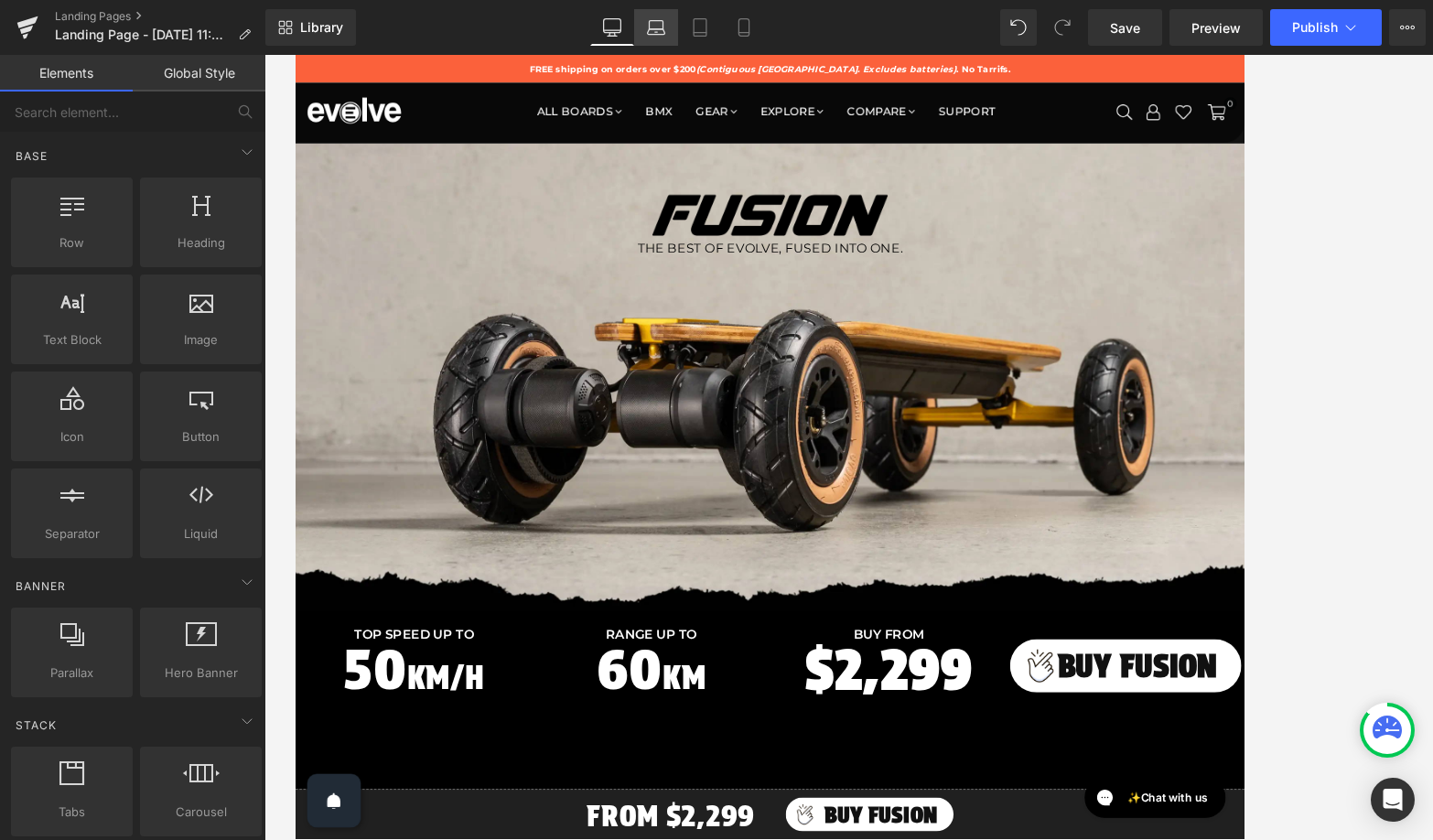 click 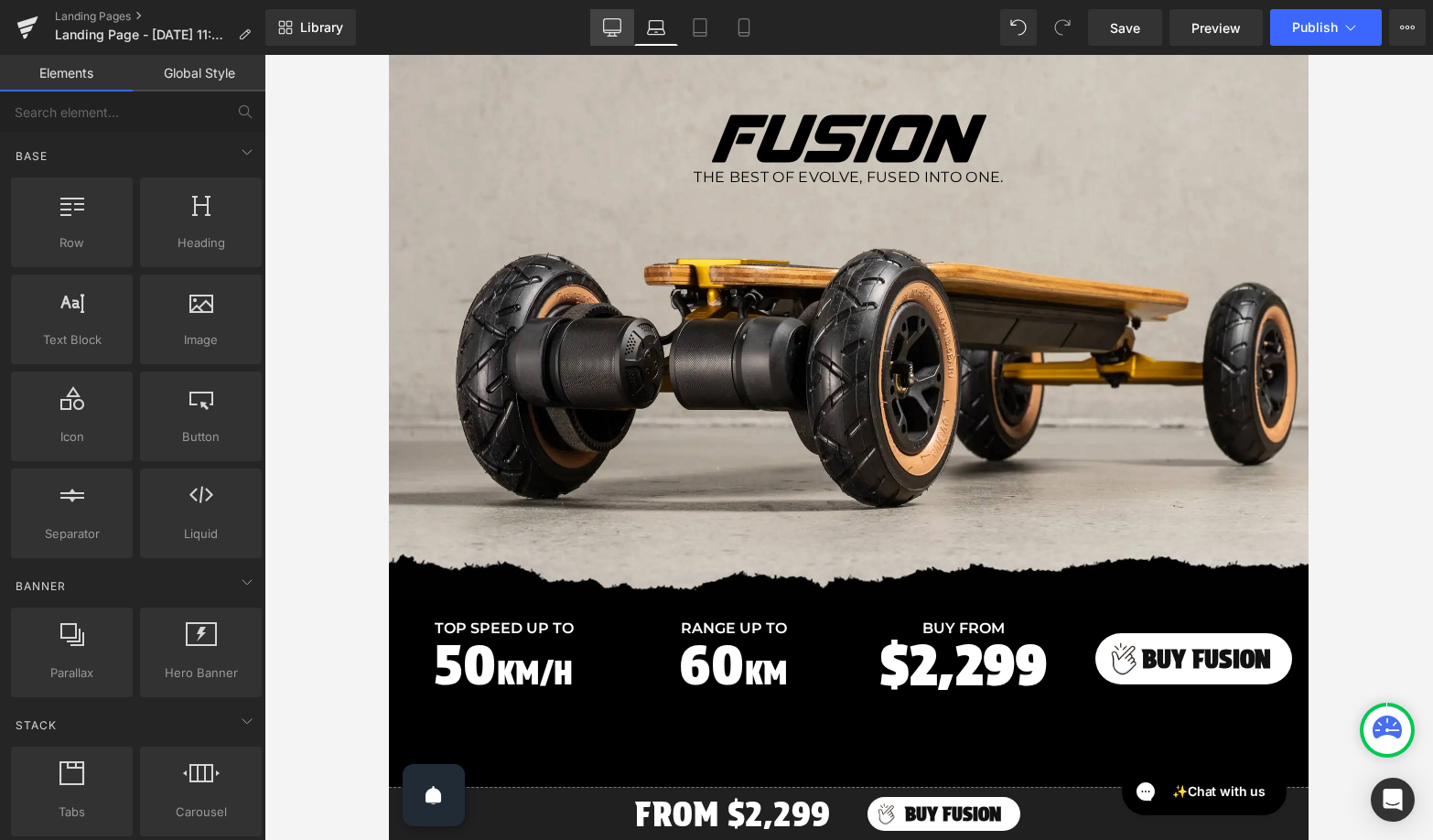 click 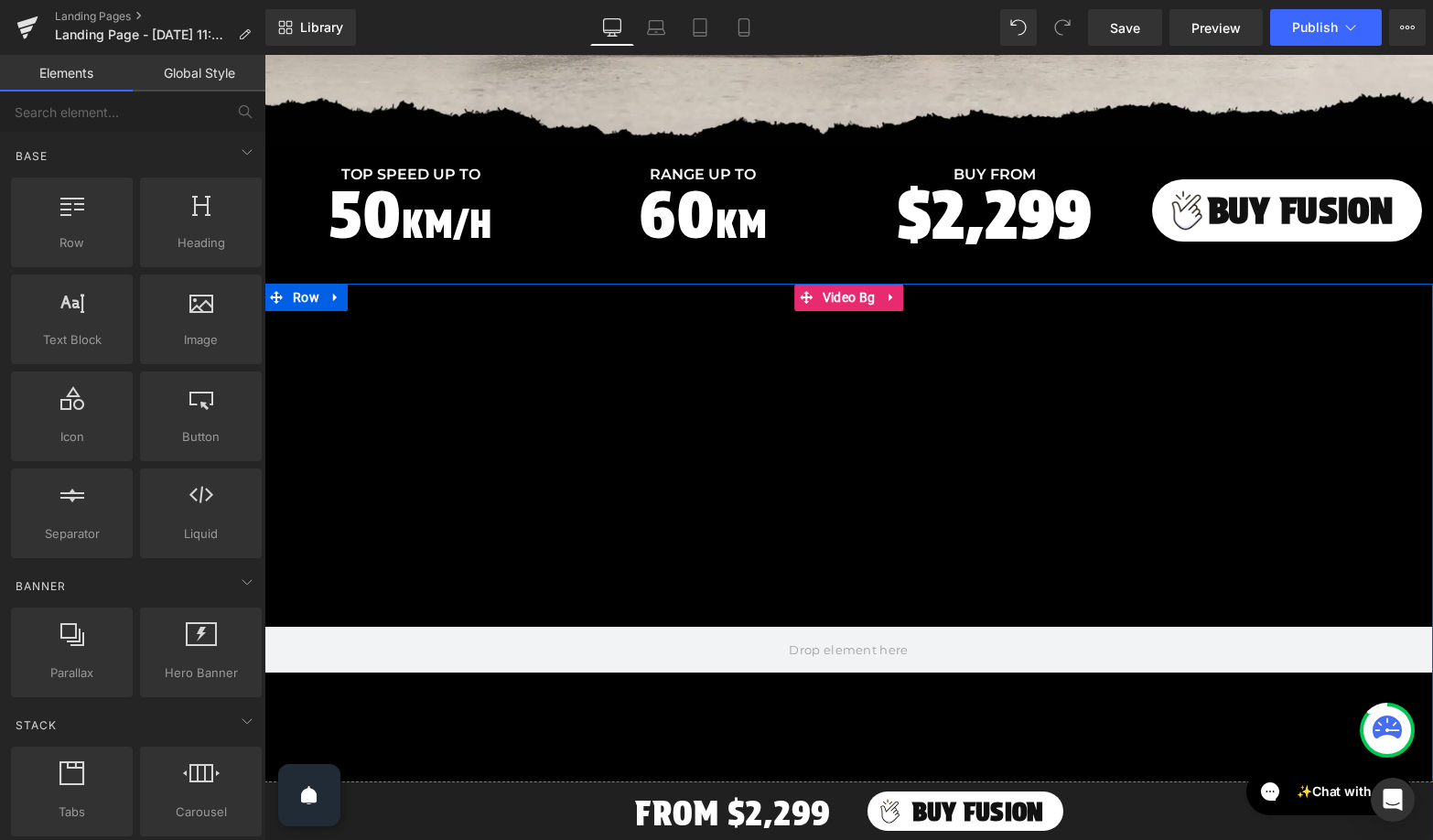 scroll, scrollTop: 464, scrollLeft: 0, axis: vertical 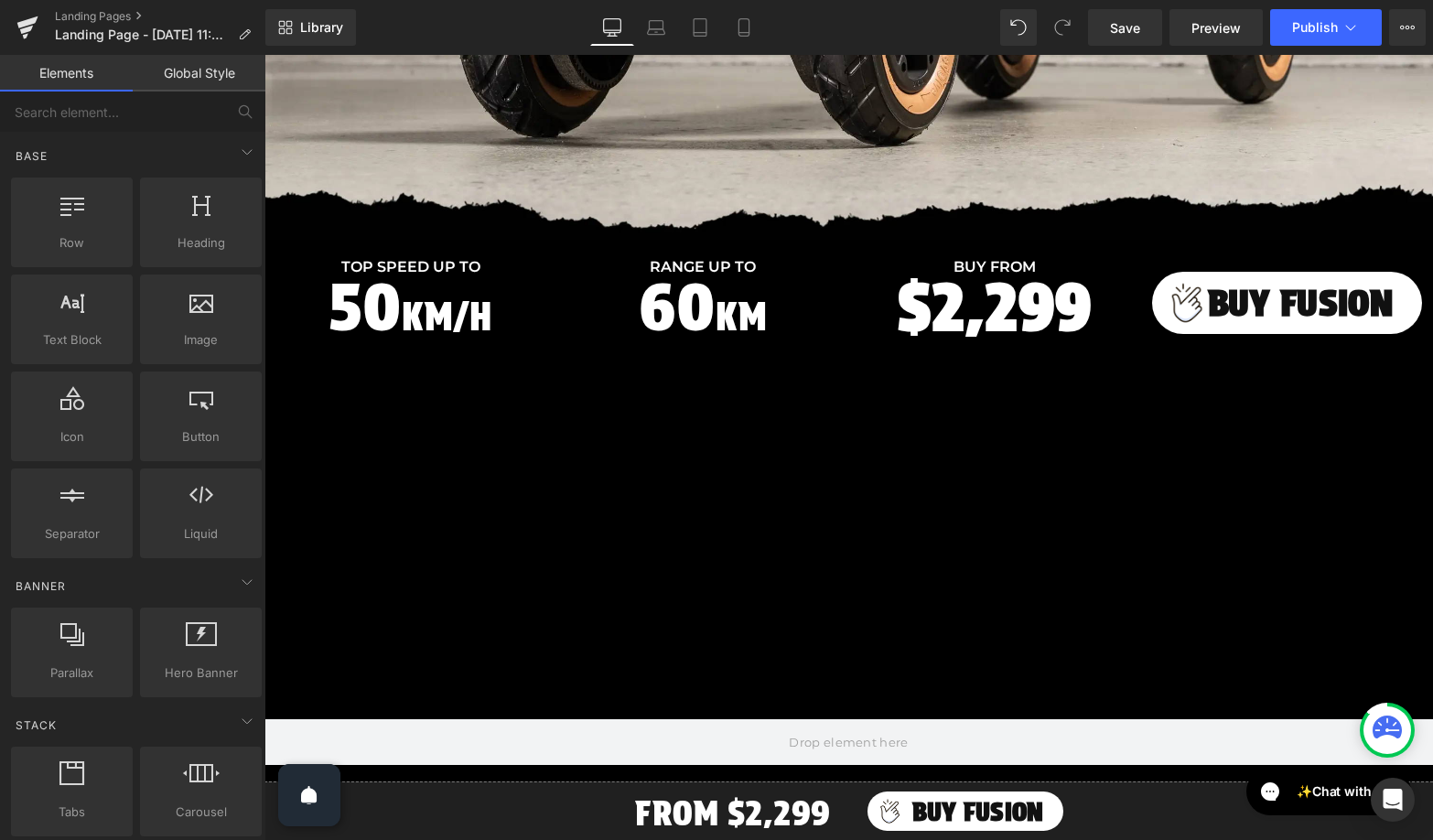 click on "$2,299 Text Block" at bounding box center [995, 307] 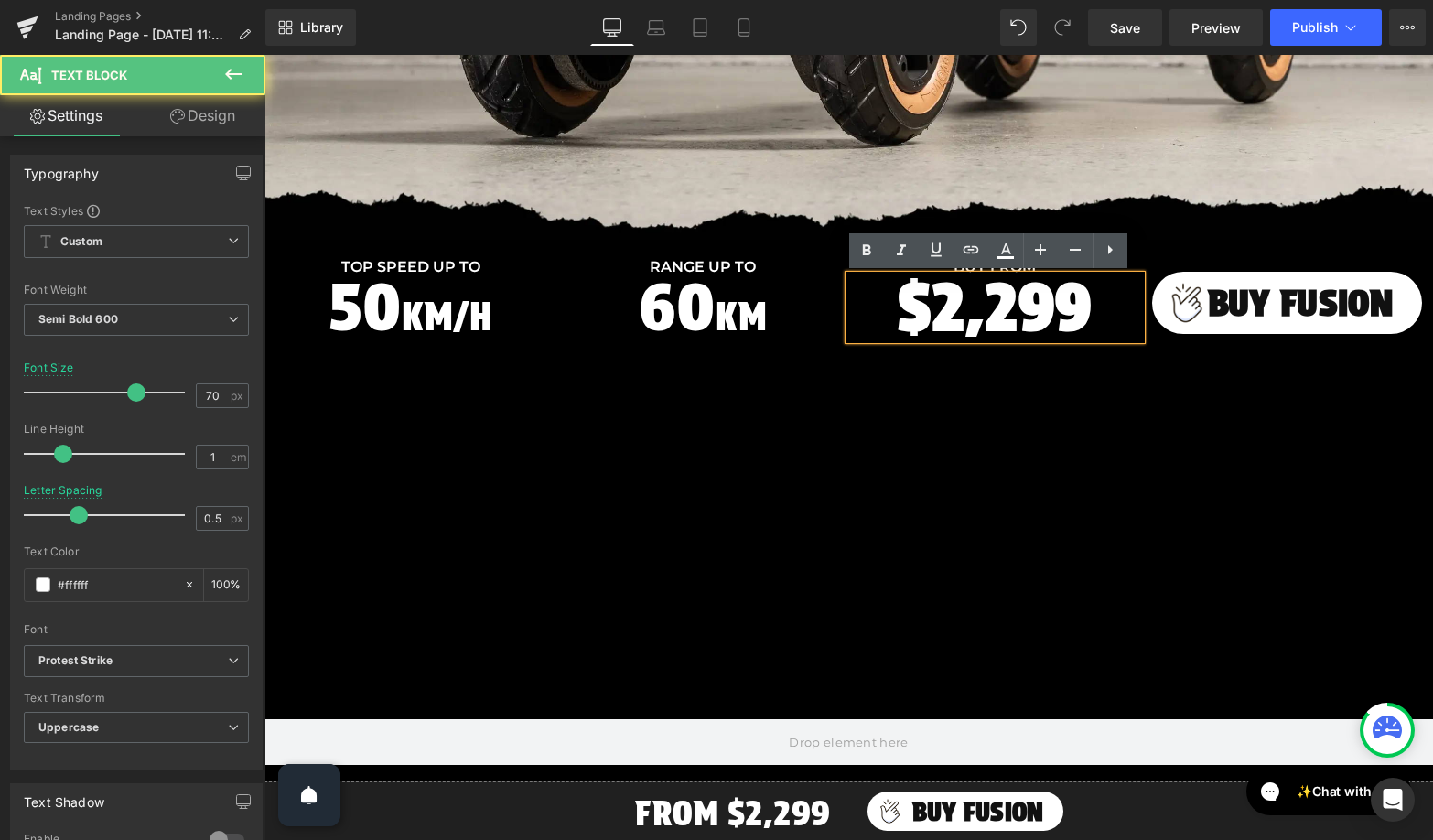 click on "$2,299" at bounding box center (995, 307) 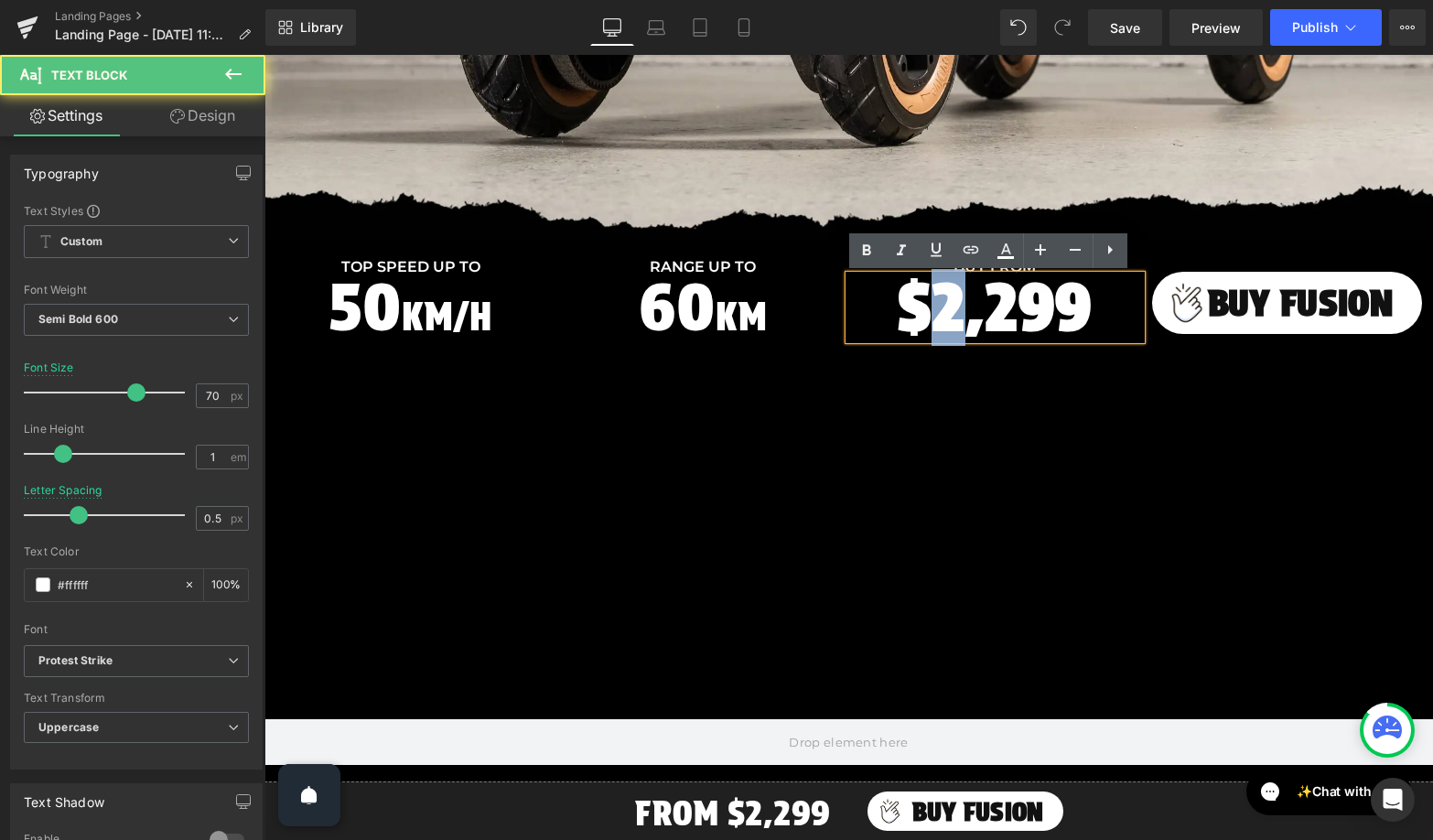 drag, startPoint x: 929, startPoint y: 300, endPoint x: 947, endPoint y: 300, distance: 18 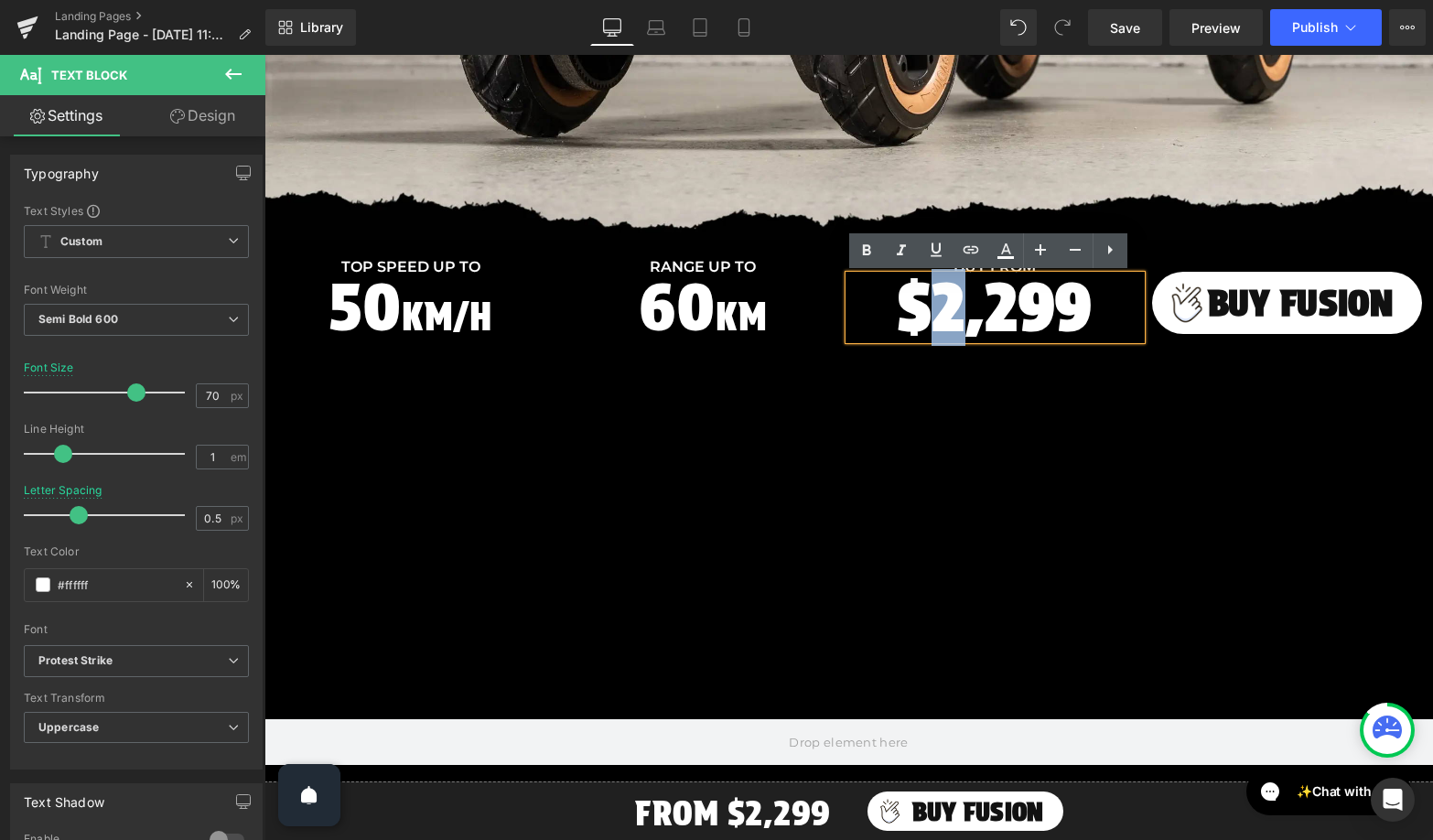 type 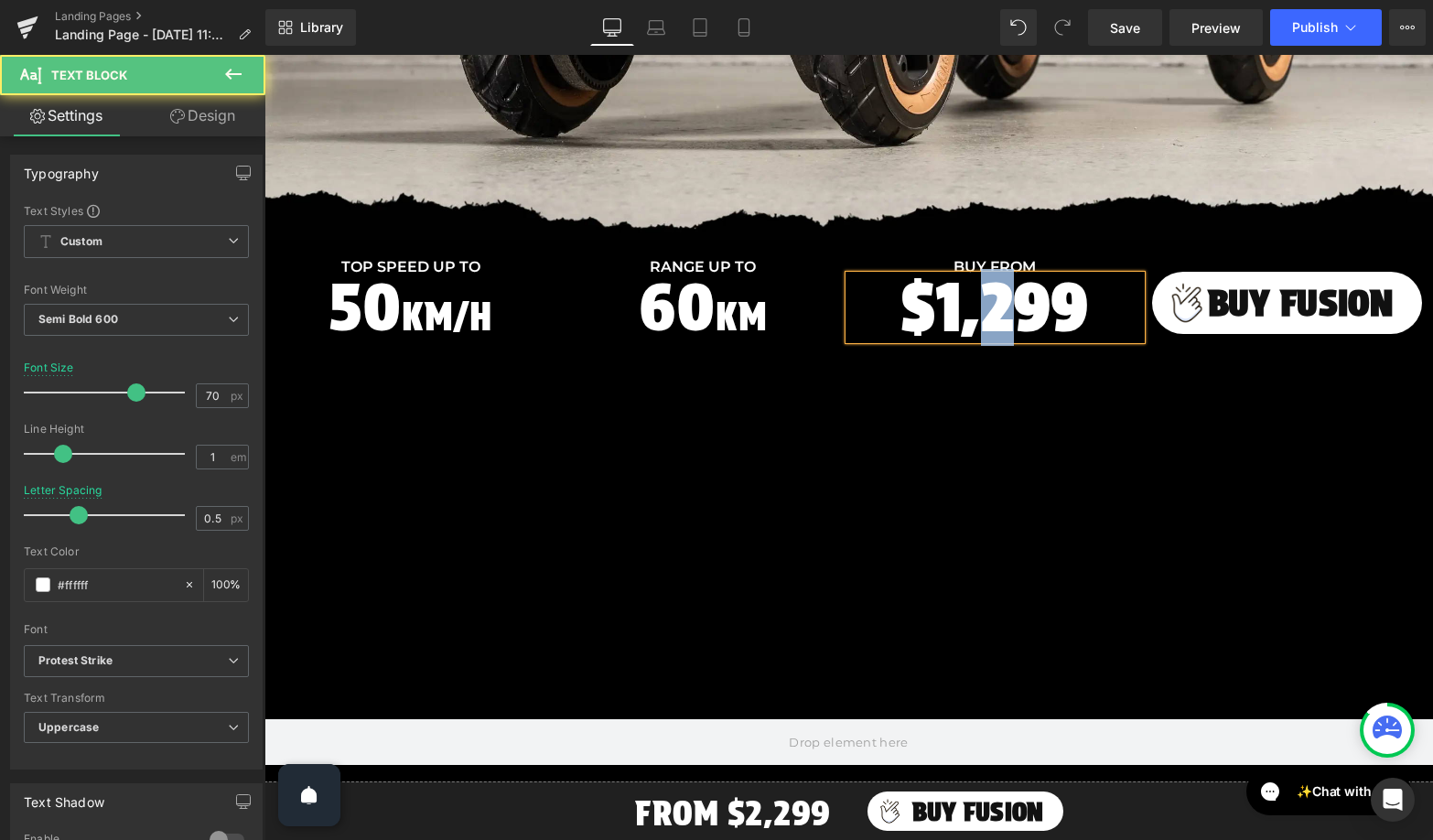 drag, startPoint x: 971, startPoint y: 298, endPoint x: 993, endPoint y: 298, distance: 22 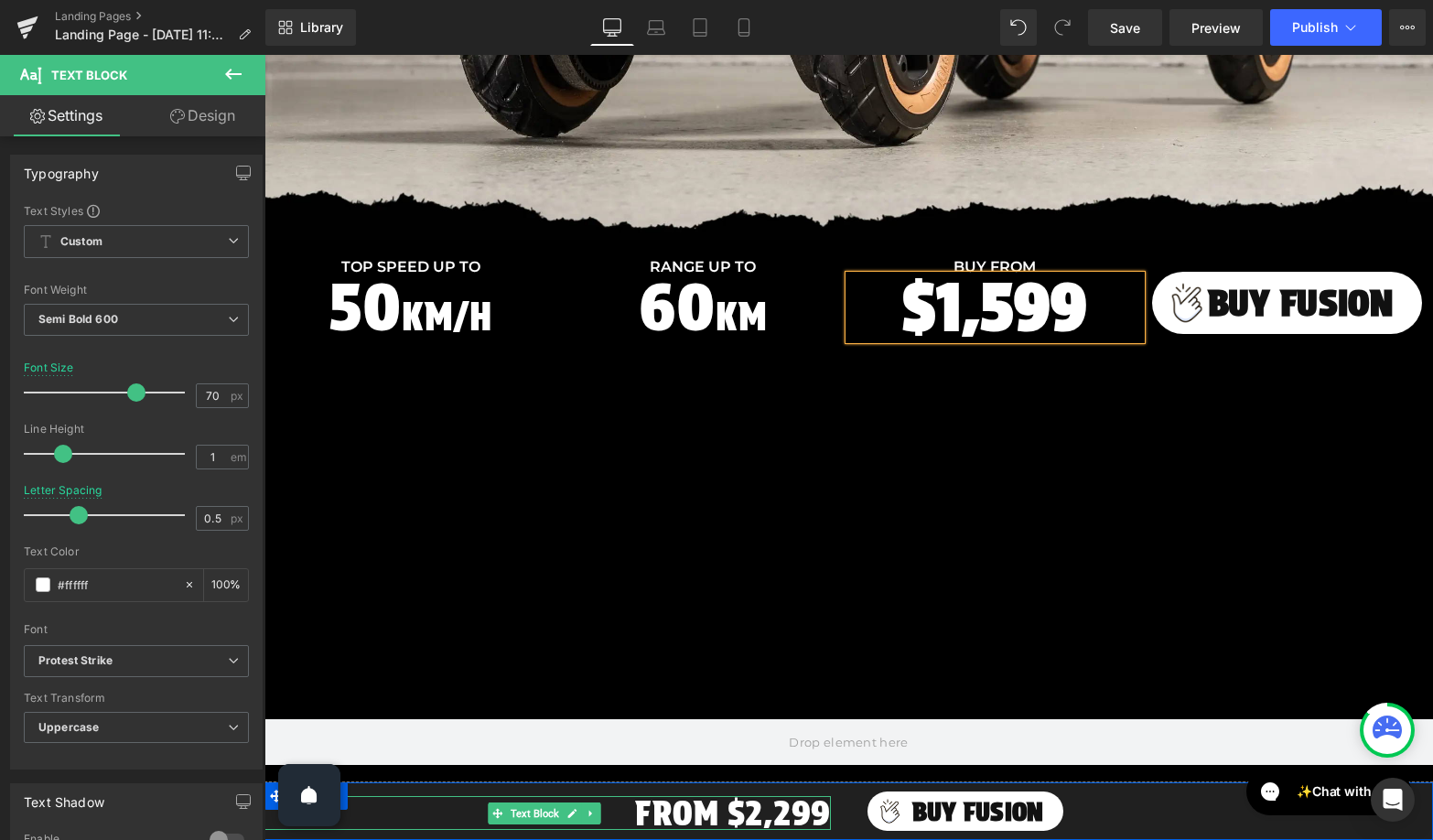 click on "From $2,299" at bounding box center [547, 813] 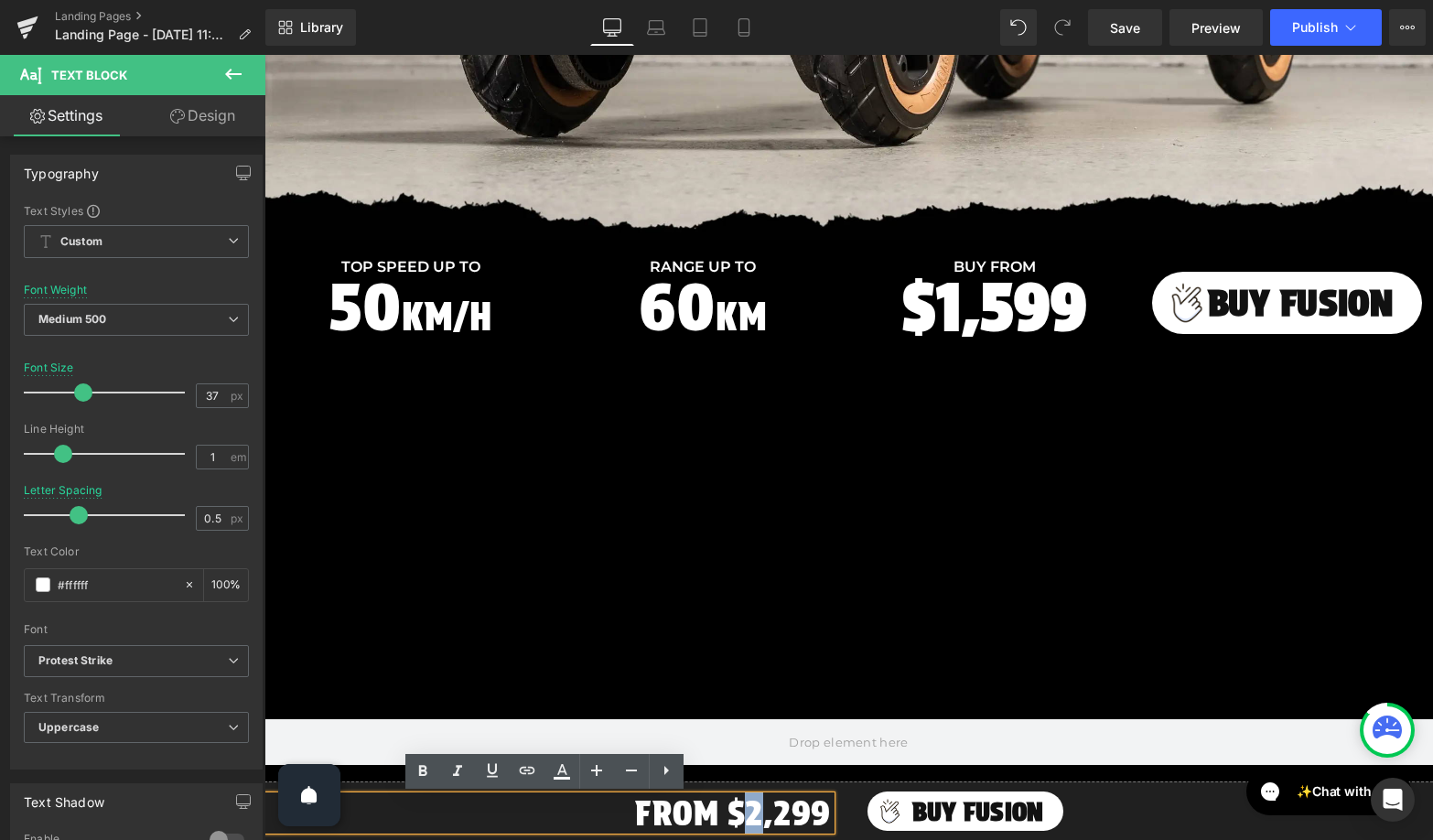 click on "From $2,299" at bounding box center [547, 813] 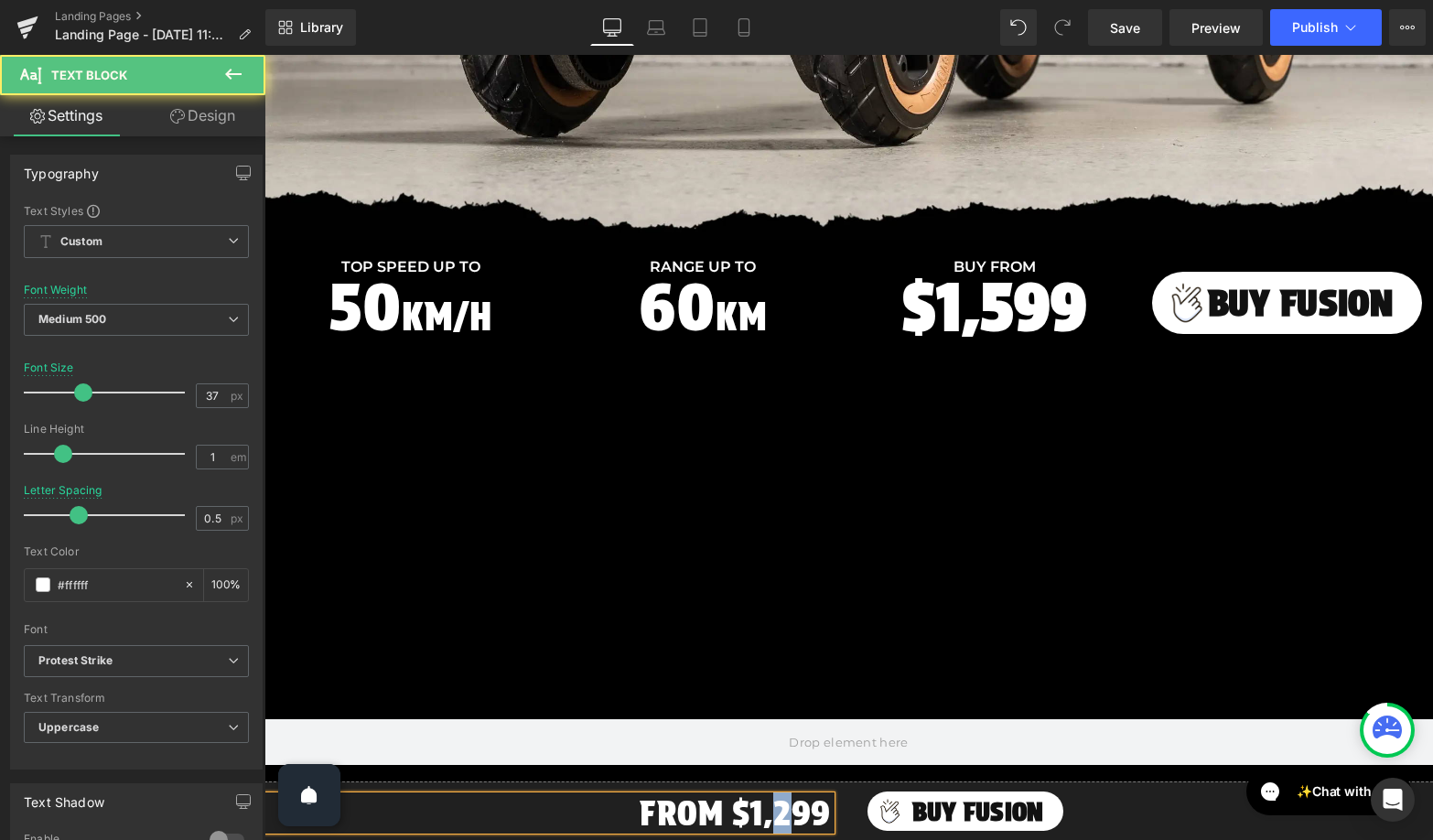 drag, startPoint x: 768, startPoint y: 813, endPoint x: 778, endPoint y: 813, distance: 10 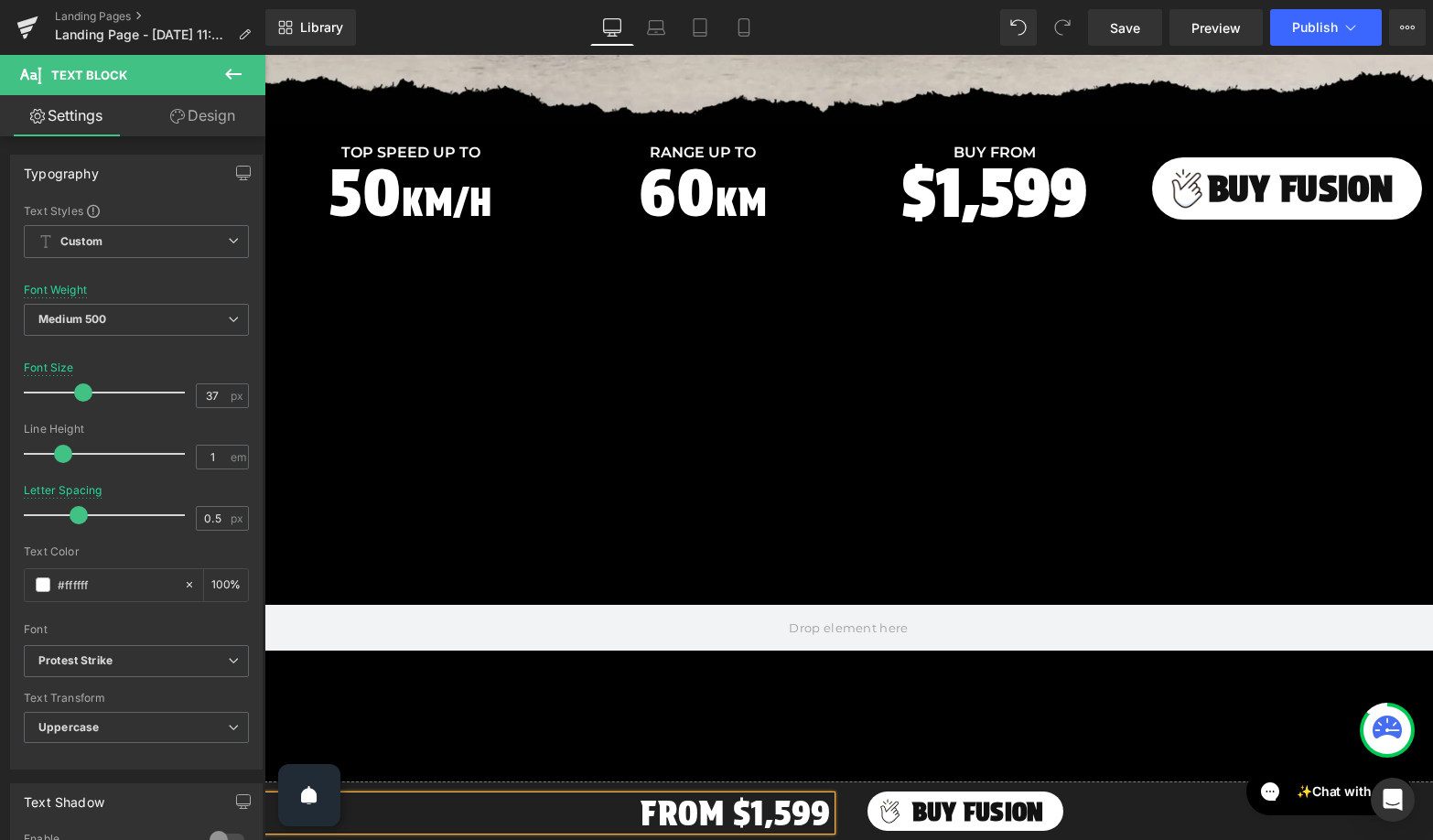 scroll, scrollTop: 108, scrollLeft: 0, axis: vertical 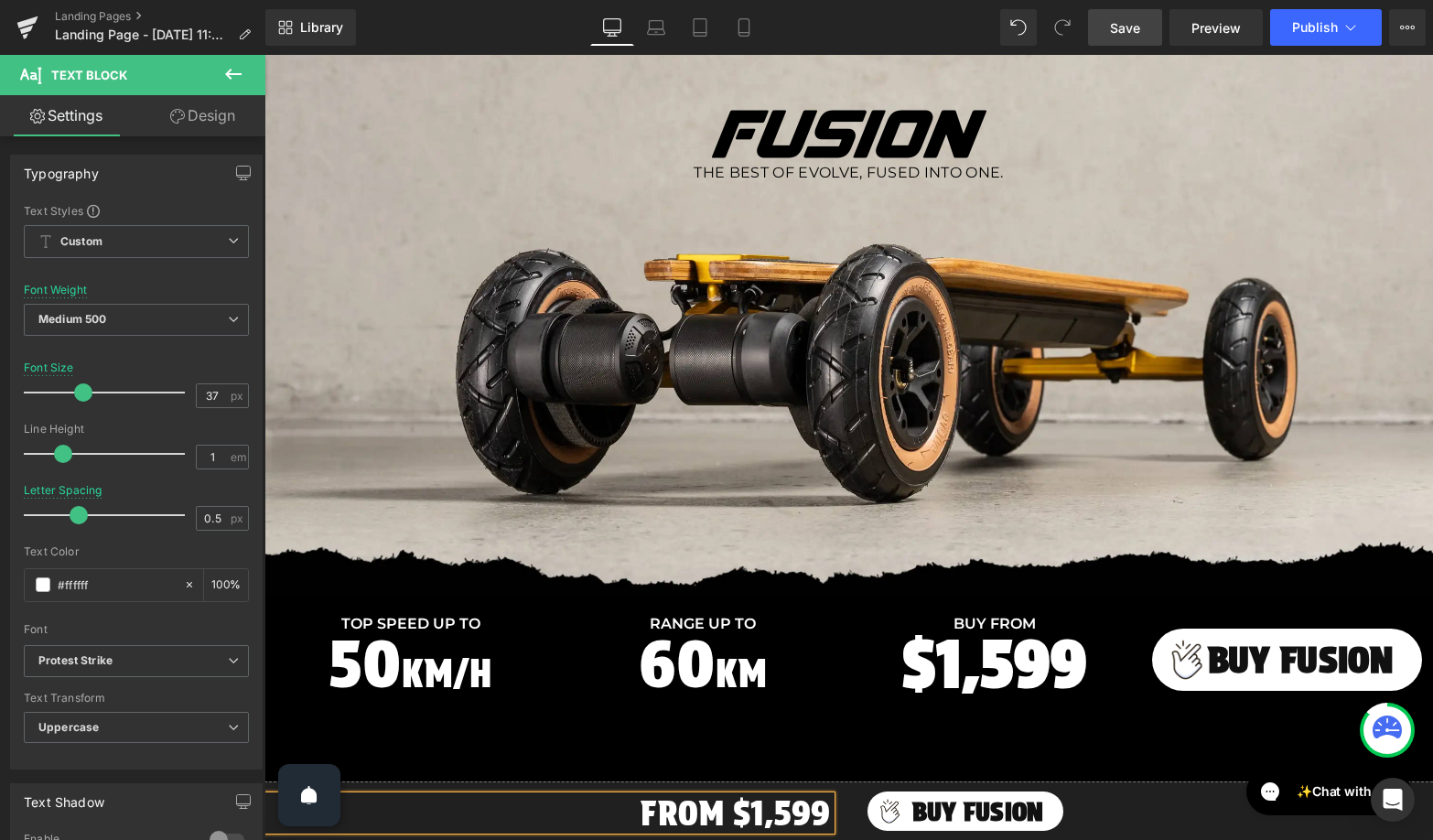 click on "Save" at bounding box center (1125, 27) 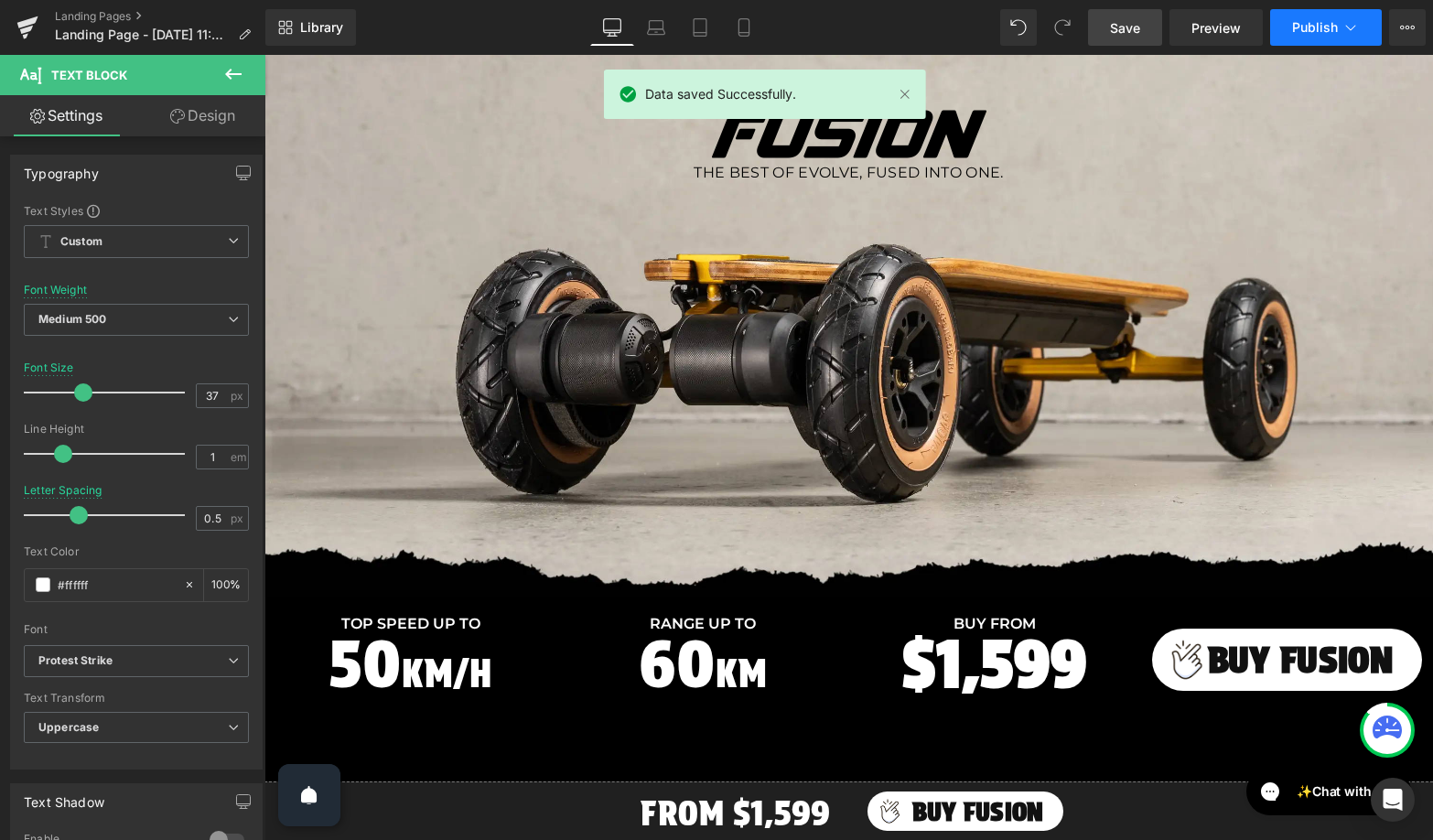 click on "Publish" at bounding box center [1315, 27] 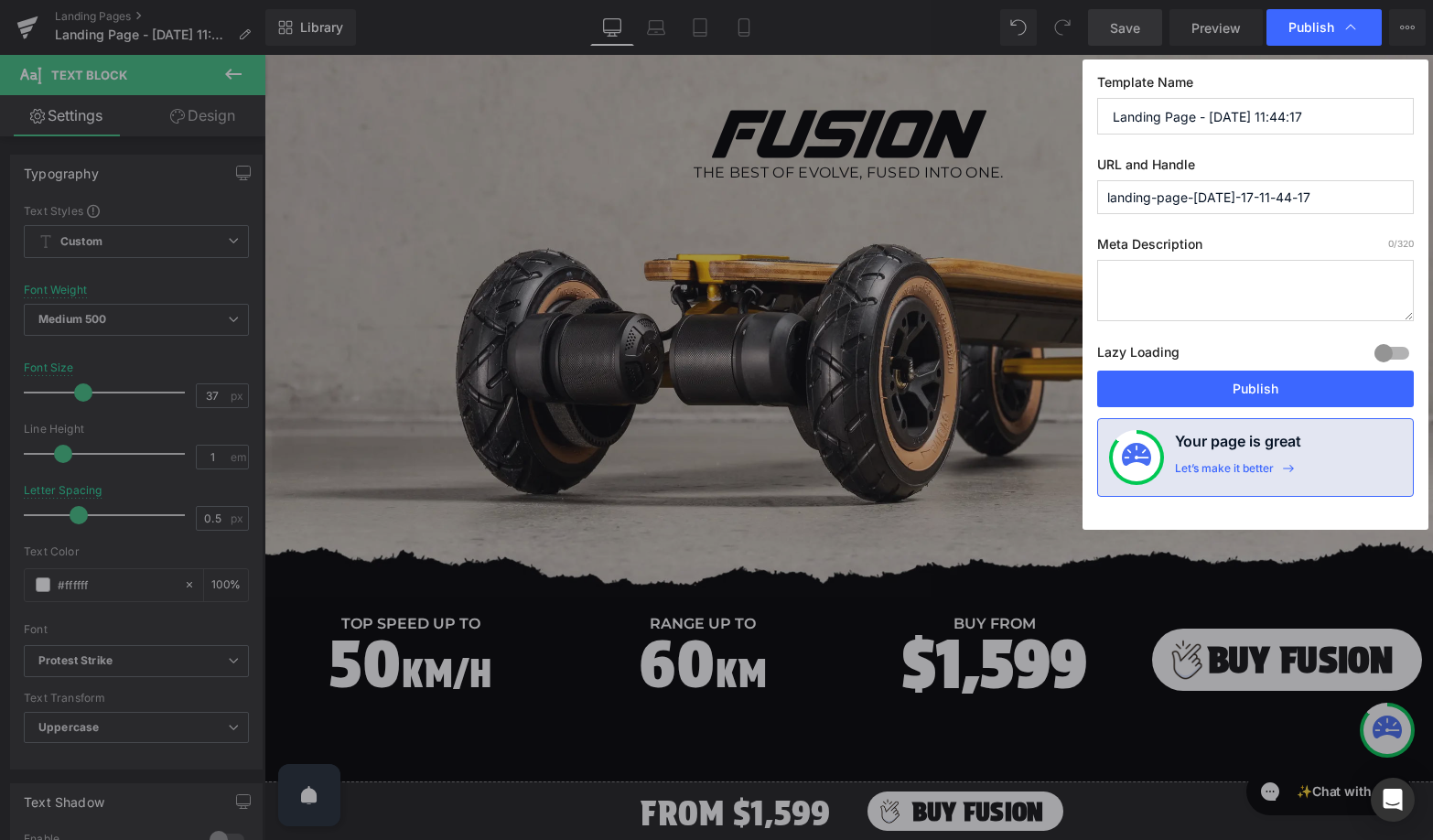 drag, startPoint x: 1244, startPoint y: 121, endPoint x: 1082, endPoint y: 111, distance: 162.30835 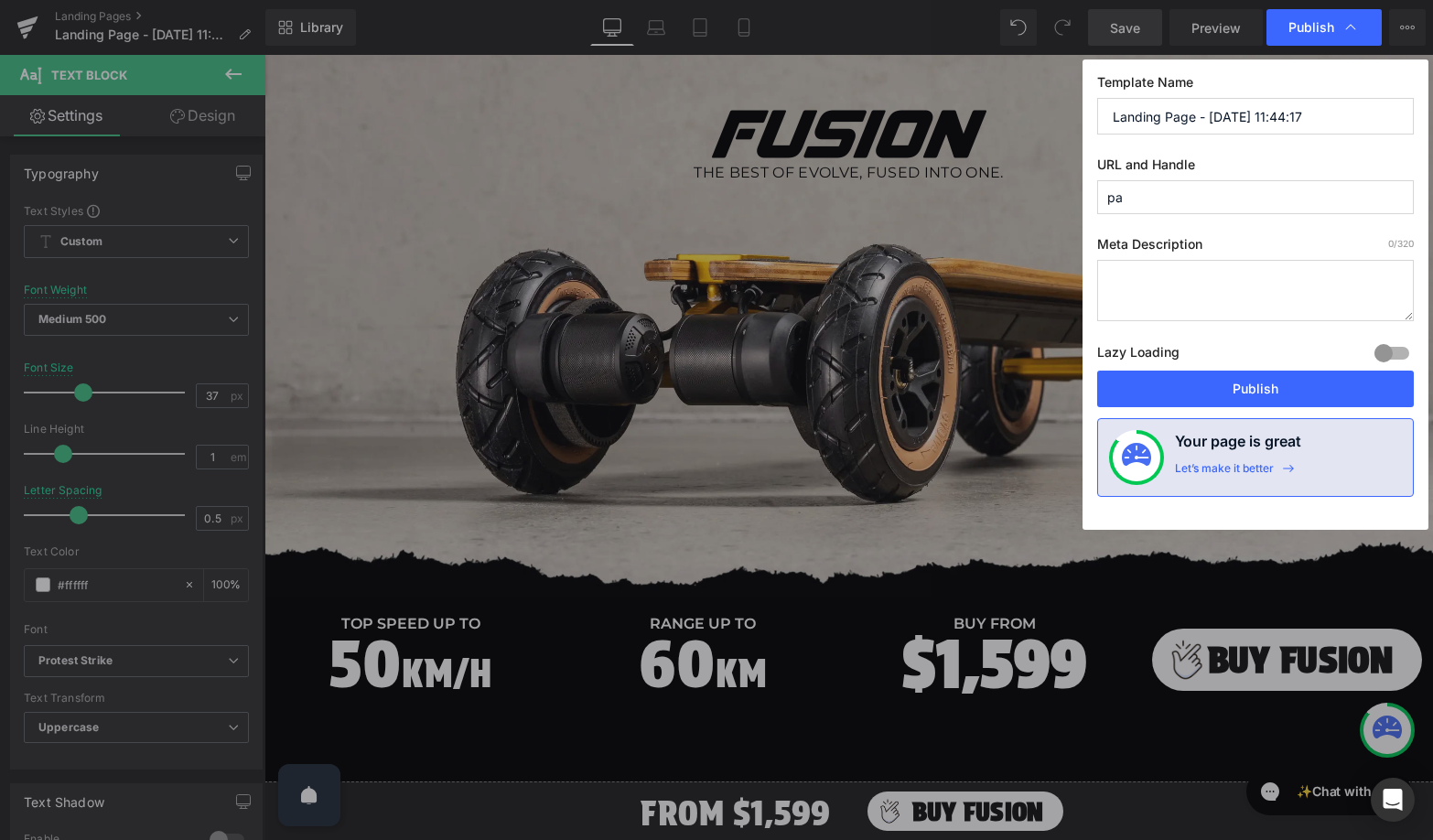 type on "p" 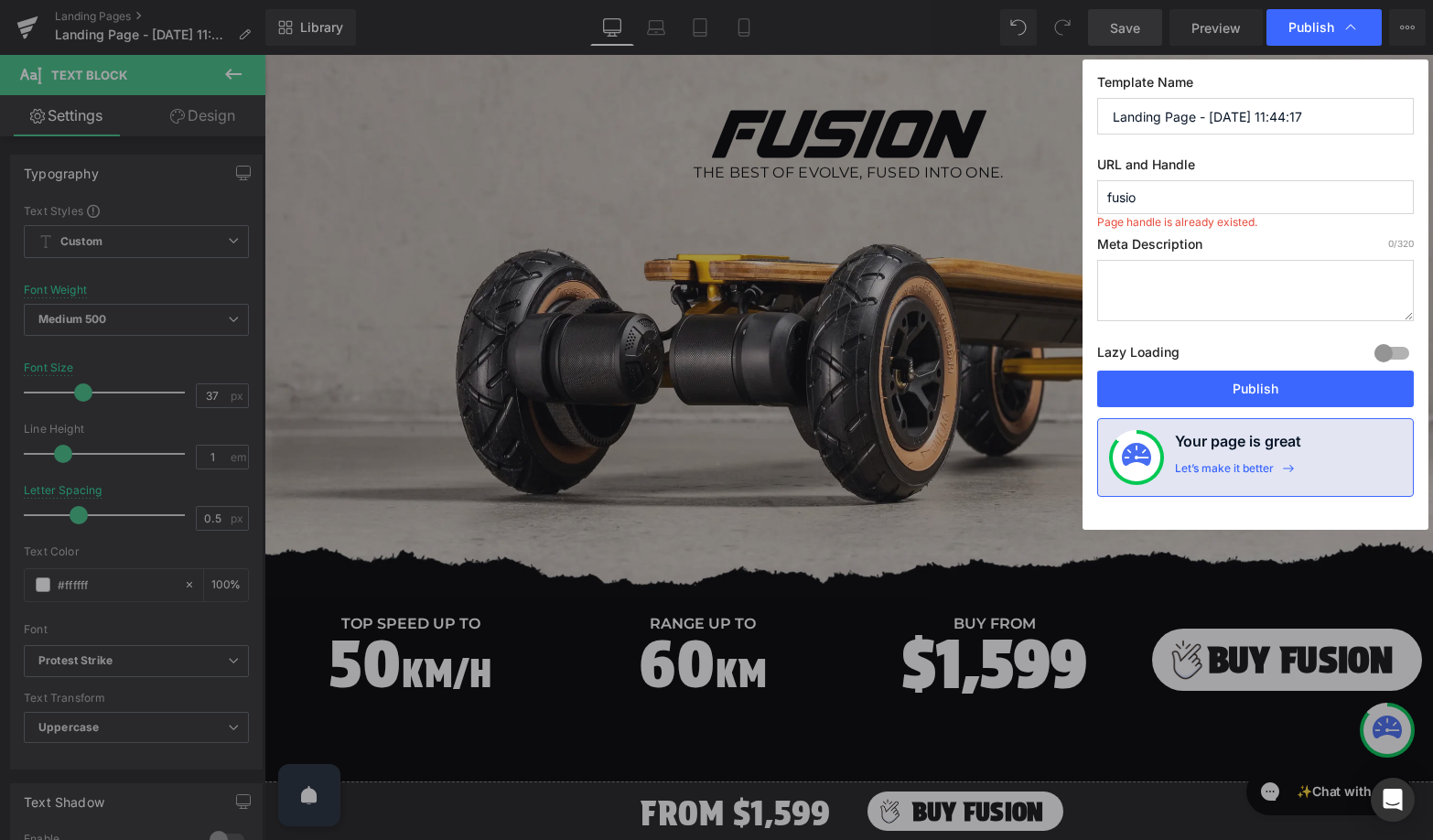 type on "fusion" 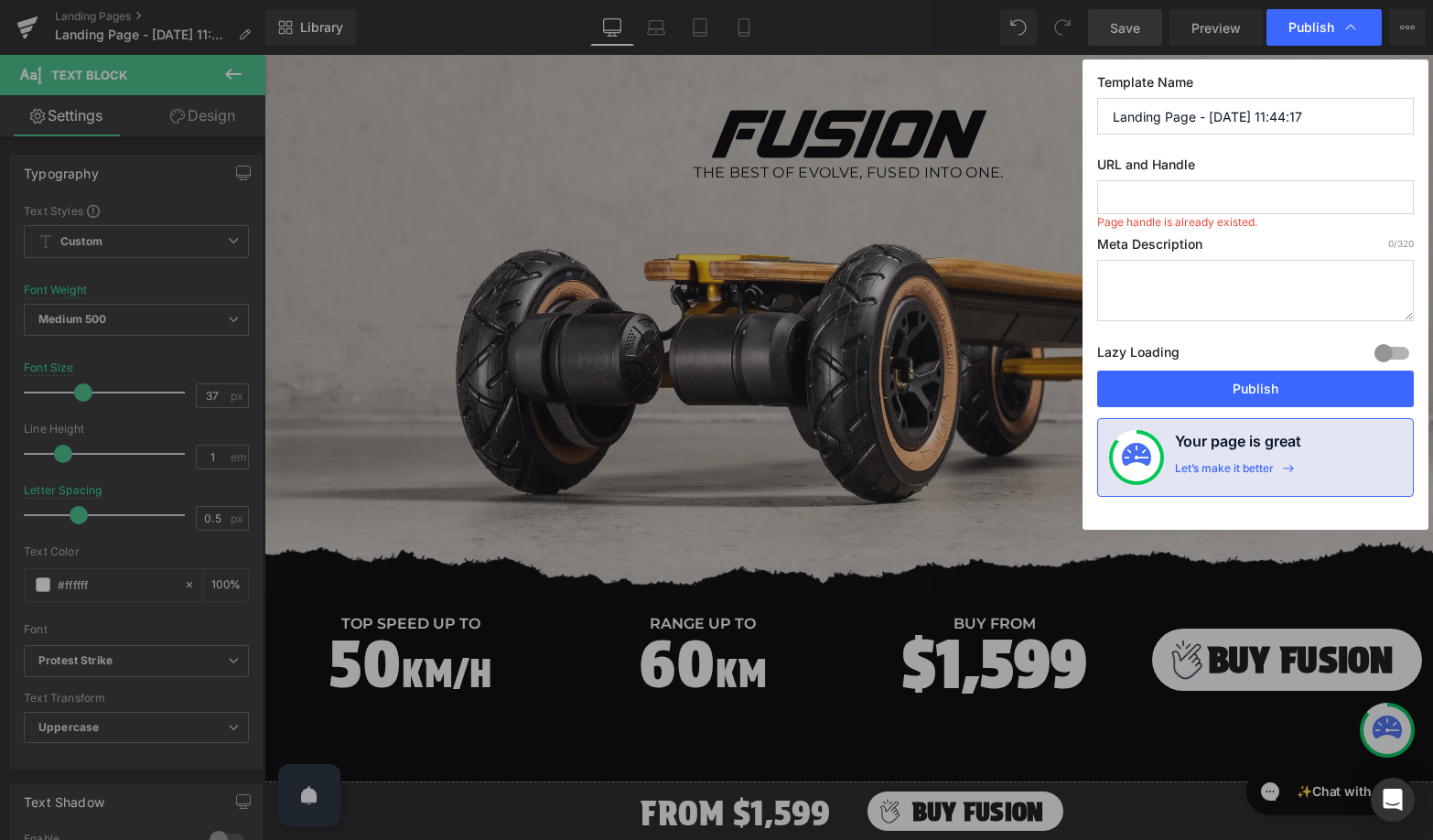 type 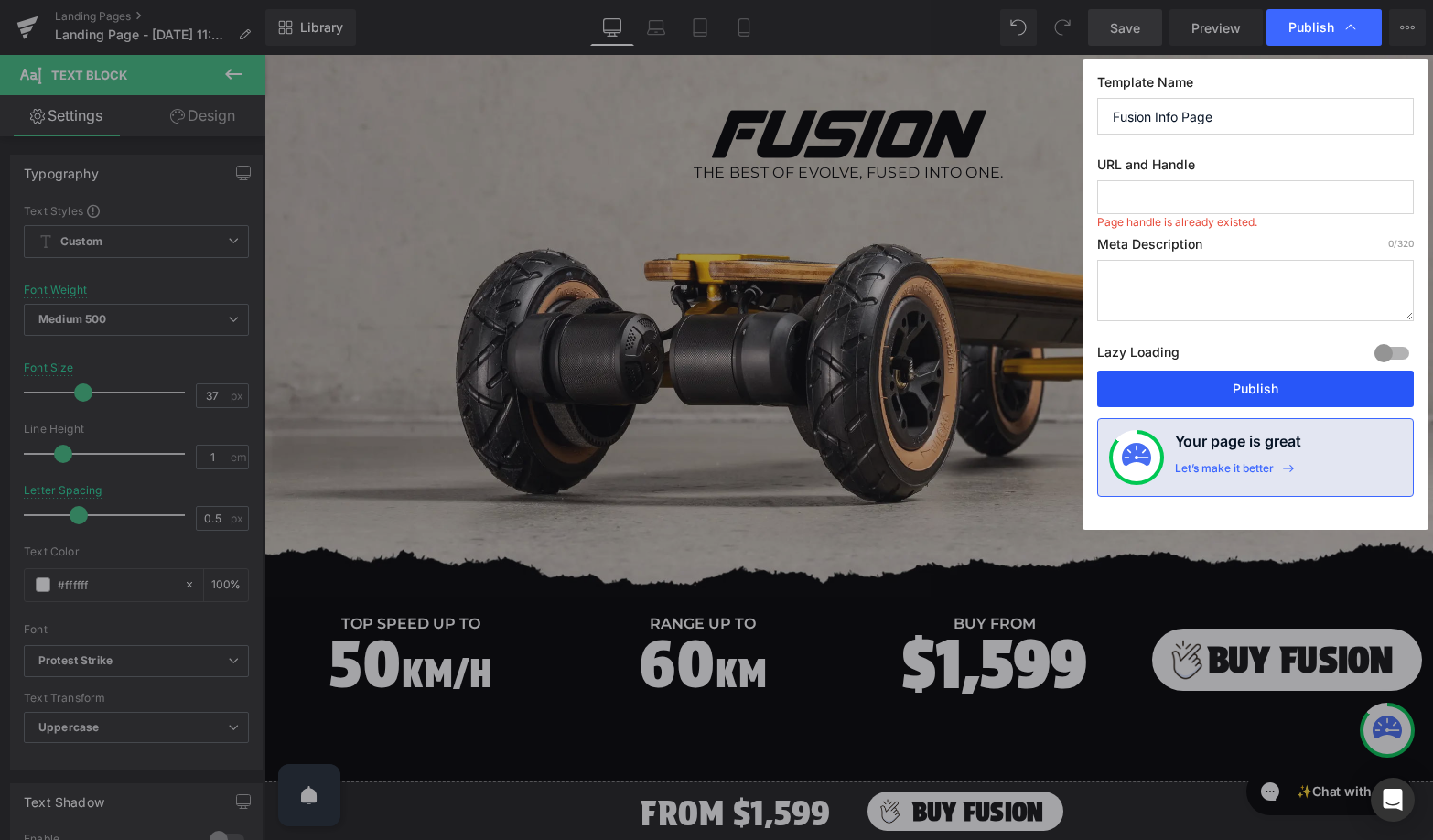 type on "Fusion Info Page" 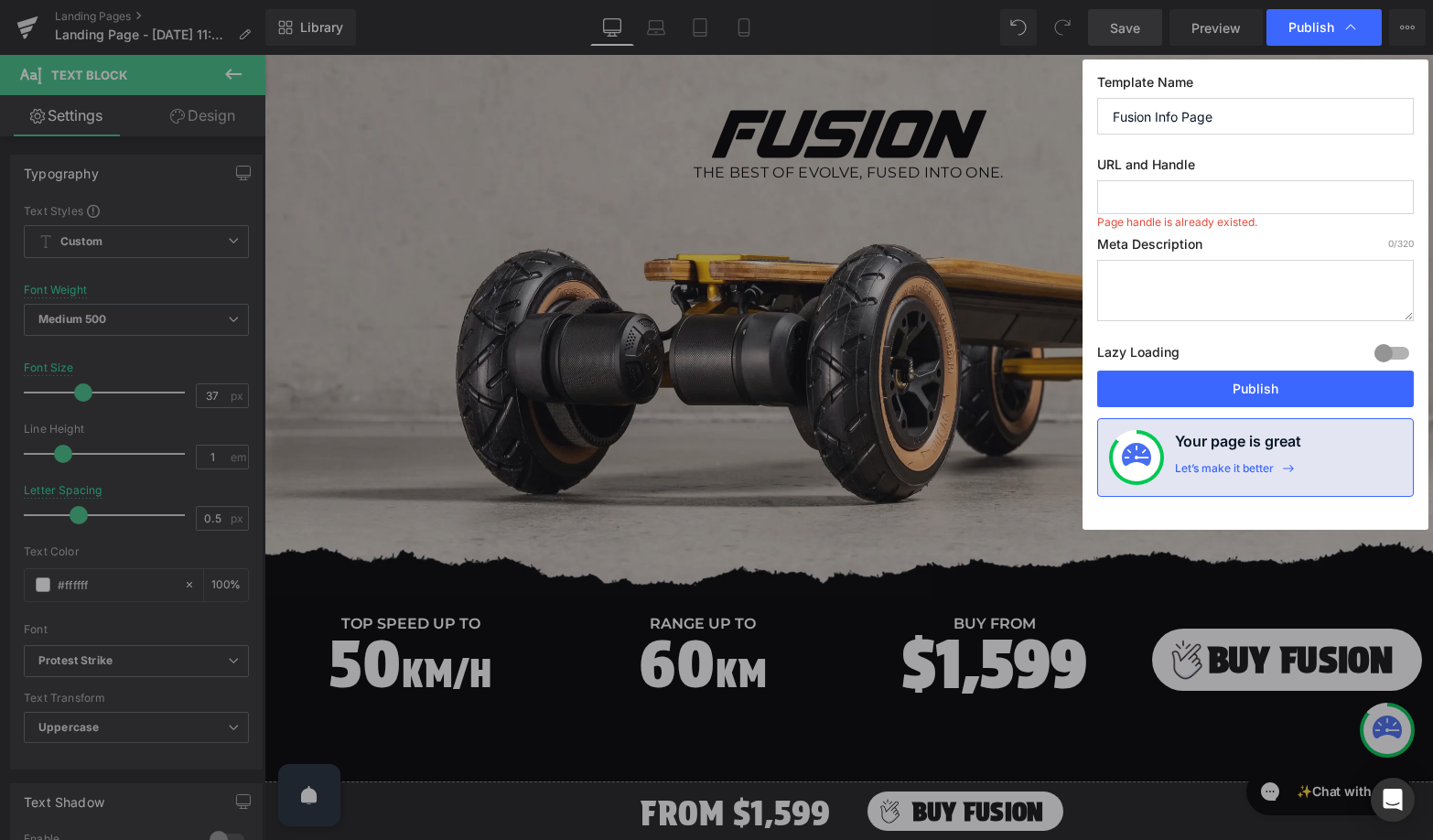 click at bounding box center [1255, 197] 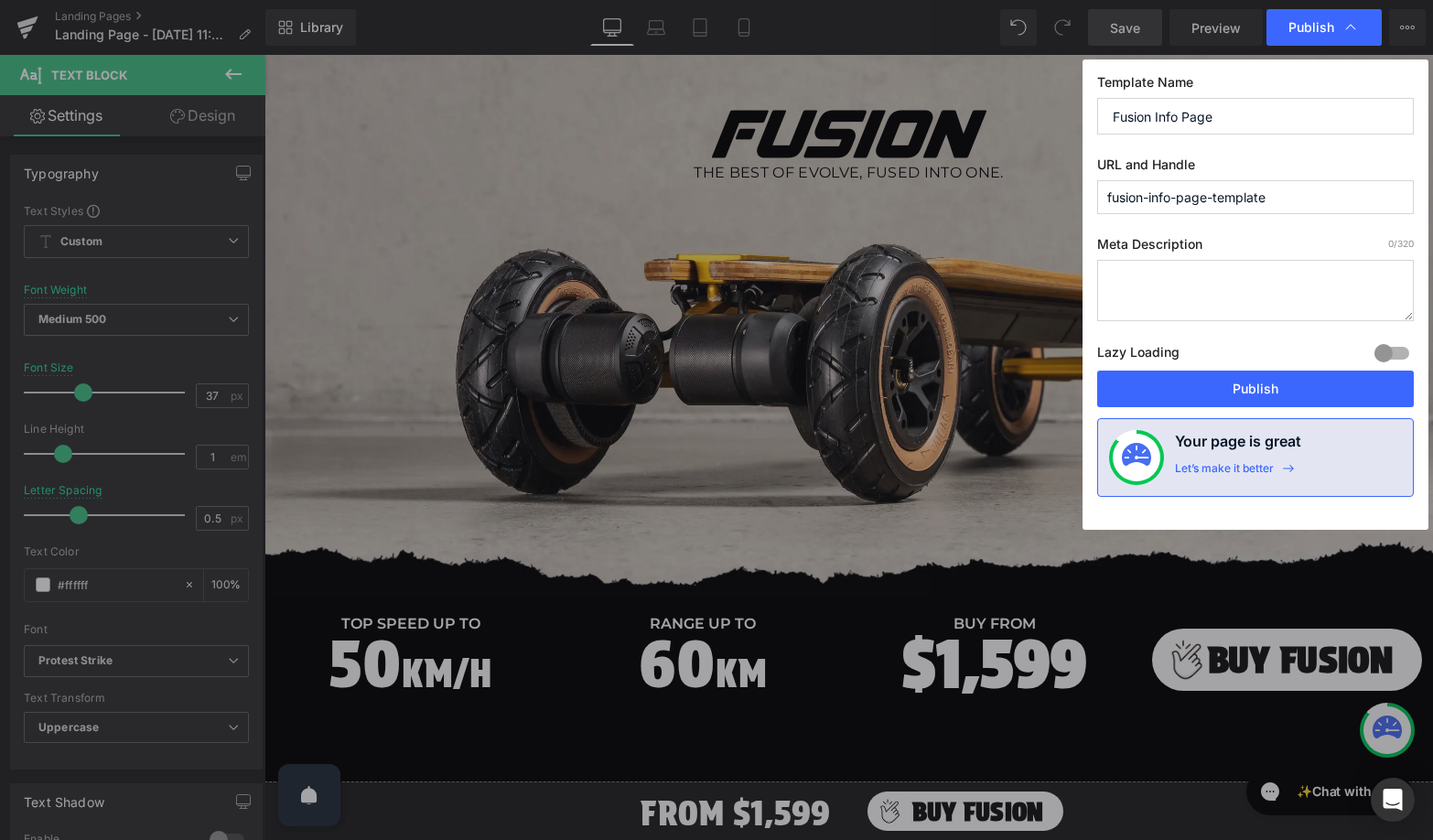 click on "fusion-info-page-template" at bounding box center (1255, 197) 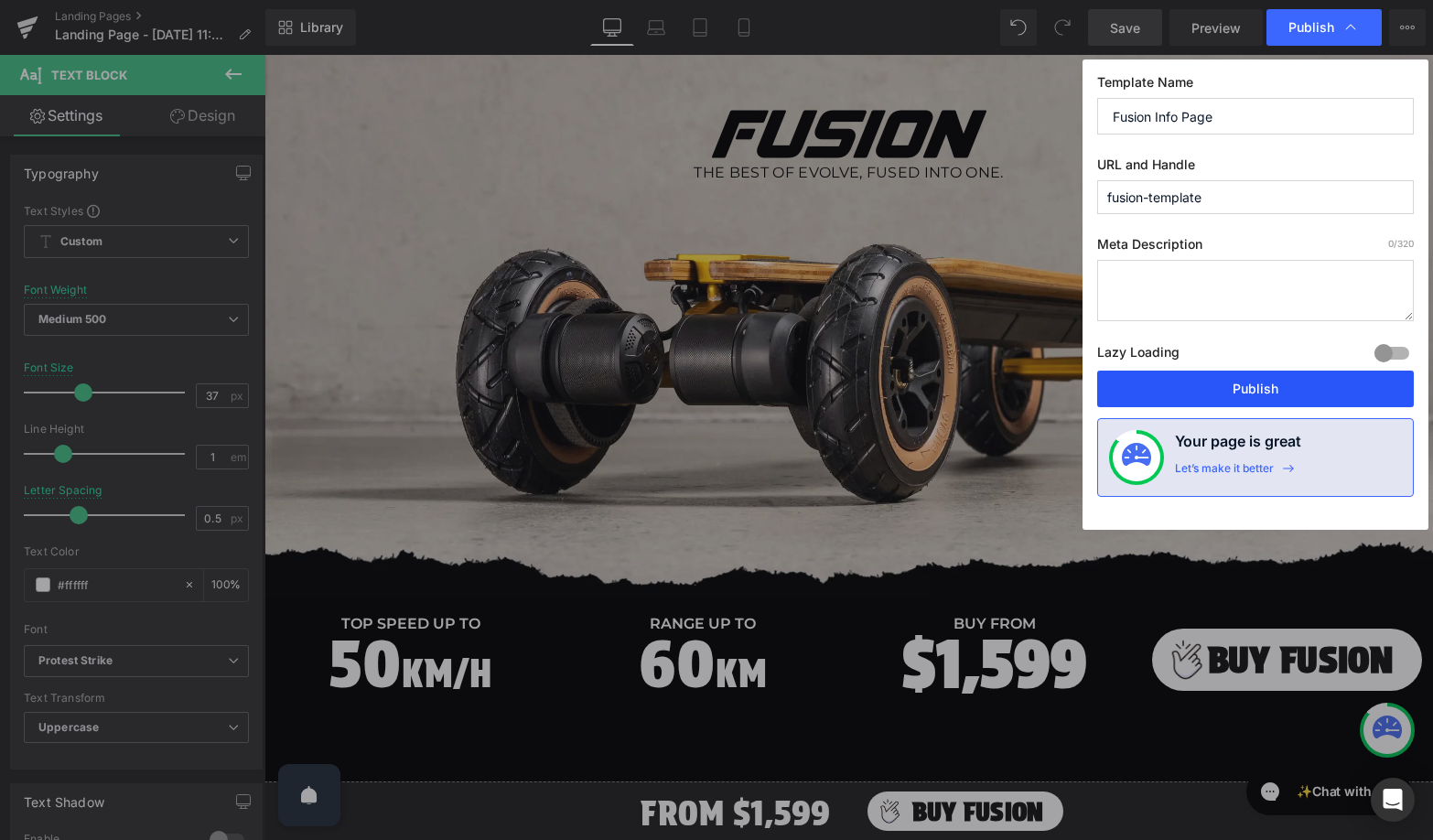 type on "fusion-template" 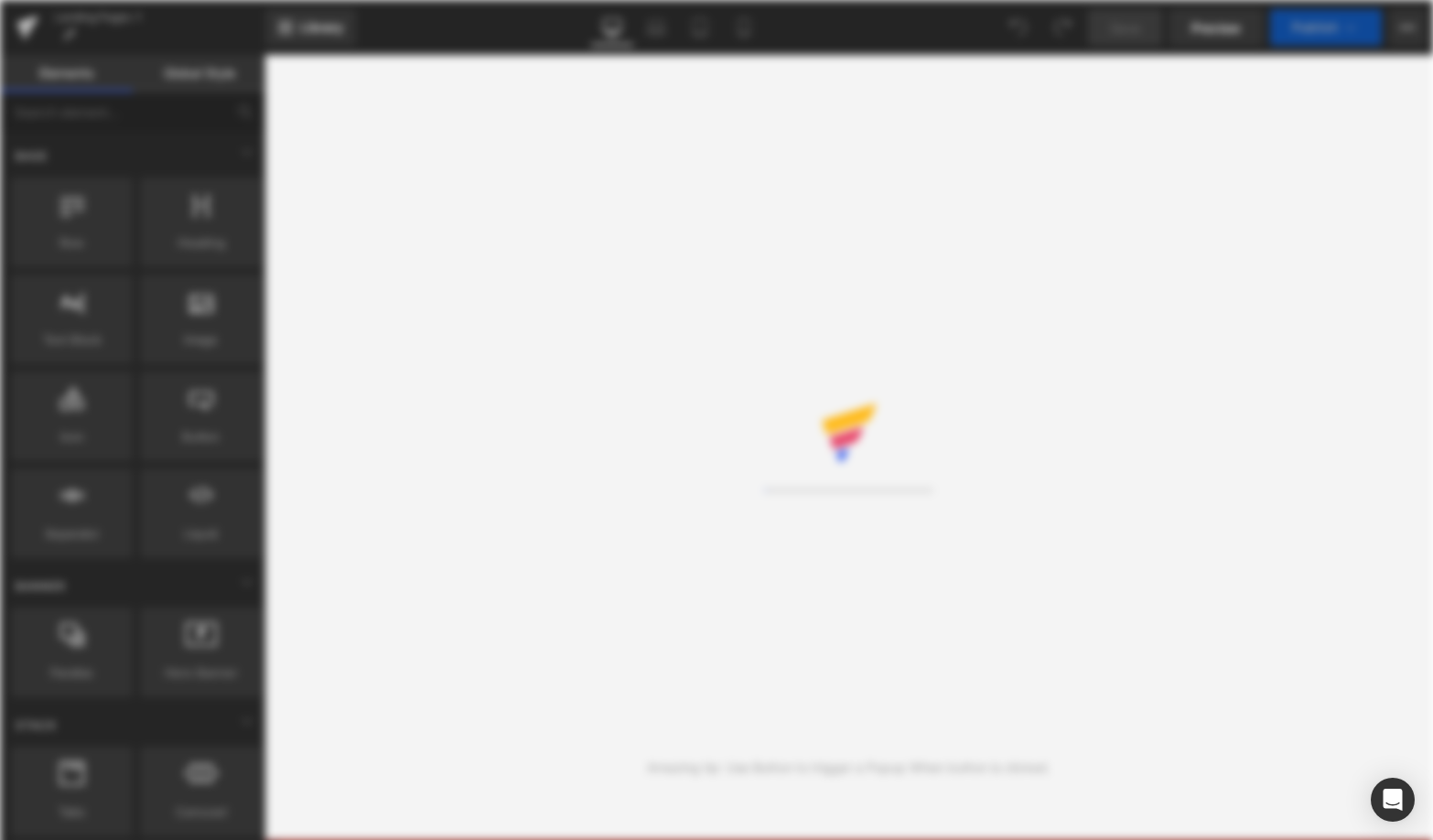 scroll, scrollTop: 0, scrollLeft: 0, axis: both 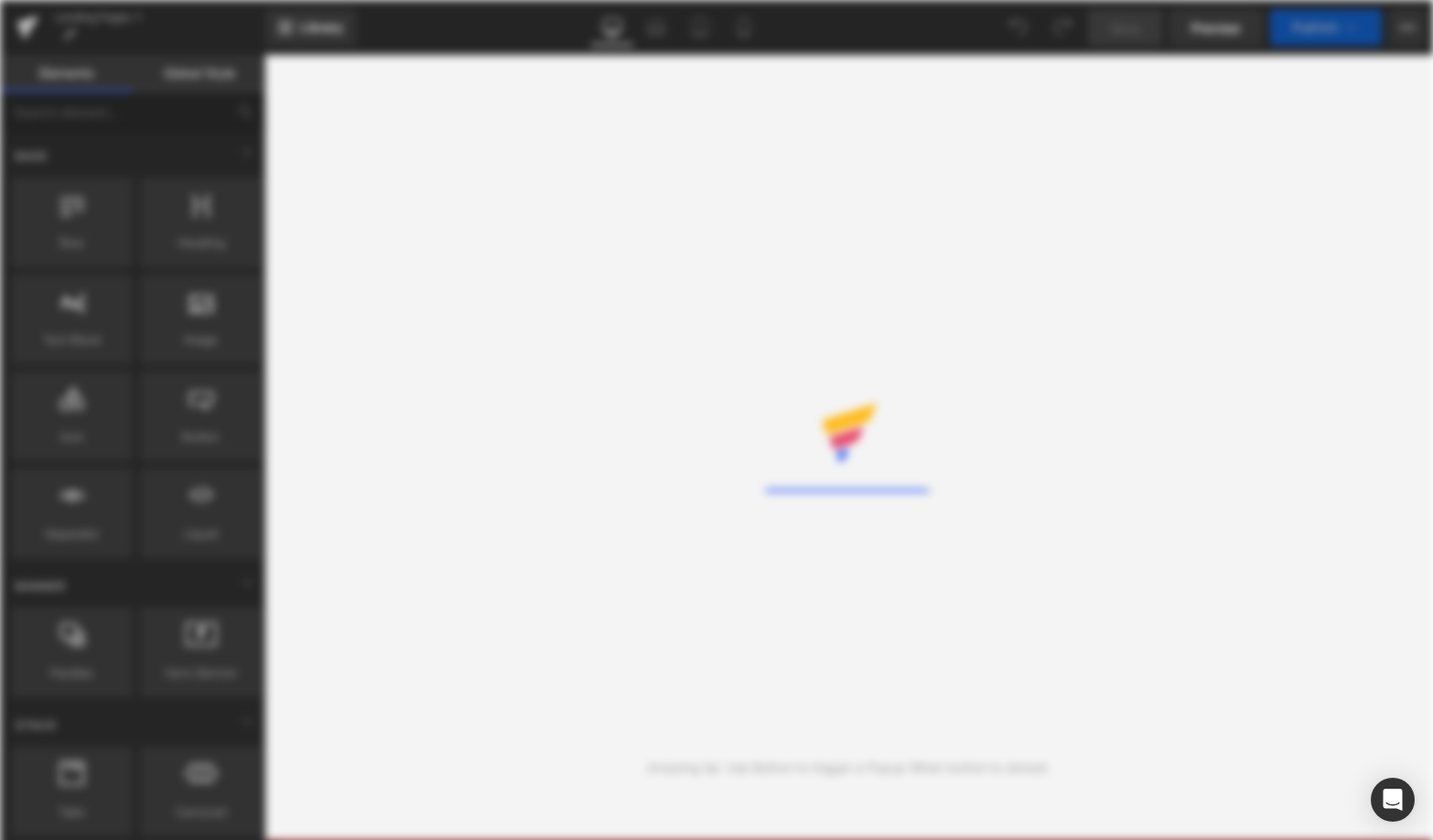 click on "Rendering Content" at bounding box center (716, 420) 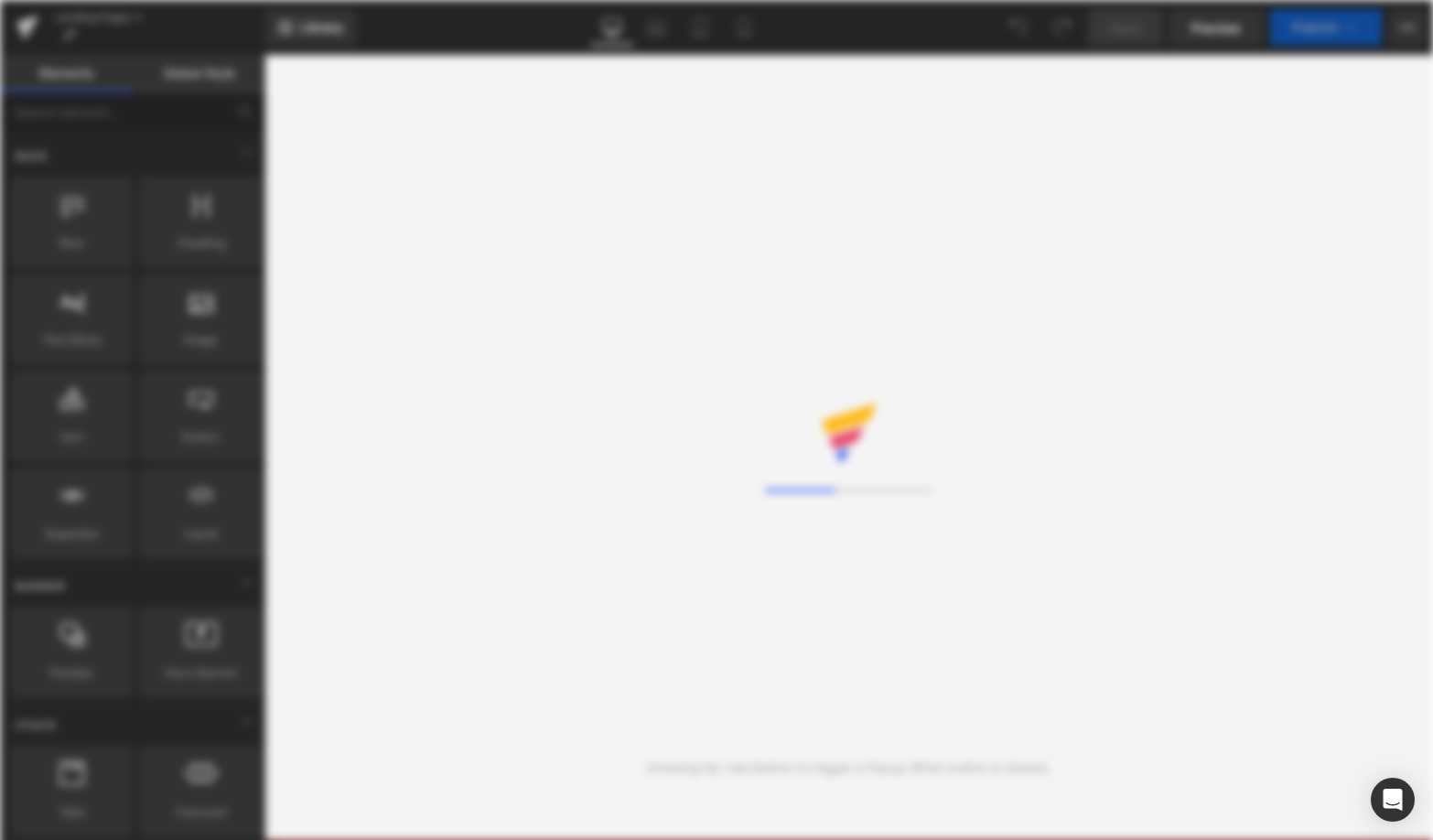 scroll, scrollTop: 0, scrollLeft: 0, axis: both 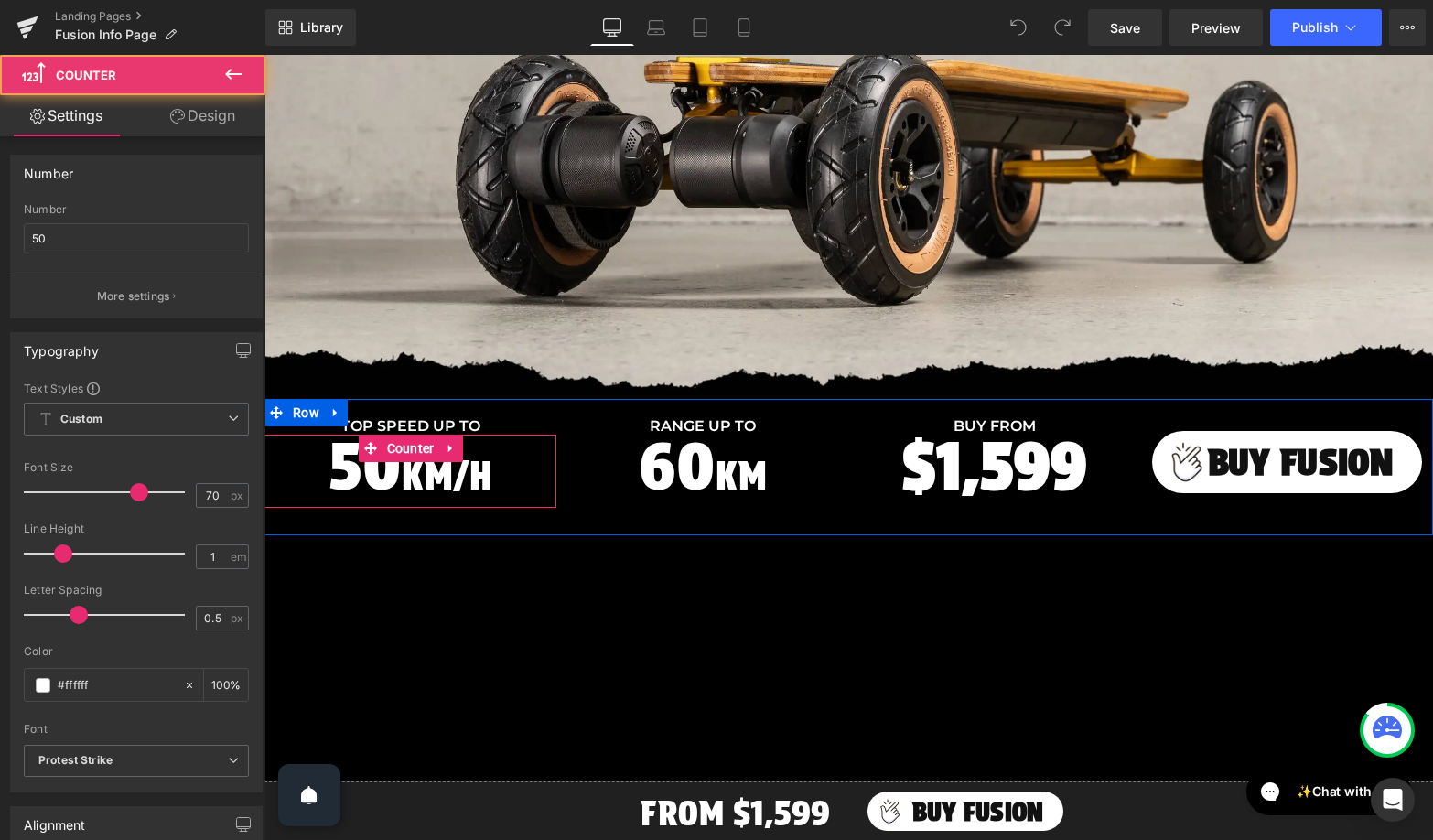 click on "50" at bounding box center [366, 467] 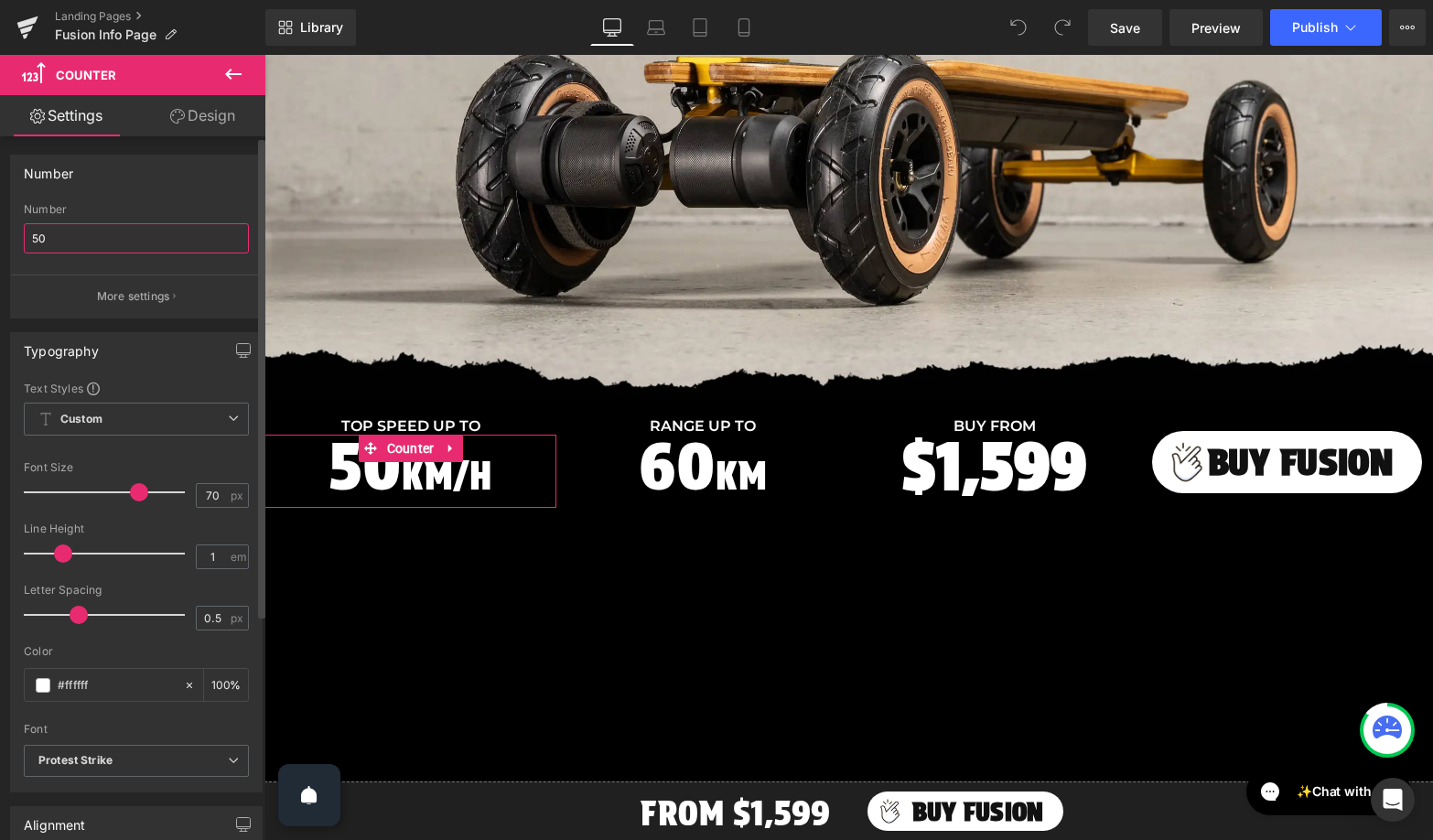 drag, startPoint x: 60, startPoint y: 235, endPoint x: 0, endPoint y: 228, distance: 60.40695 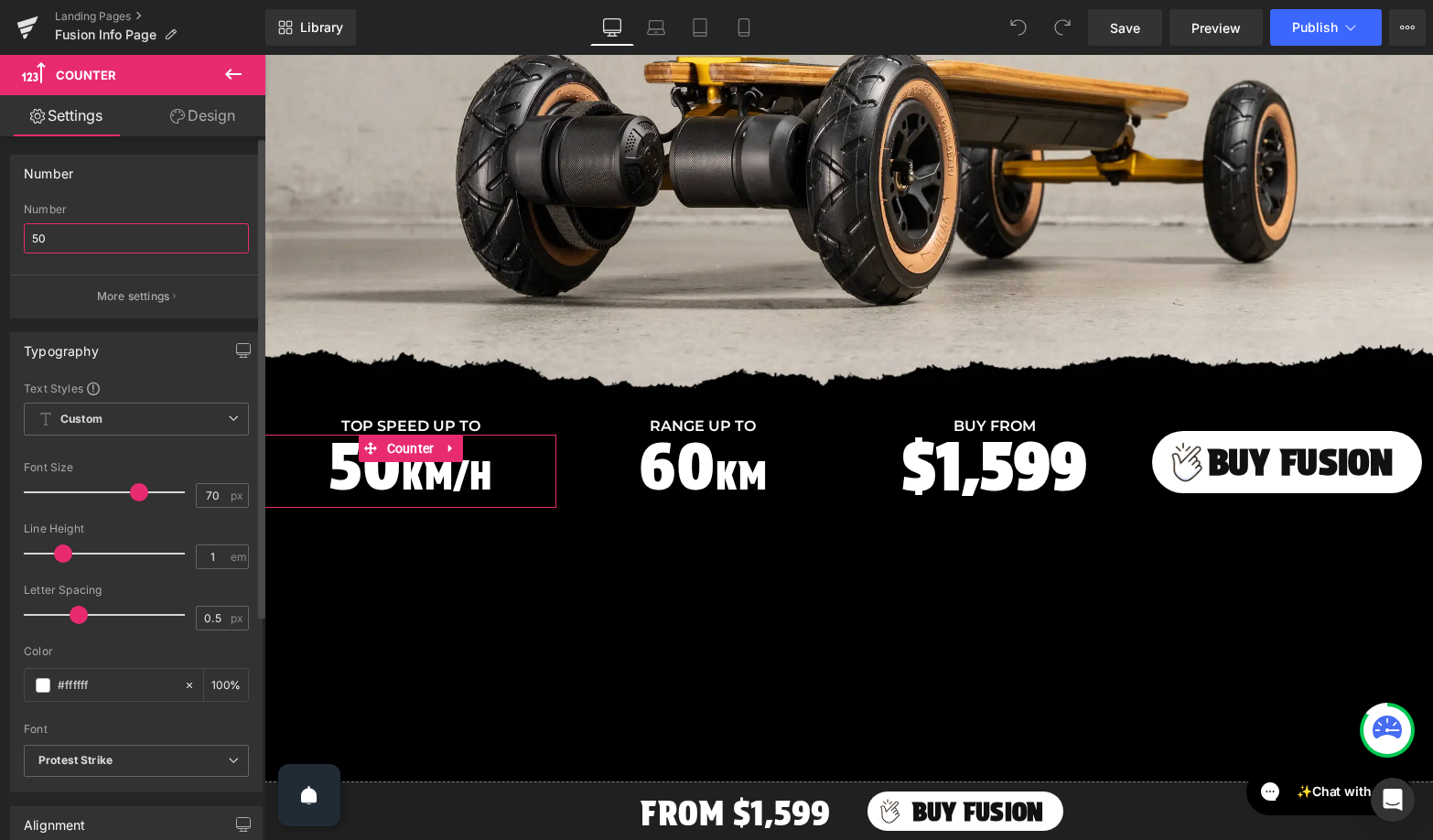 click on "Number 50 Number 50 More settings" at bounding box center (136, 230) 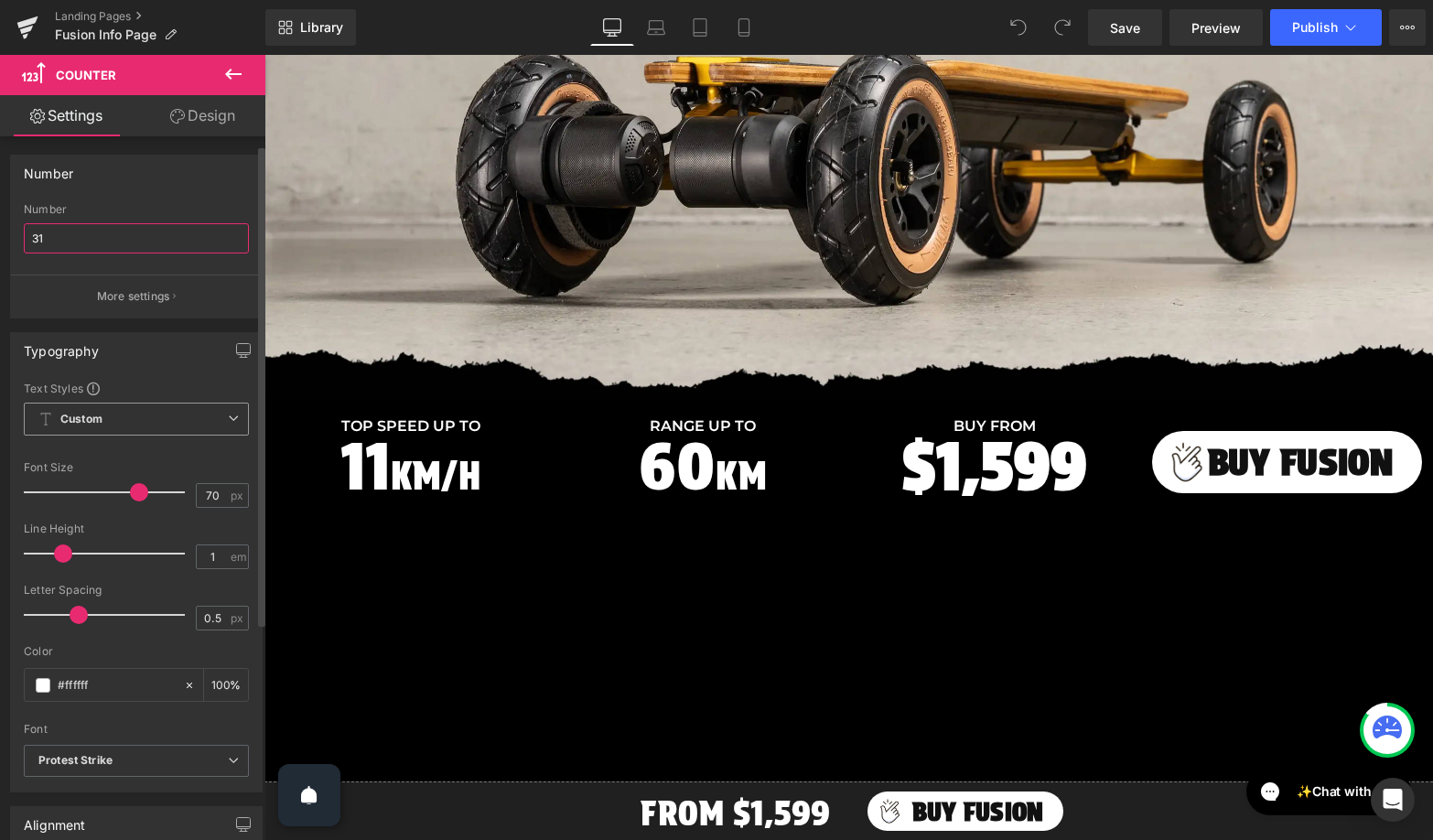 scroll, scrollTop: 12, scrollLeft: 0, axis: vertical 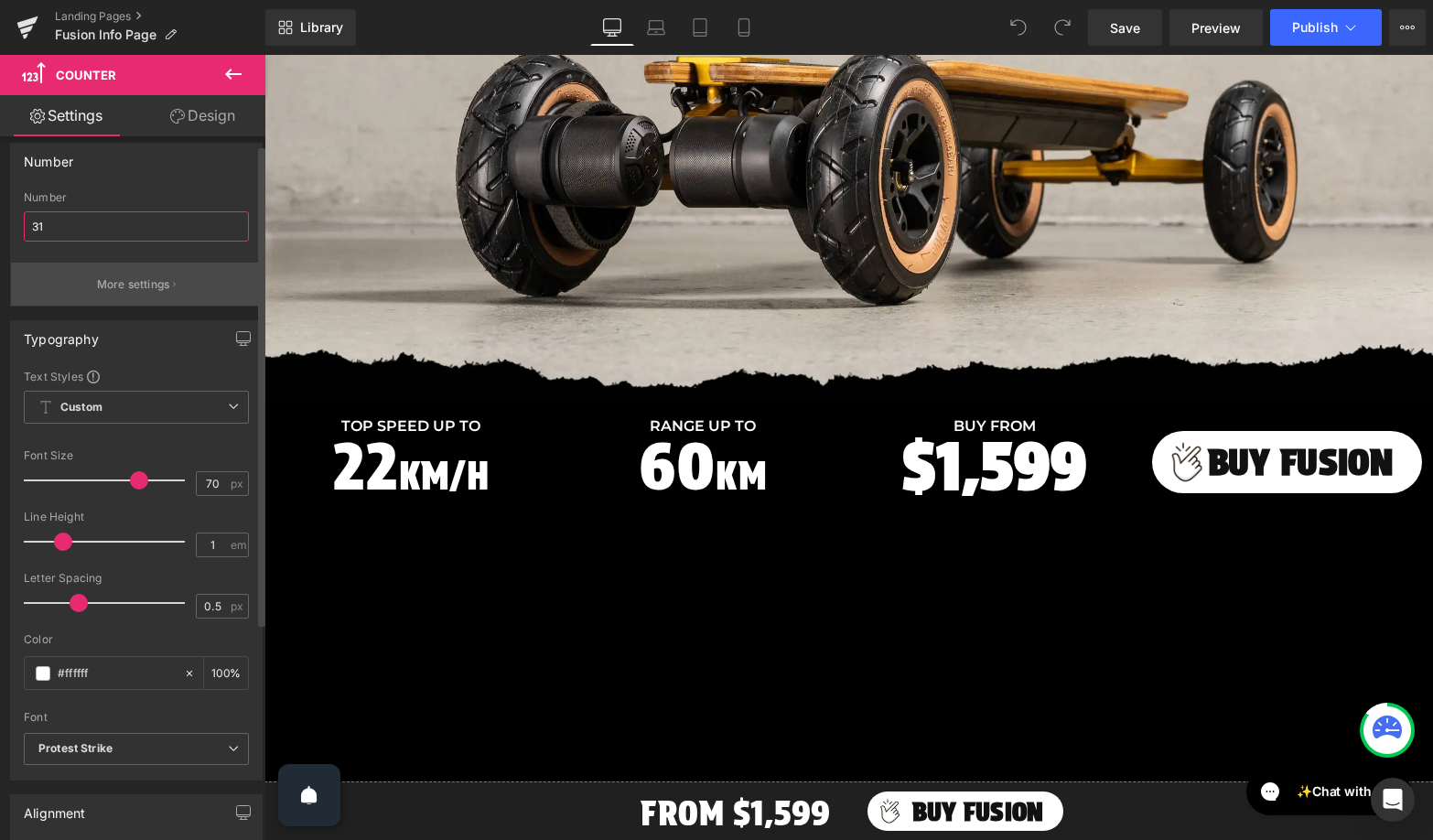 type on "31" 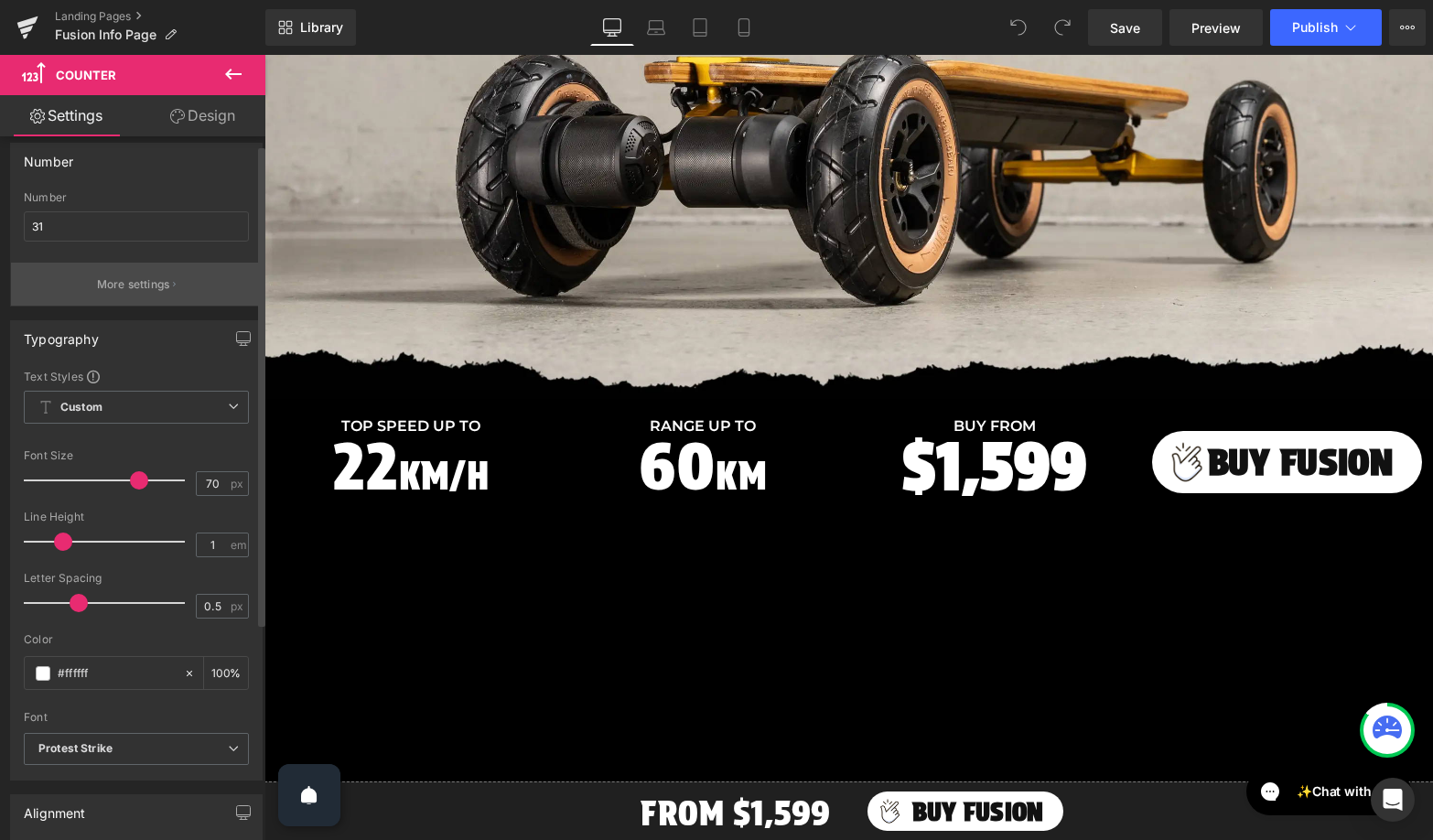 click on "More settings" at bounding box center [134, 285] 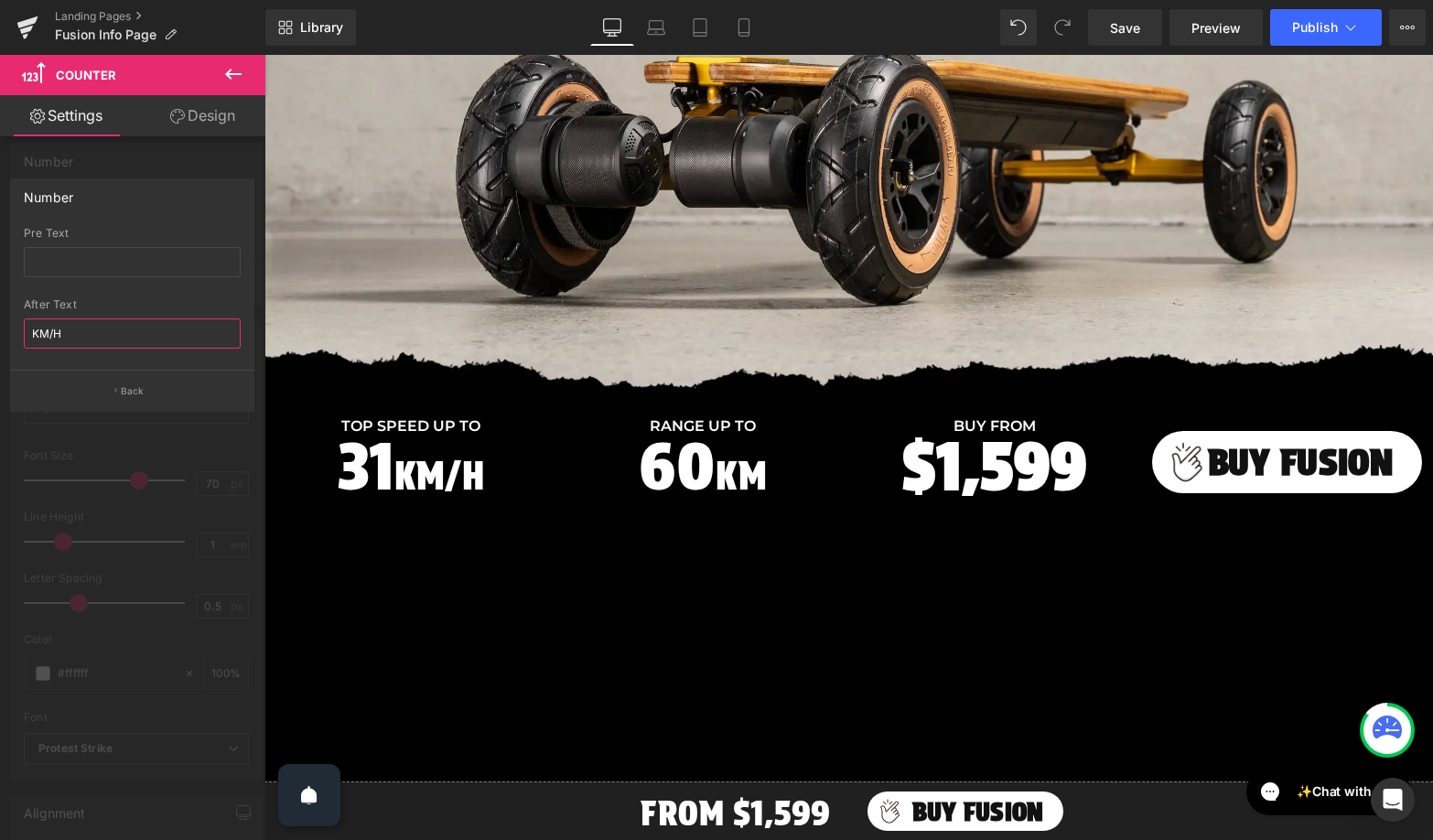 drag, startPoint x: 62, startPoint y: 333, endPoint x: 11, endPoint y: 329, distance: 51.156622 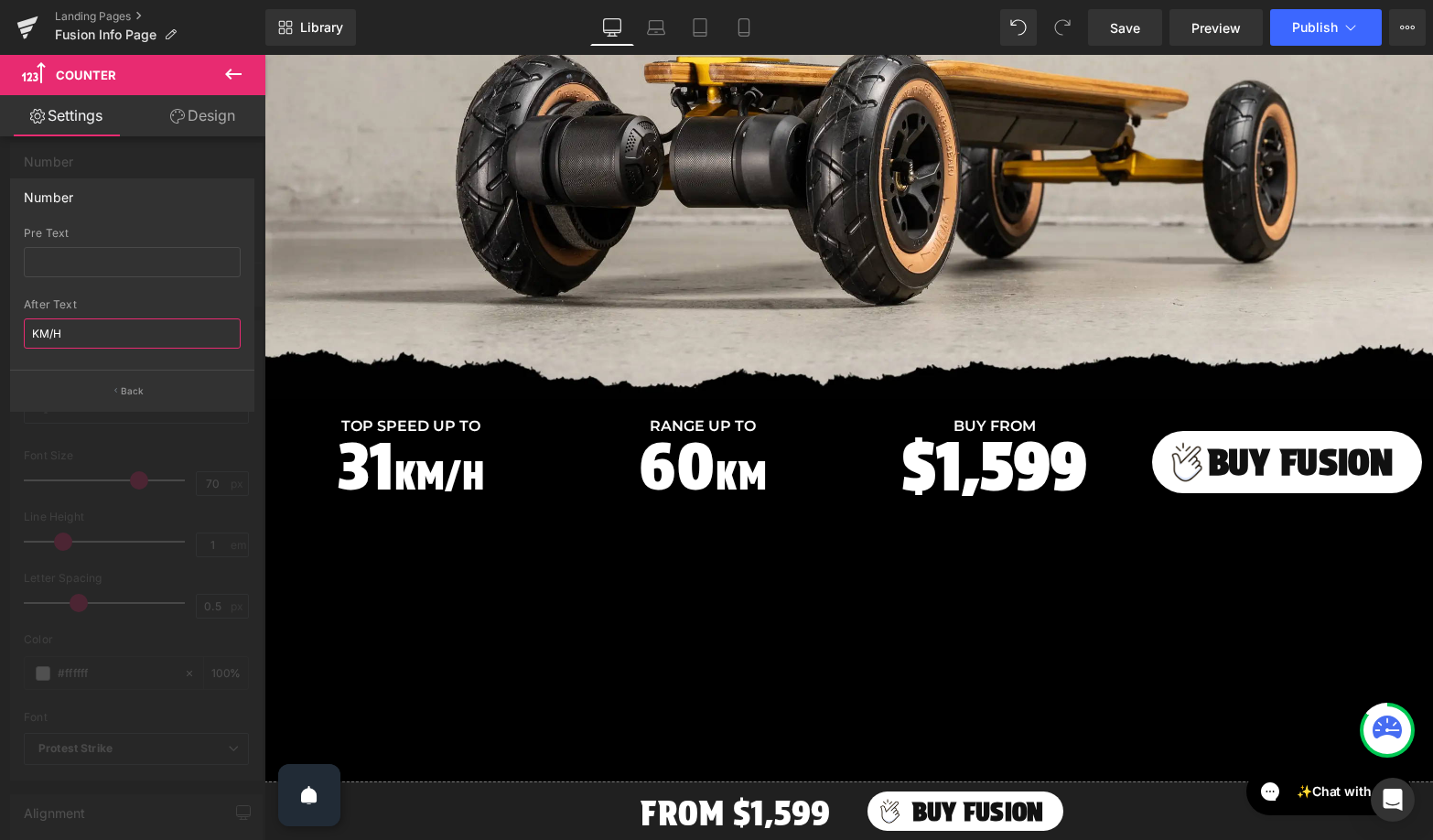 click on "Pre Text KM/H After Text KM/H" at bounding box center [132, 298] 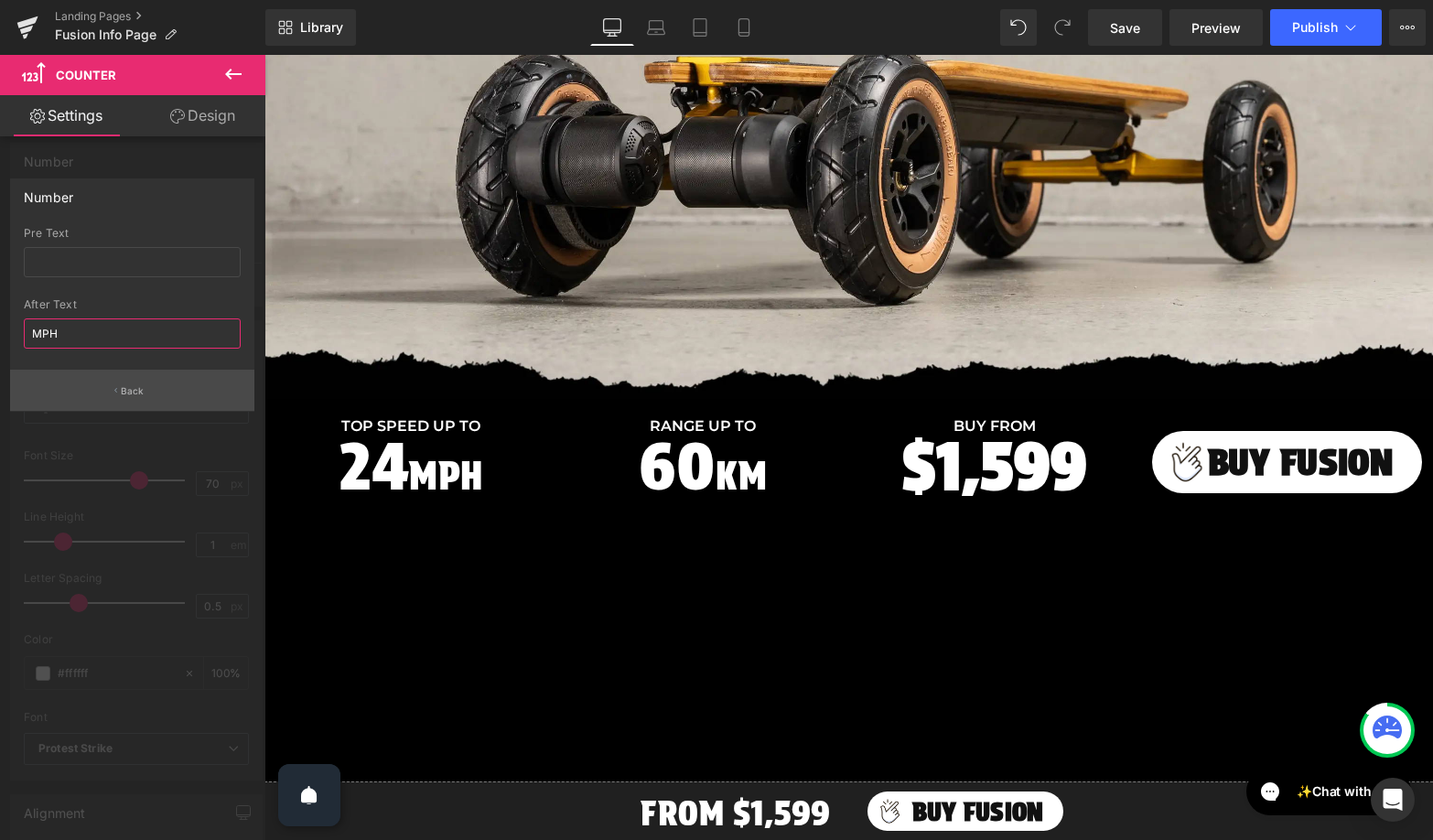 type on "MPH" 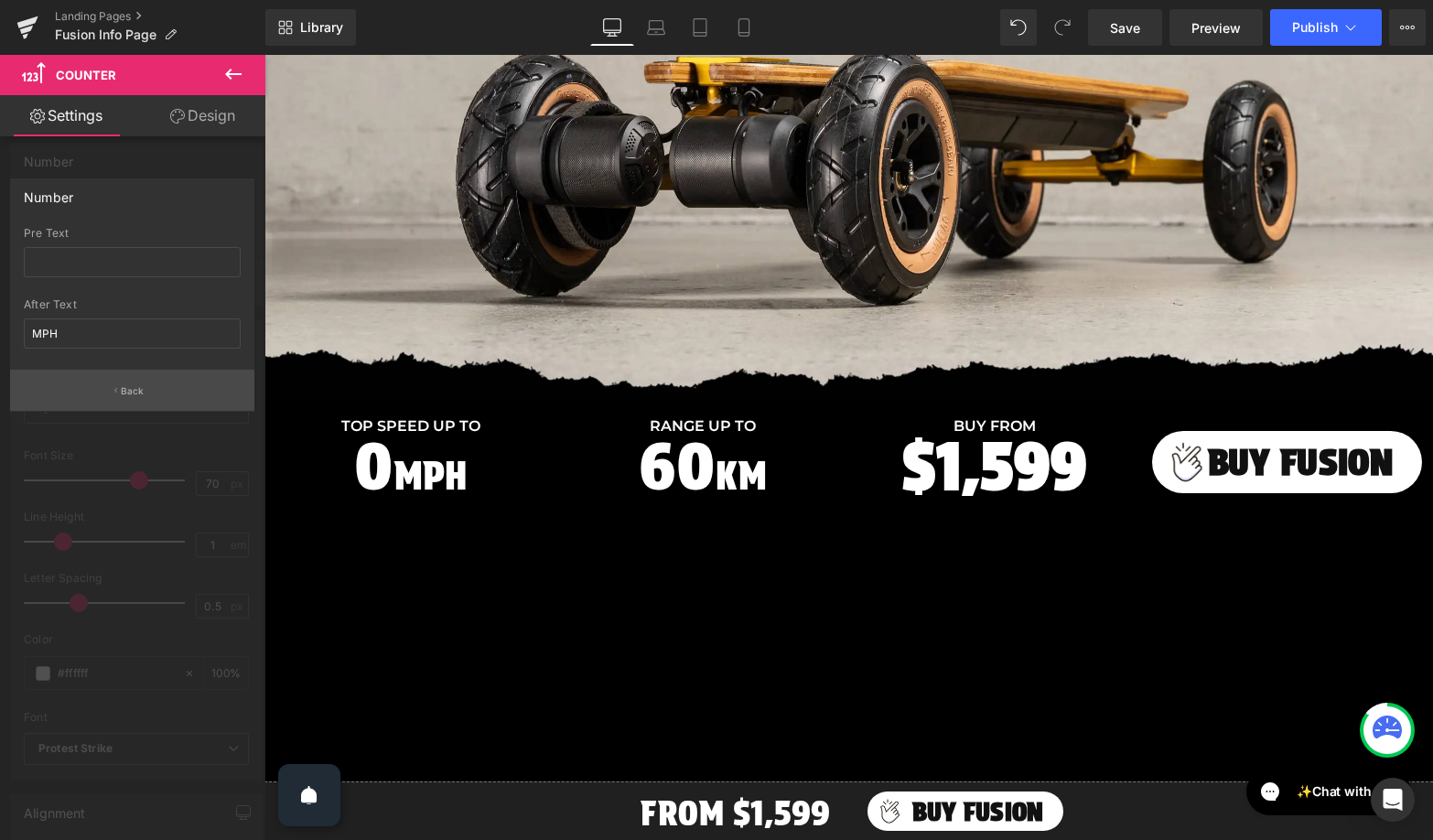 click on "Back" at bounding box center (132, 390) 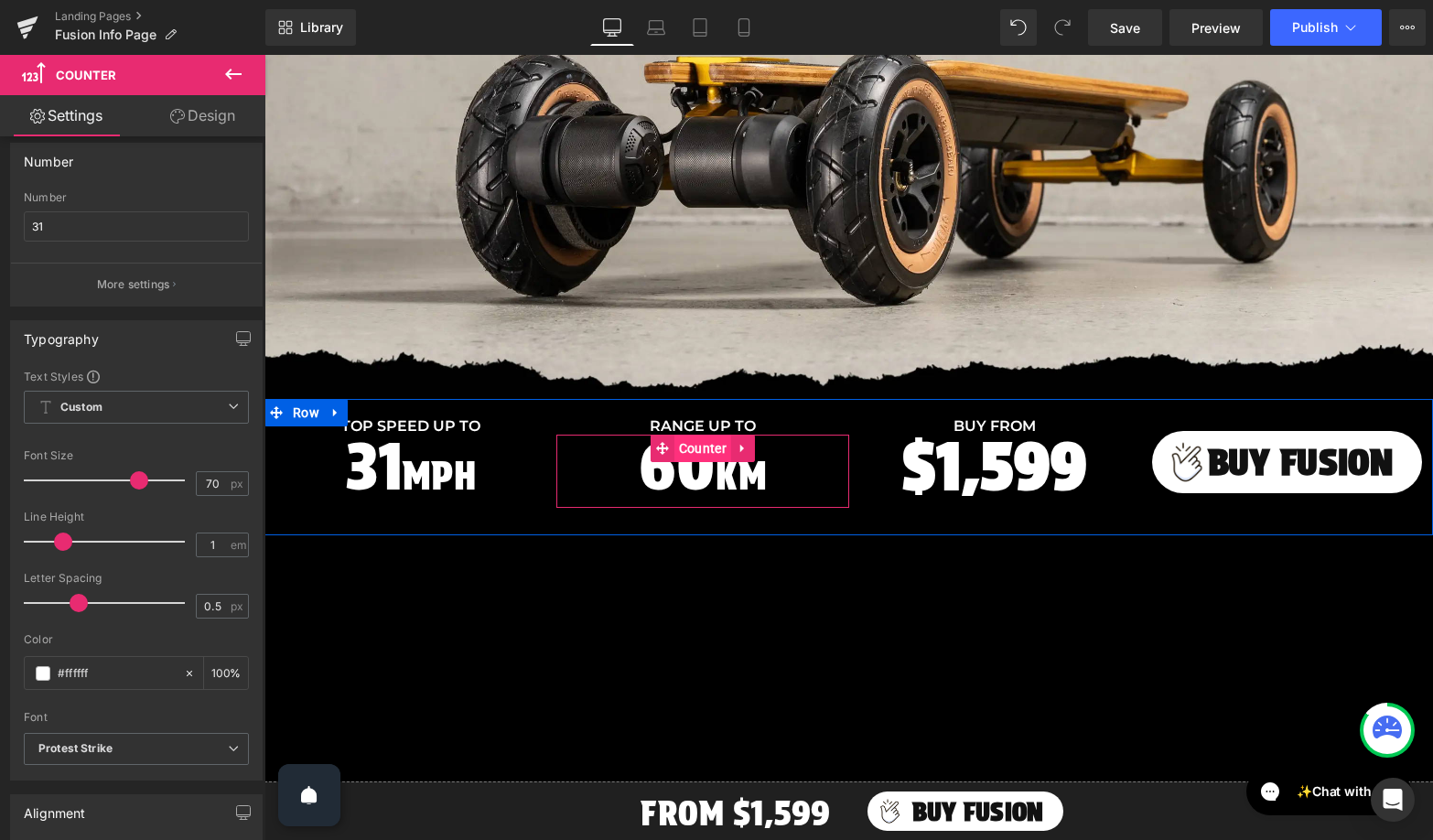 click on "Counter" at bounding box center [703, 448] 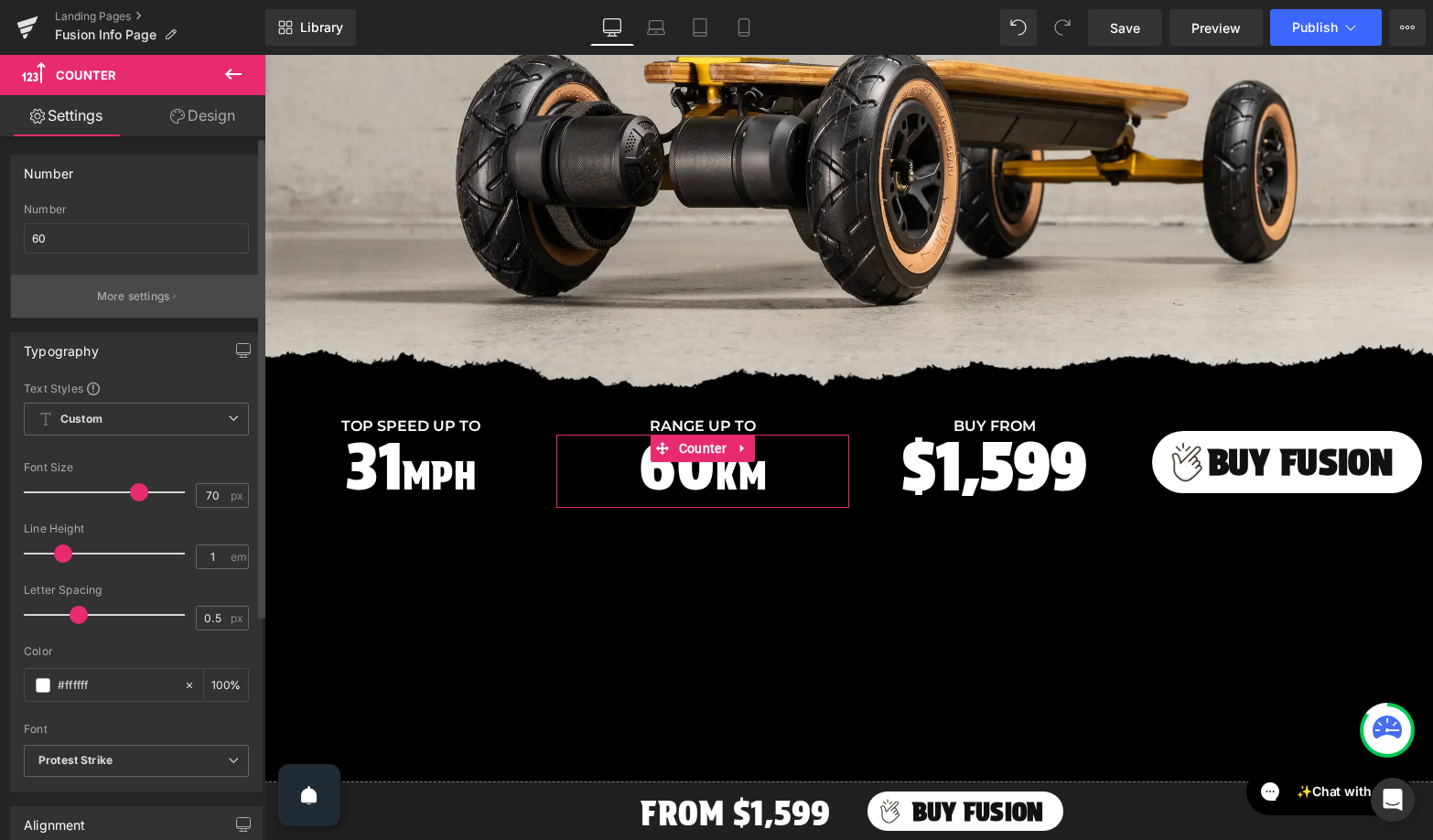 click on "More settings" at bounding box center (134, 296) 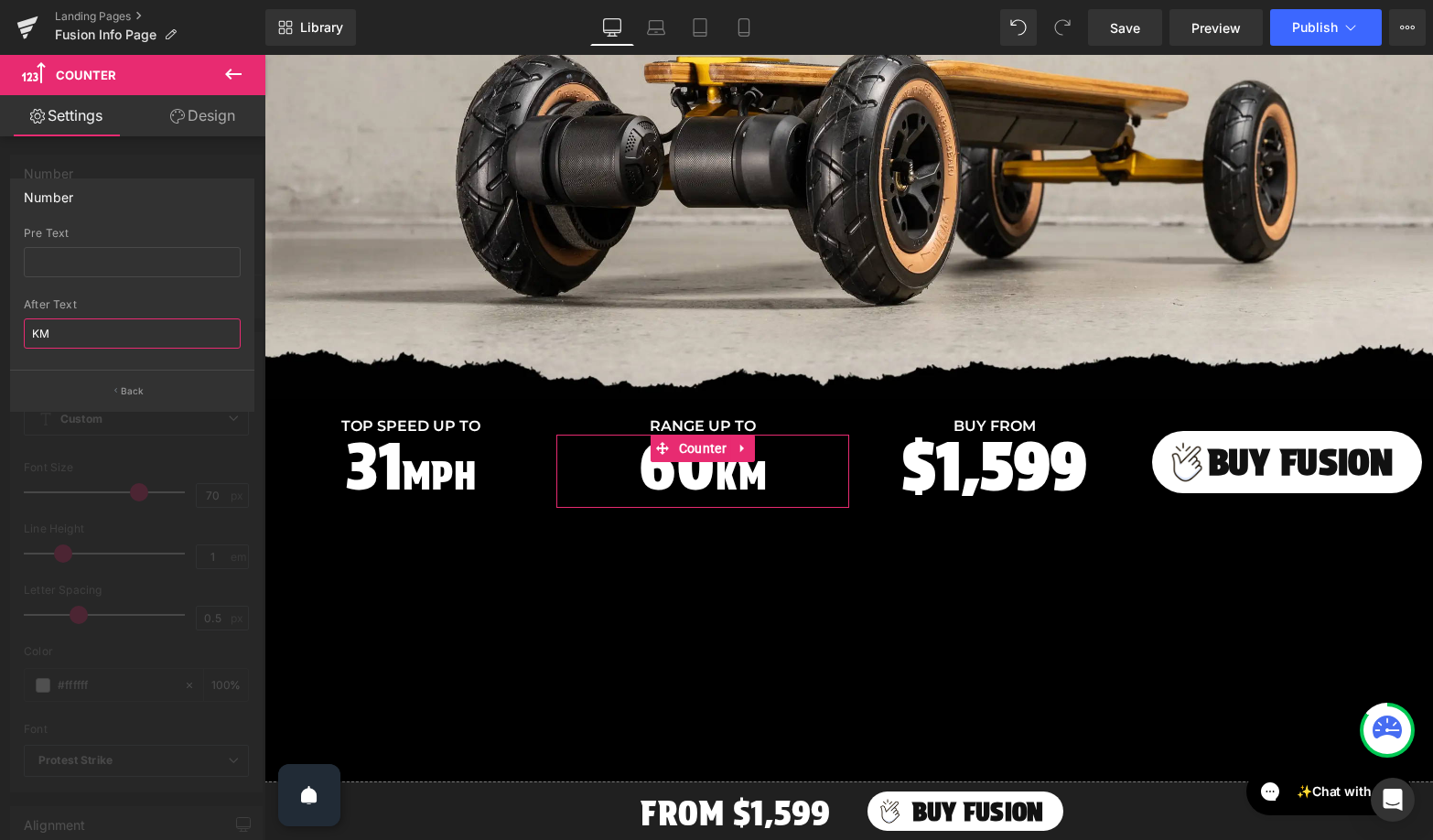 drag, startPoint x: 55, startPoint y: 332, endPoint x: 0, endPoint y: 320, distance: 56.29387 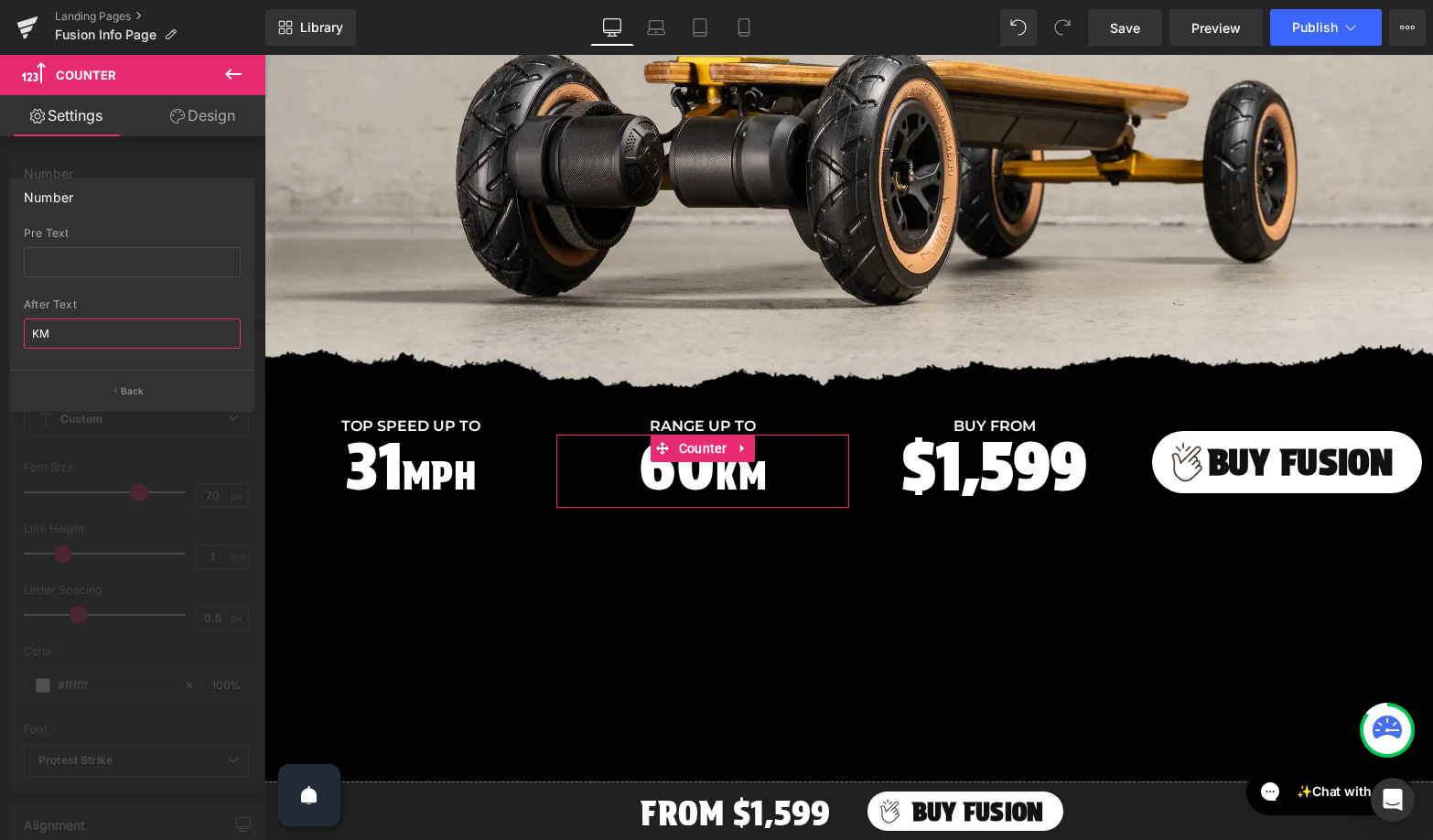click on "Number Pre Text KM After Text KM Back" at bounding box center [133, 288] 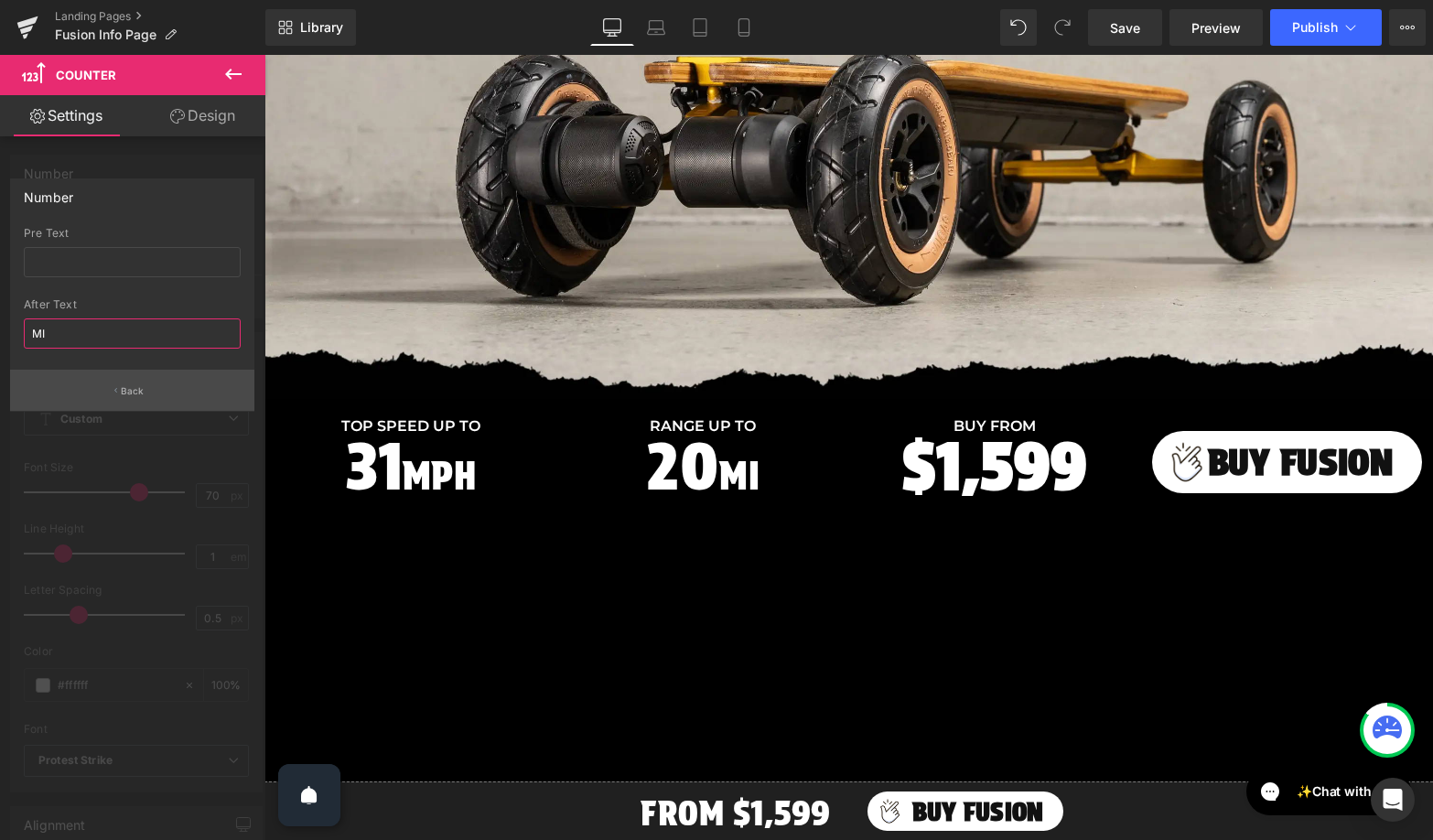 type on "MI" 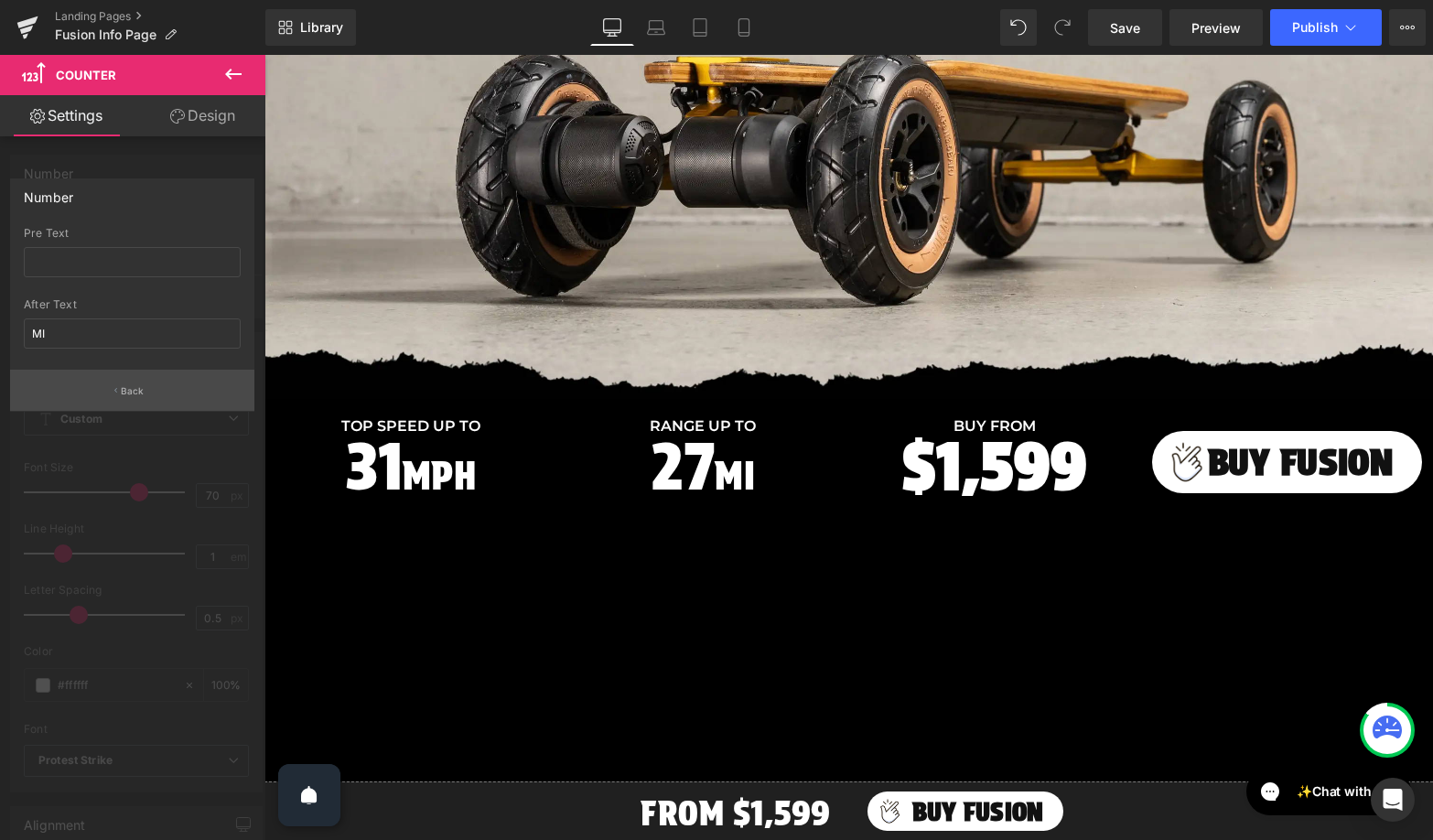 click on "Back" at bounding box center [132, 390] 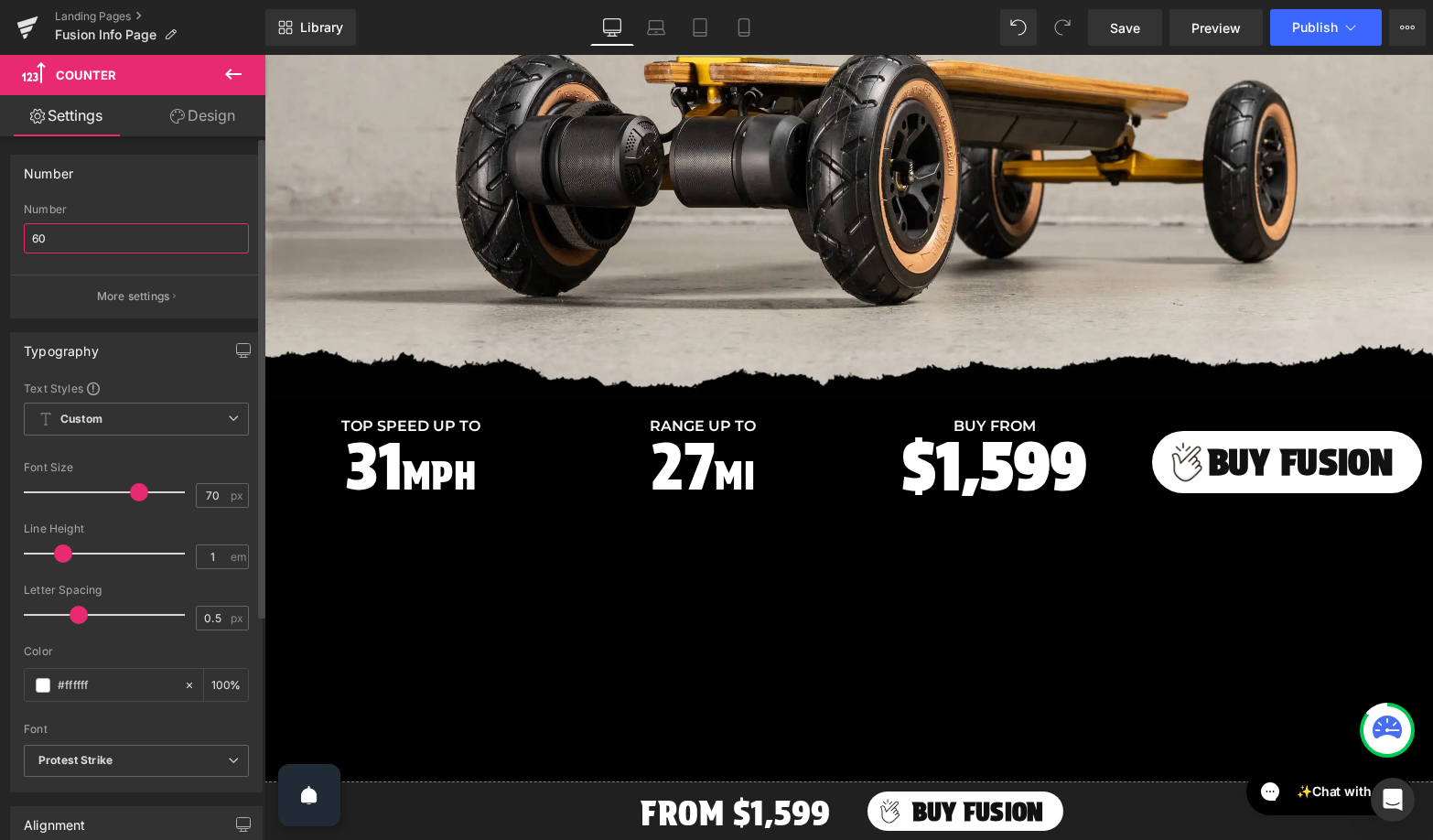drag, startPoint x: 58, startPoint y: 241, endPoint x: 0, endPoint y: 233, distance: 58.549125 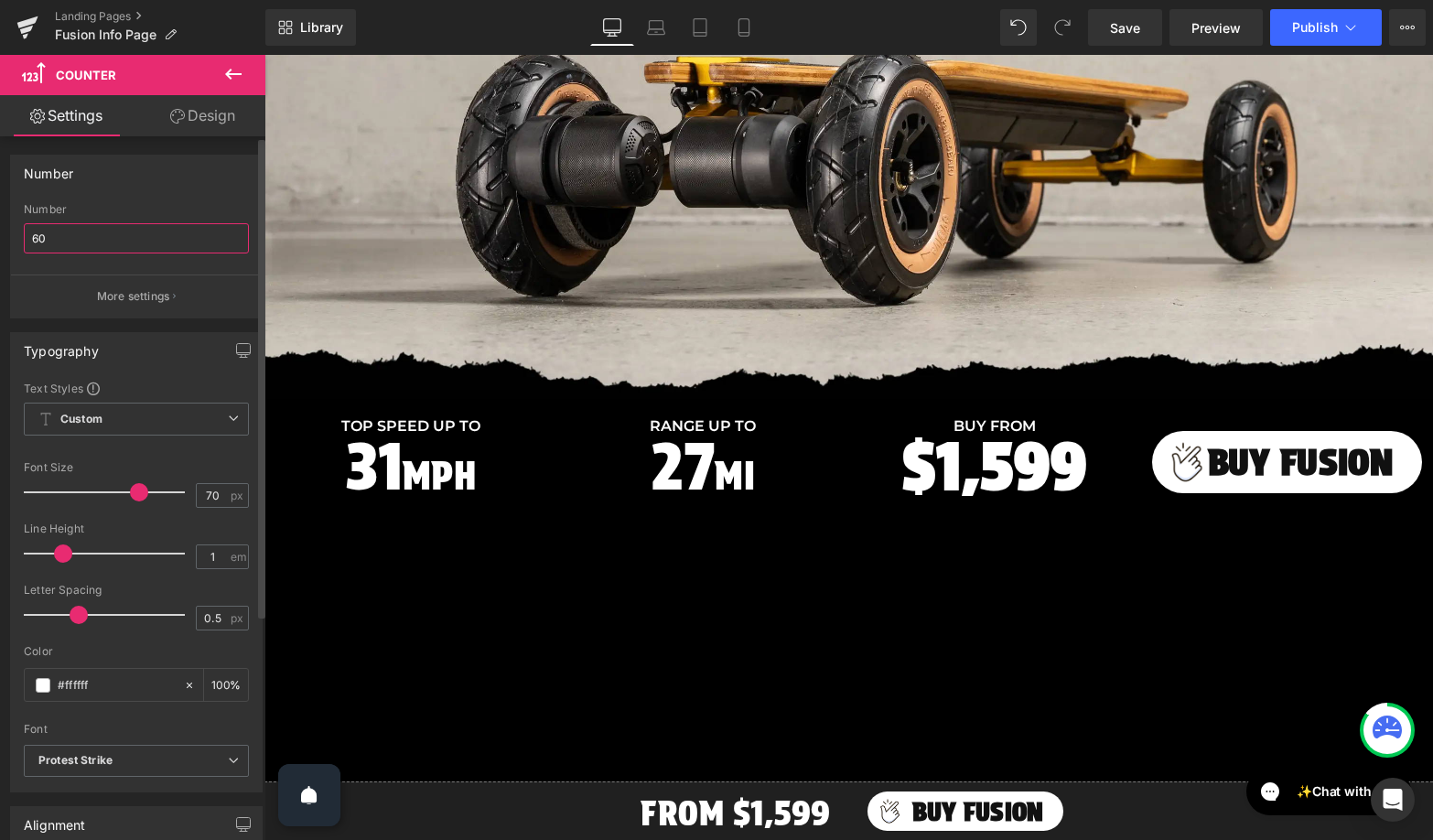 click on "Number 60 Number 60 More settings" at bounding box center (136, 230) 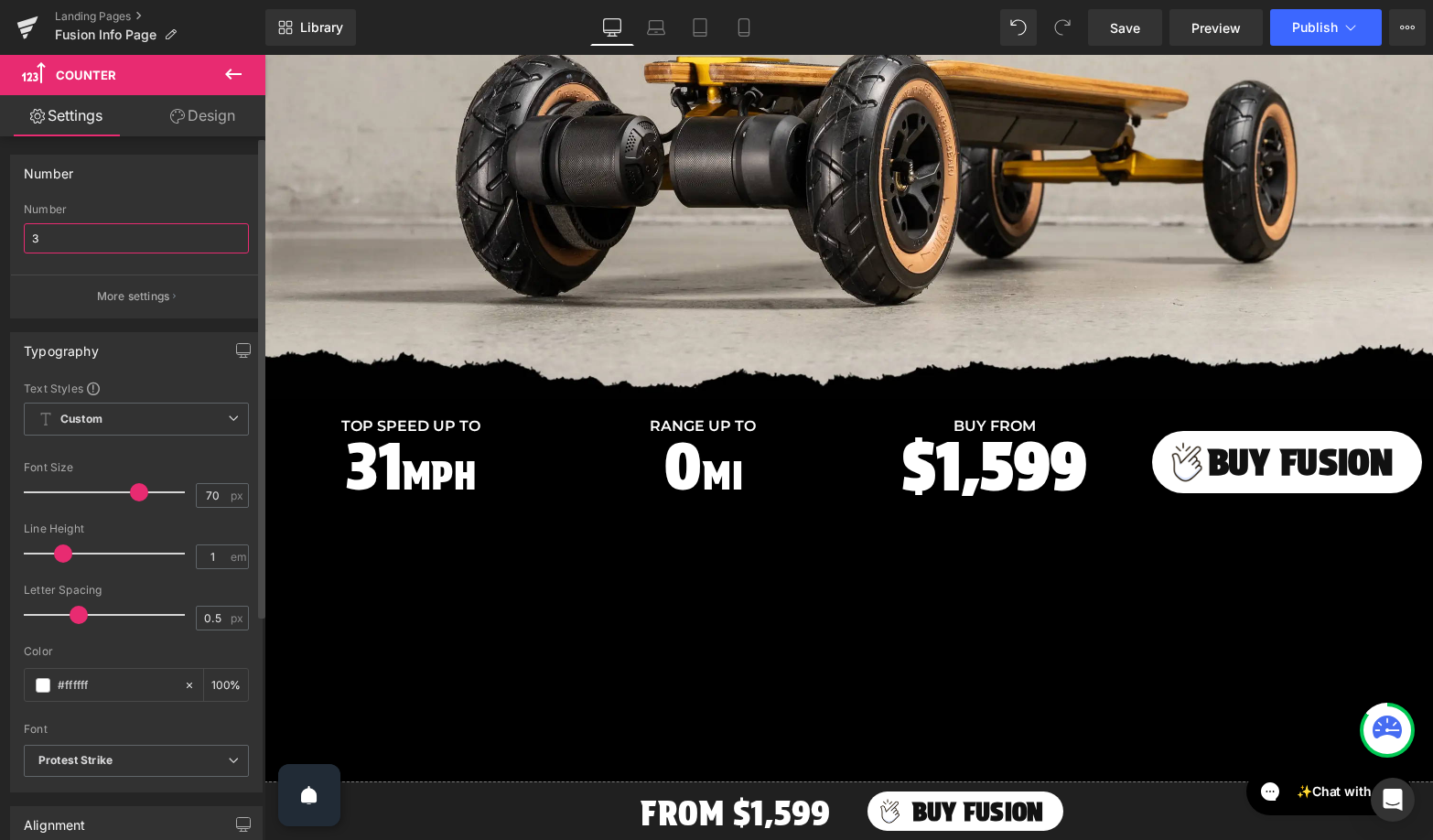 type on "37" 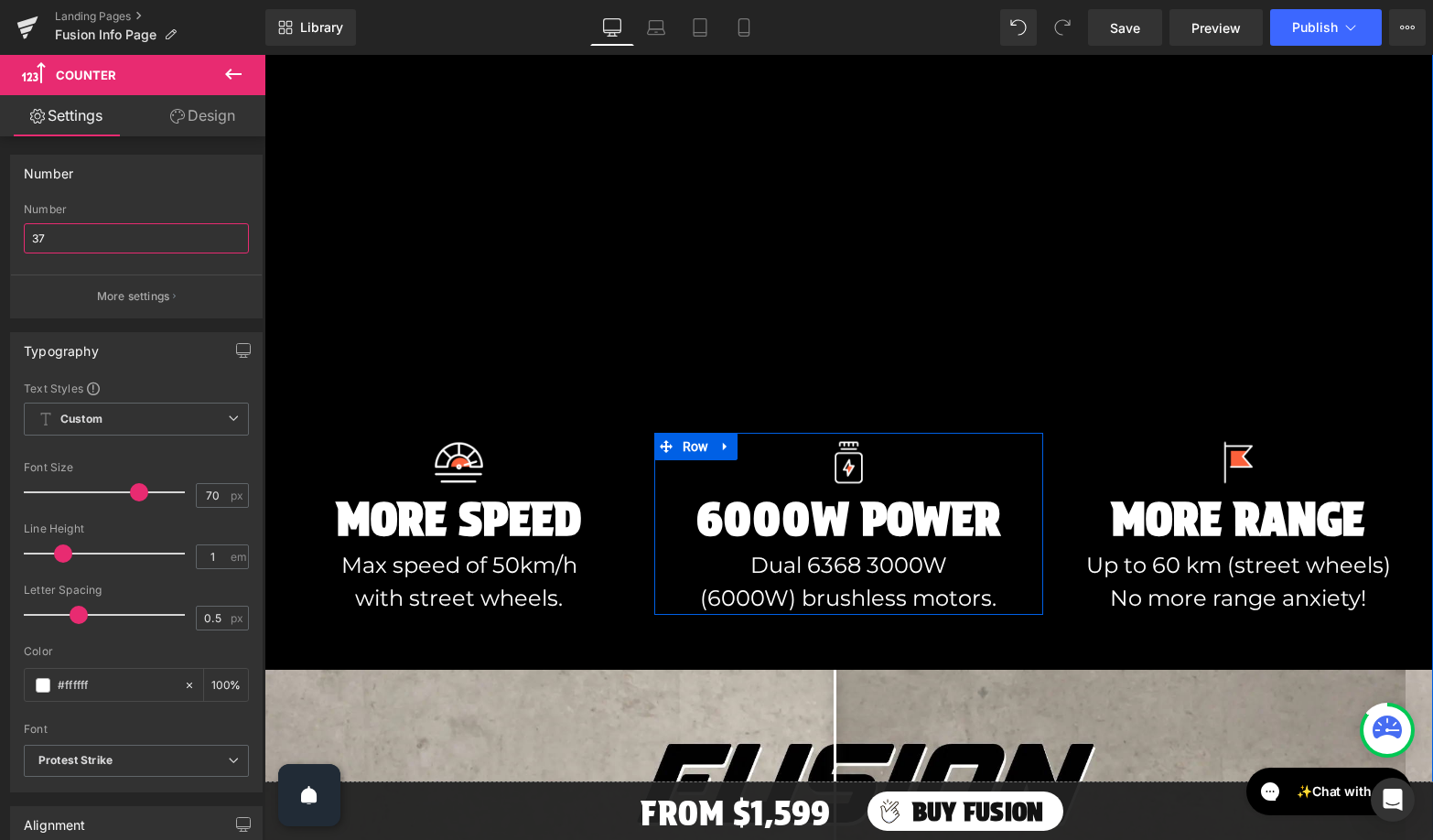 scroll, scrollTop: 1200, scrollLeft: 0, axis: vertical 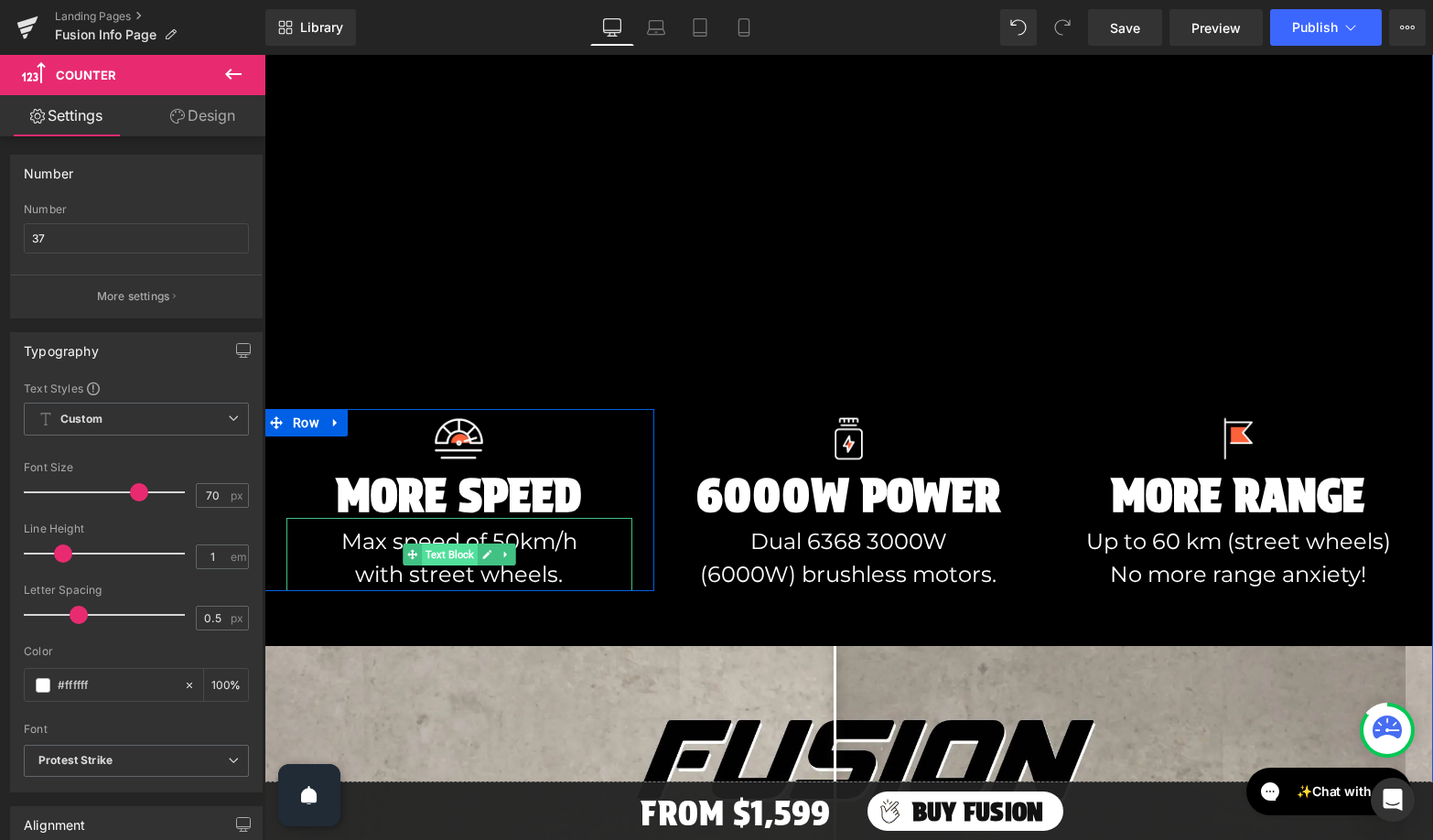 click on "Text Block" at bounding box center (449, 555) 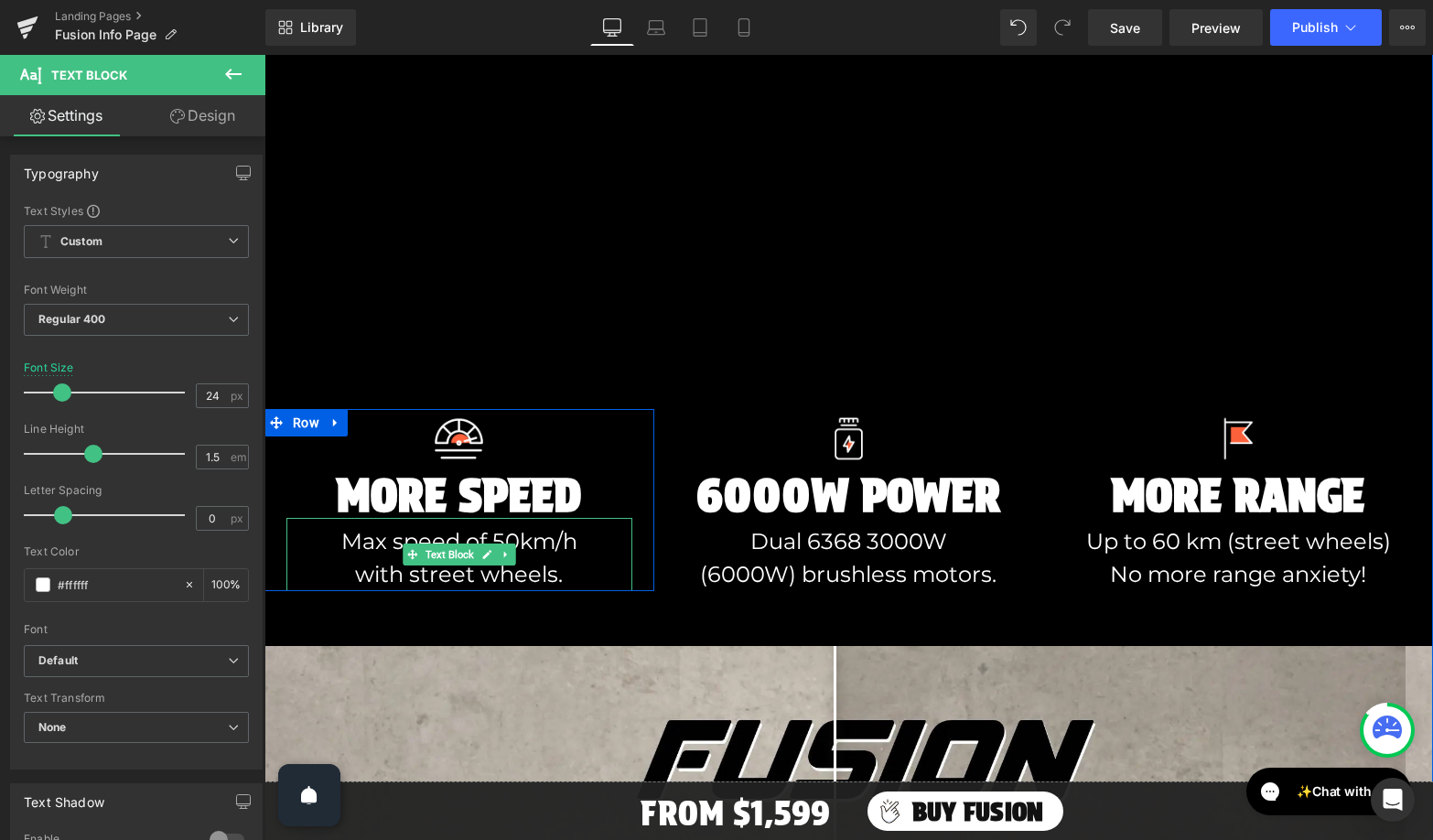 click on "Max speed of 50km/h with street wheels." at bounding box center [459, 558] 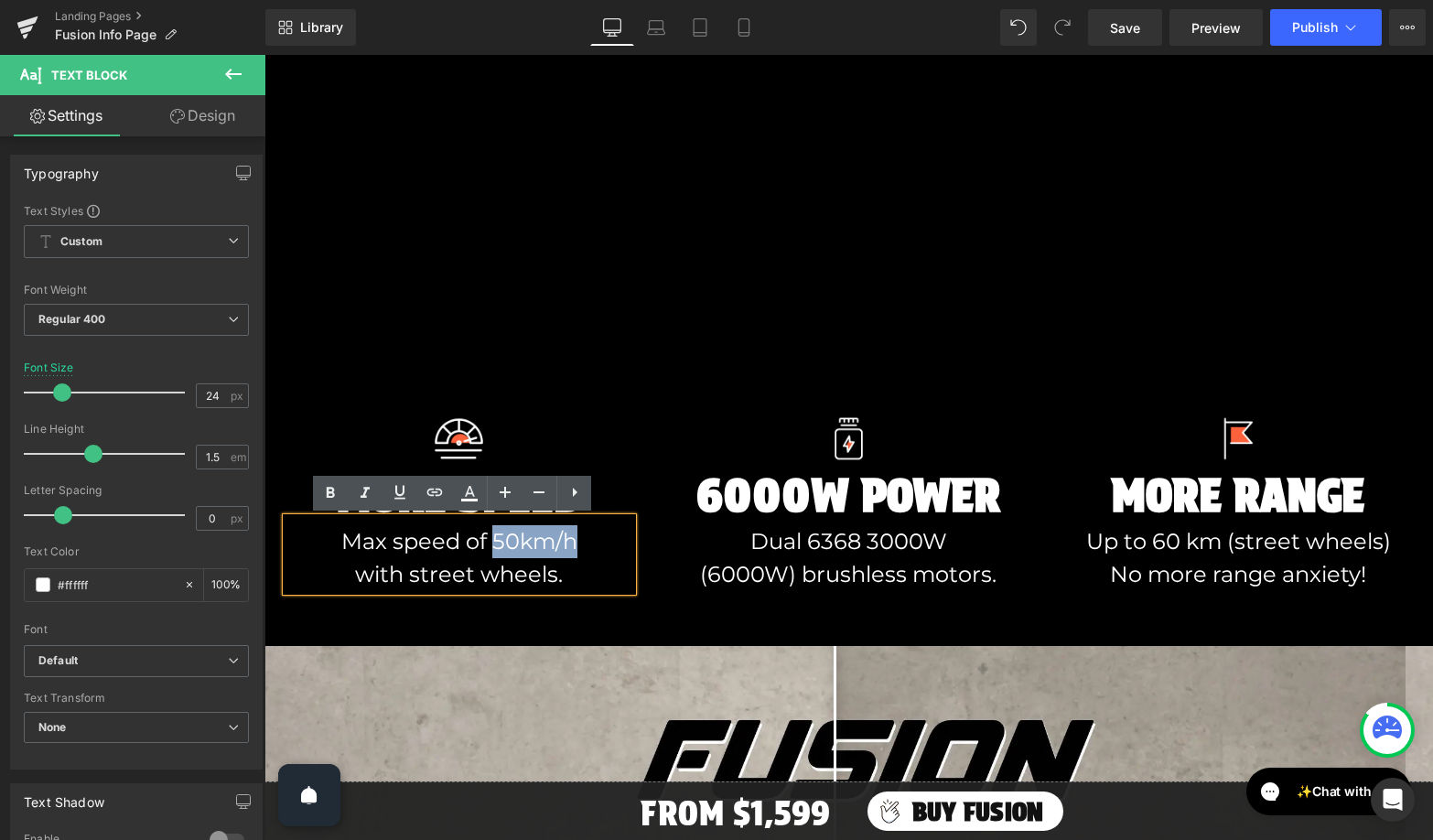 drag, startPoint x: 487, startPoint y: 540, endPoint x: 565, endPoint y: 541, distance: 78.00641 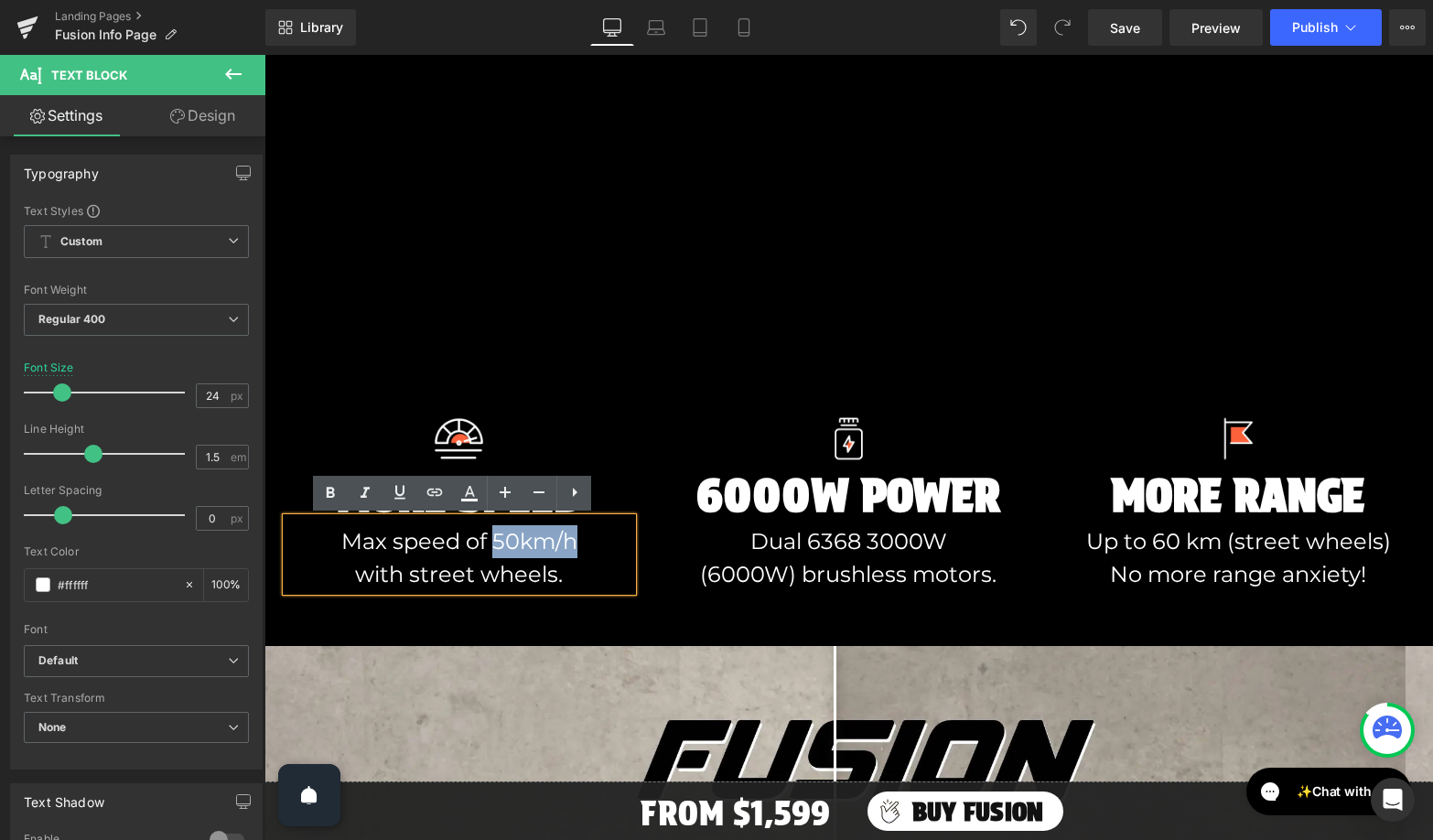 click on "Max speed of 50km/h with street wheels." at bounding box center [459, 558] 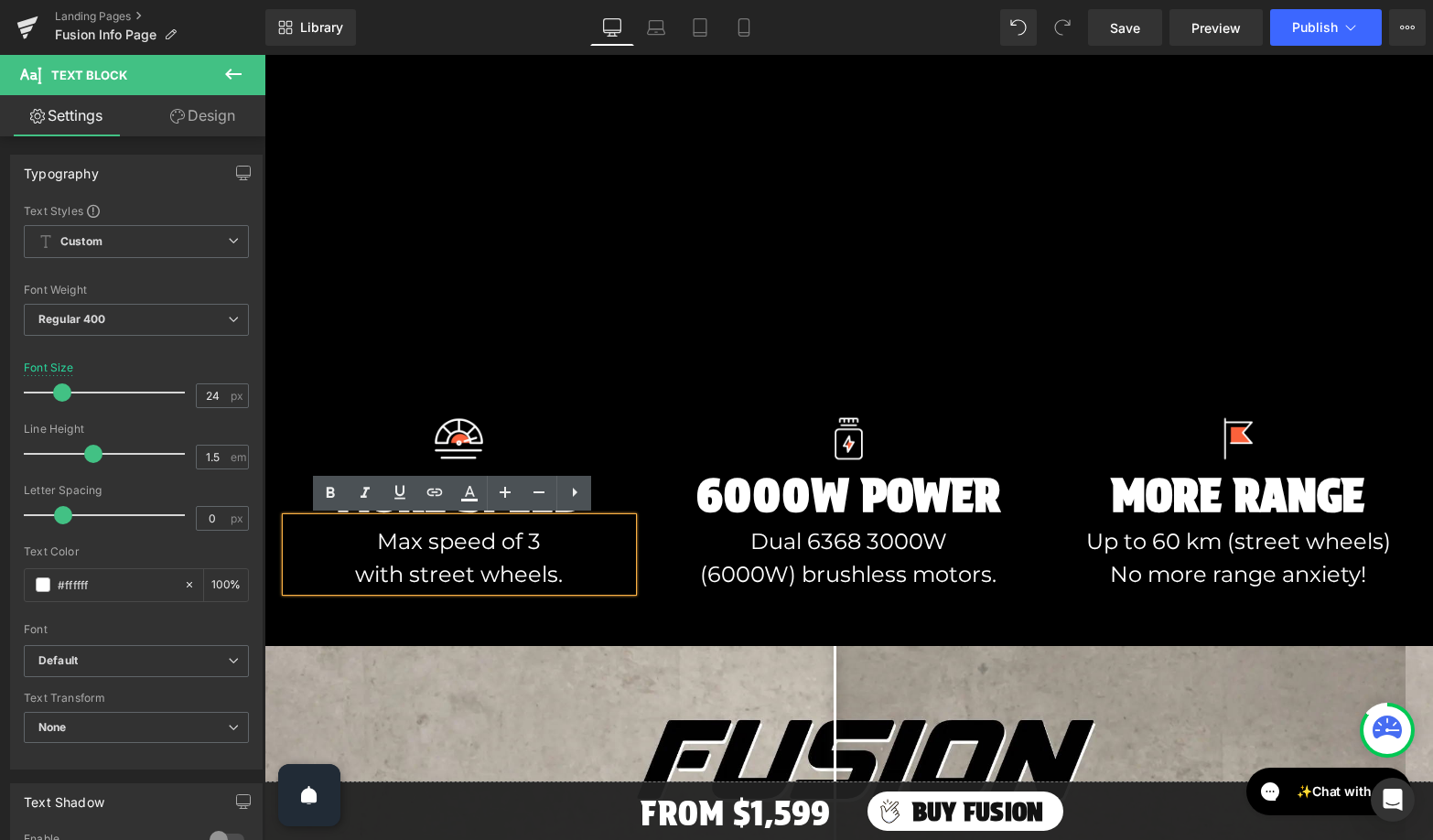 type 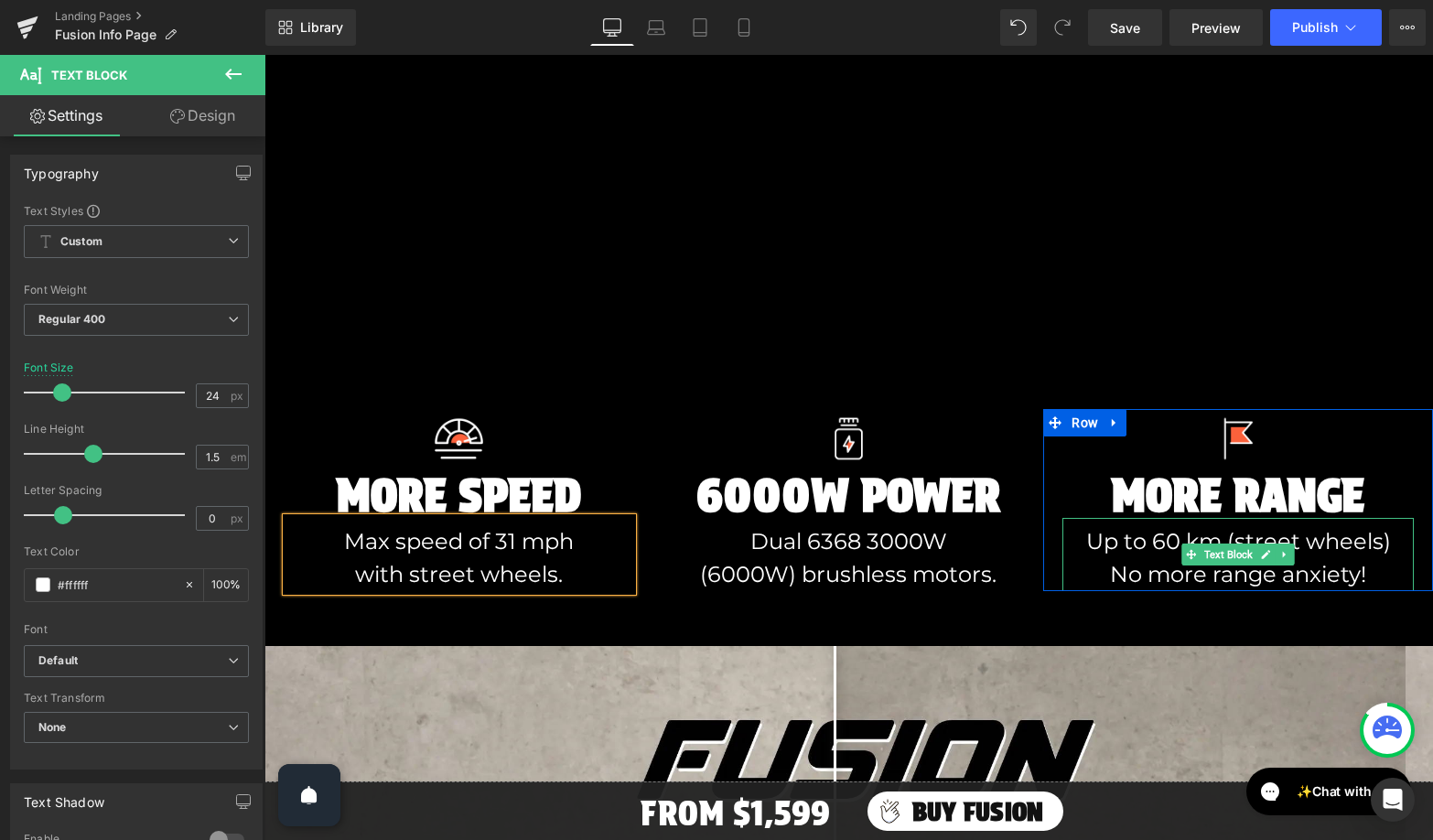 click on "Up to 60 km (street wheels) No more range anxiety!" at bounding box center (1238, 558) 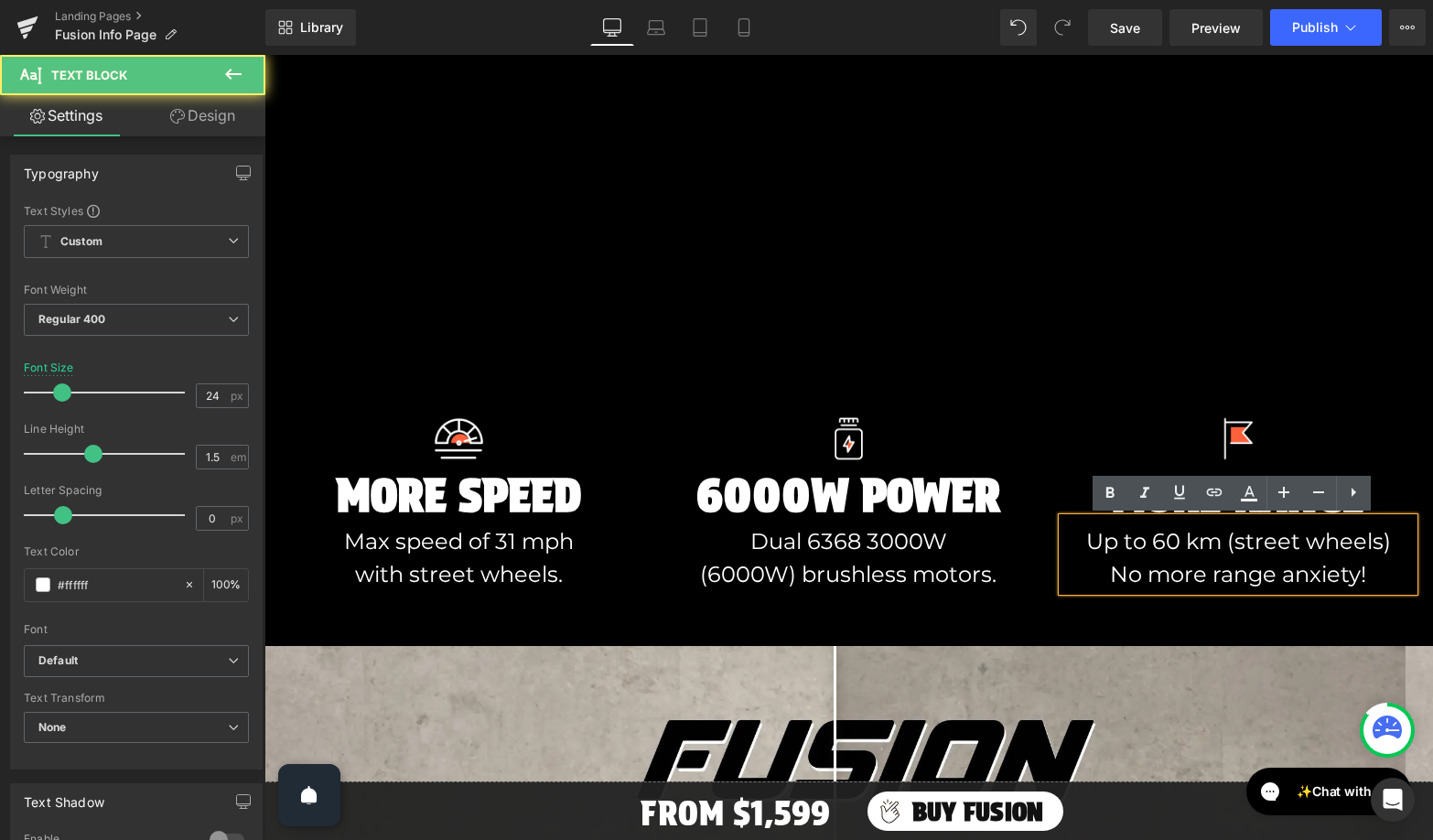 click on "Up to 60 km (street wheels) No more range anxiety!" at bounding box center (1238, 558) 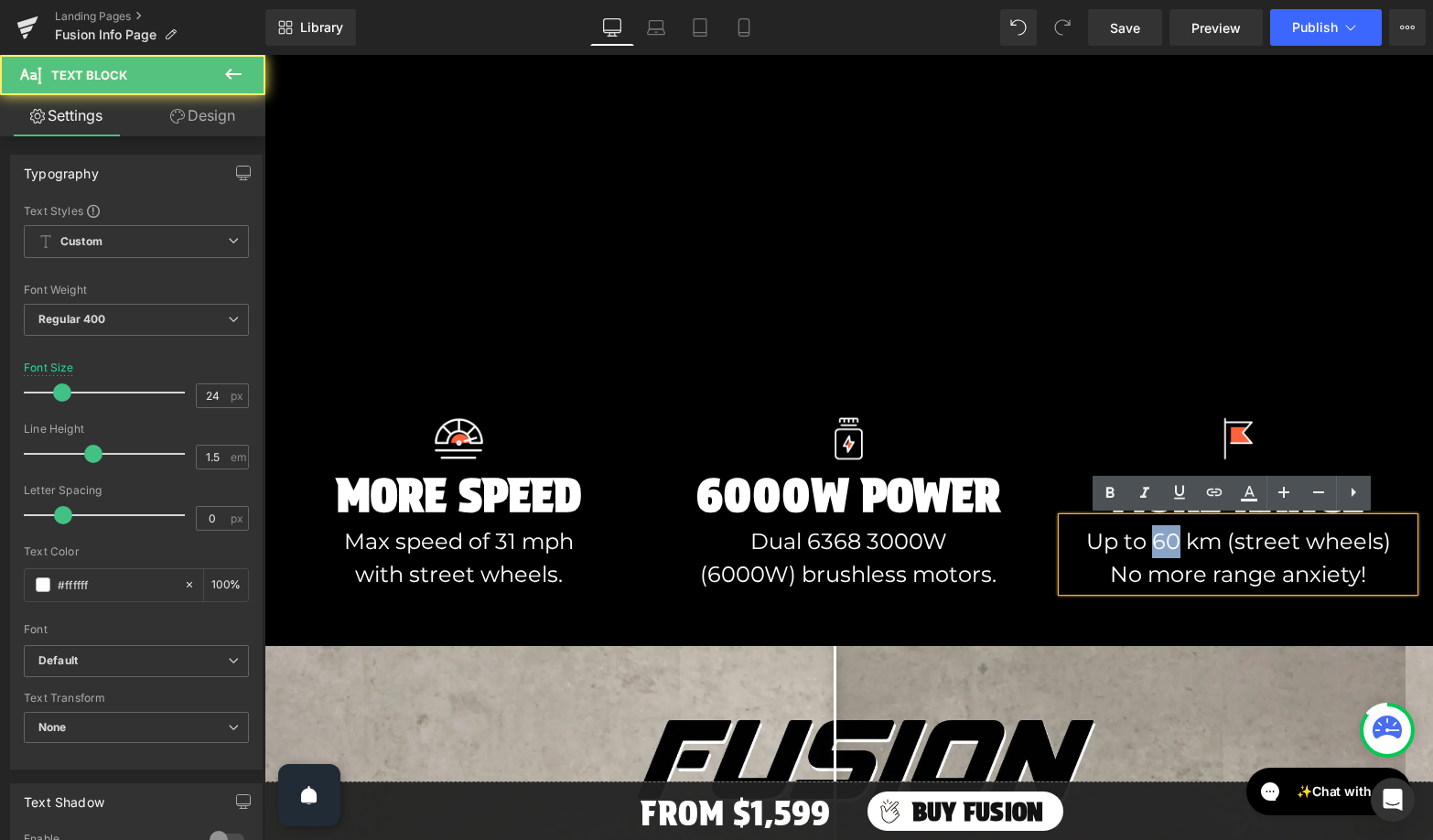 click on "Up to 60 km (street wheels) No more range anxiety!" at bounding box center (1238, 558) 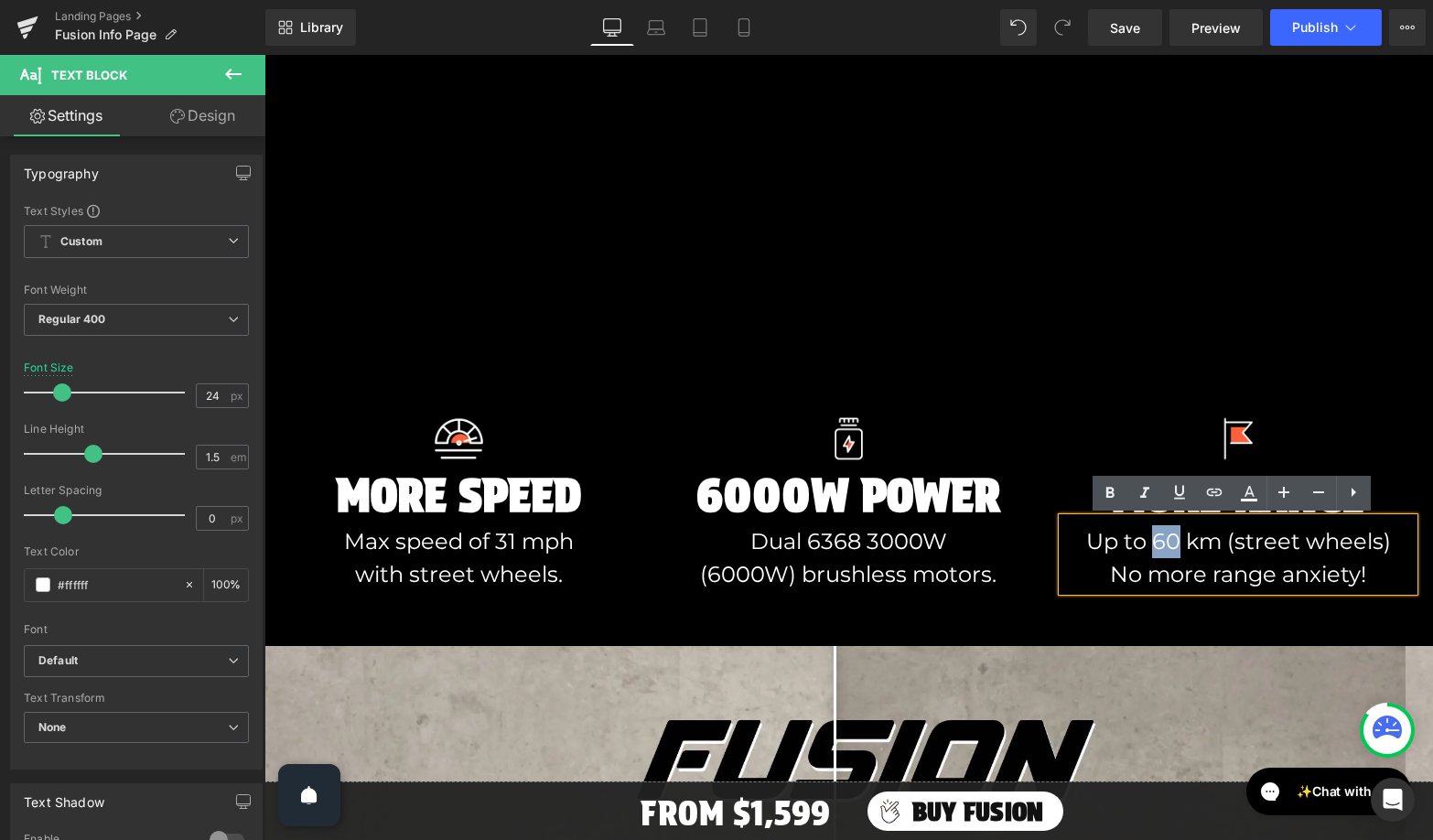 type 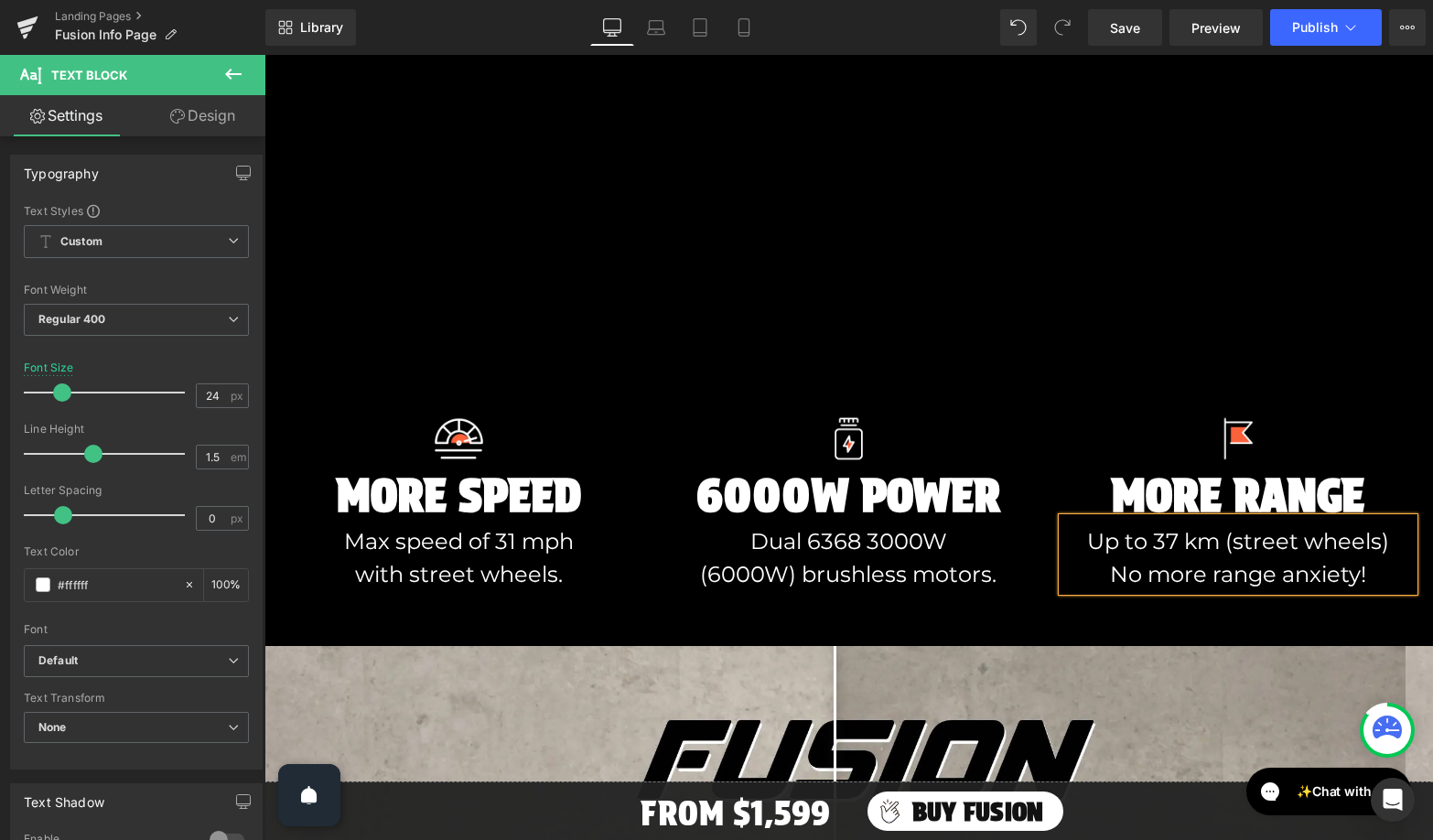 click on "Up to 37 km (street wheels) No more range anxiety!" at bounding box center (1238, 558) 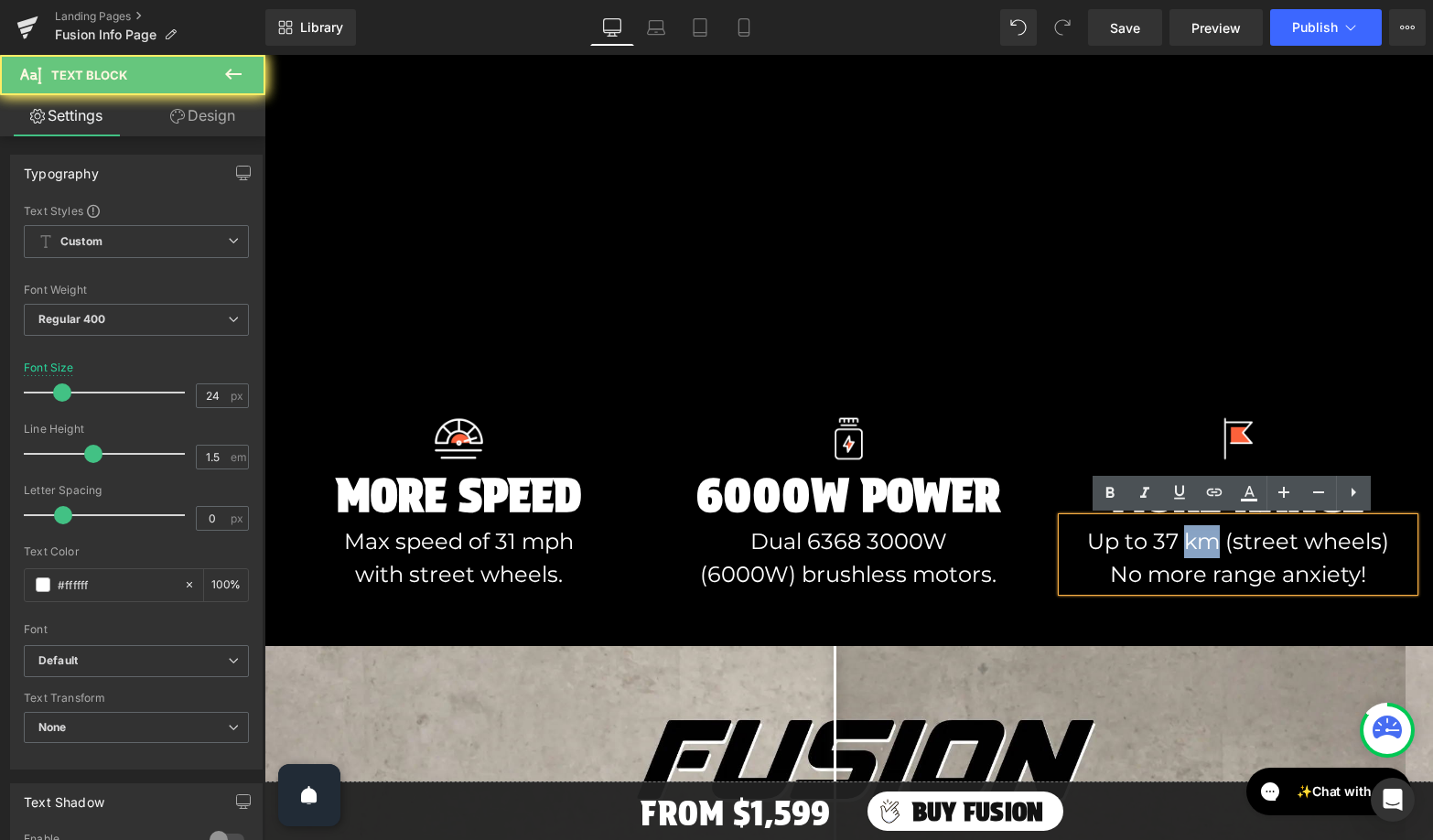 click on "Up to 37 km (street wheels) No more range anxiety!" at bounding box center [1238, 558] 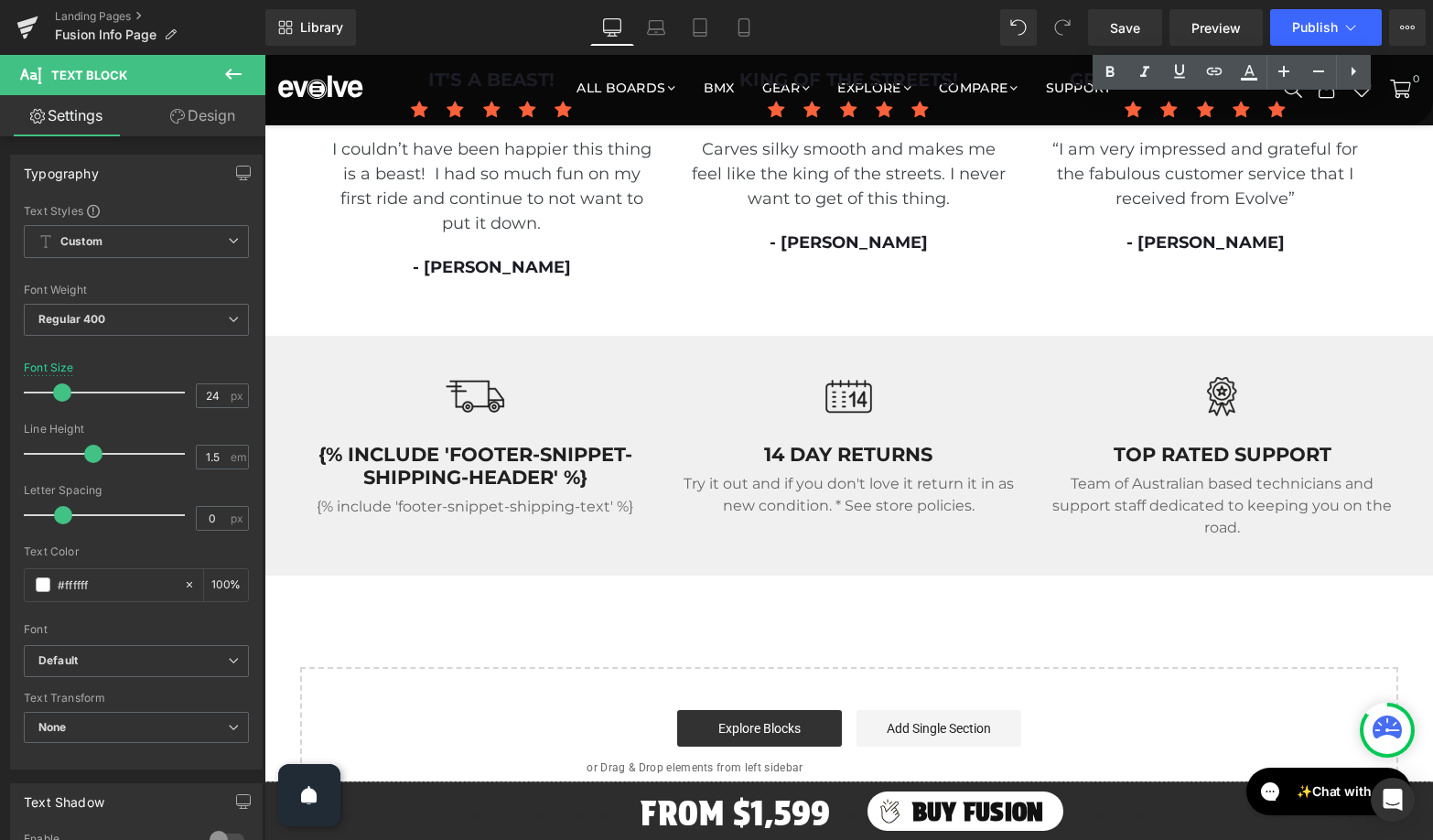 scroll, scrollTop: 7649, scrollLeft: 0, axis: vertical 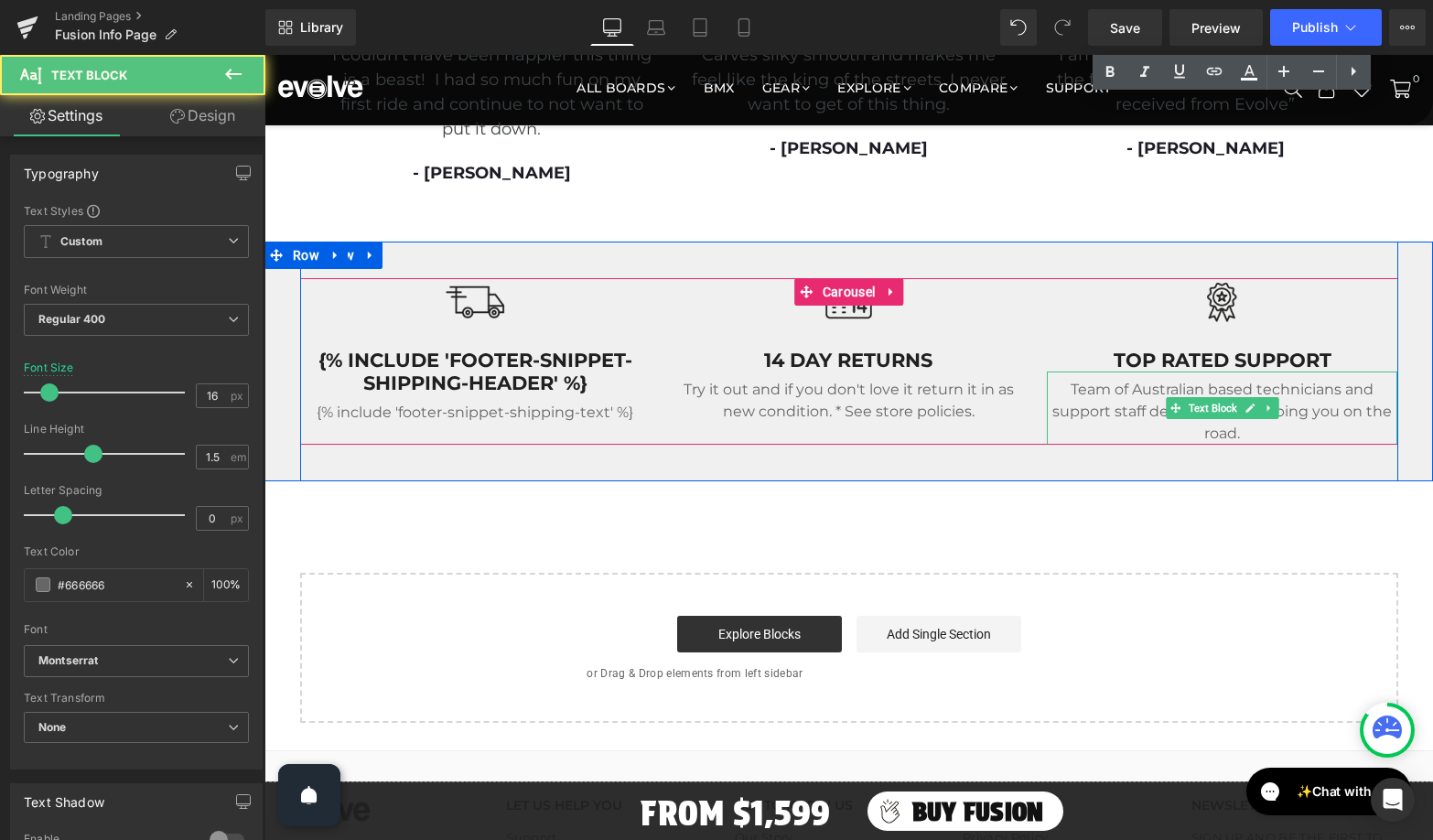 click on "Team of Australian based technicians and support staff dedicated to keeping you on the road." at bounding box center [1222, 412] 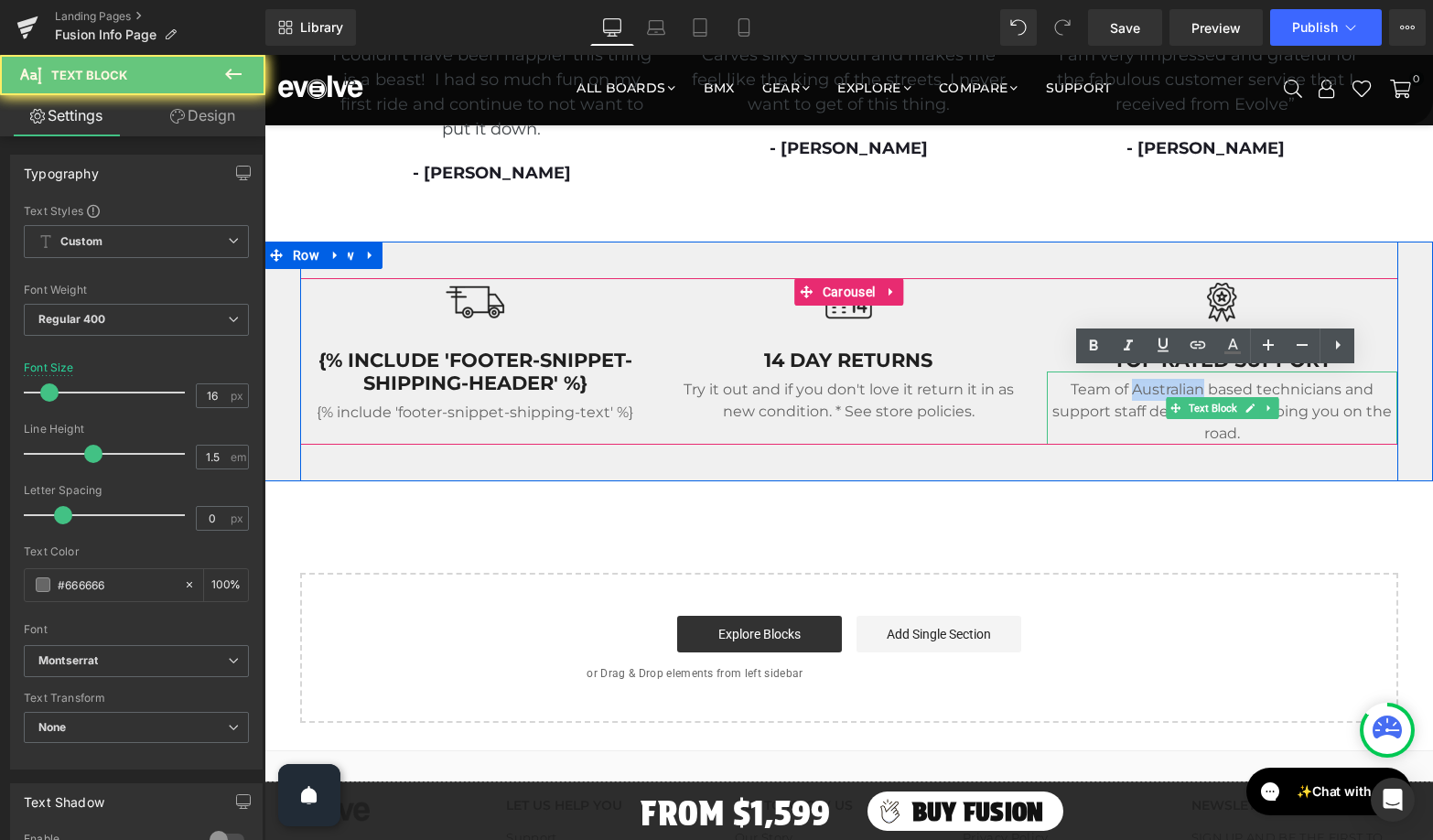 click on "Team of Australian based technicians and support staff dedicated to keeping you on the road." at bounding box center [1222, 412] 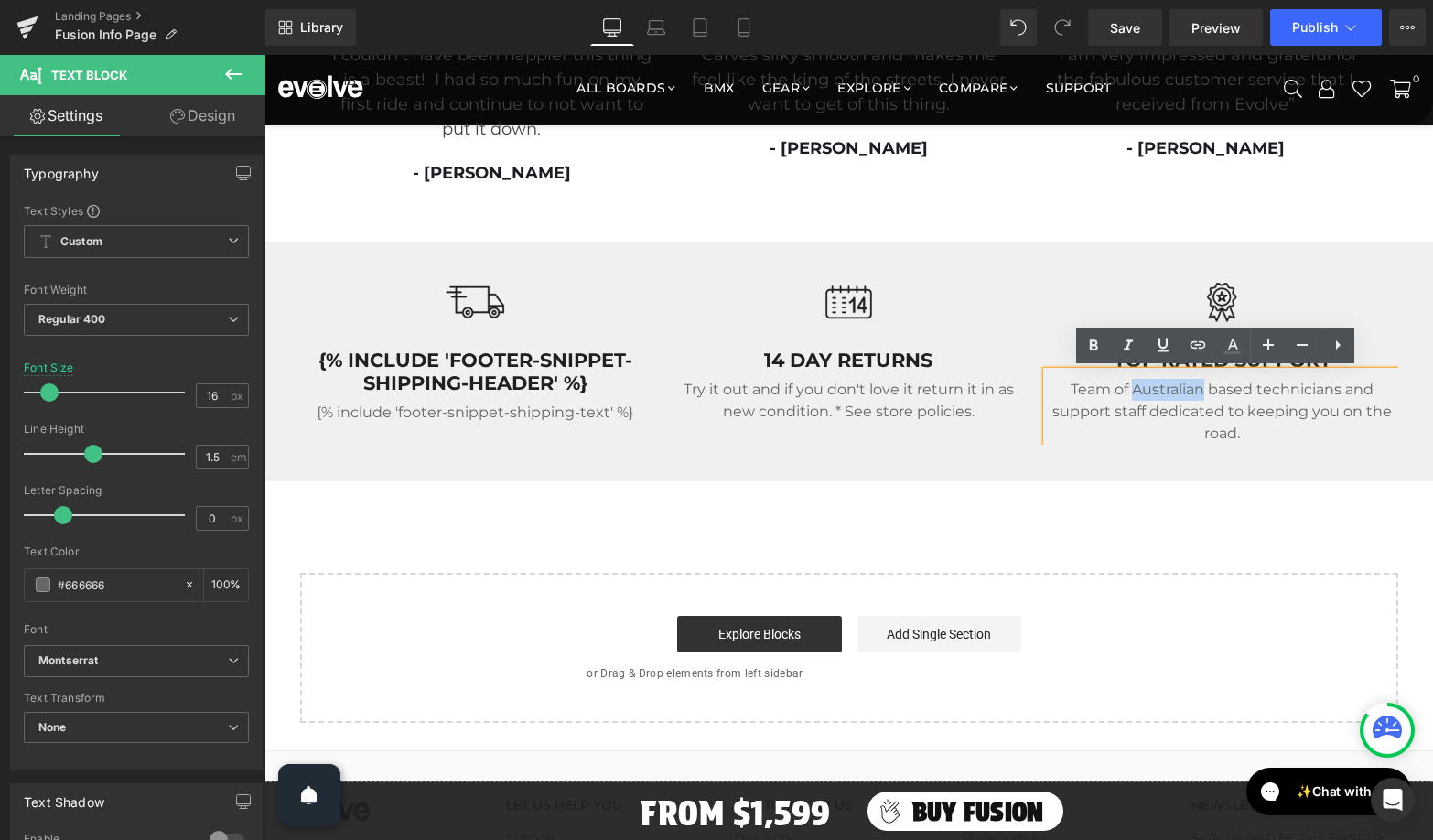 type 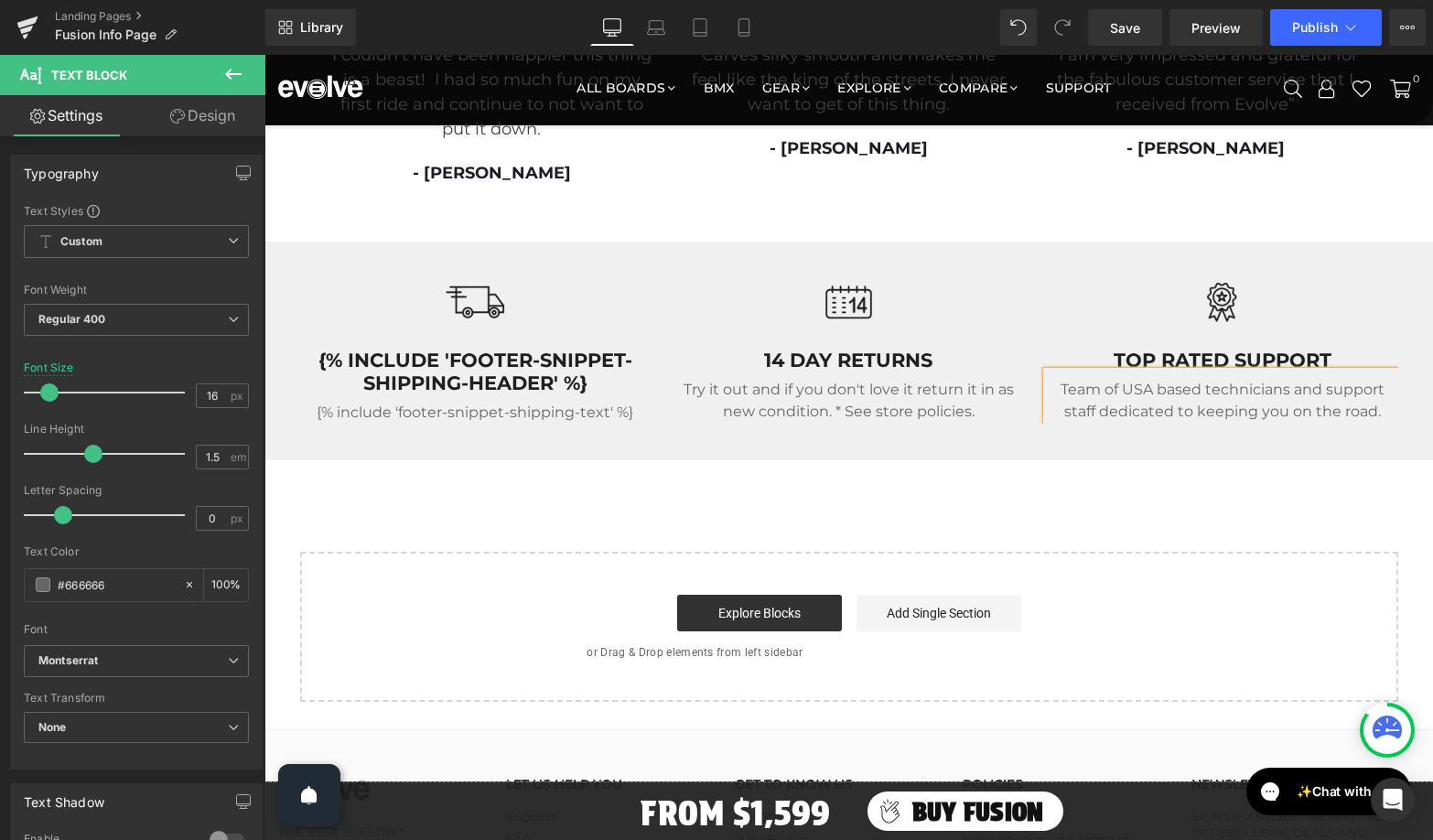 click on "Image
The best of Evolve, fused into one.
Text Block
Hero Banner         Row         Top Speed UP TO Heading
31 MPH
Counter         RANGE UP TO Heading
37 MI
Counter         BUY FROM Heading         $1,599 Text Block         BUY FUSION Button         Row
Video Bg         Image         MORE Speed Heading         Max speed of 31 mph with street wheels. Text Block         Row         Image         6000W Power Heading         Dual 6368 3000W  (6000W) brushless motors. Text Block         Row         Image         MORE Range Heading         Up to 37 mi (street wheels) No more range anxiety! Text Block         Row         Row" at bounding box center [848, -3395] 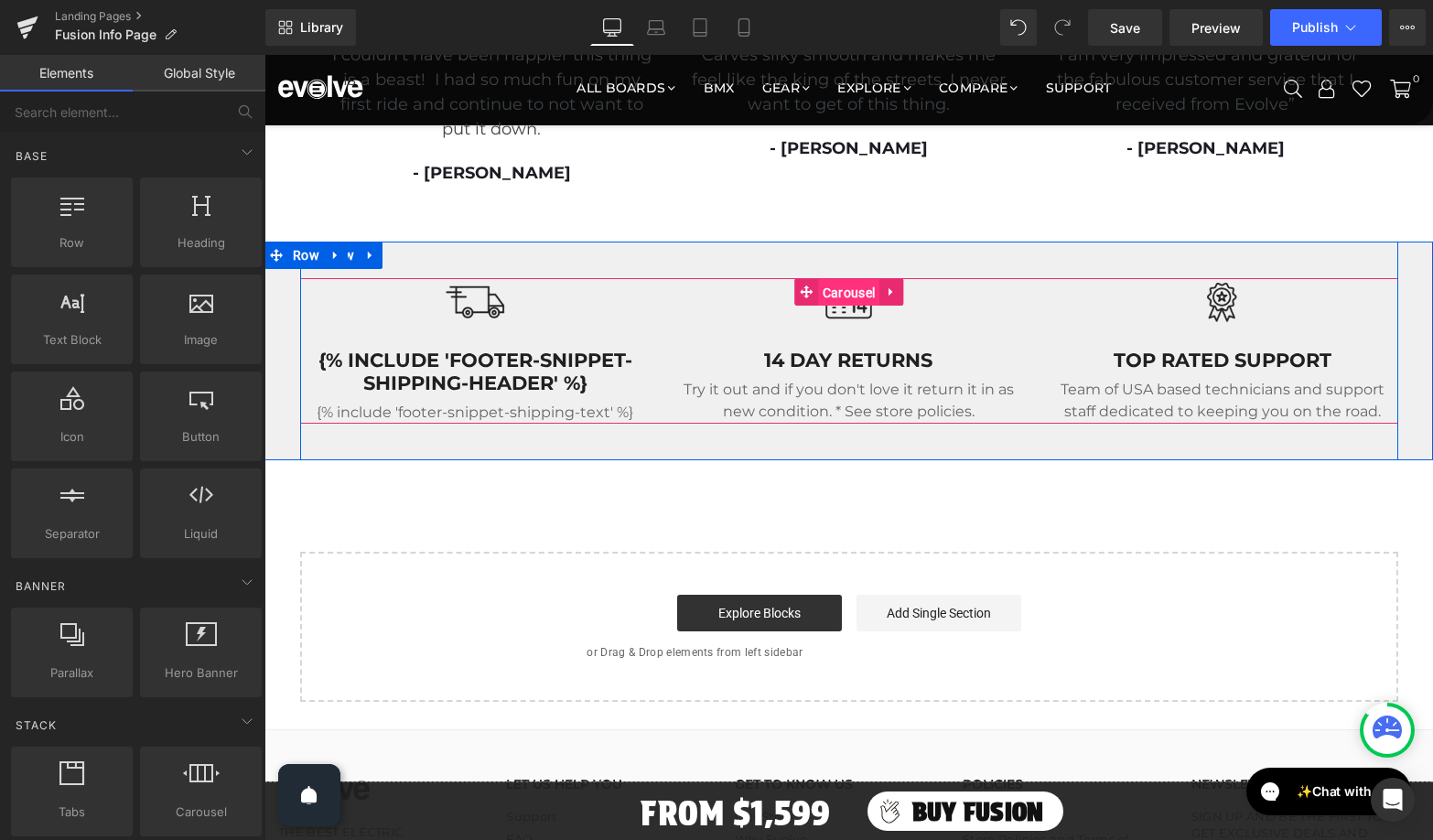 click on "Carousel" at bounding box center [848, 293] 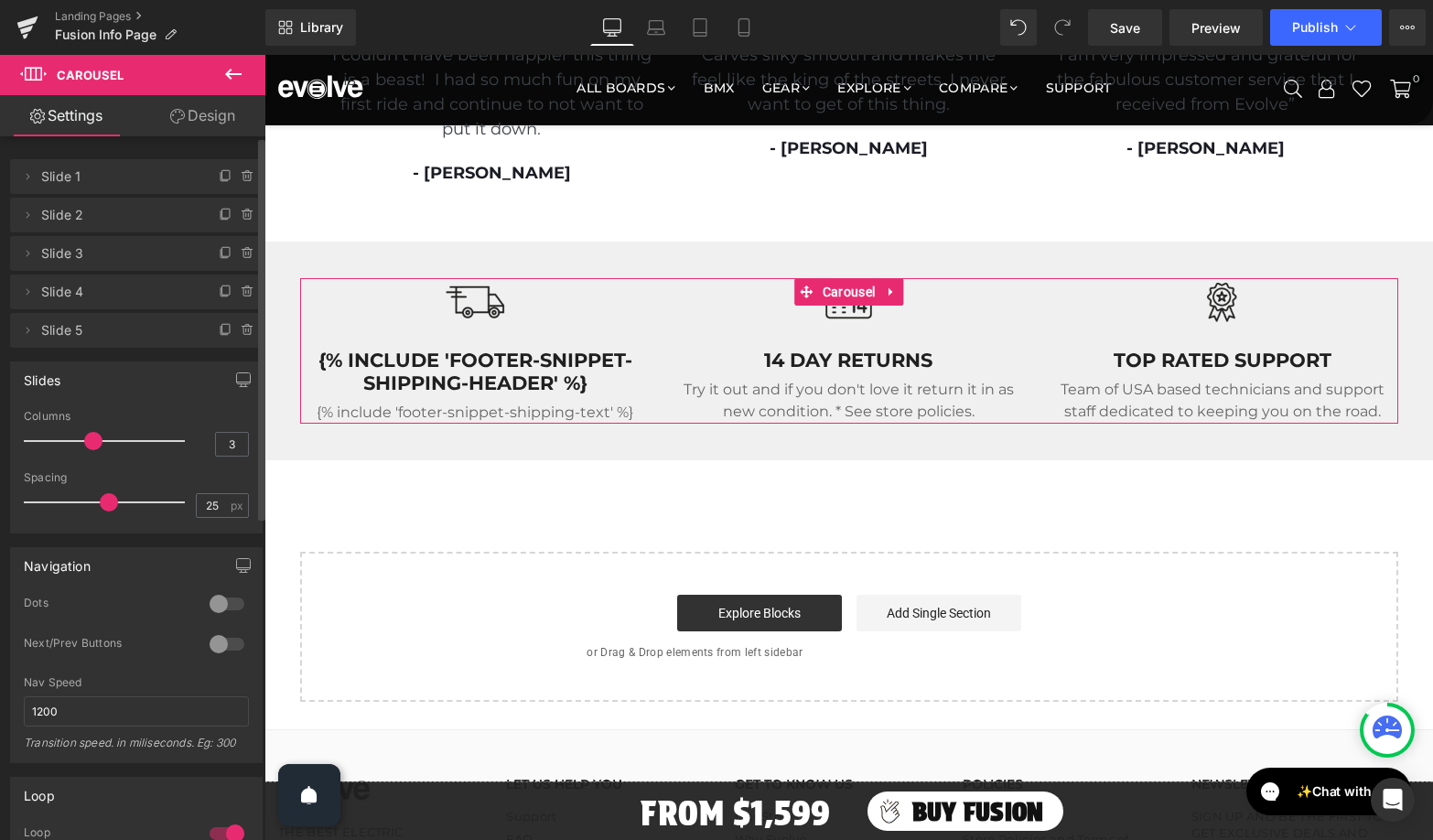 click at bounding box center [227, 604] 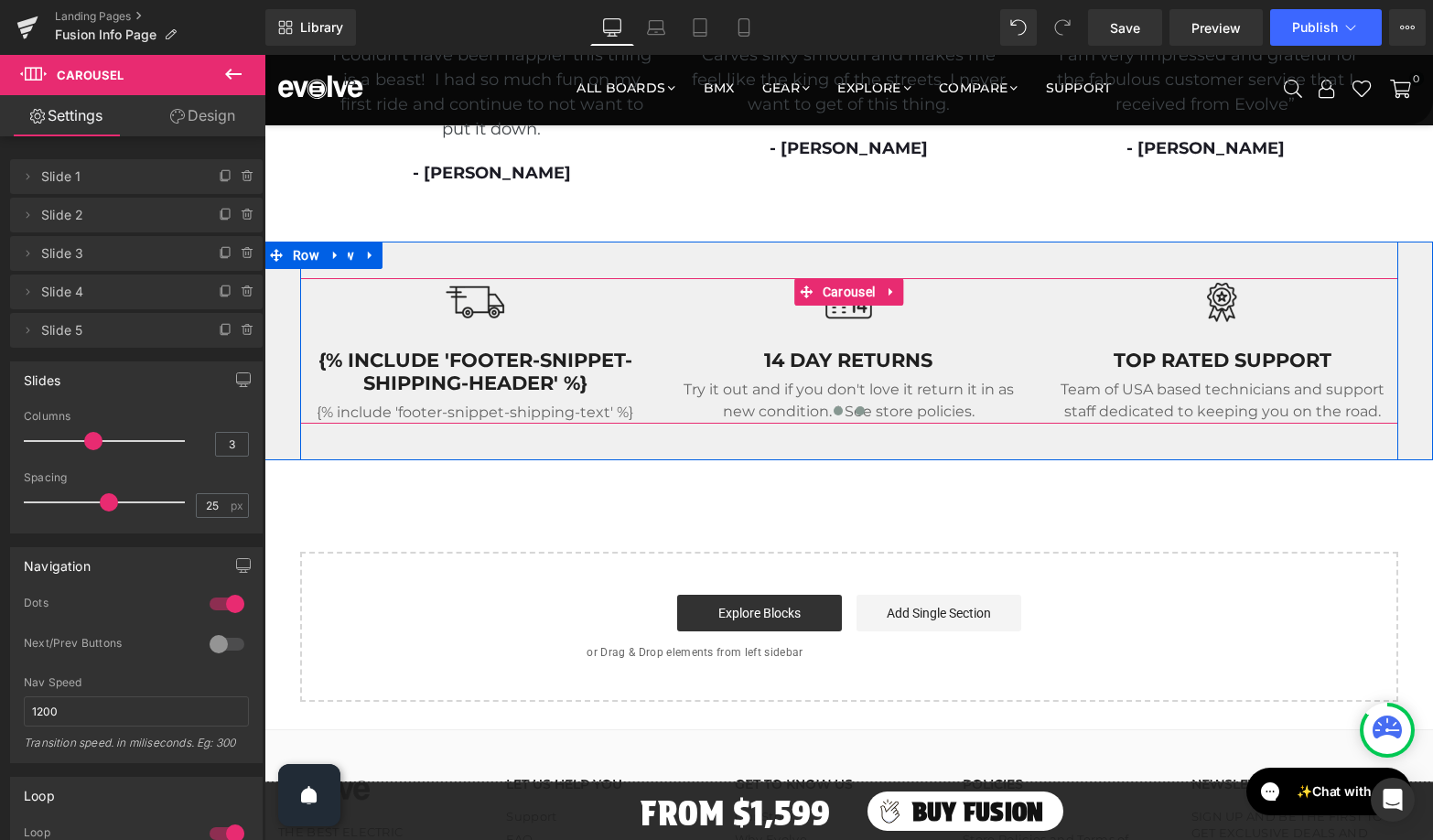 click at bounding box center (860, 411) 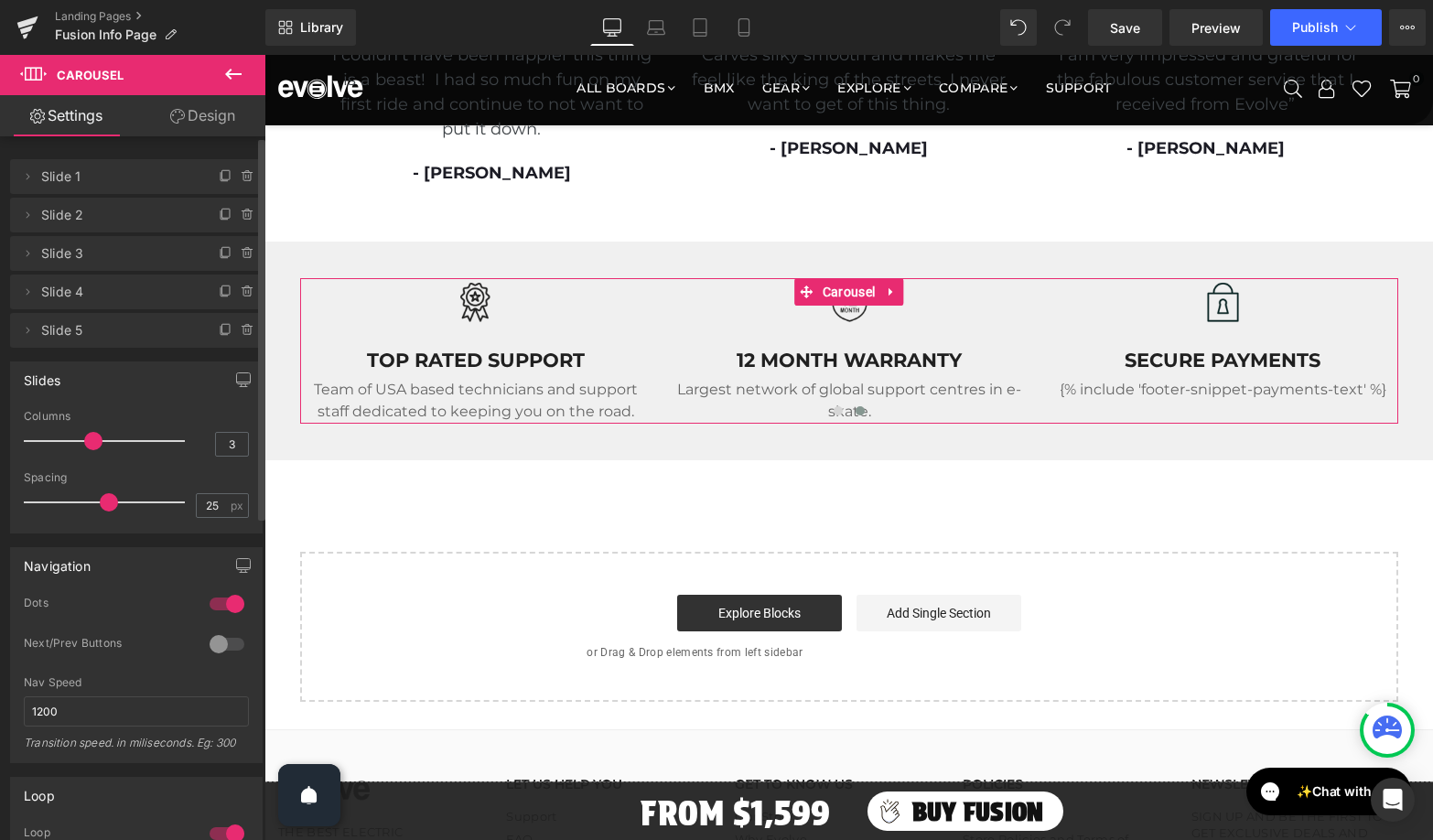 click at bounding box center [227, 604] 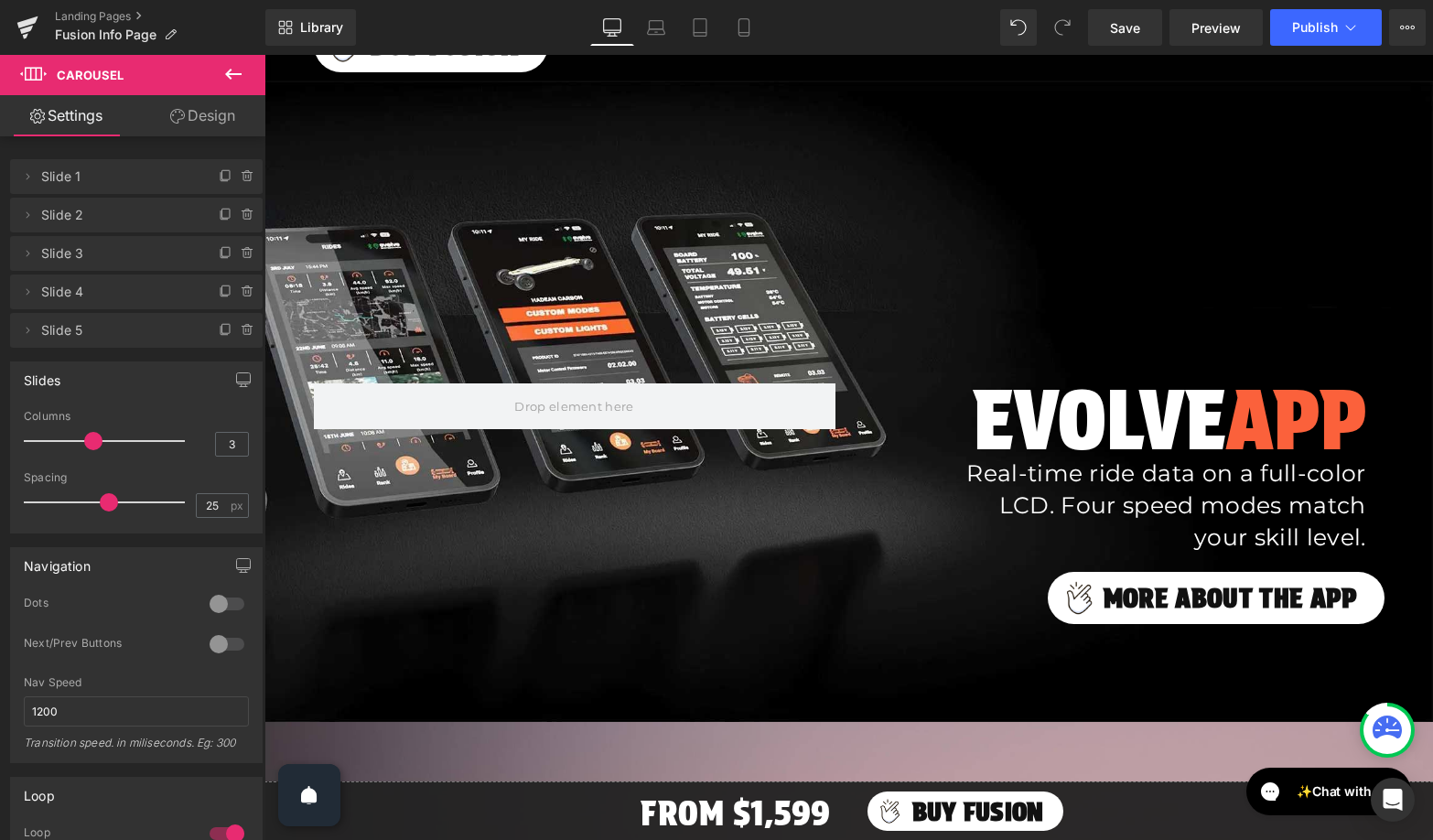 scroll, scrollTop: 5884, scrollLeft: 0, axis: vertical 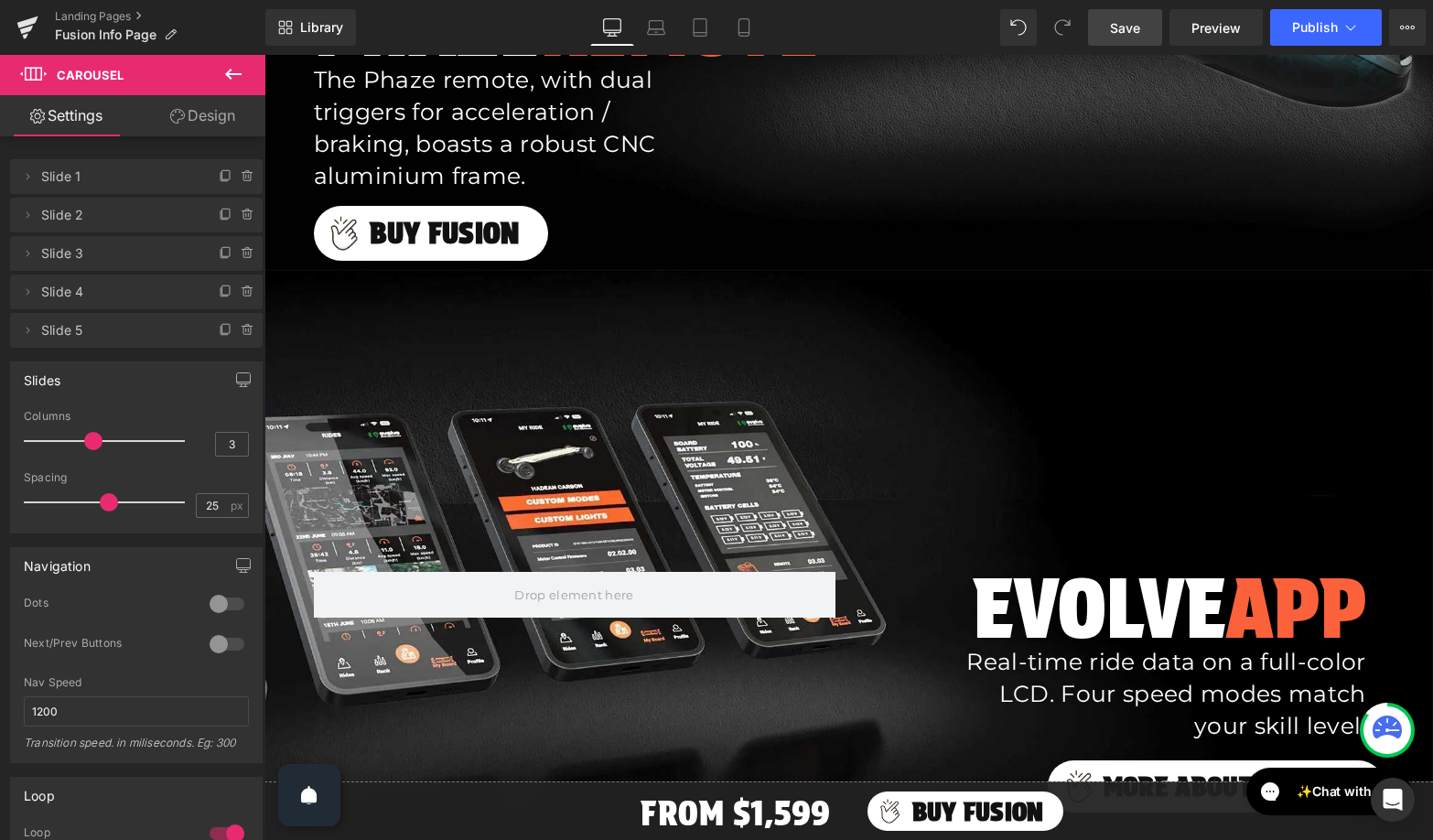 click on "Save" at bounding box center [1125, 27] 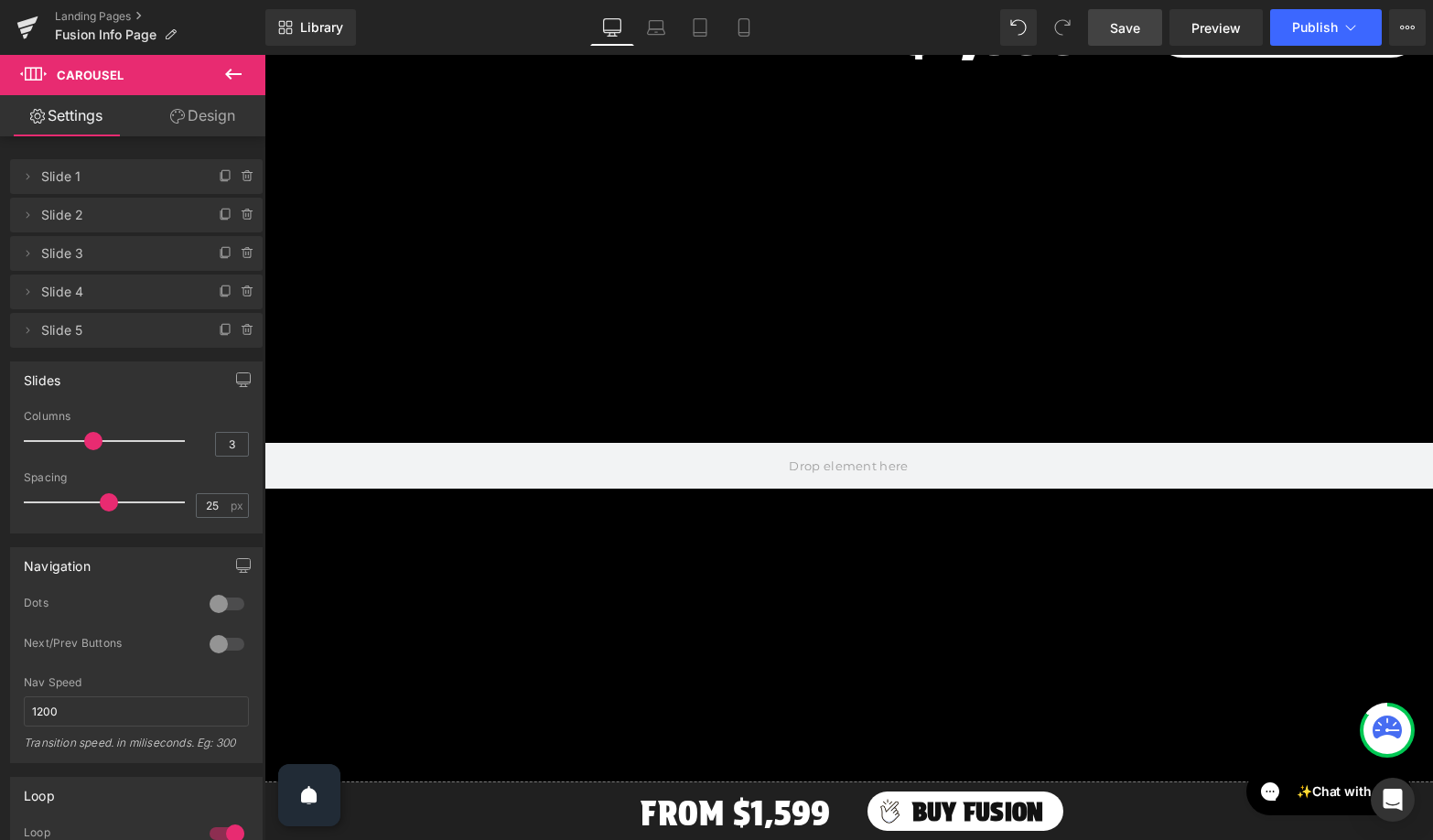 scroll, scrollTop: 0, scrollLeft: 0, axis: both 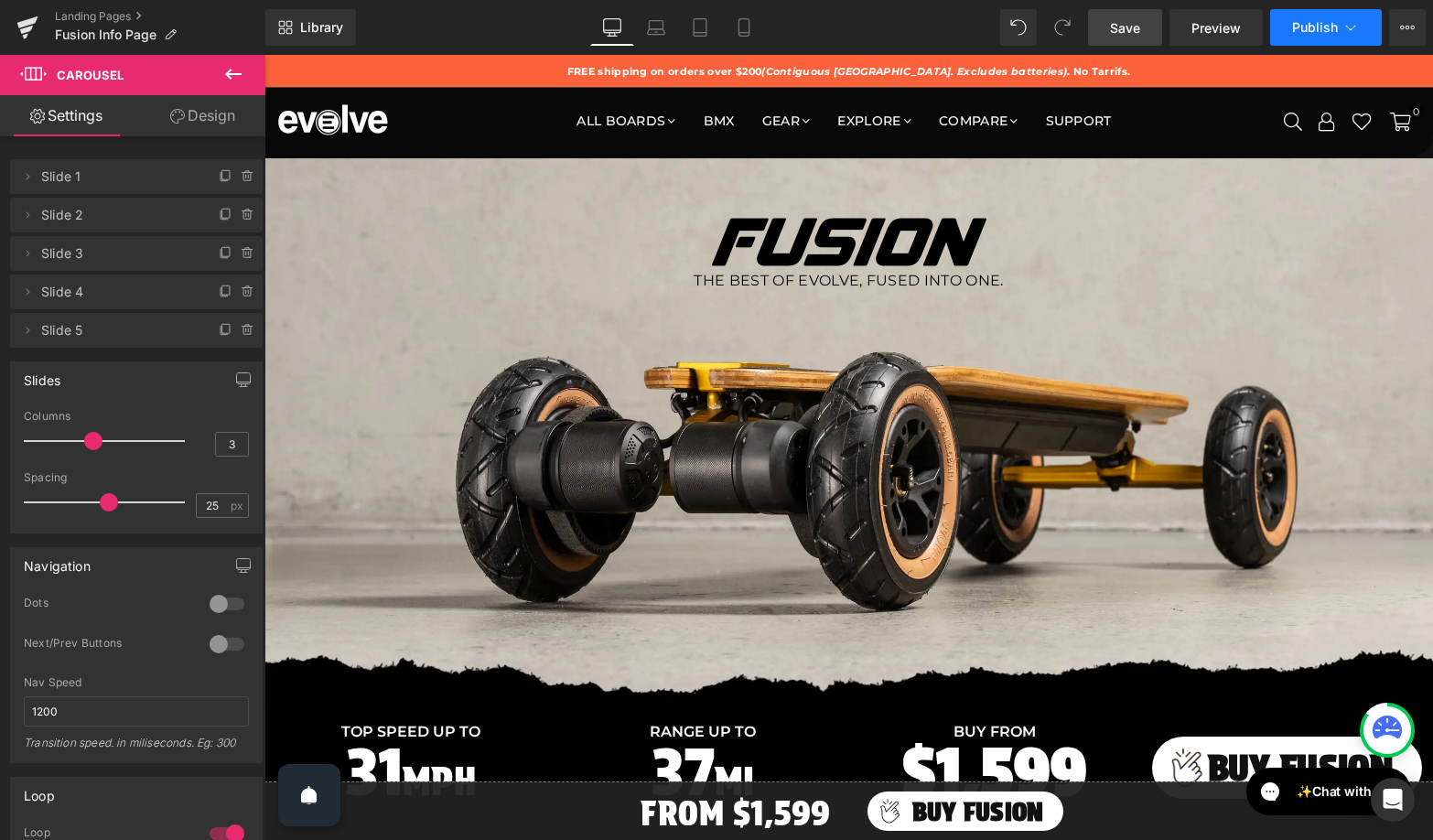 click 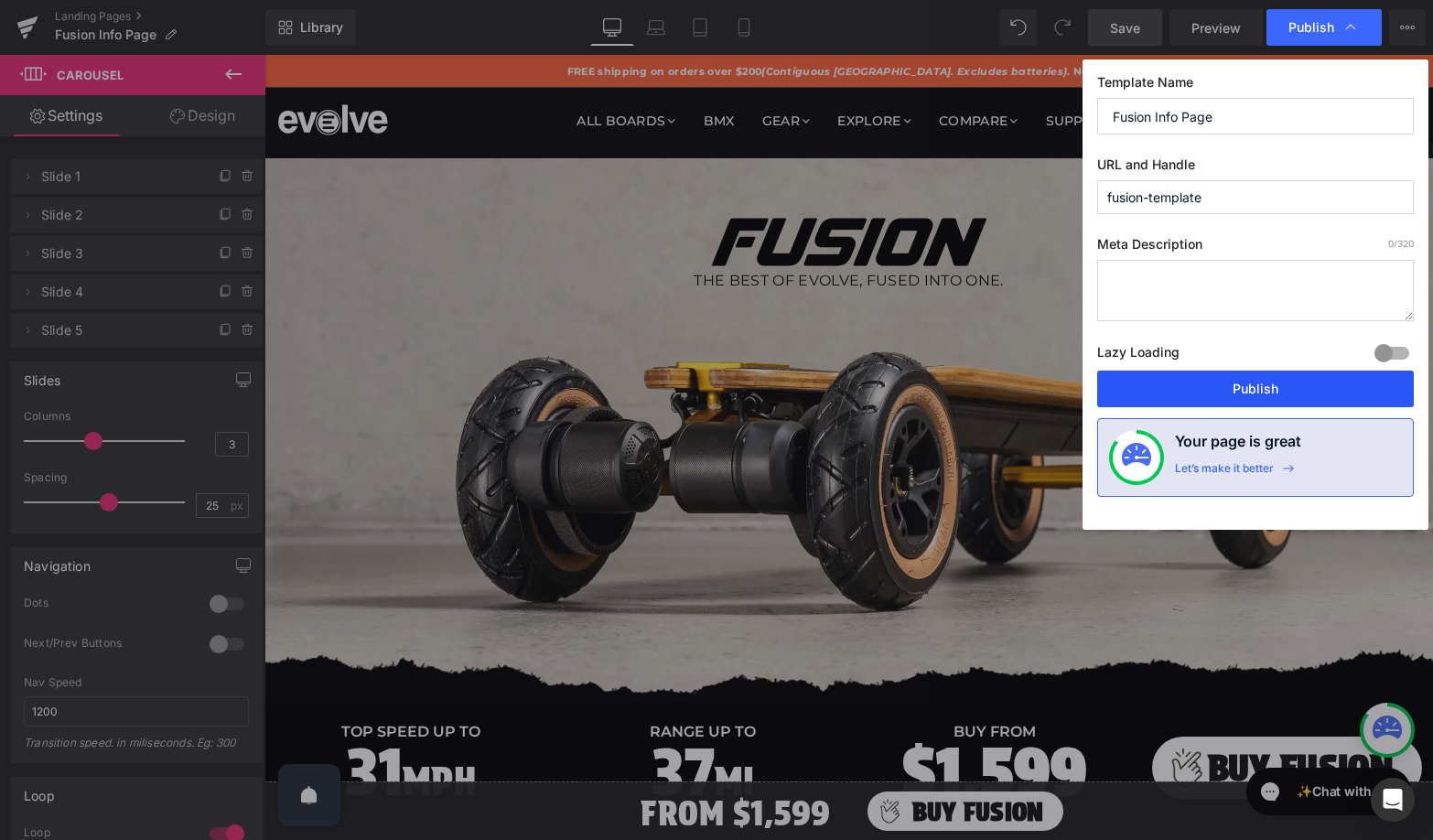 click on "Publish" at bounding box center (1255, 389) 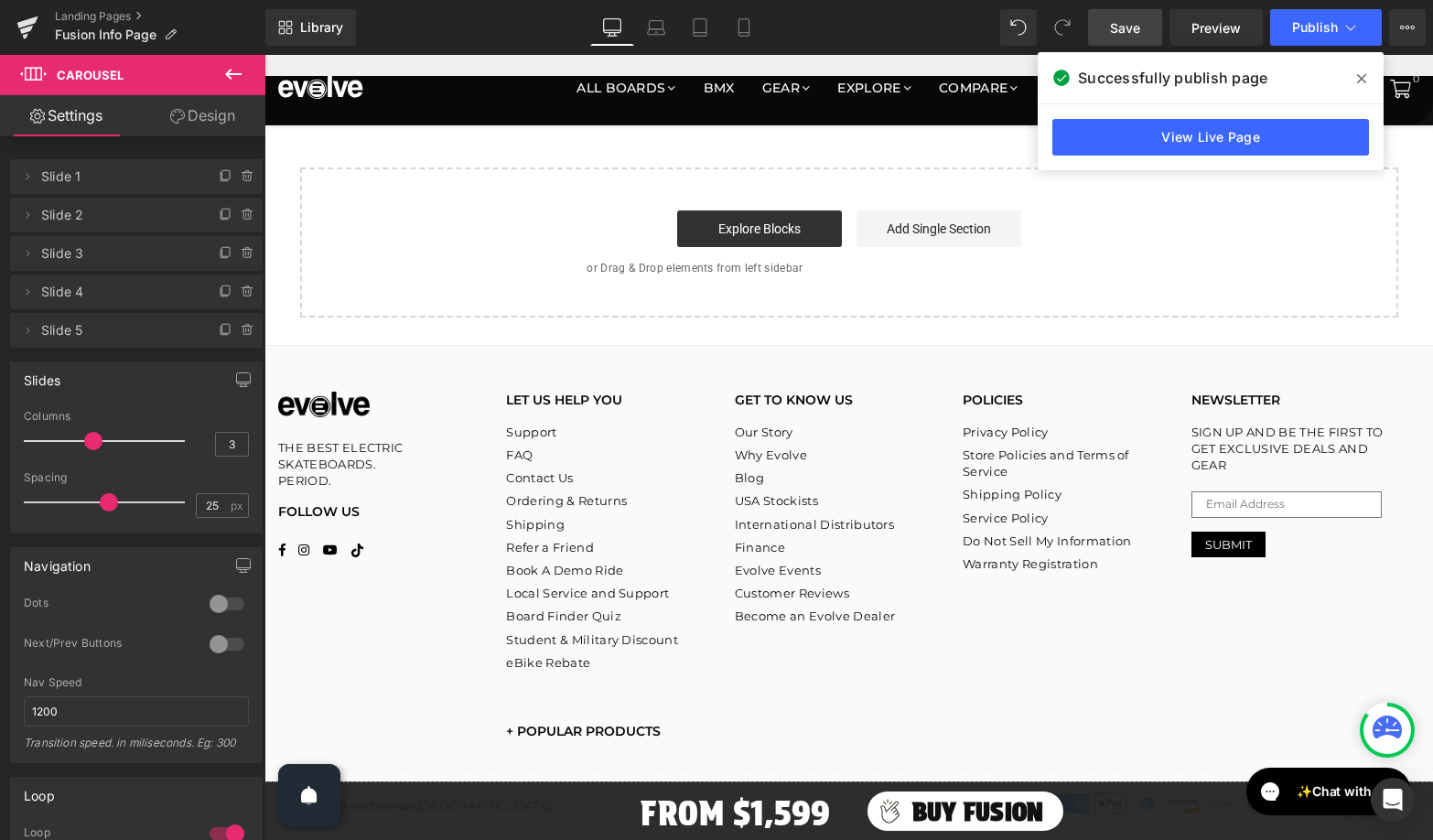 scroll, scrollTop: 7552, scrollLeft: 0, axis: vertical 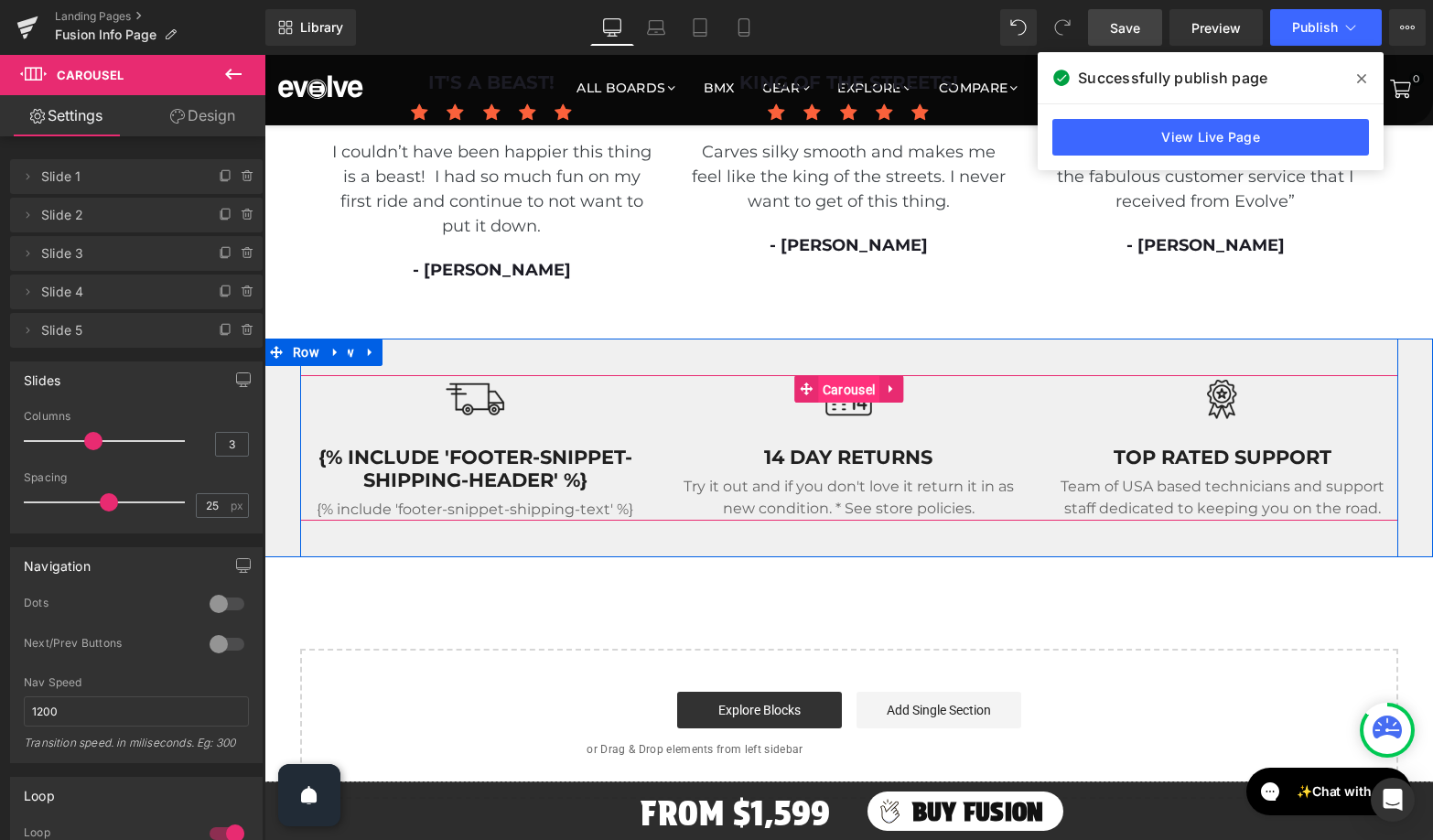 click on "Carousel" at bounding box center [848, 390] 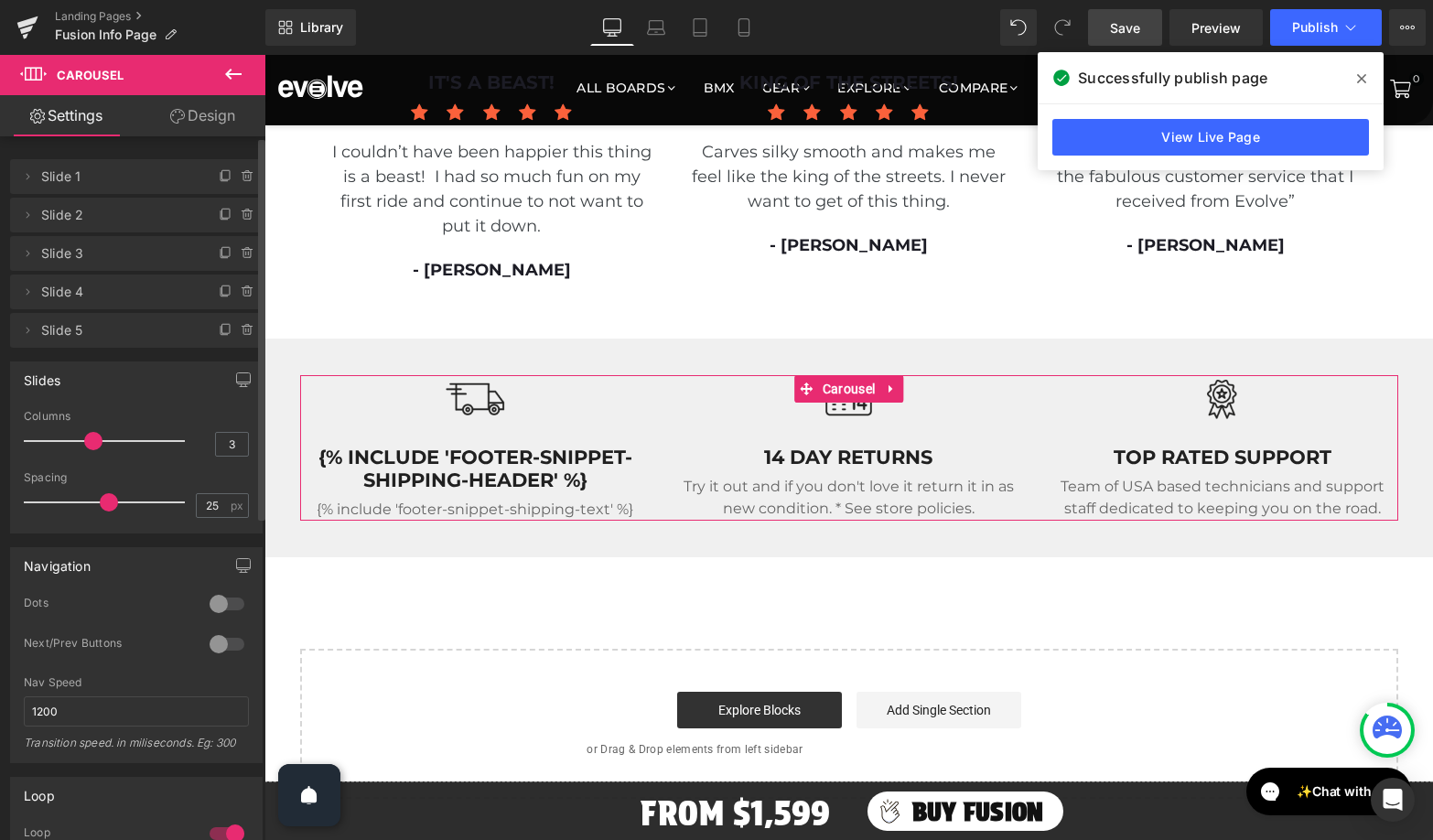 click at bounding box center (227, 604) 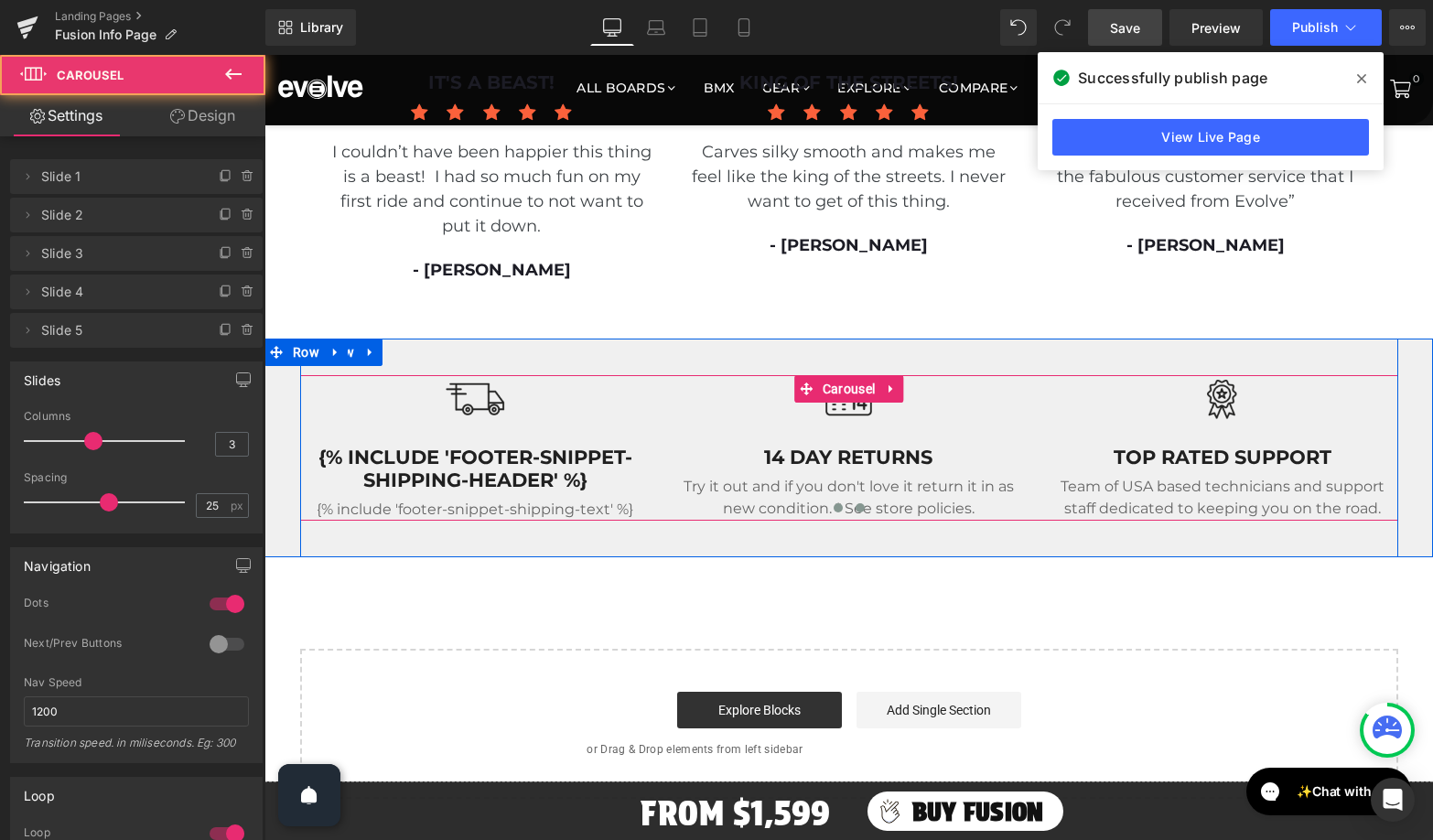 click at bounding box center (860, 508) 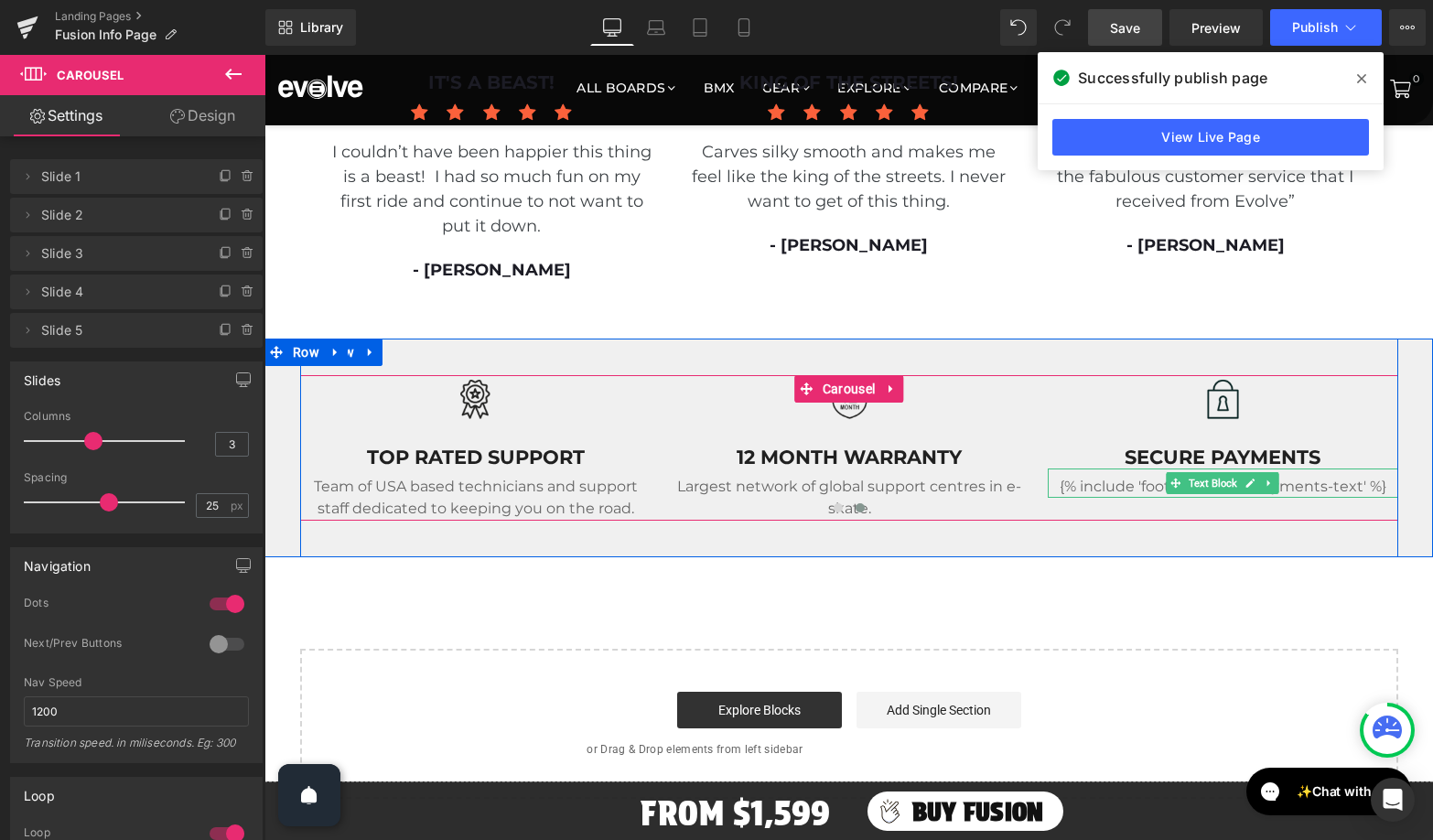 click on "{% include 'footer-snippet-payments-text' %}" at bounding box center (1223, 487) 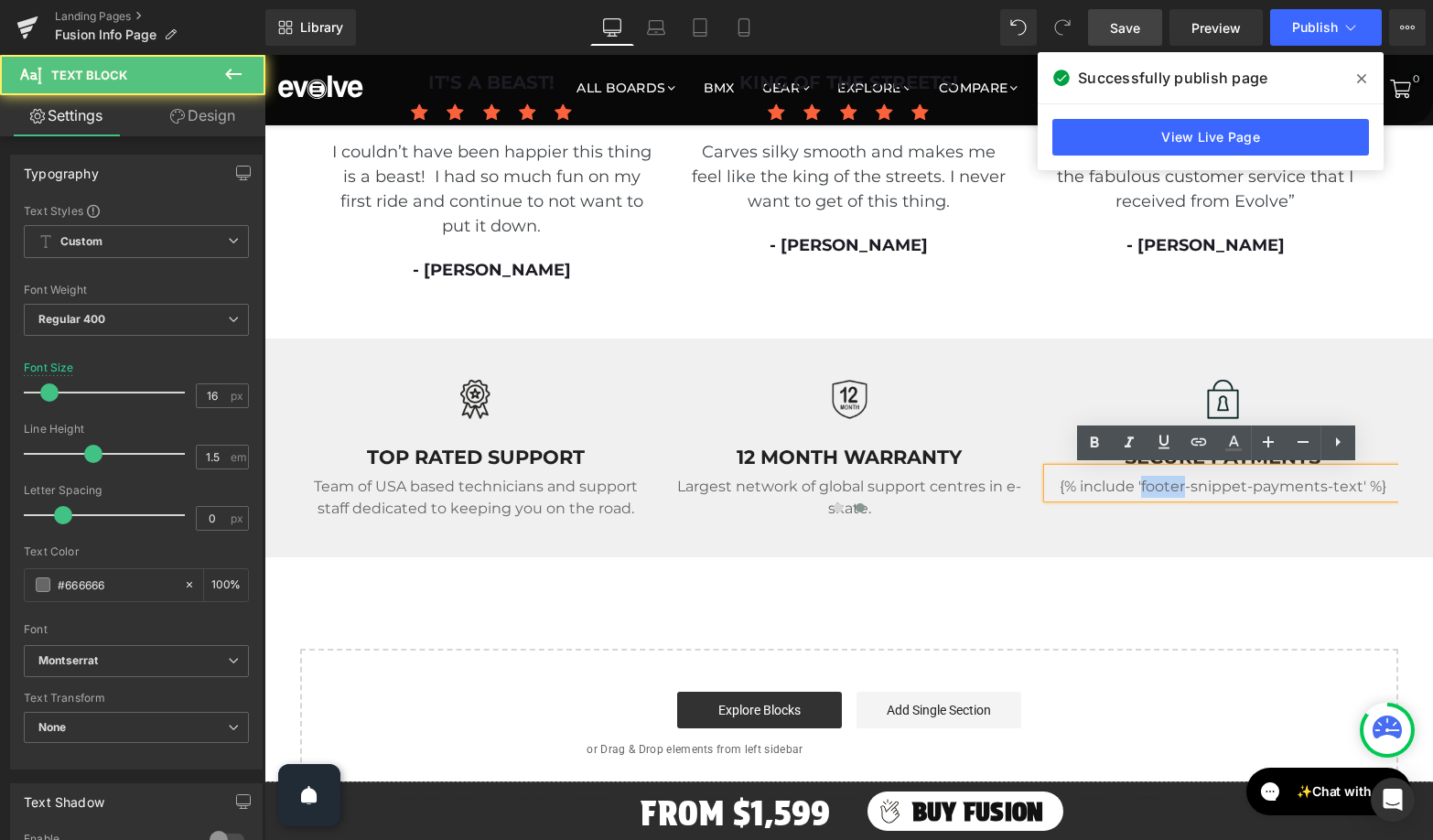 click on "{% include 'footer-snippet-payments-text' %}" at bounding box center [1223, 487] 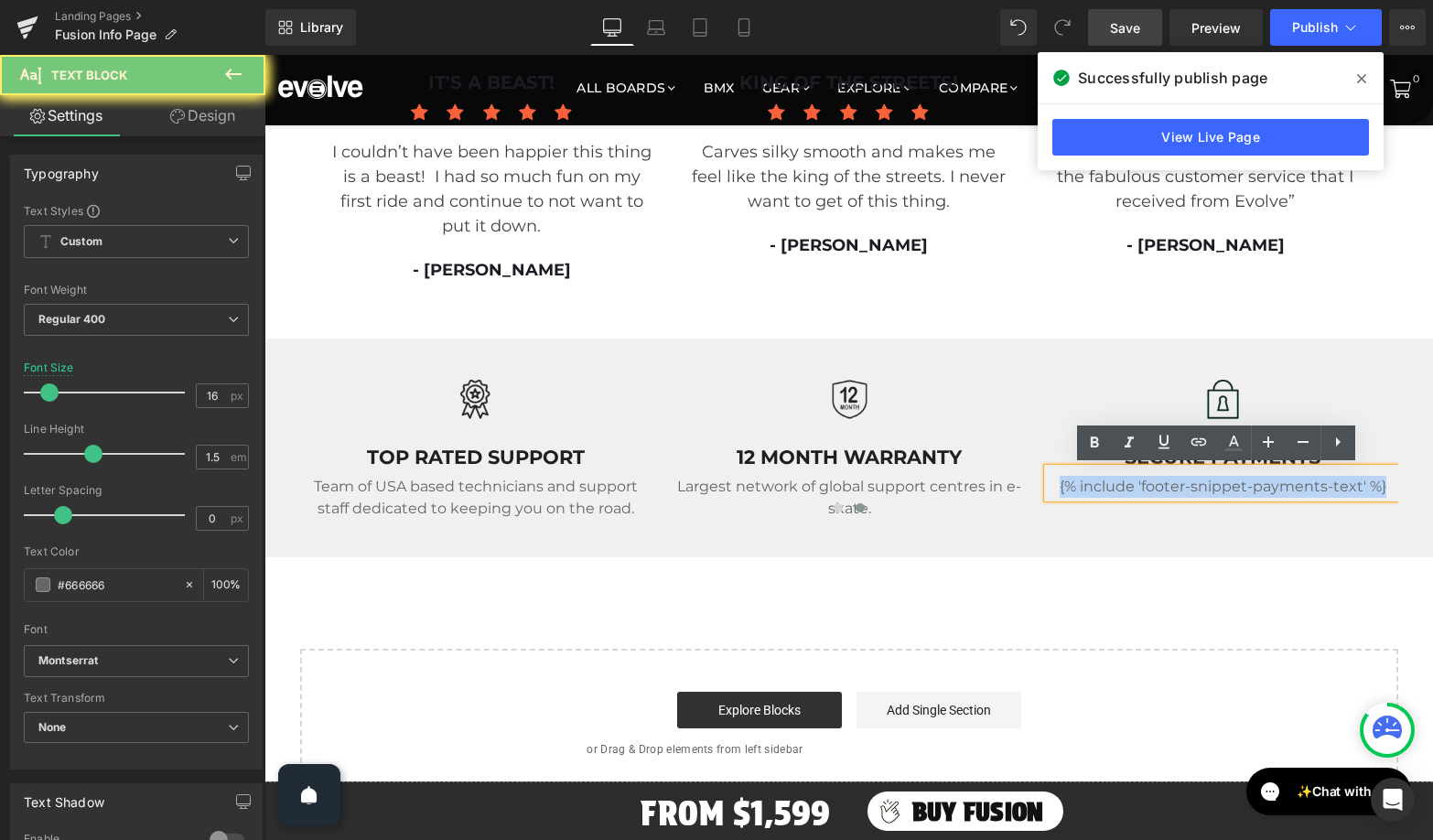 click on "{% include 'footer-snippet-payments-text' %}" at bounding box center (1223, 487) 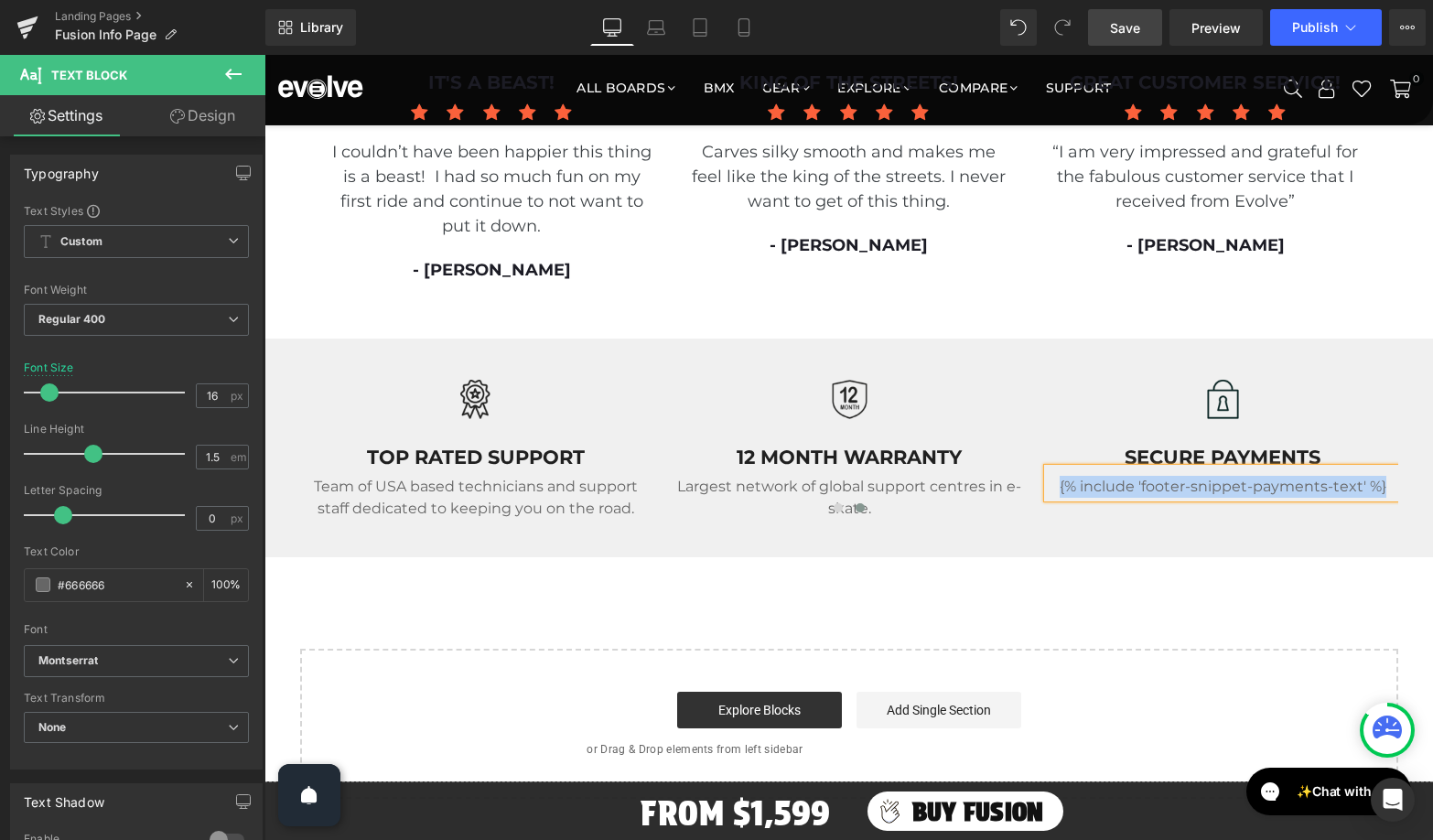paste 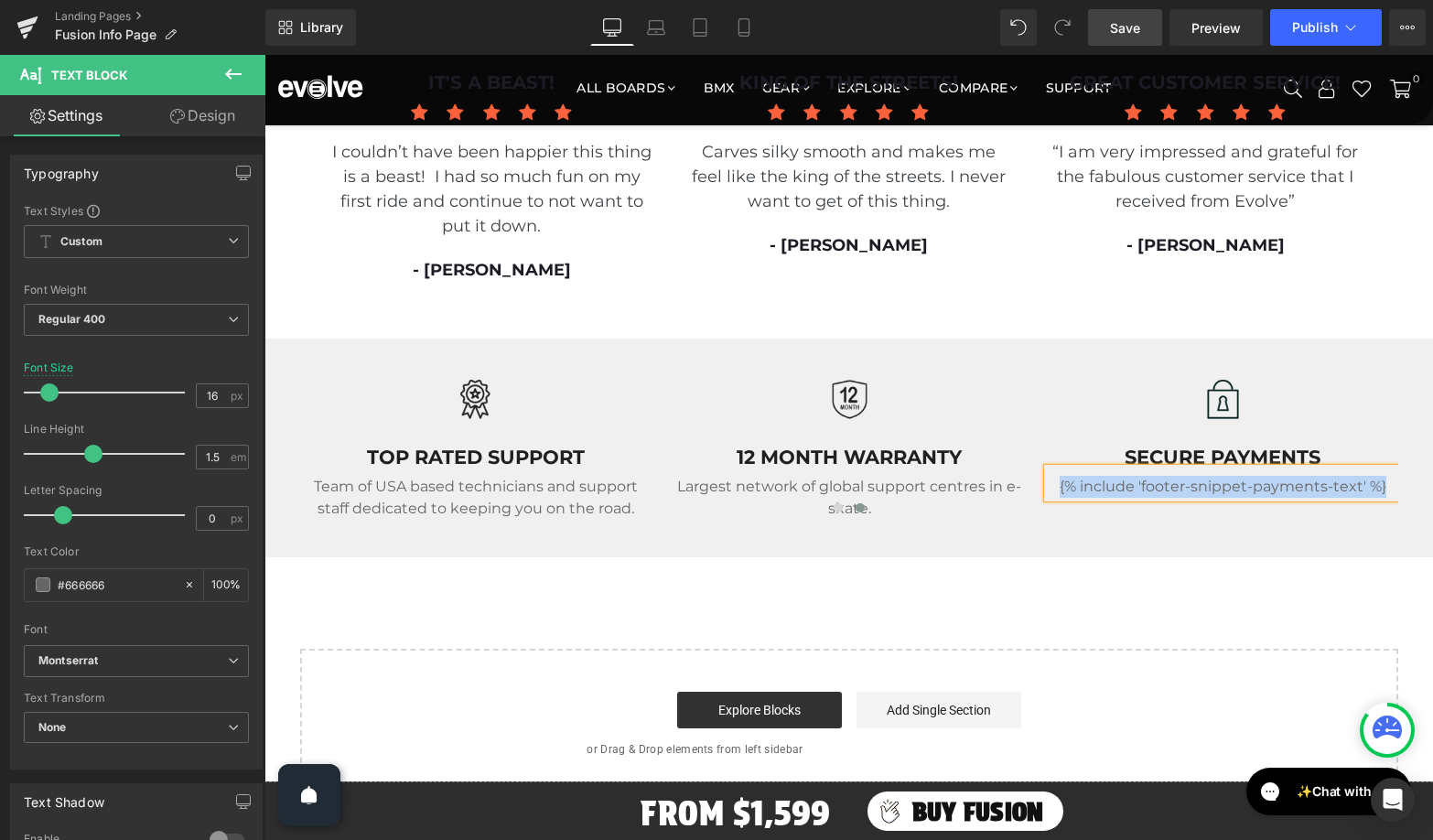 type 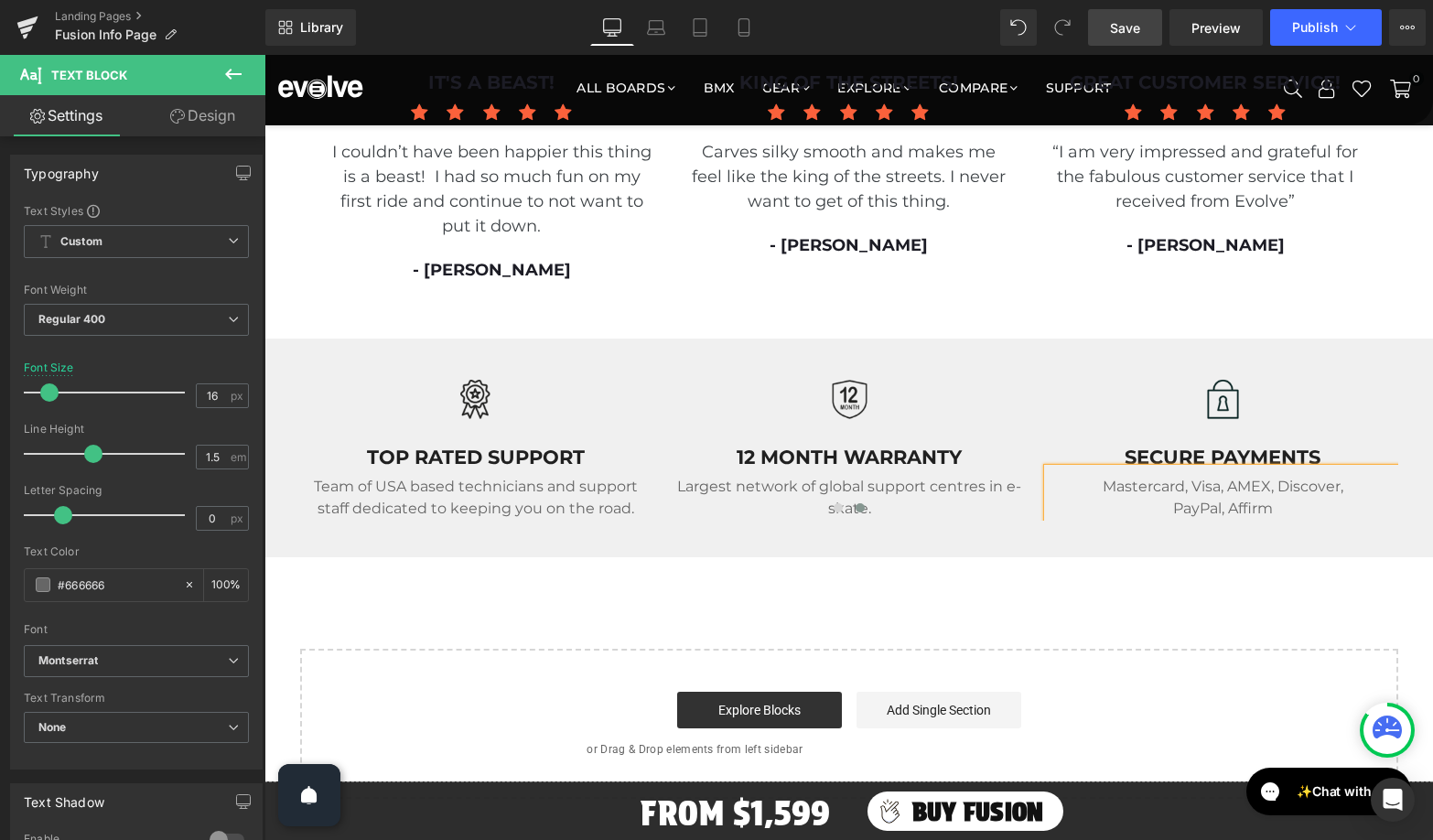click on "Save" at bounding box center (1125, 27) 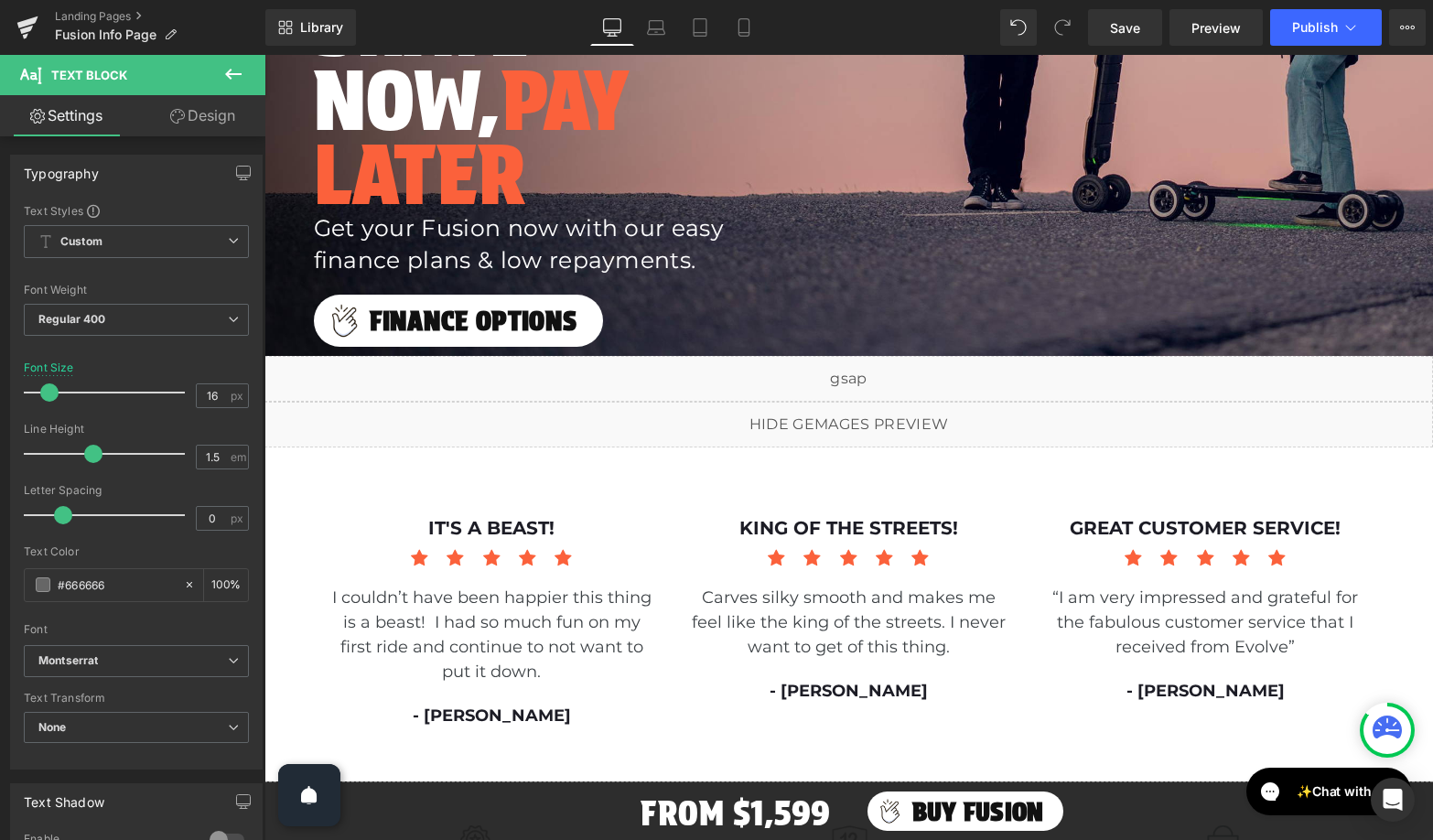 scroll, scrollTop: 6789, scrollLeft: 0, axis: vertical 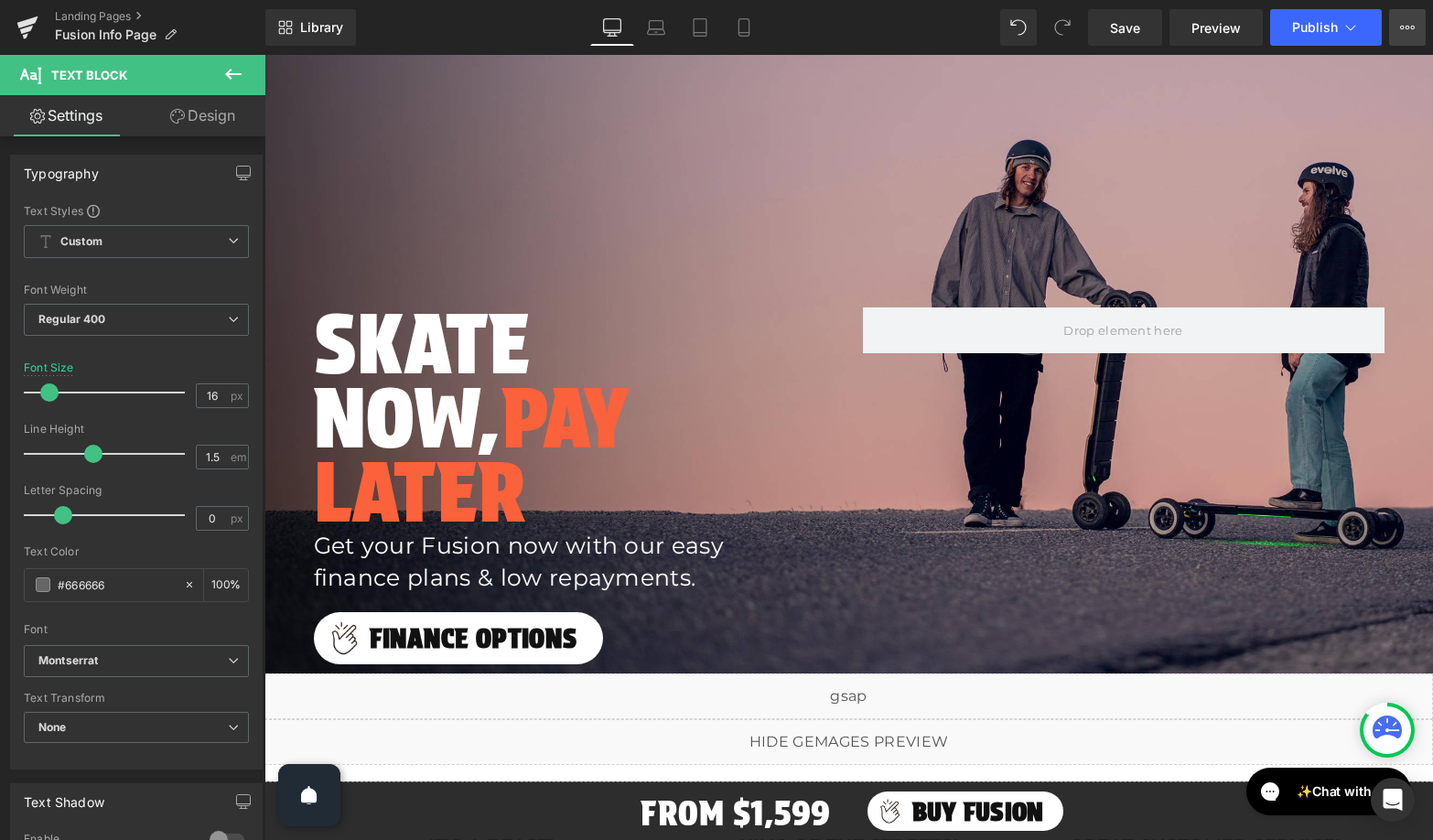 click 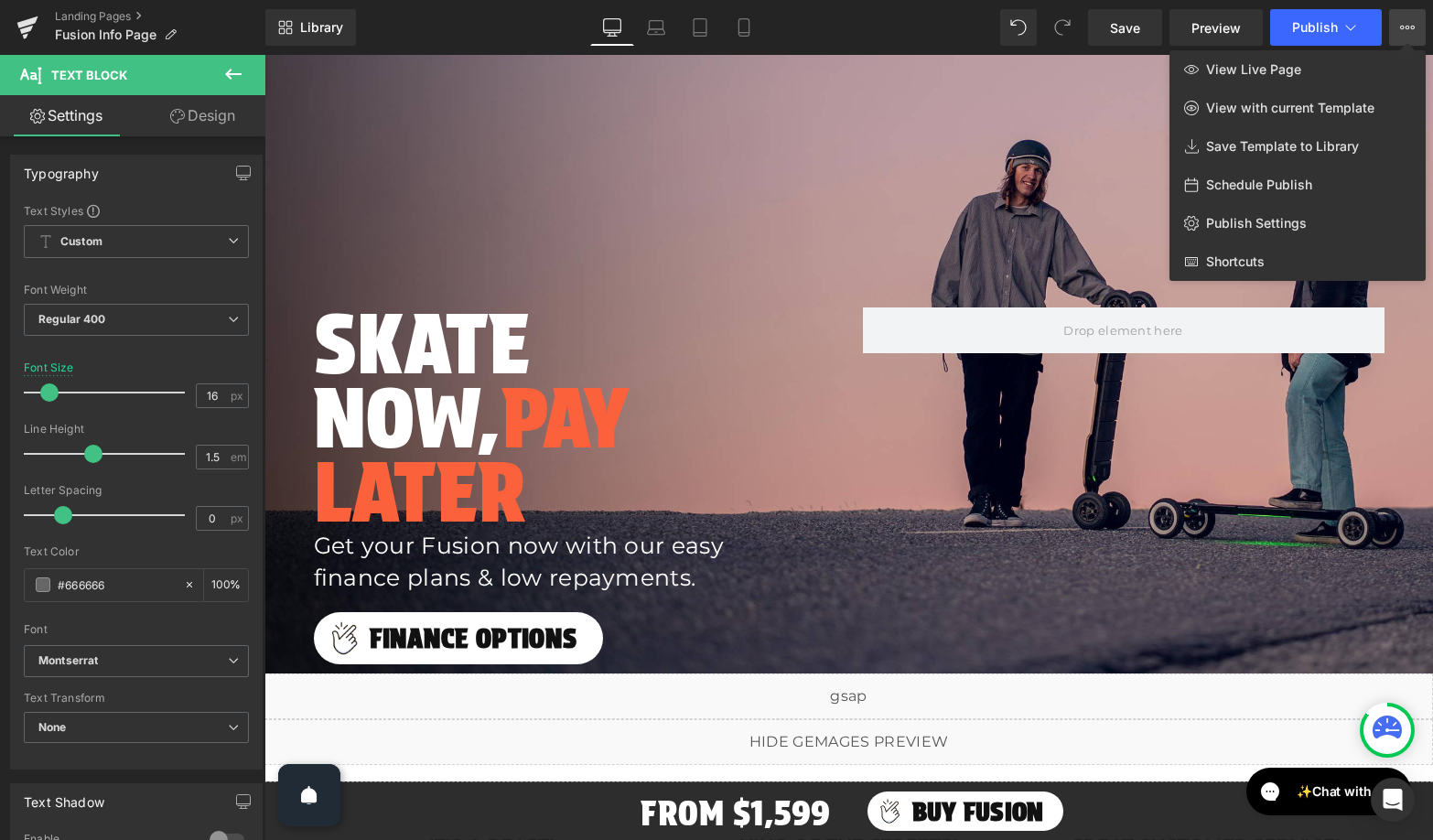 type 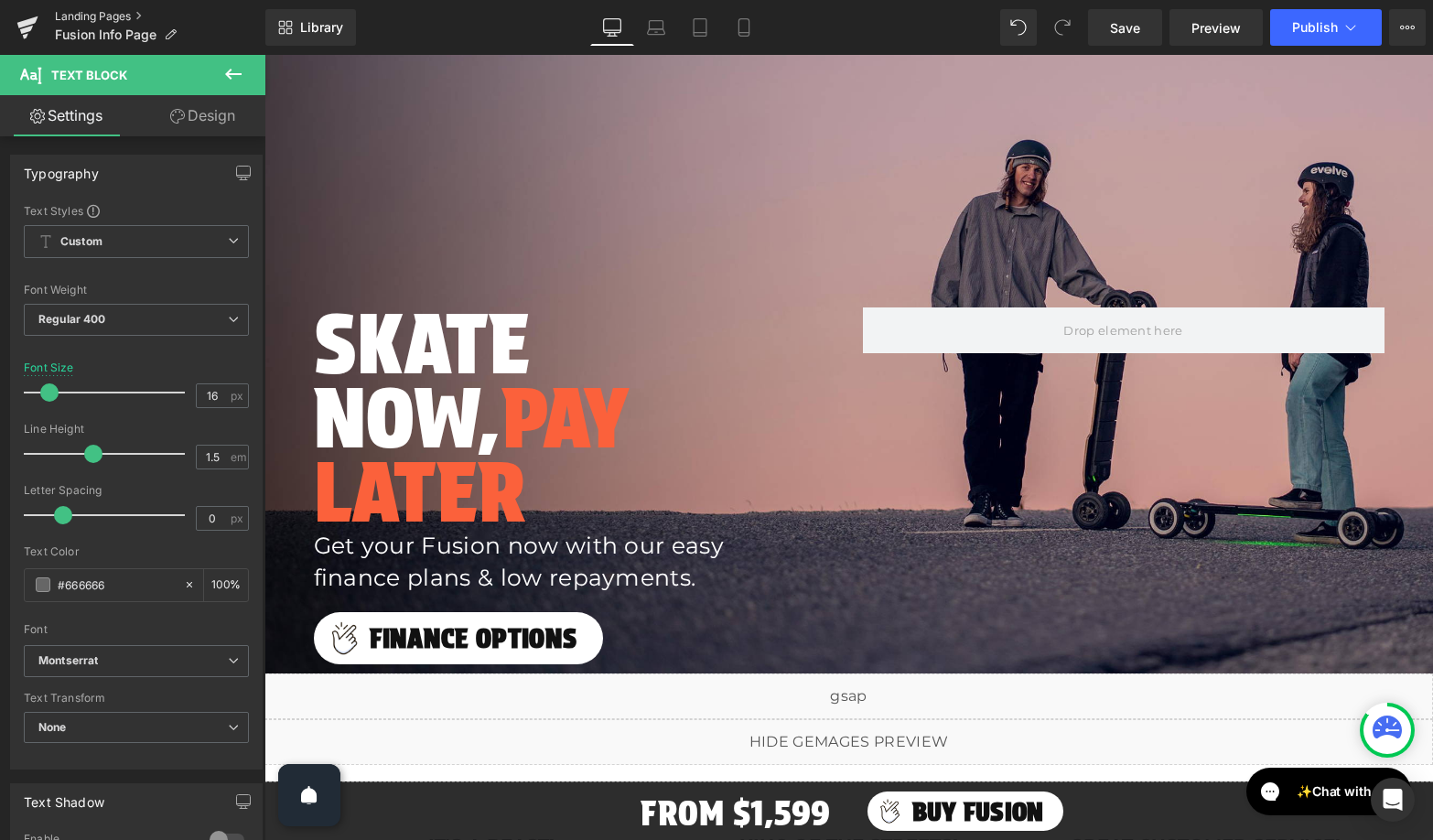 click on "Landing Pages" at bounding box center (160, 16) 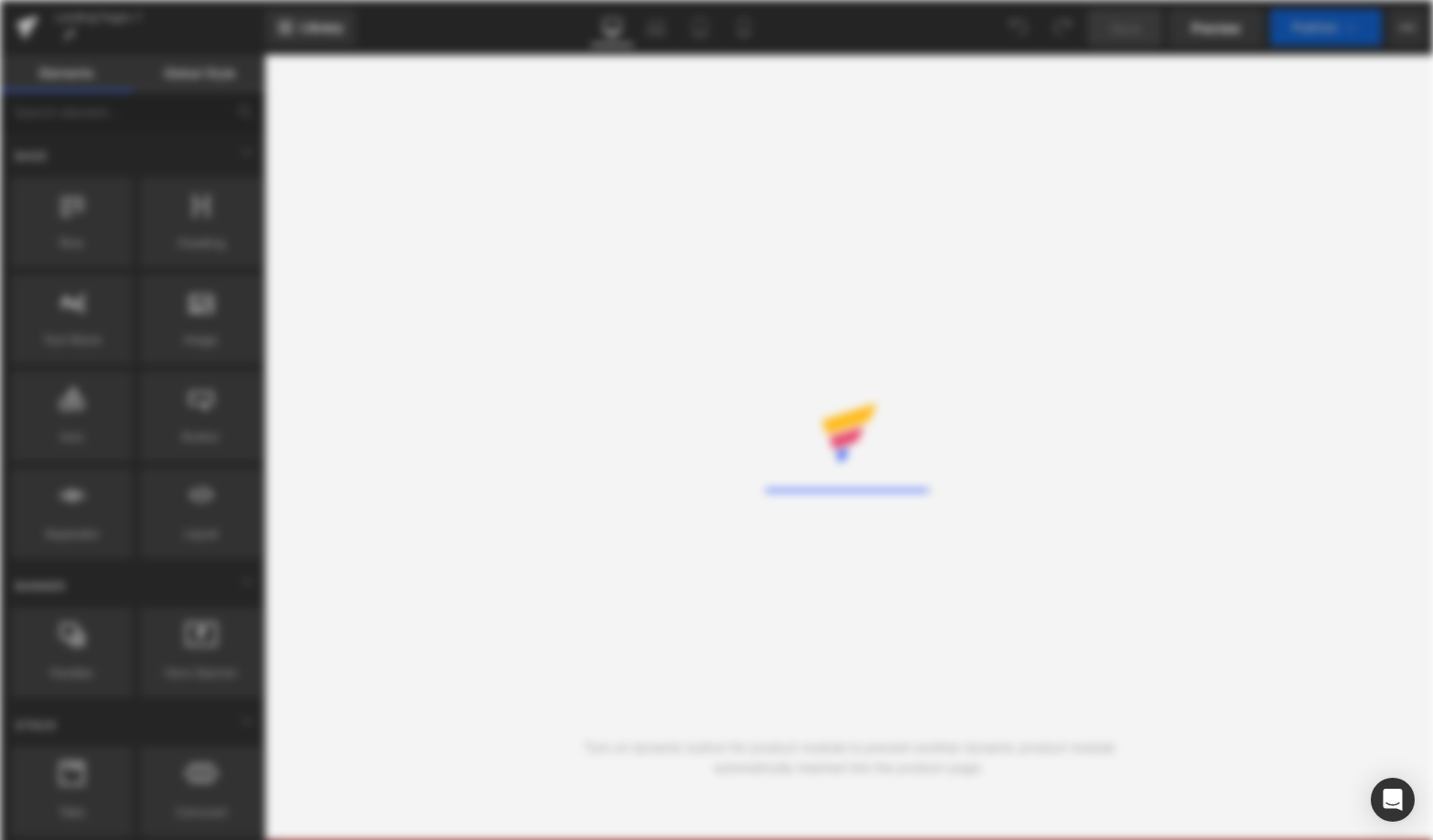 scroll, scrollTop: 0, scrollLeft: 0, axis: both 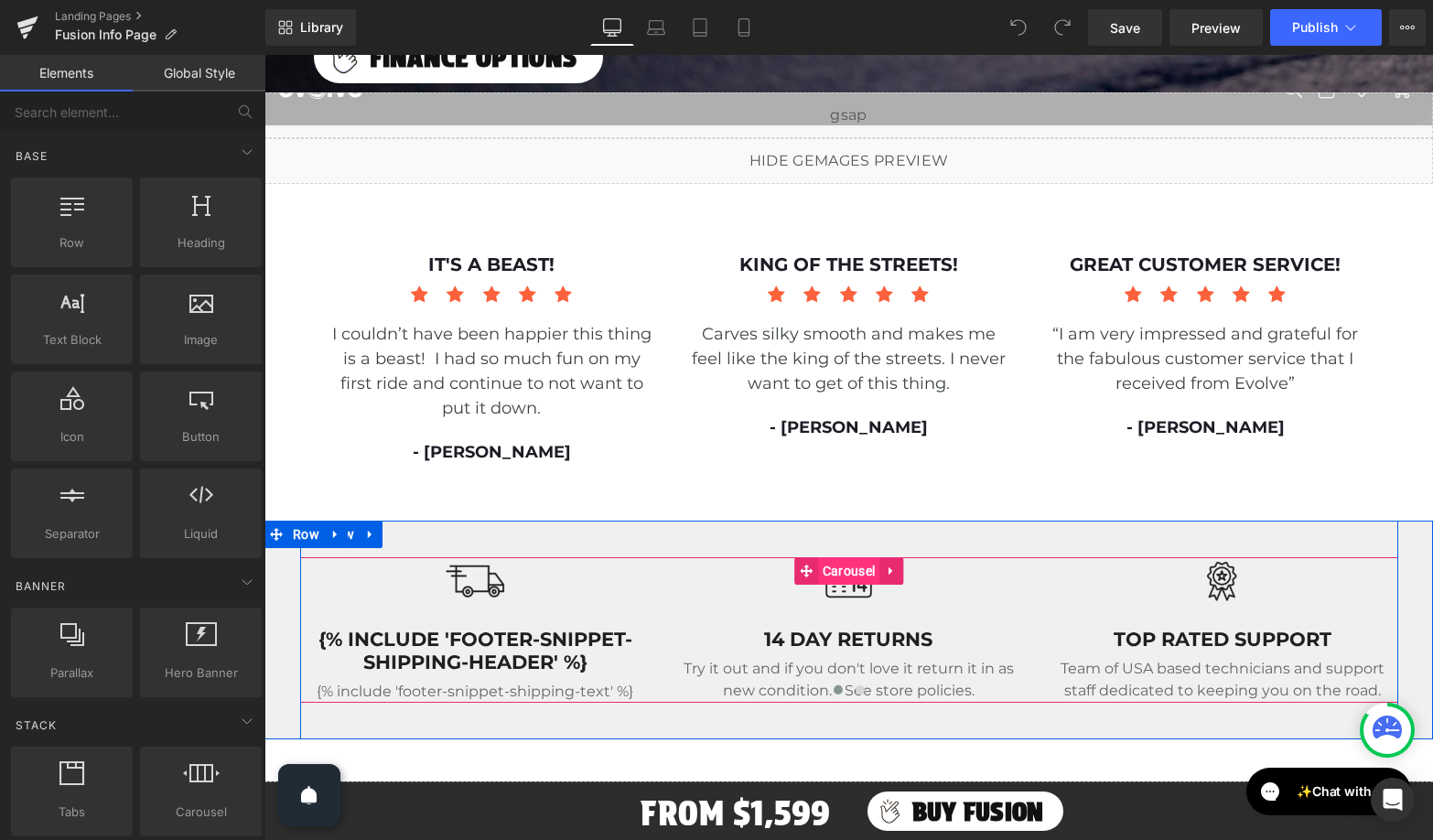 click on "Carousel" at bounding box center (848, 571) 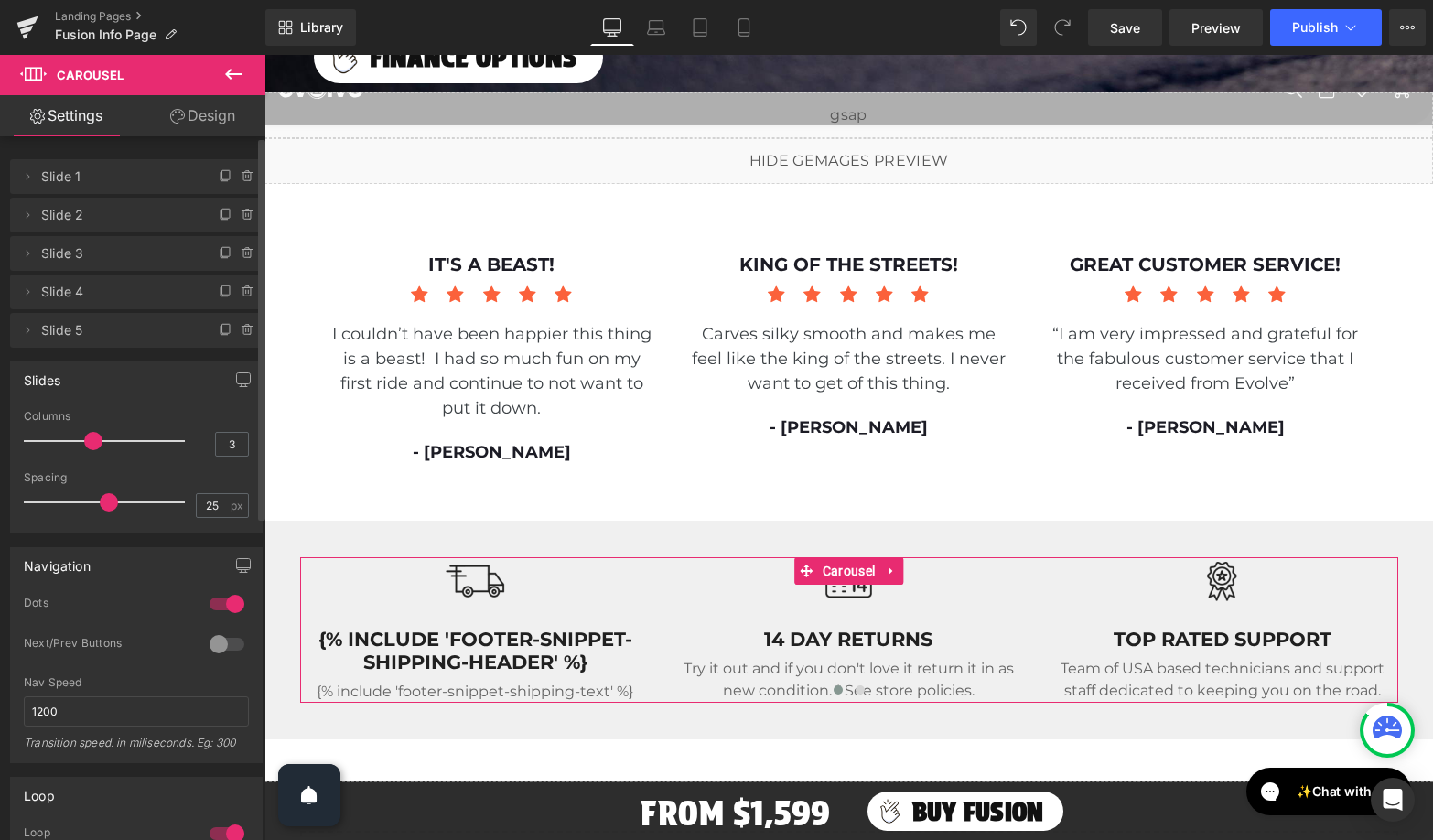 click at bounding box center [227, 604] 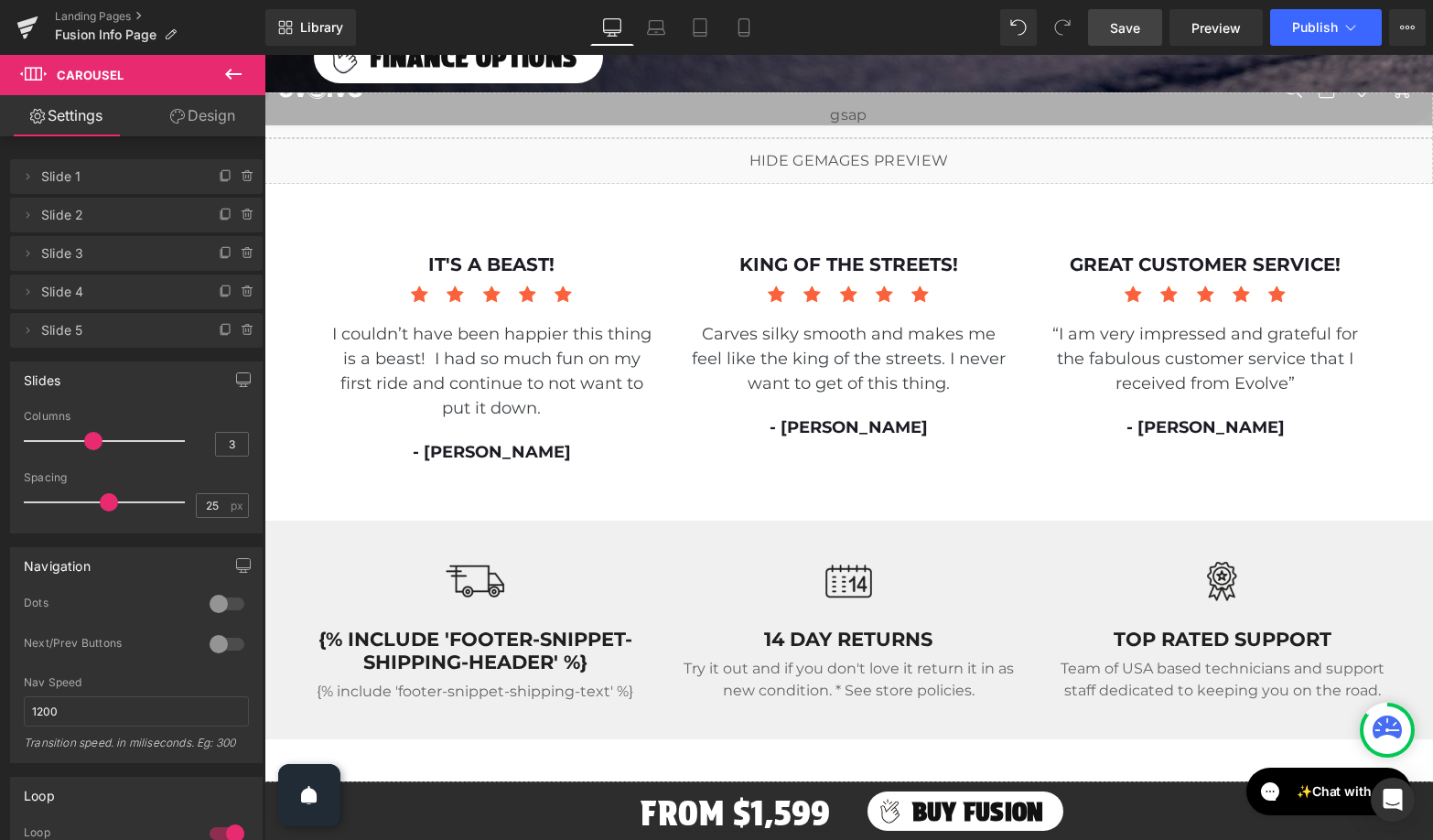 click on "Save" at bounding box center (1125, 27) 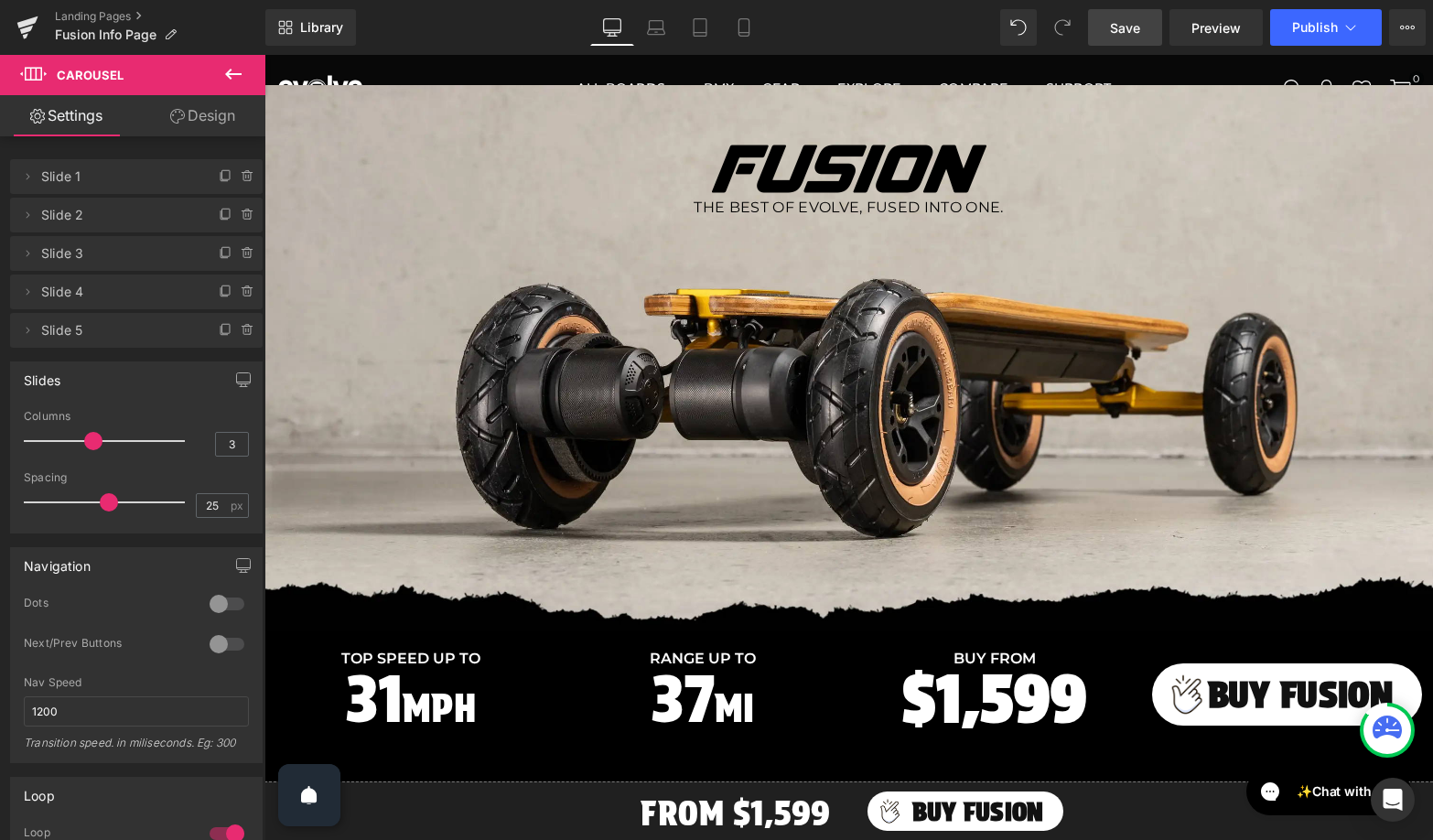 scroll, scrollTop: 0, scrollLeft: 0, axis: both 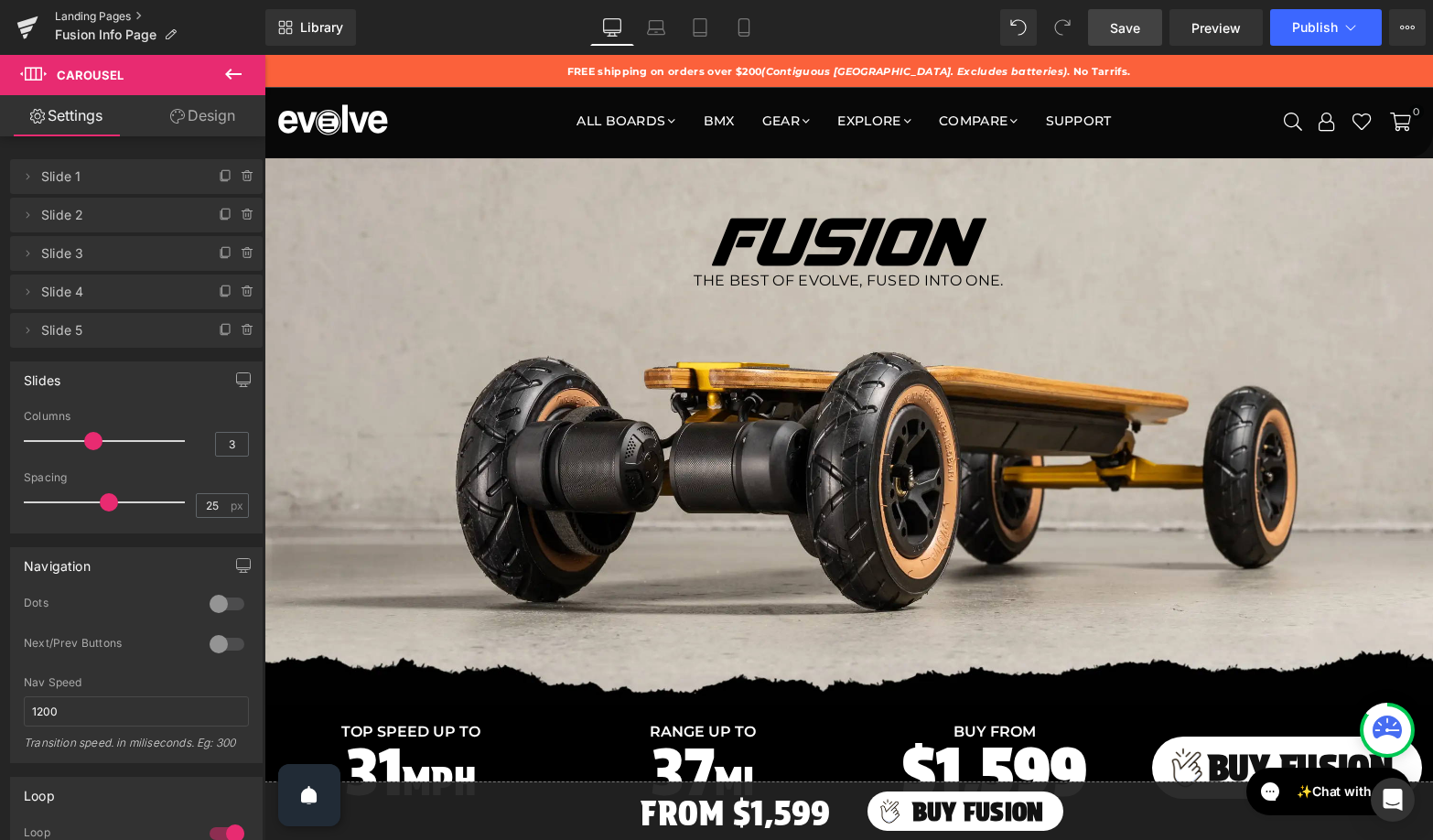 click on "Landing Pages" at bounding box center [160, 16] 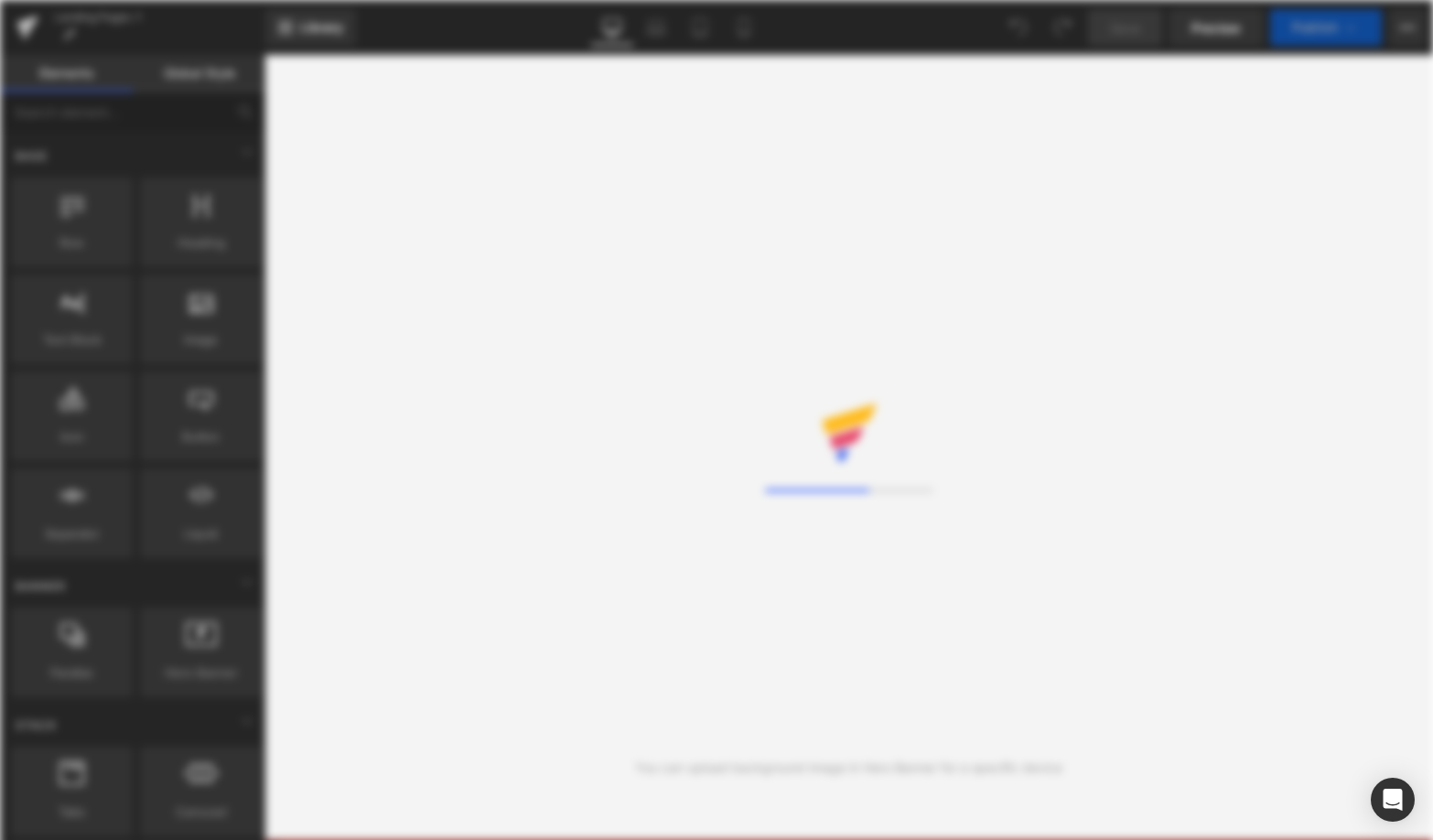 scroll, scrollTop: 0, scrollLeft: 0, axis: both 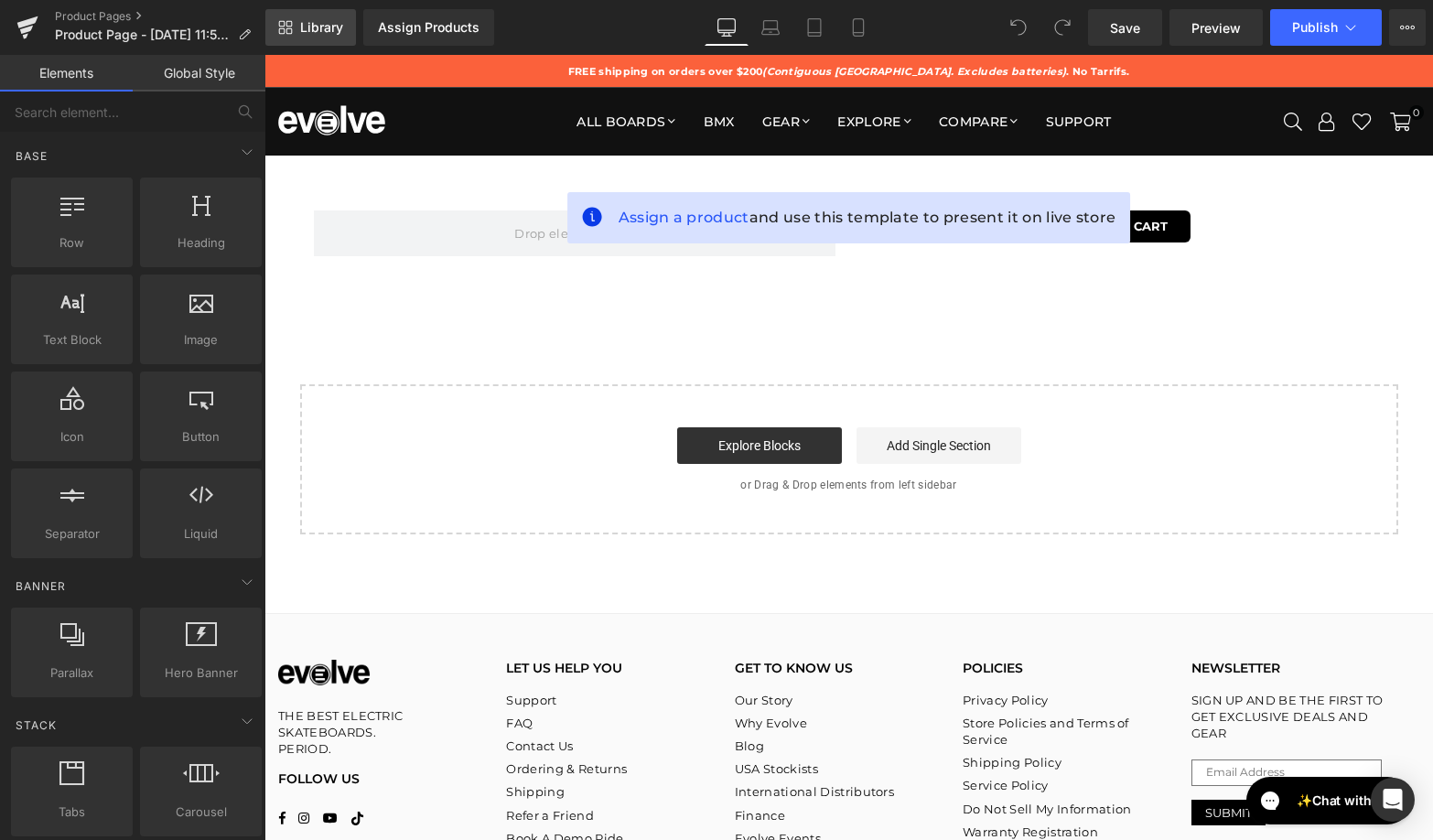 click on "Library" at bounding box center [321, 27] 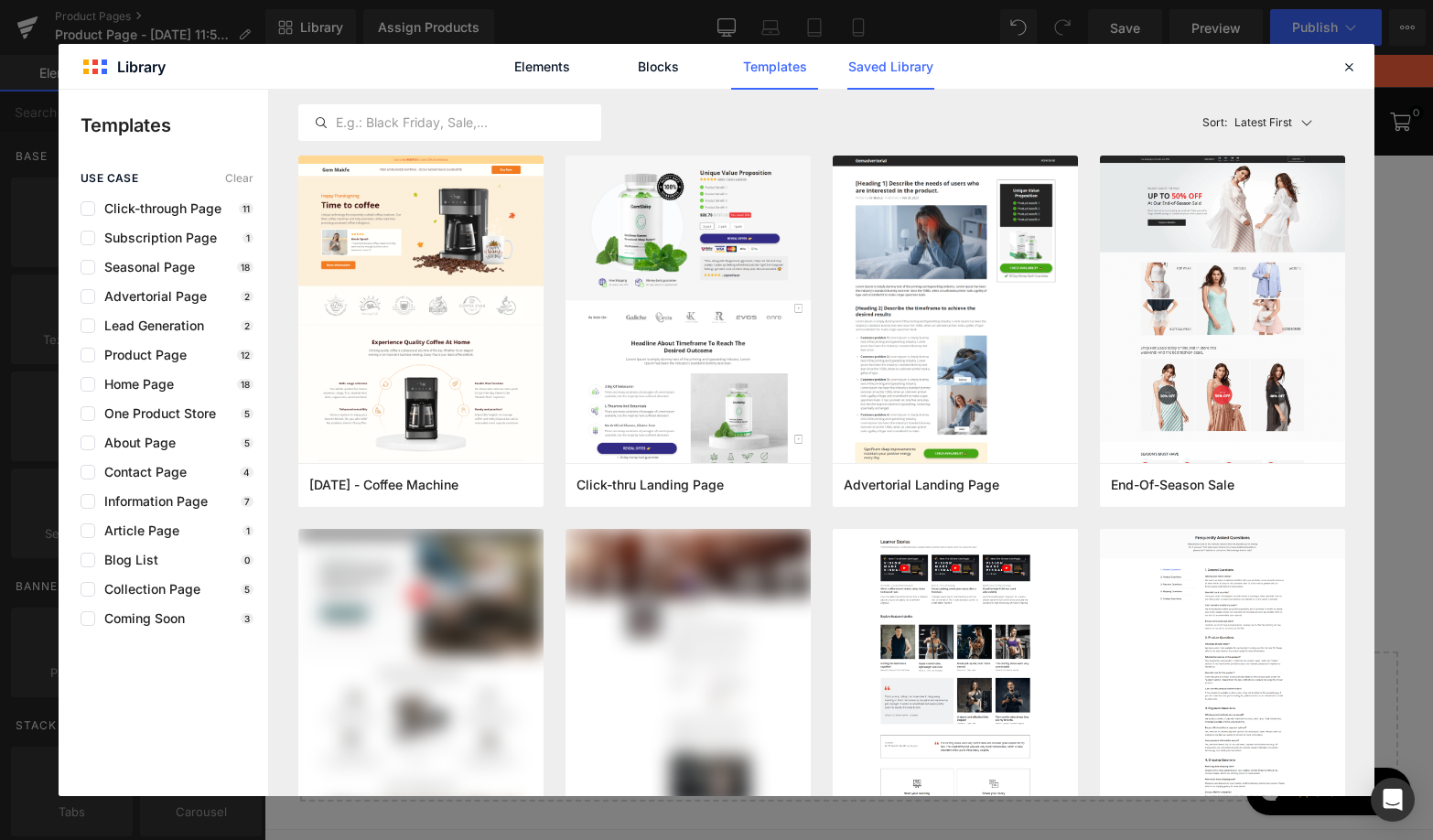 click on "Saved Library" 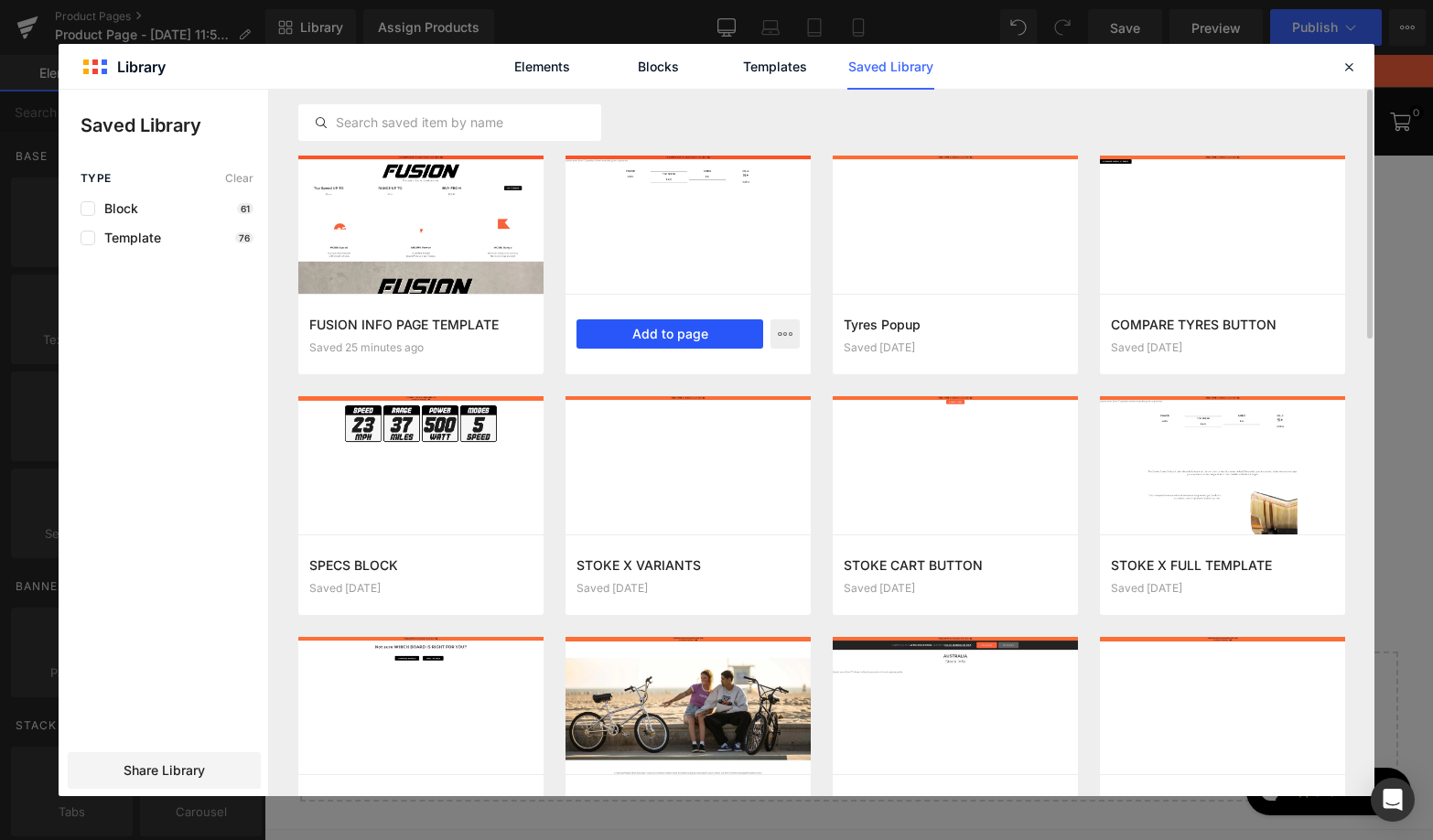 click on "Add to page" at bounding box center (670, 334) 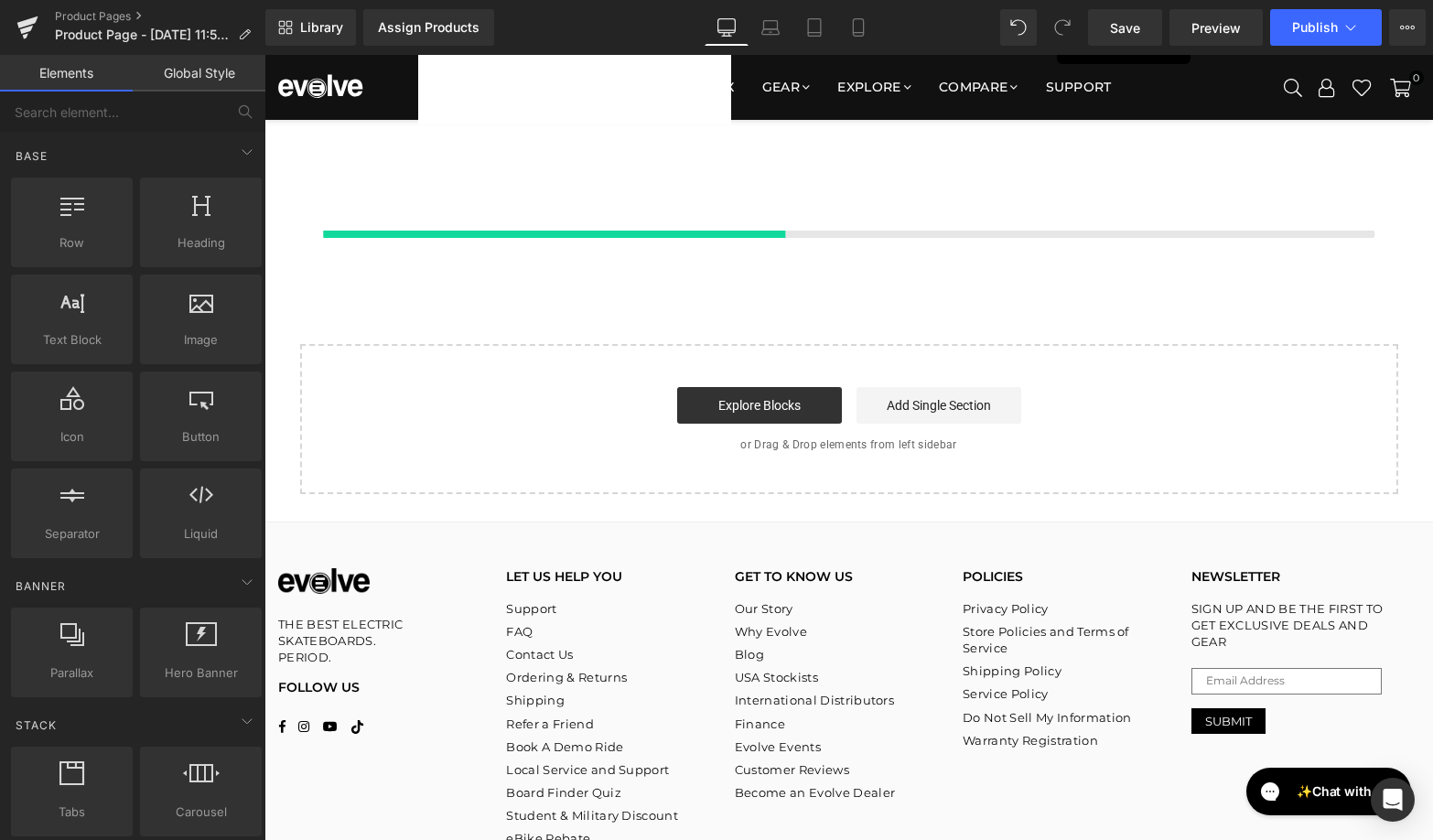 scroll, scrollTop: 414, scrollLeft: 0, axis: vertical 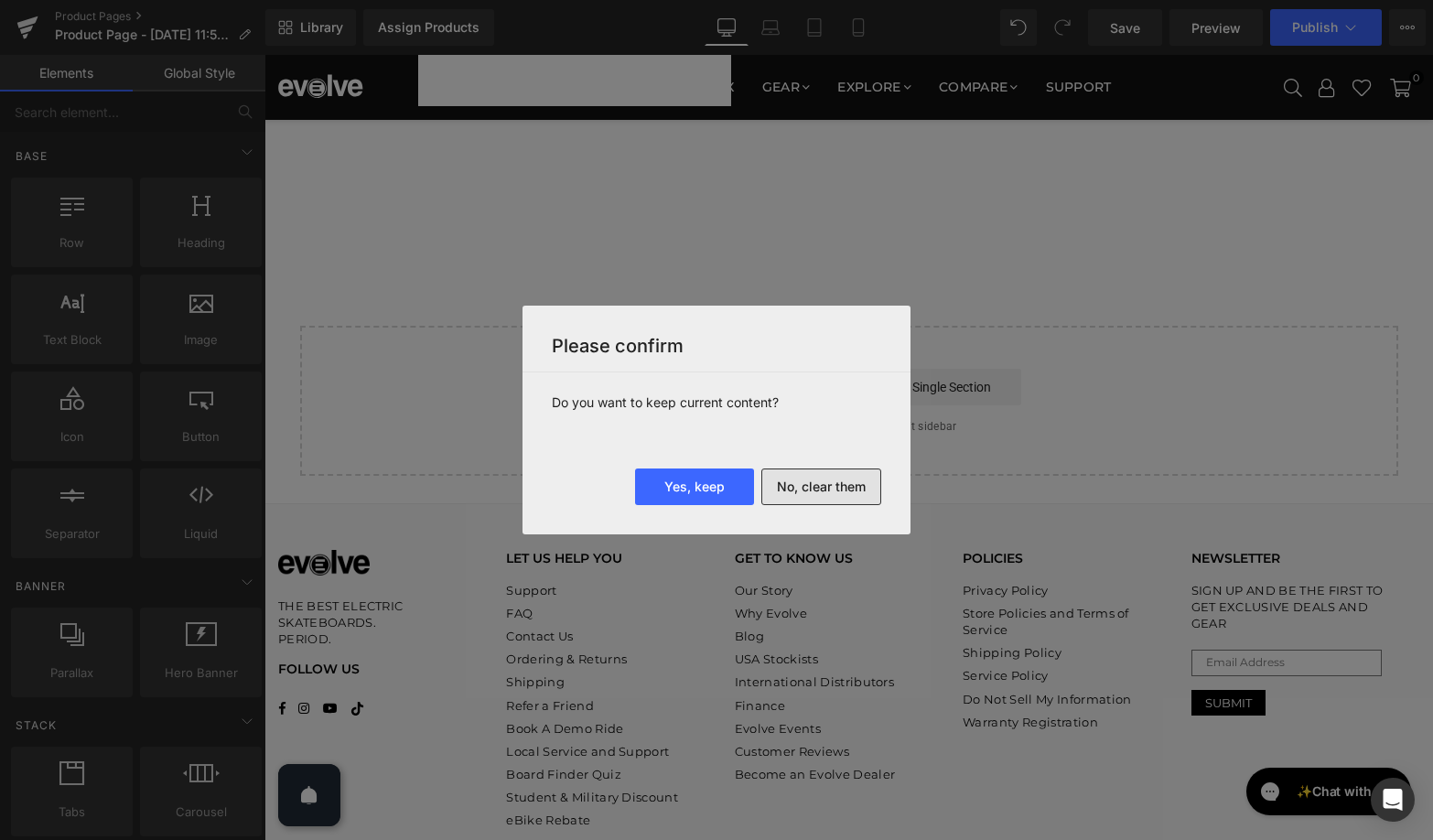 click on "No, clear them" at bounding box center (821, 487) 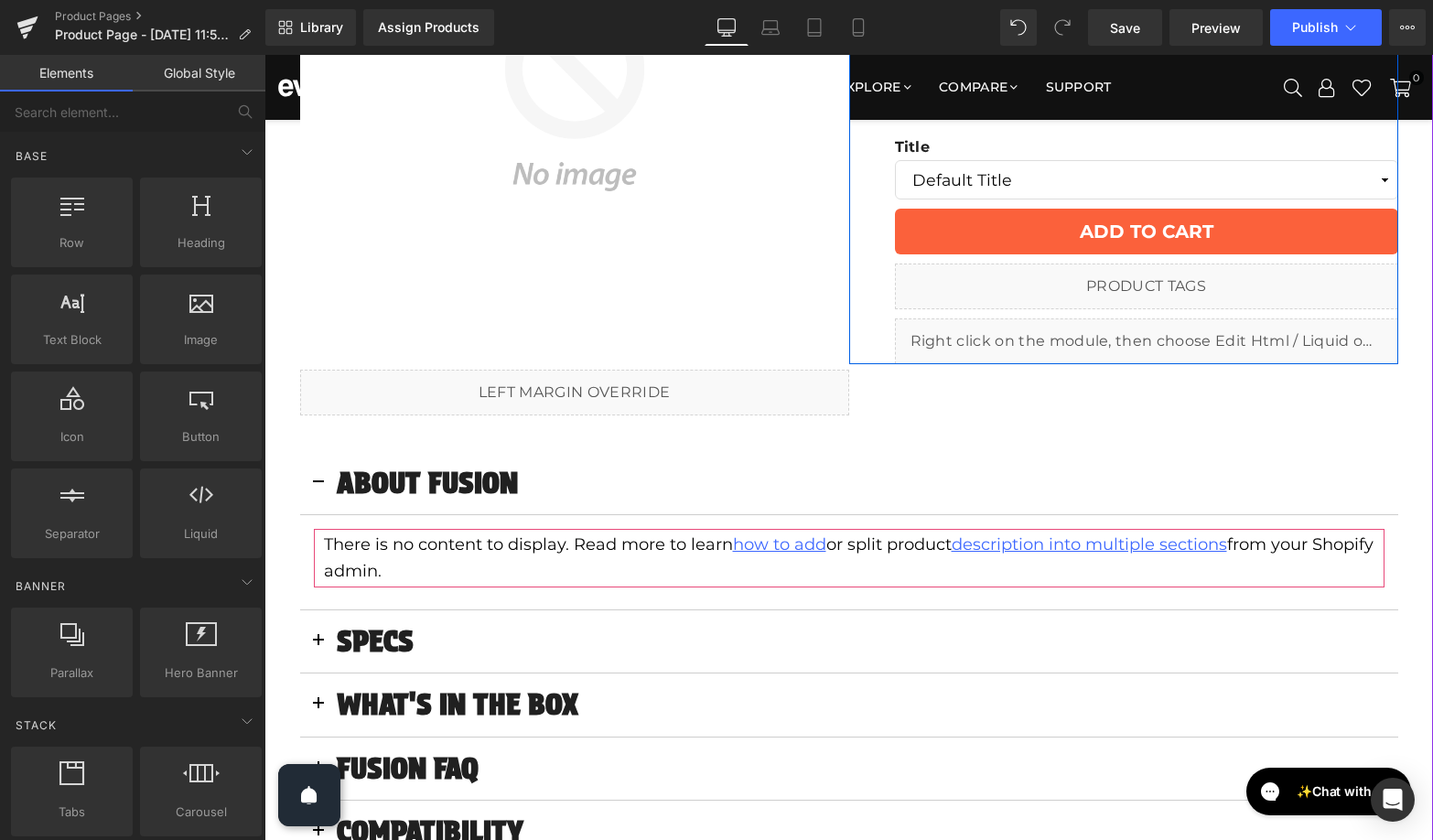 scroll, scrollTop: 517, scrollLeft: 0, axis: vertical 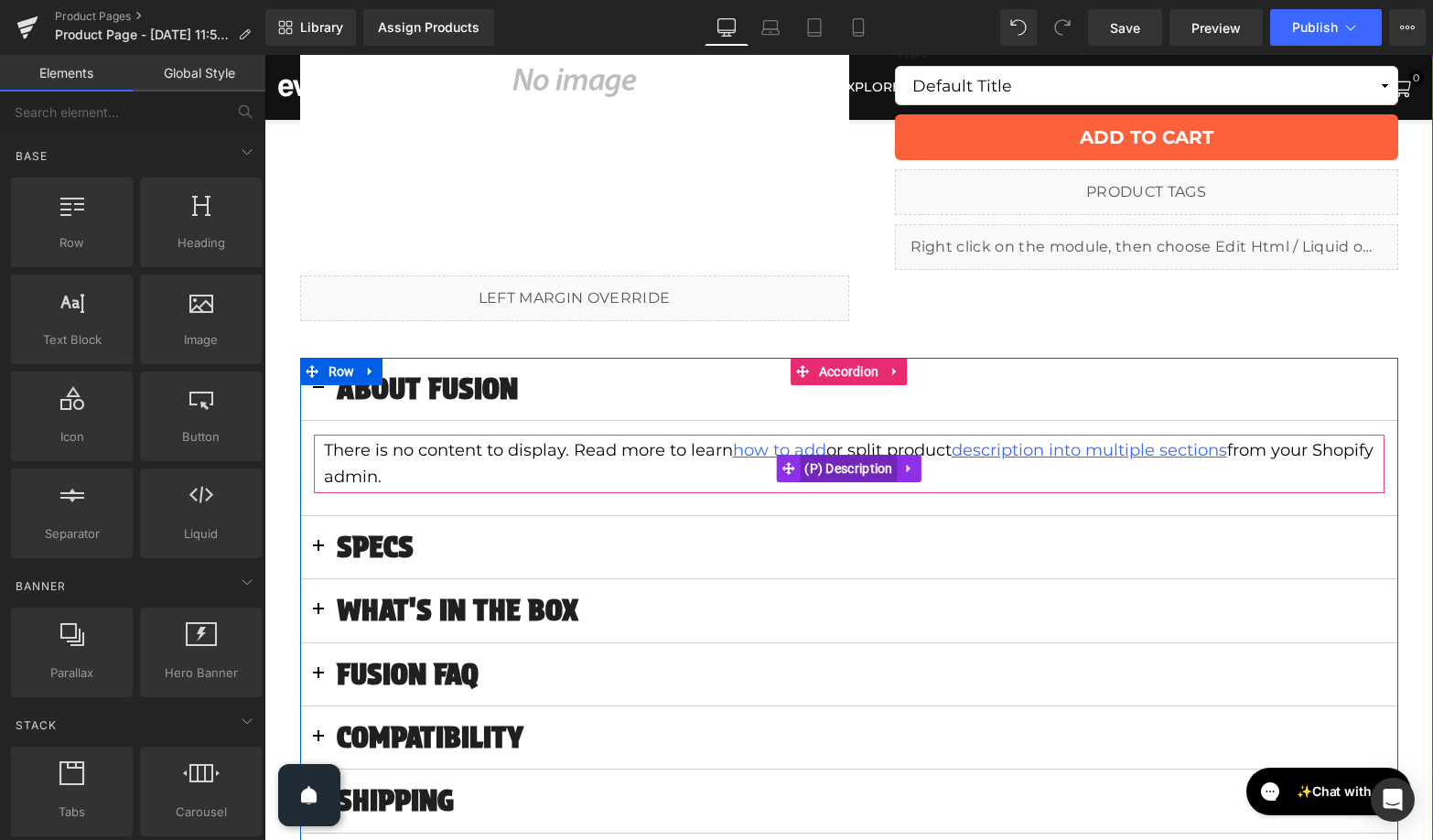 click on "(P) Description" at bounding box center (848, 468) 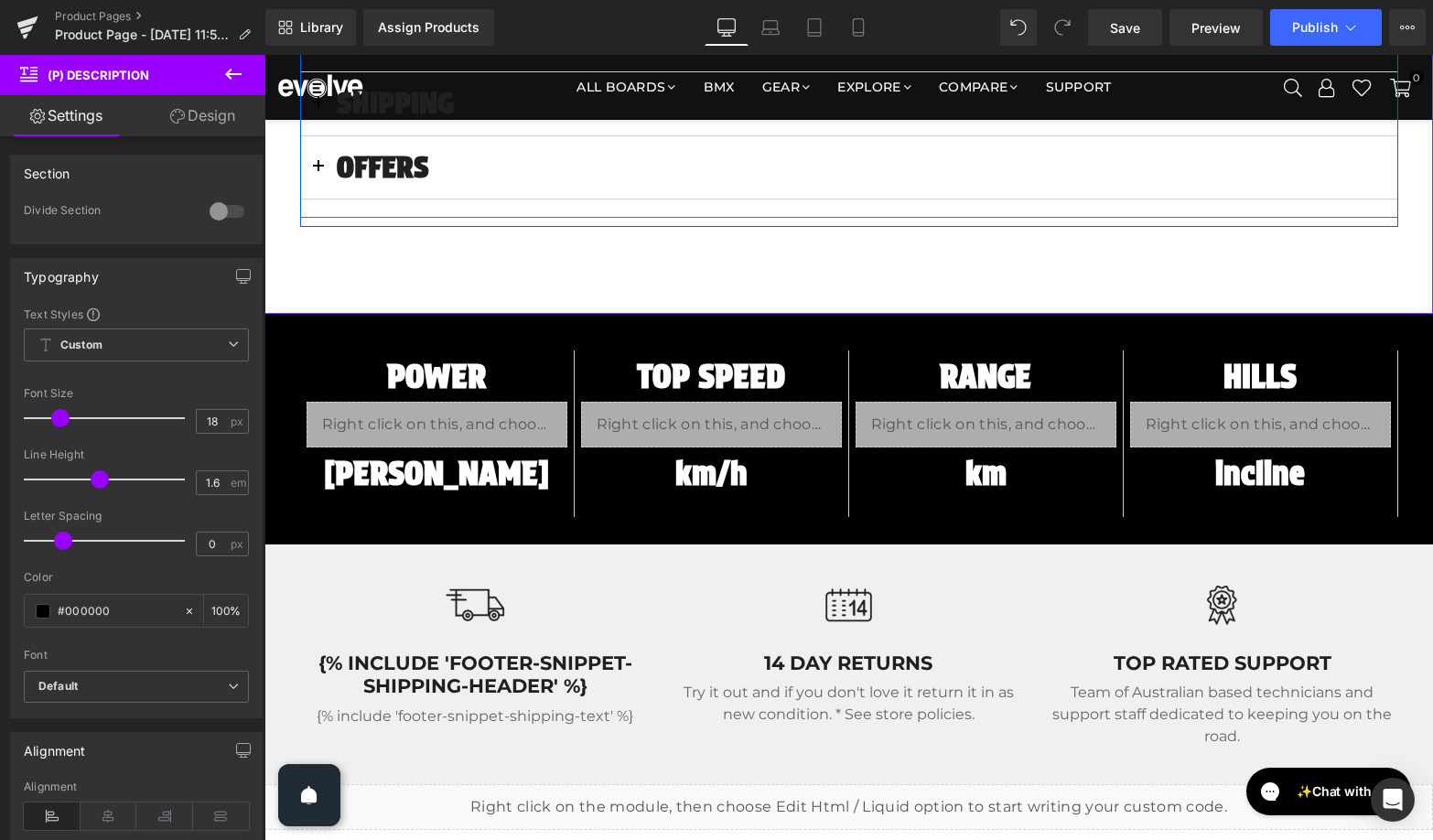 scroll, scrollTop: 1308, scrollLeft: 0, axis: vertical 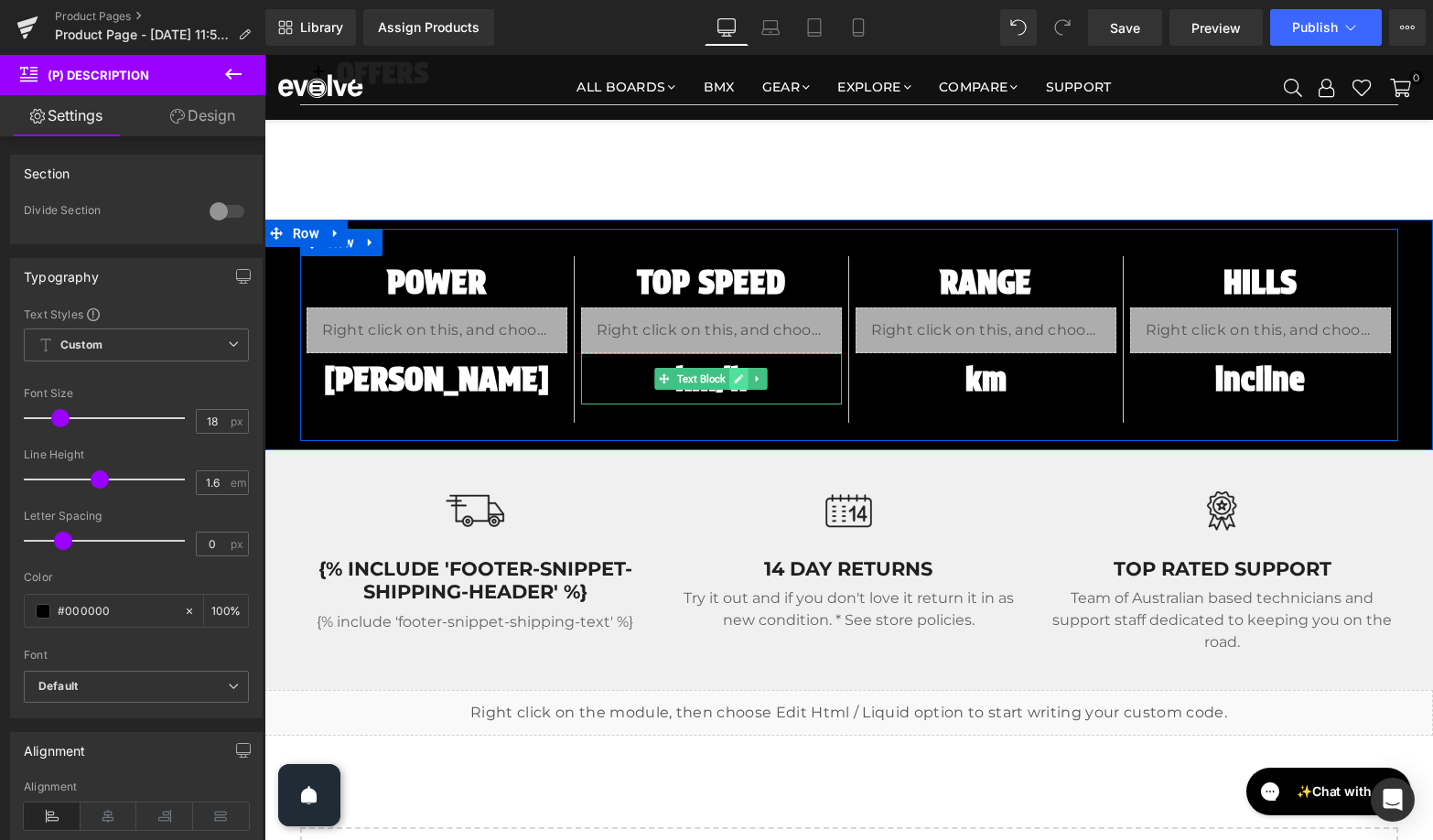 click 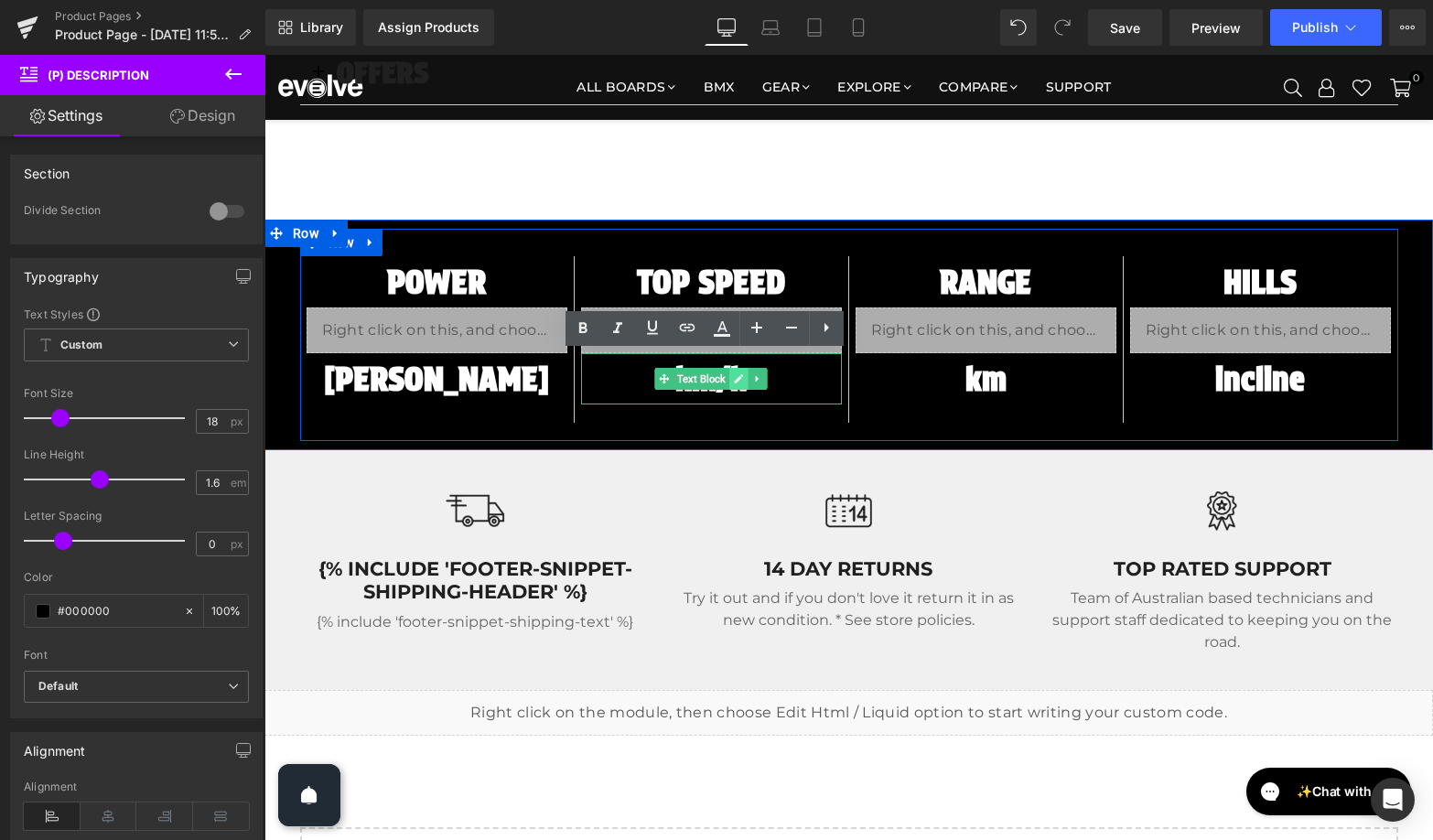 click 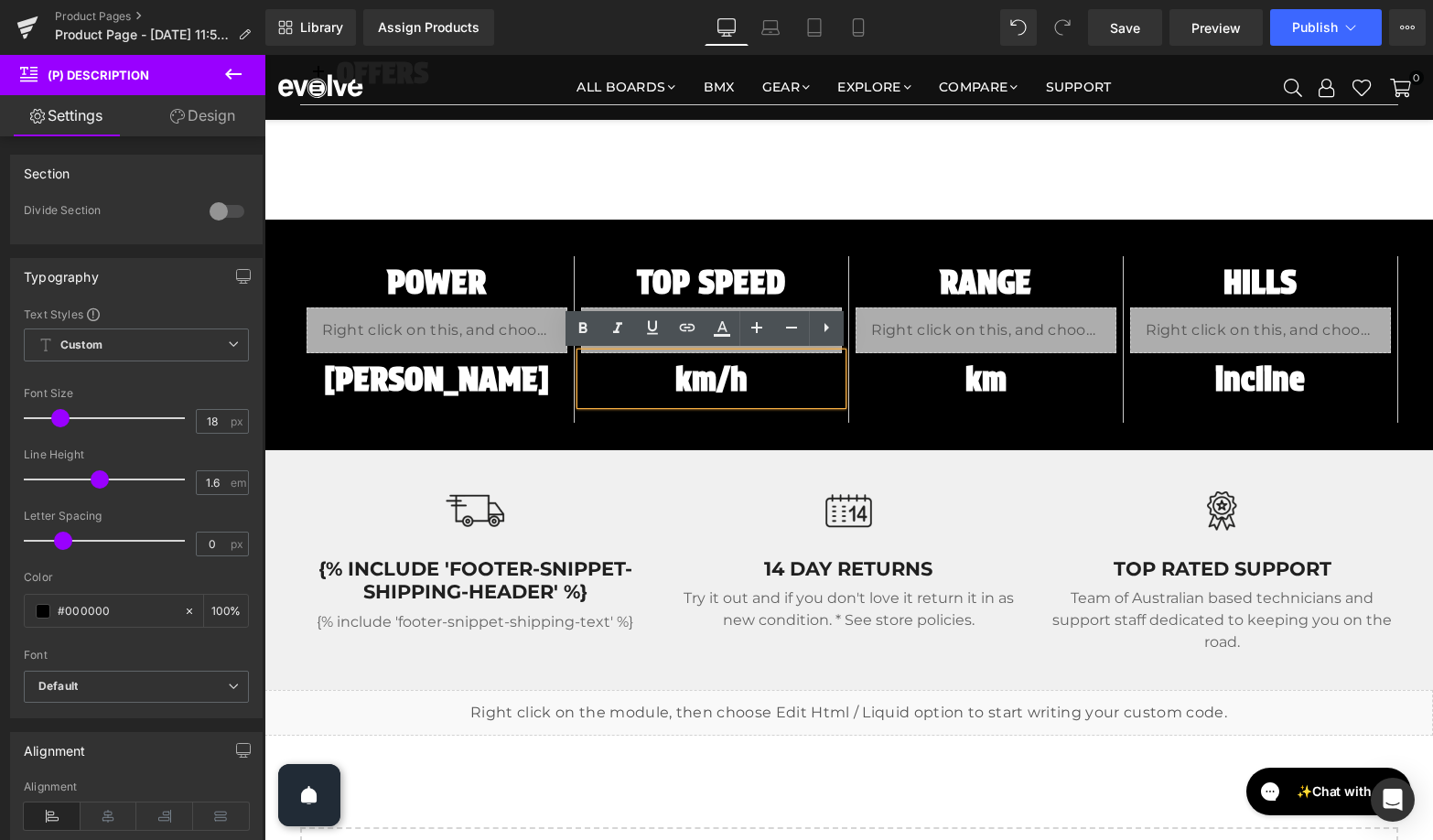 click on "km/h" at bounding box center [711, 379] 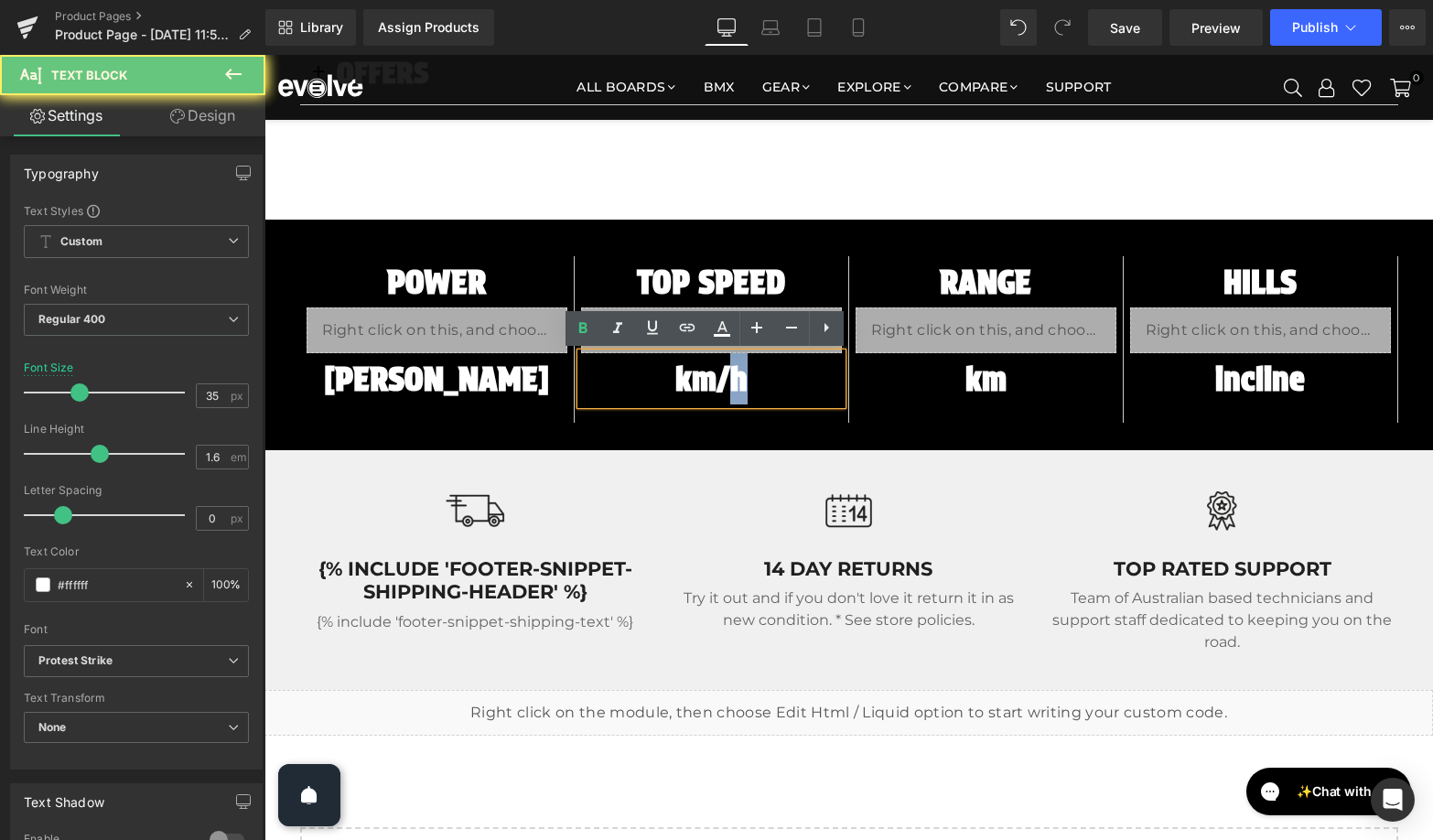 click on "km/h" at bounding box center (711, 379) 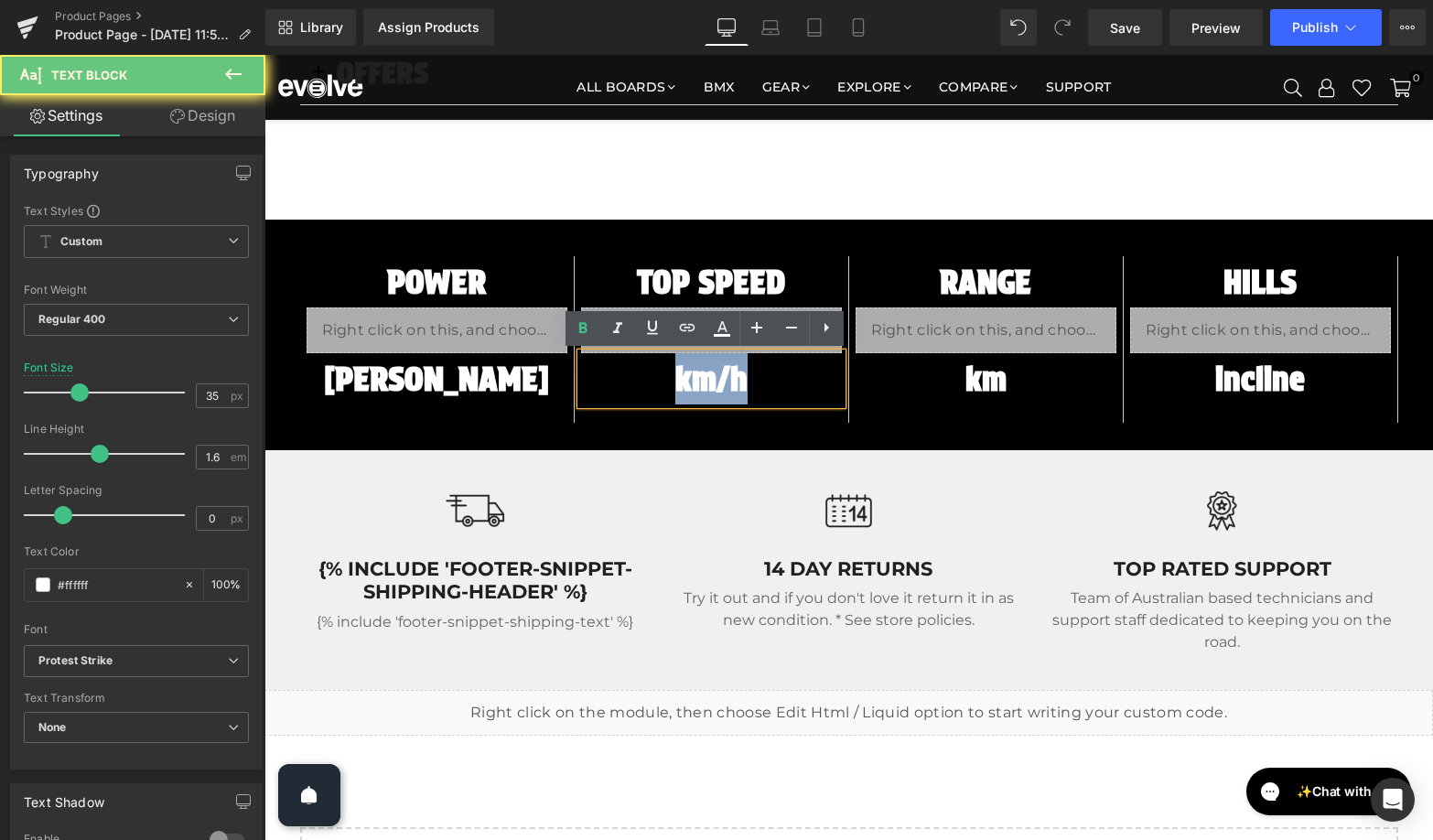 click on "km/h" at bounding box center [711, 379] 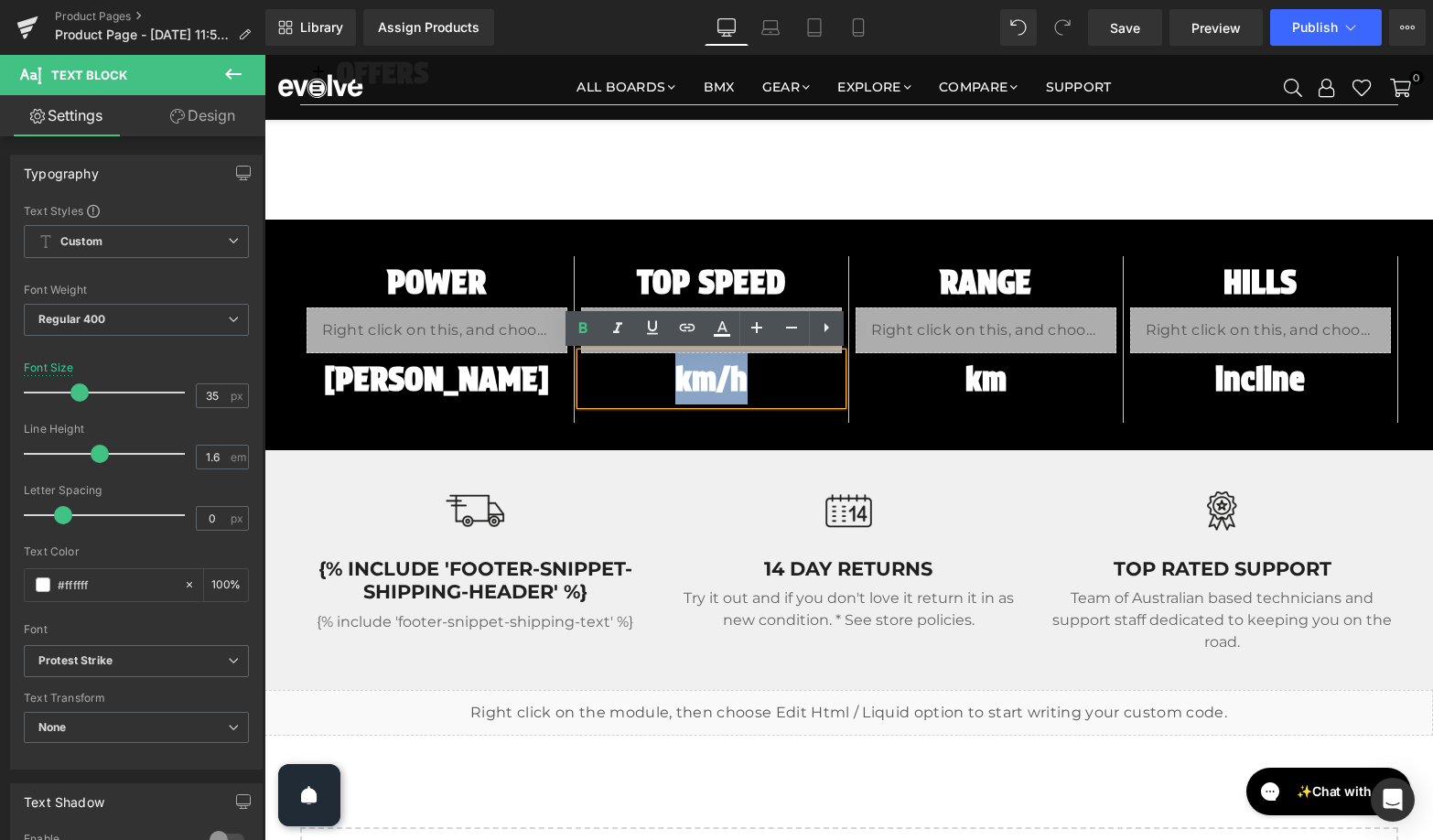 type 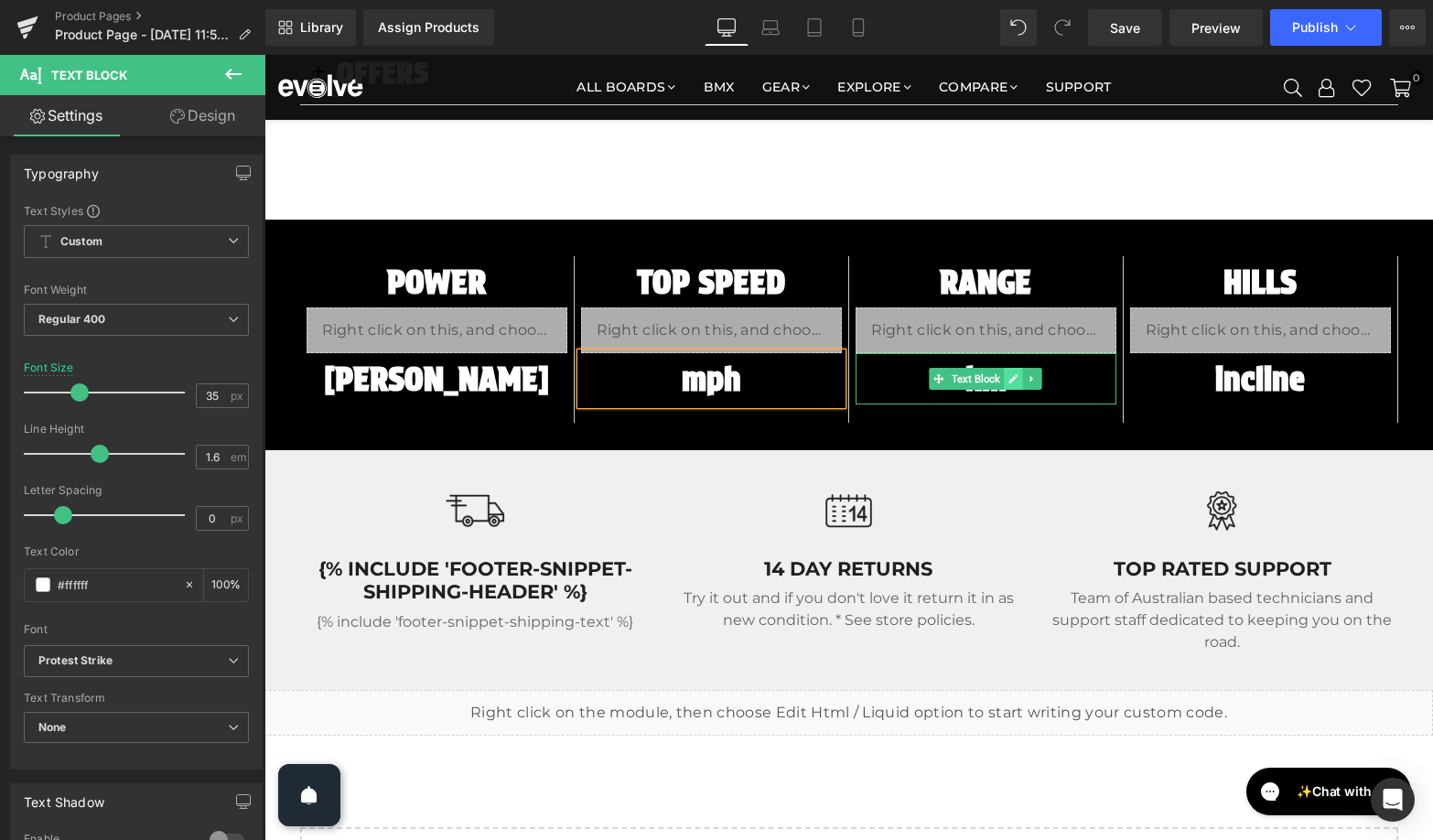 click 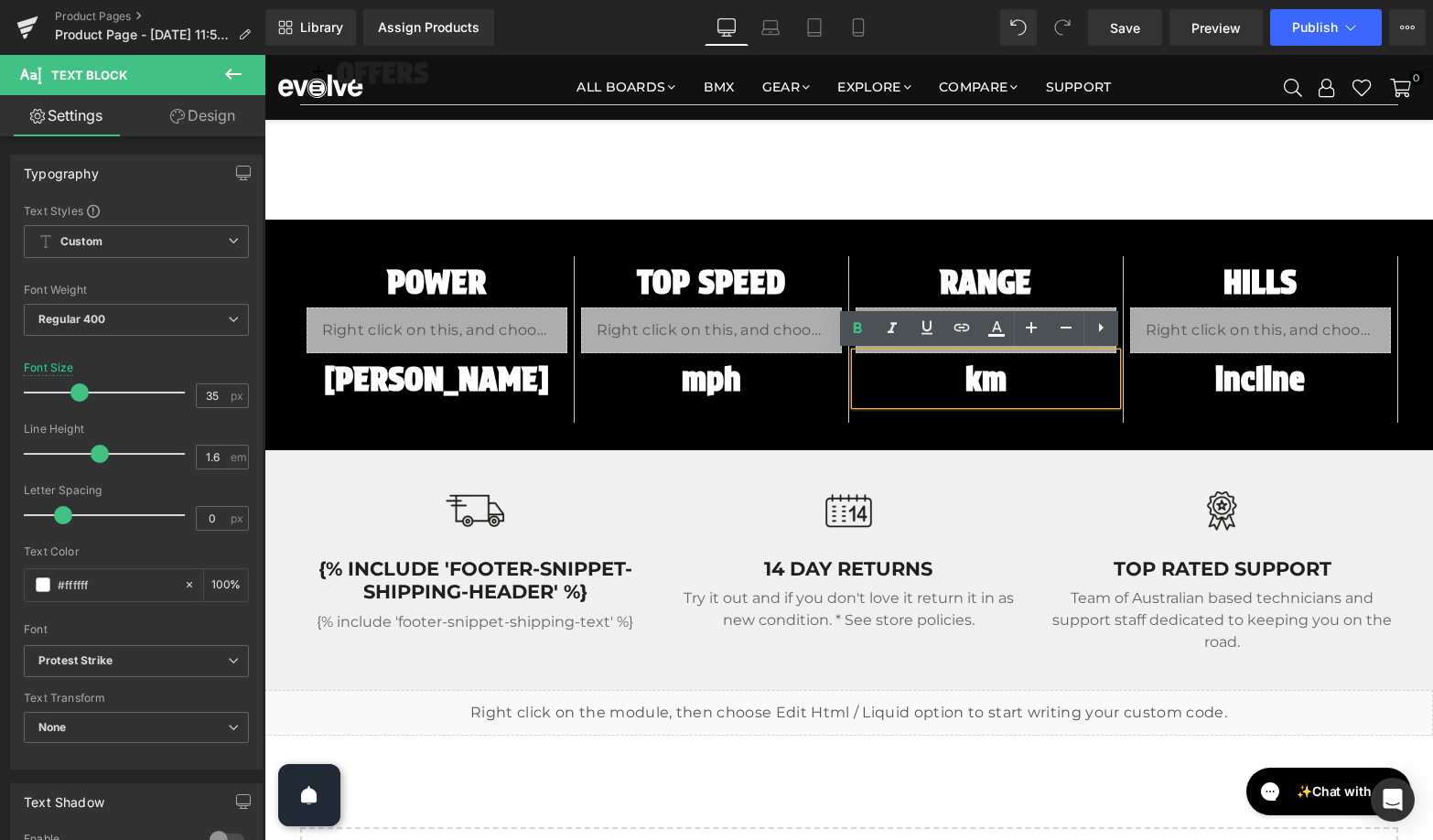 click on "km" at bounding box center [986, 379] 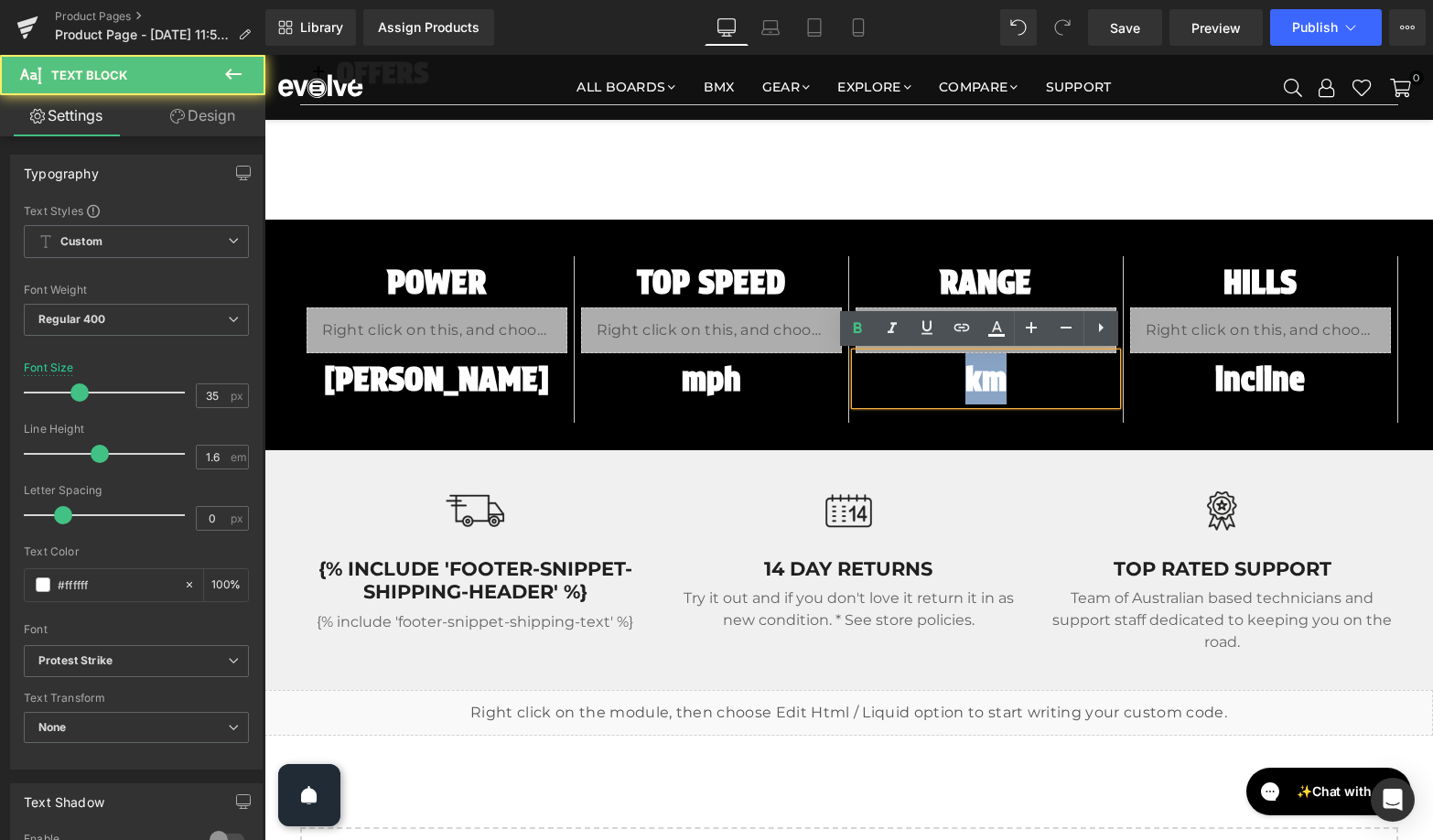 click on "km" at bounding box center (986, 379) 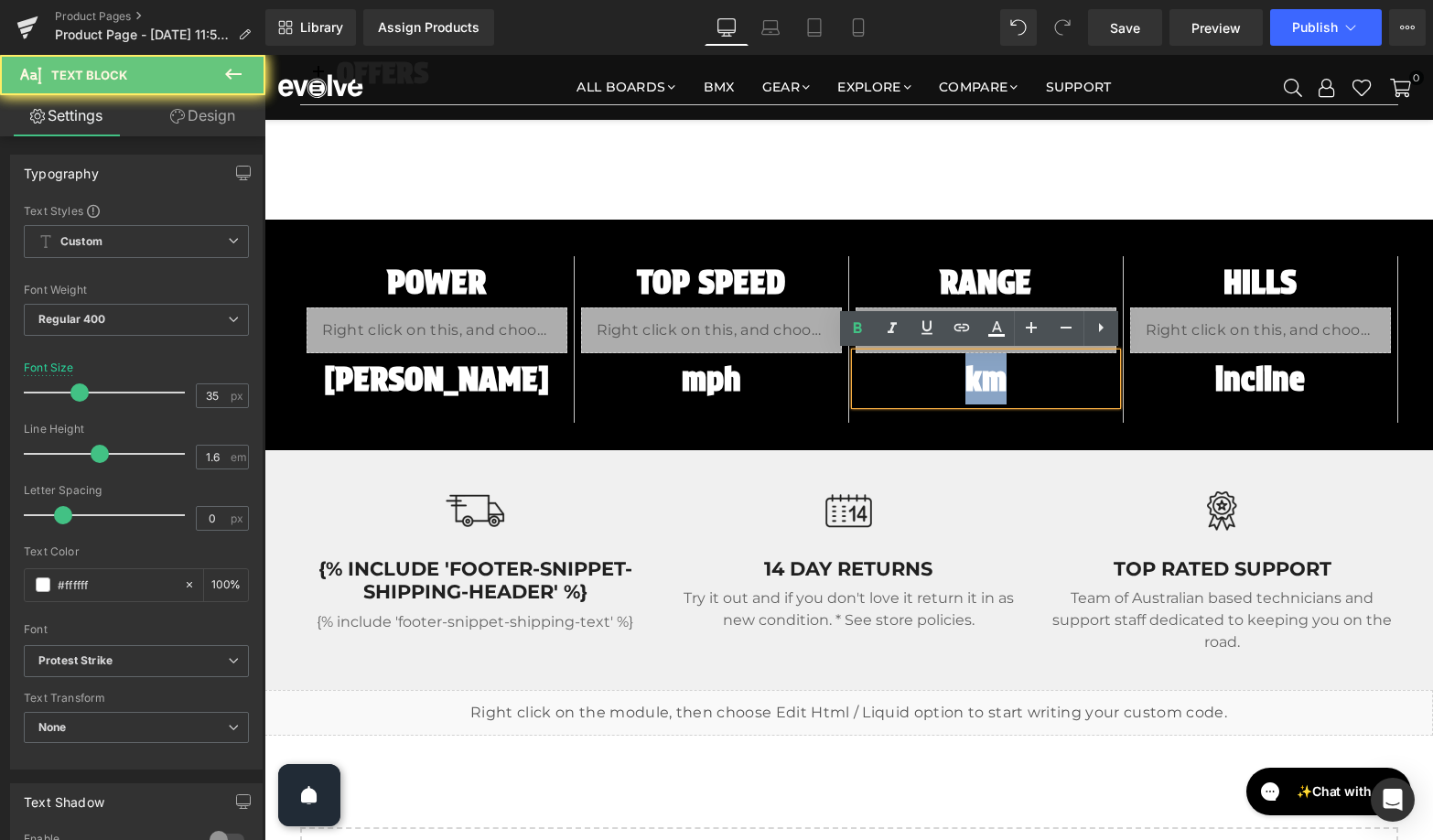 type 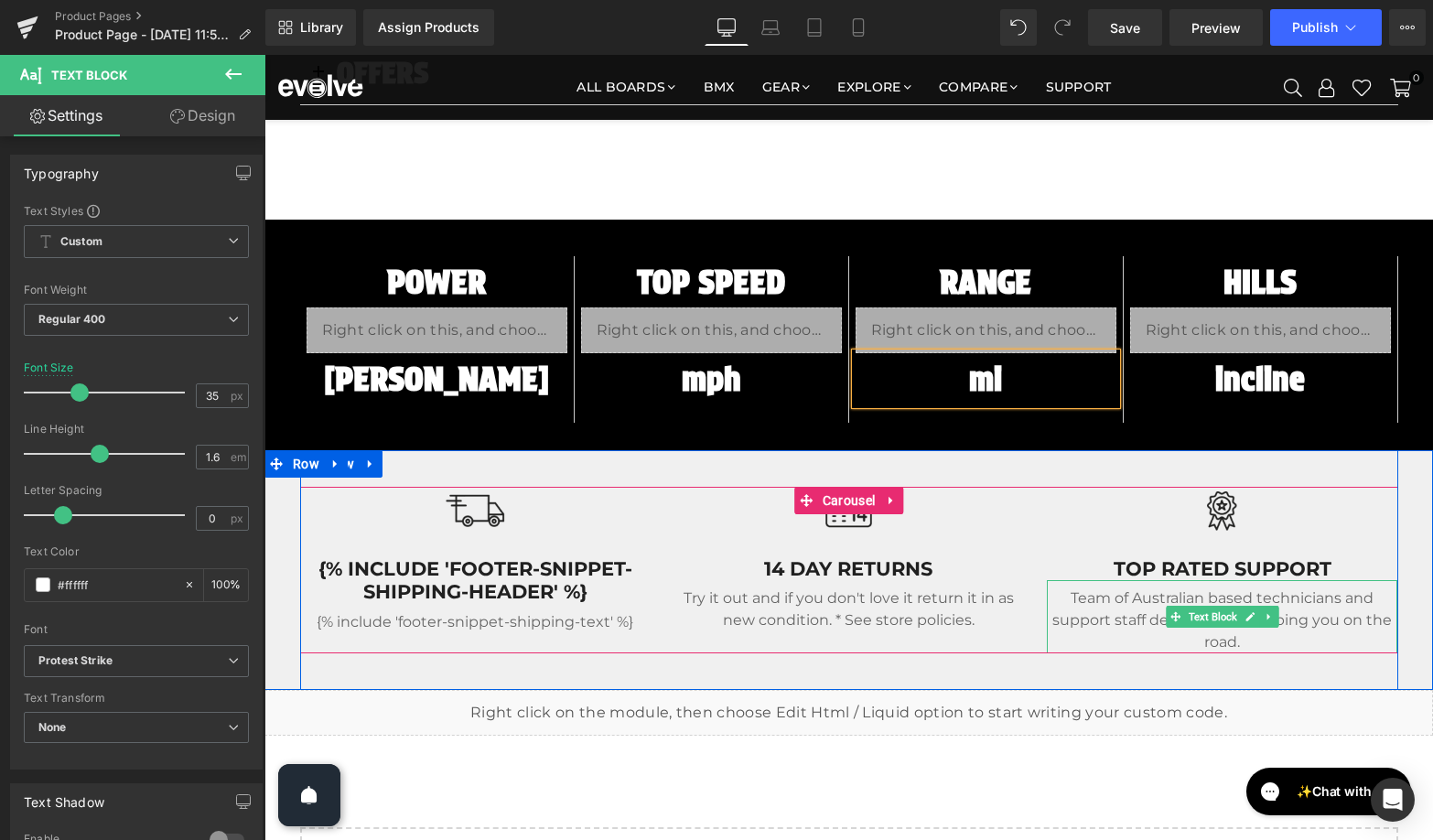 click on "Team of Australian based technicians and support staff dedicated to keeping you on the road." at bounding box center (1222, 620) 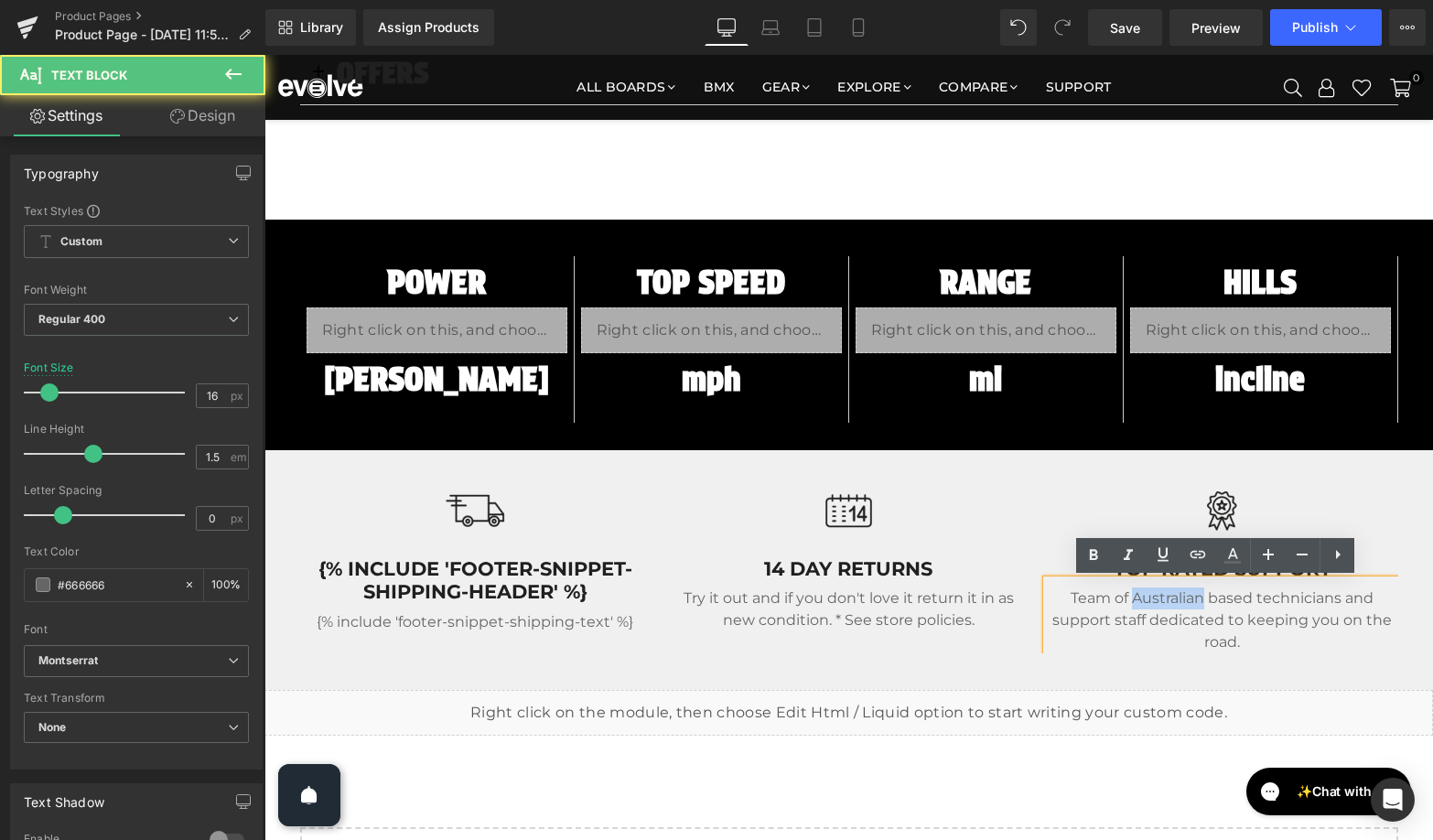 click on "Team of Australian based technicians and support staff dedicated to keeping you on the road." at bounding box center [1222, 620] 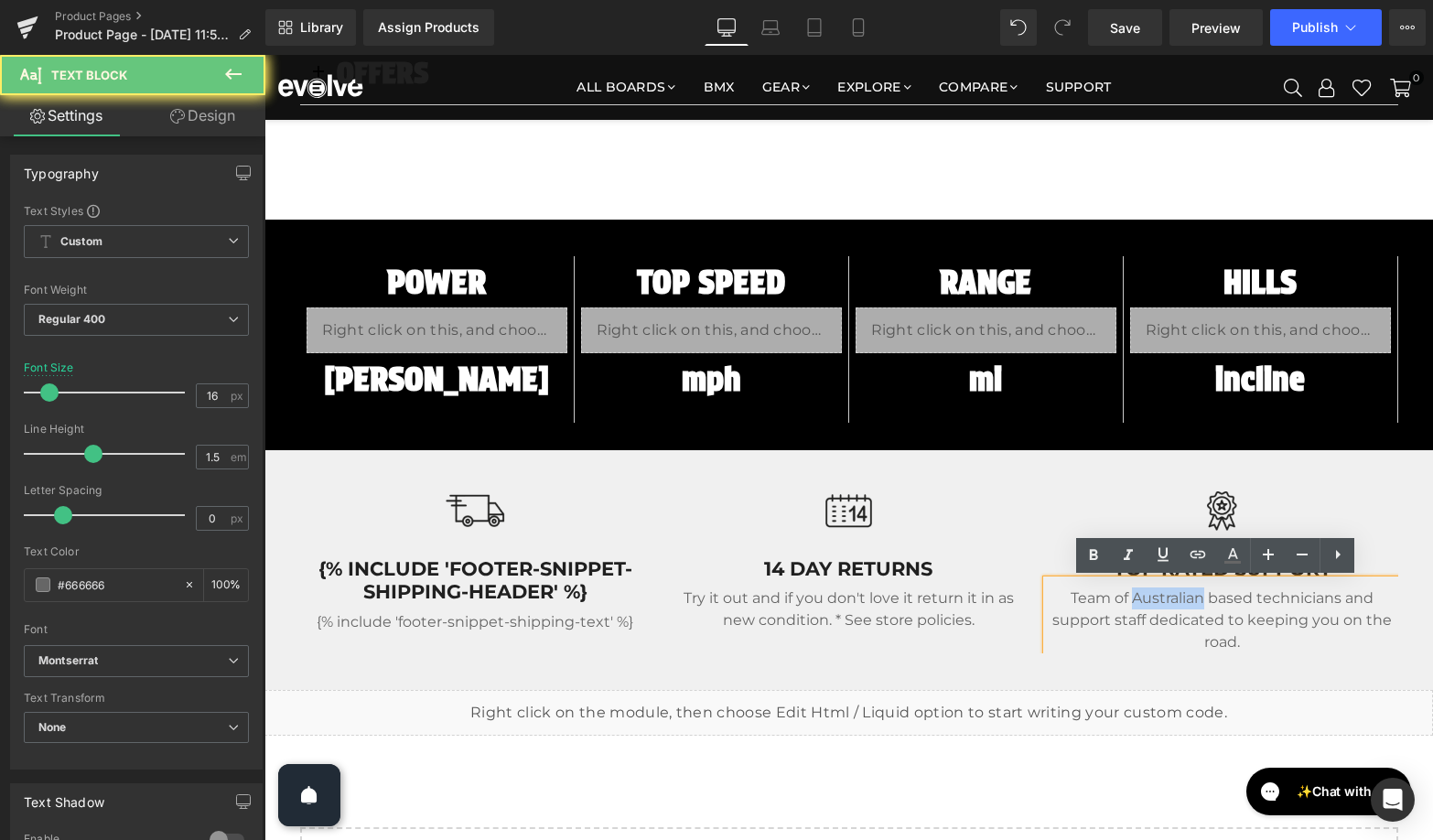 type 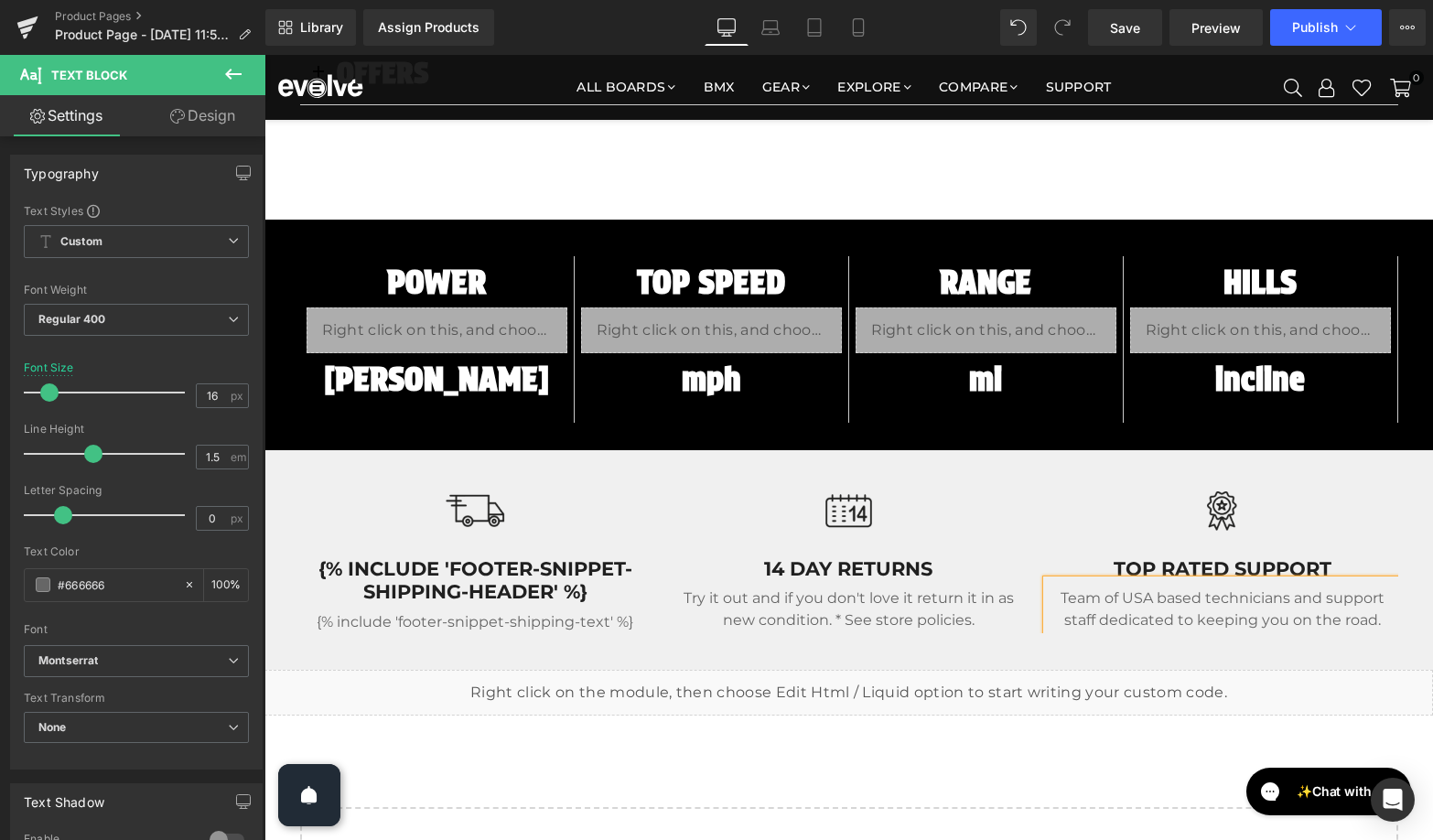 click on "Image         {% include 'footer-snippet-shipping-header' %} Heading         {% include 'footer-snippet-shipping-text' %} Text Block
Image         14 Day RETURNS Heading         Try it out and if you don't love it return it in as new condition. * See store policies. Text Block
Image         Top Rated Support Heading         Team of USA based technicians and support staff dedicated to keeping you on the road. Text Block
Image" at bounding box center (849, 559) 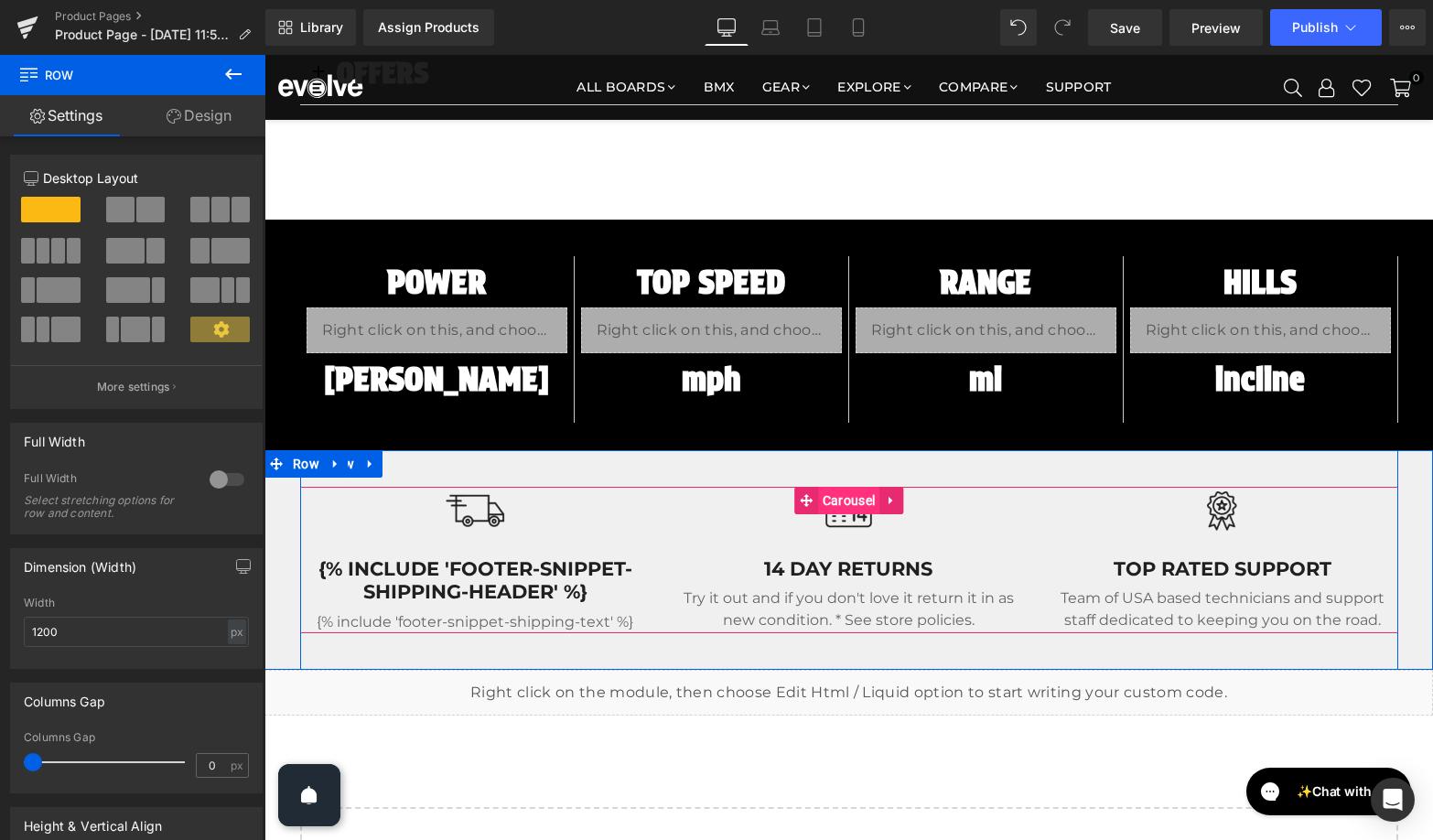 click on "Carousel" at bounding box center (848, 501) 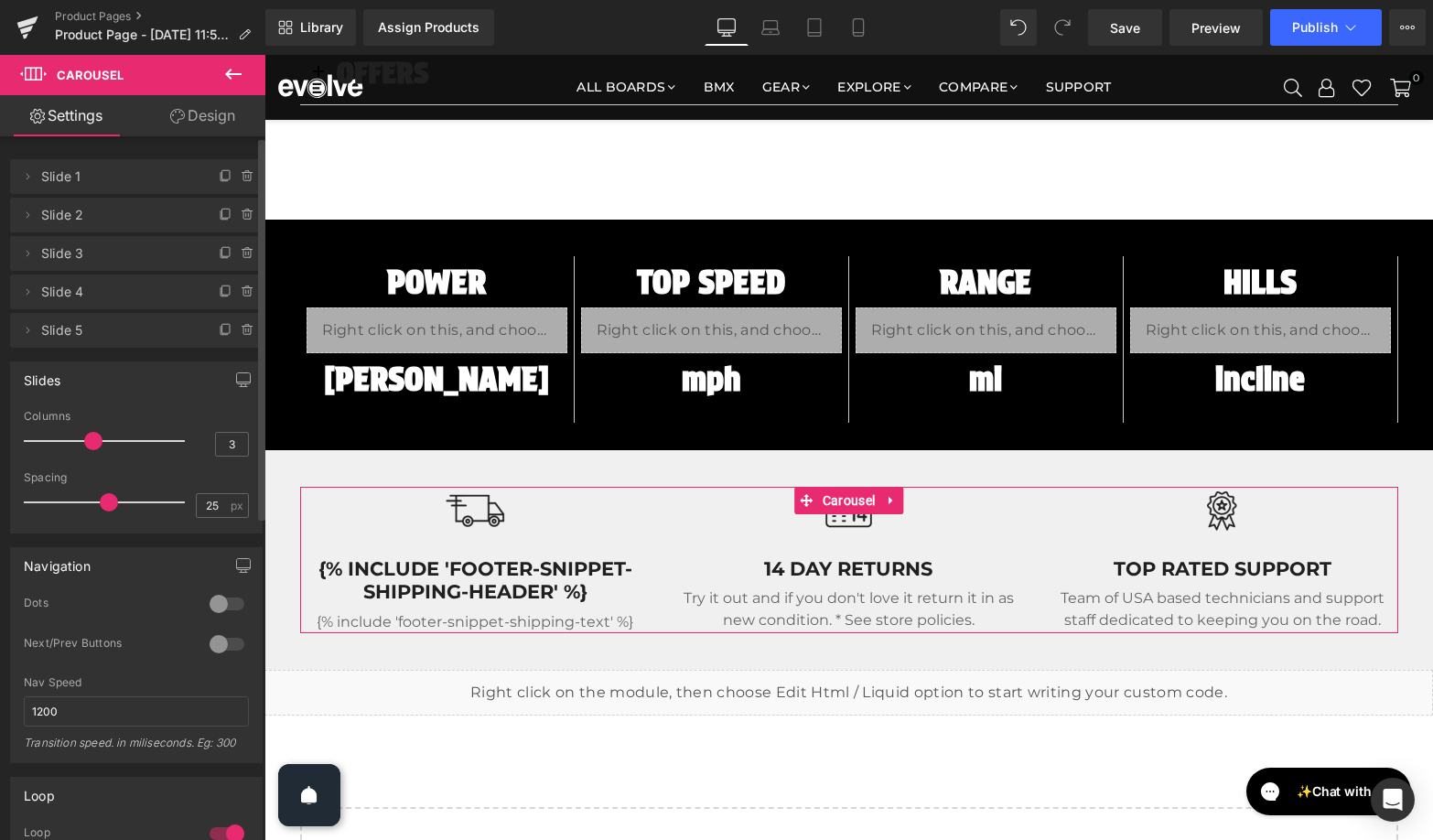 drag, startPoint x: 224, startPoint y: 602, endPoint x: 237, endPoint y: 608, distance: 14.317821 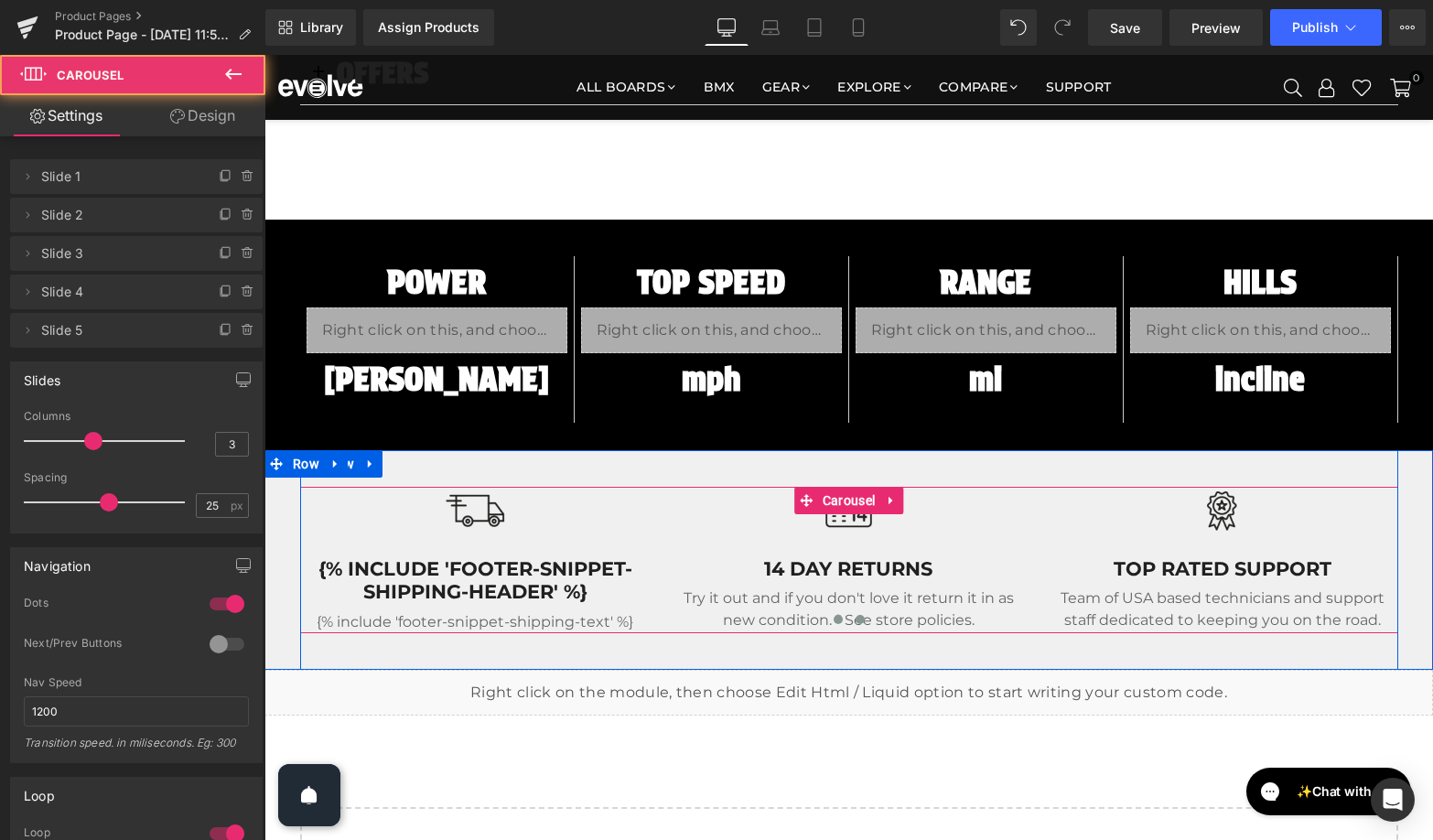 click at bounding box center (860, 619) 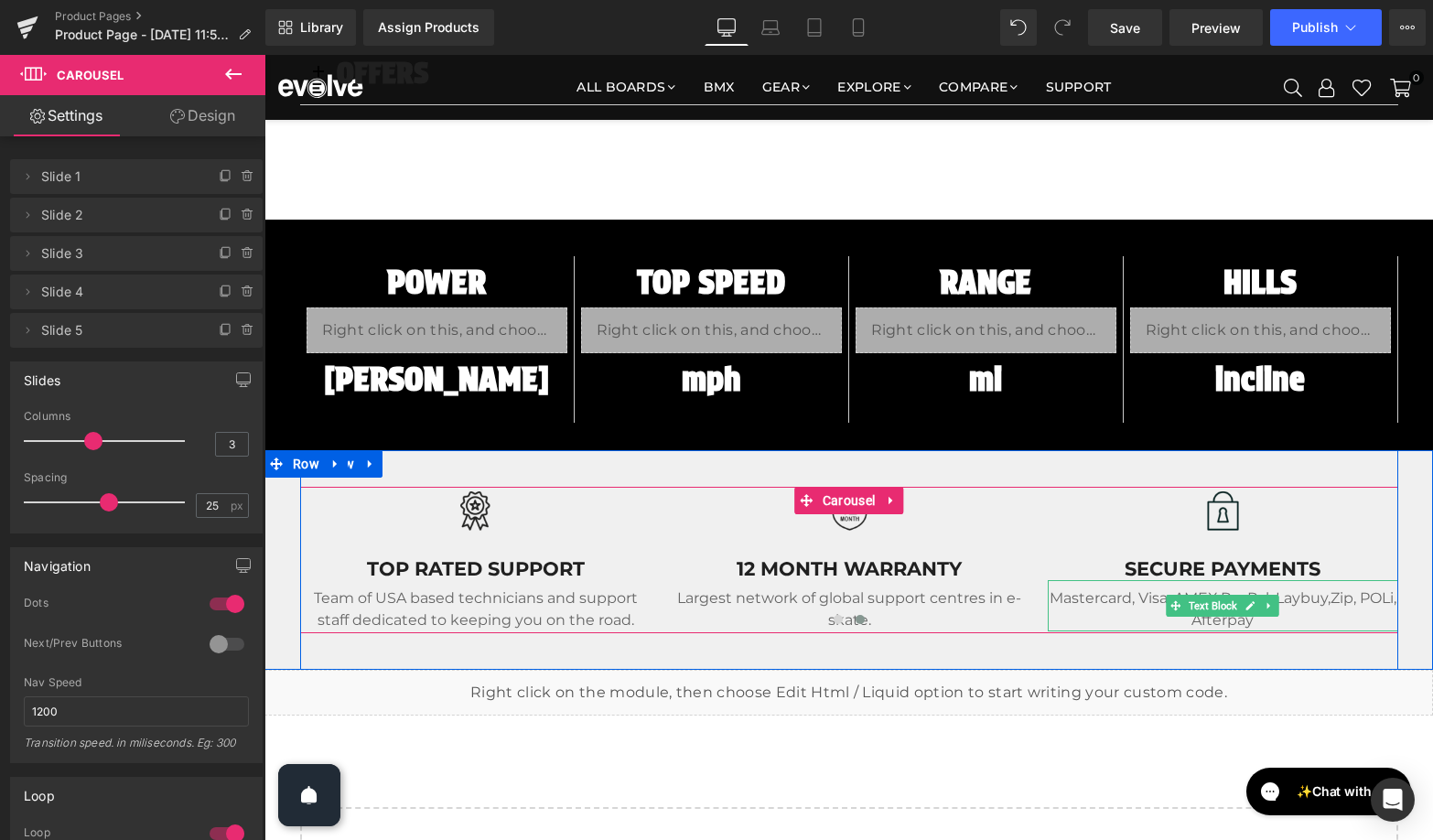 click on "Mastercard, Visa, AMEX,  PayPal, Laybuy,  Zip, POLi, Afterpay" at bounding box center (1223, 609) 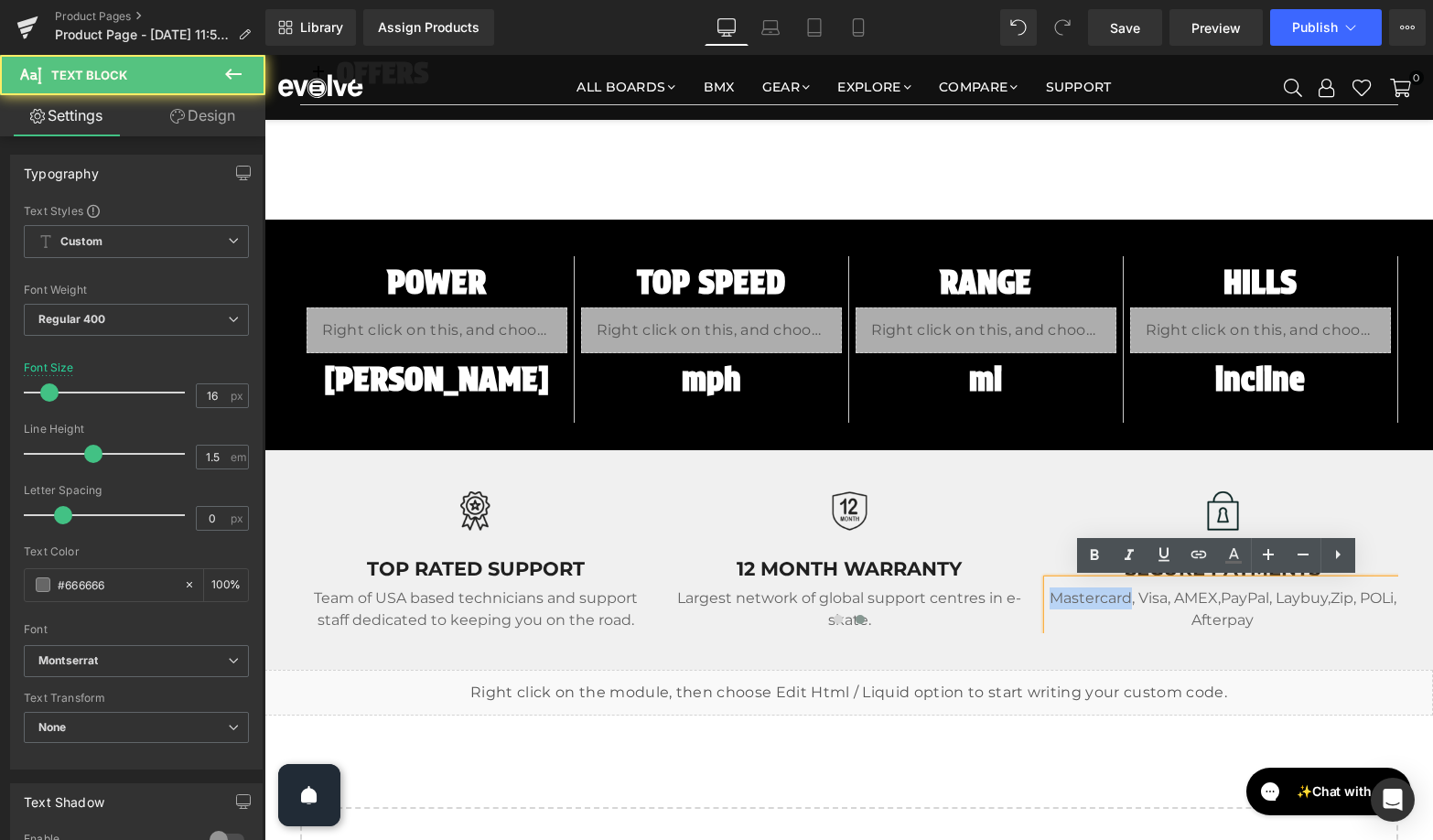 click on "Mastercard, Visa, AMEX,  PayPal, Laybuy,  Zip, POLi, Afterpay" at bounding box center (1223, 609) 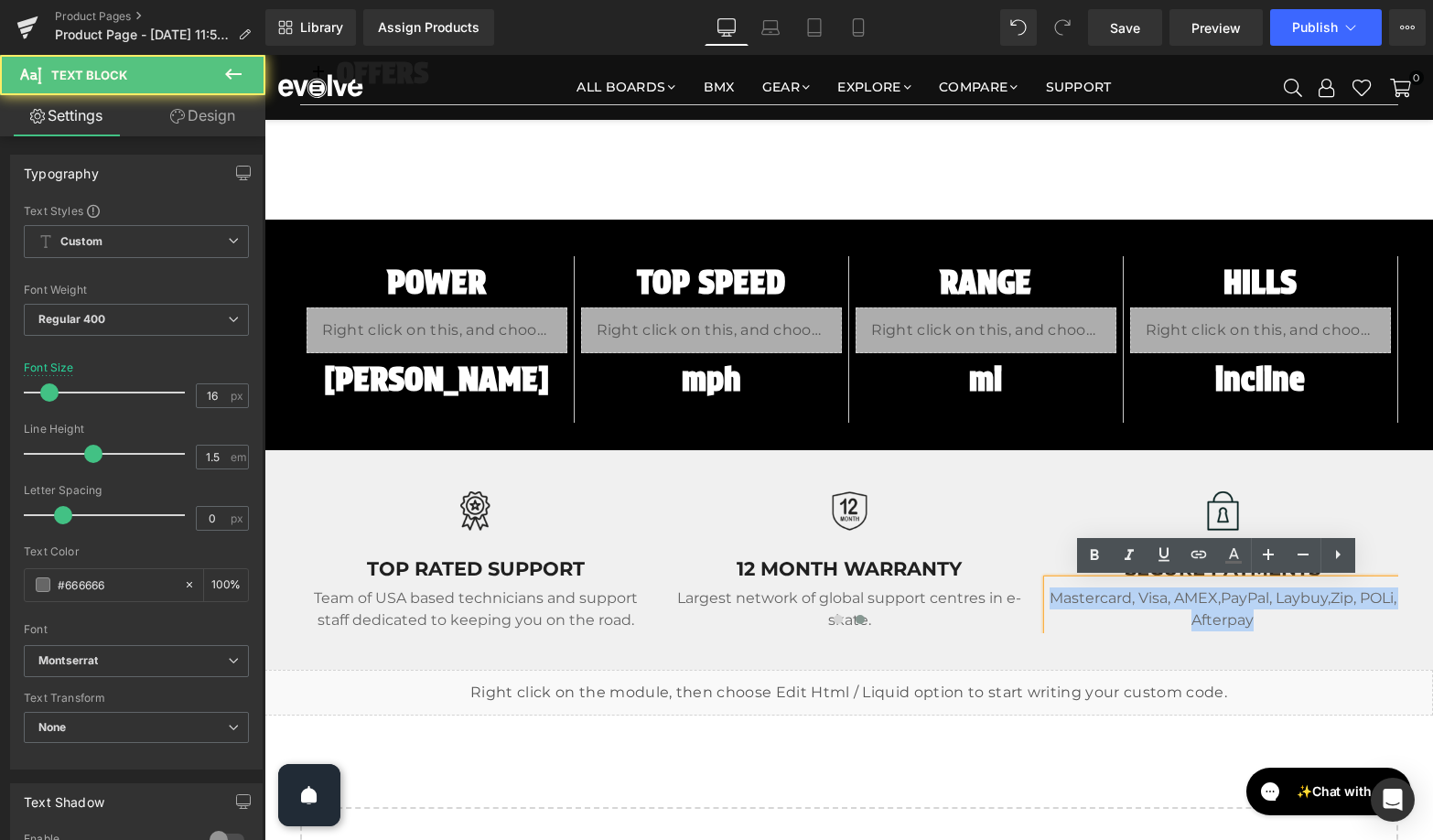 click on "Mastercard, Visa, AMEX,  PayPal, Laybuy,  Zip, POLi, Afterpay" at bounding box center [1223, 609] 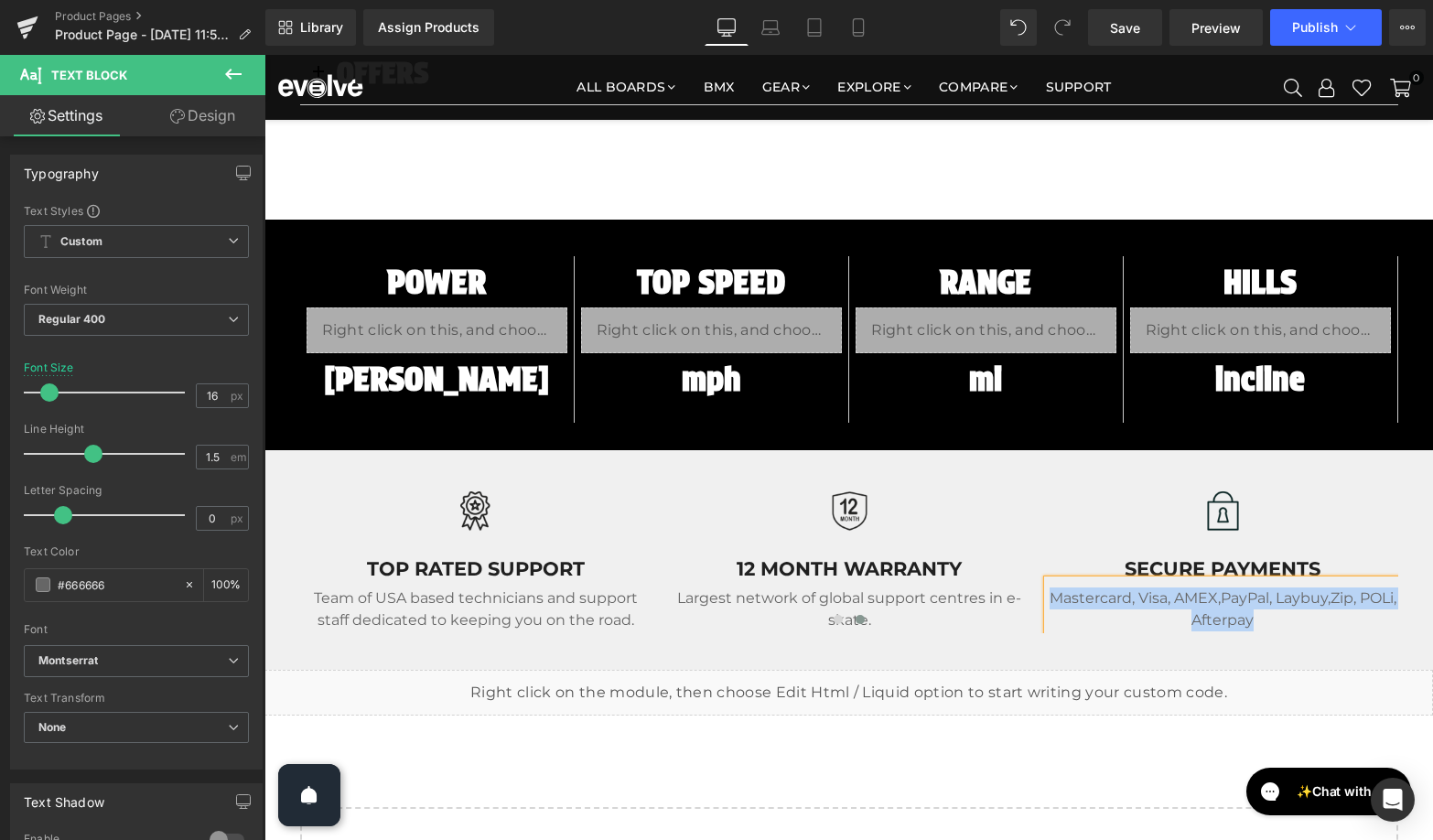 paste 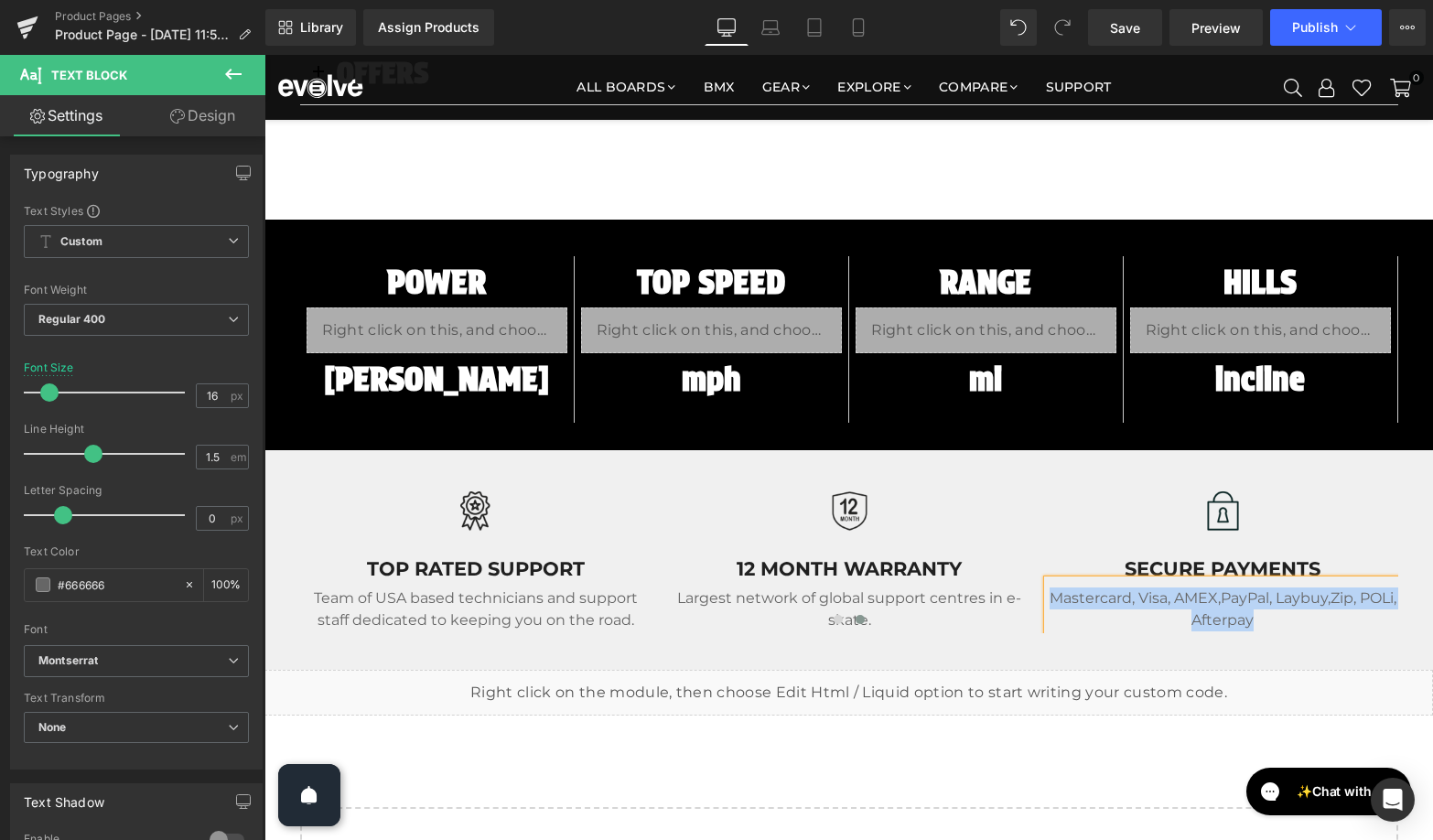 type 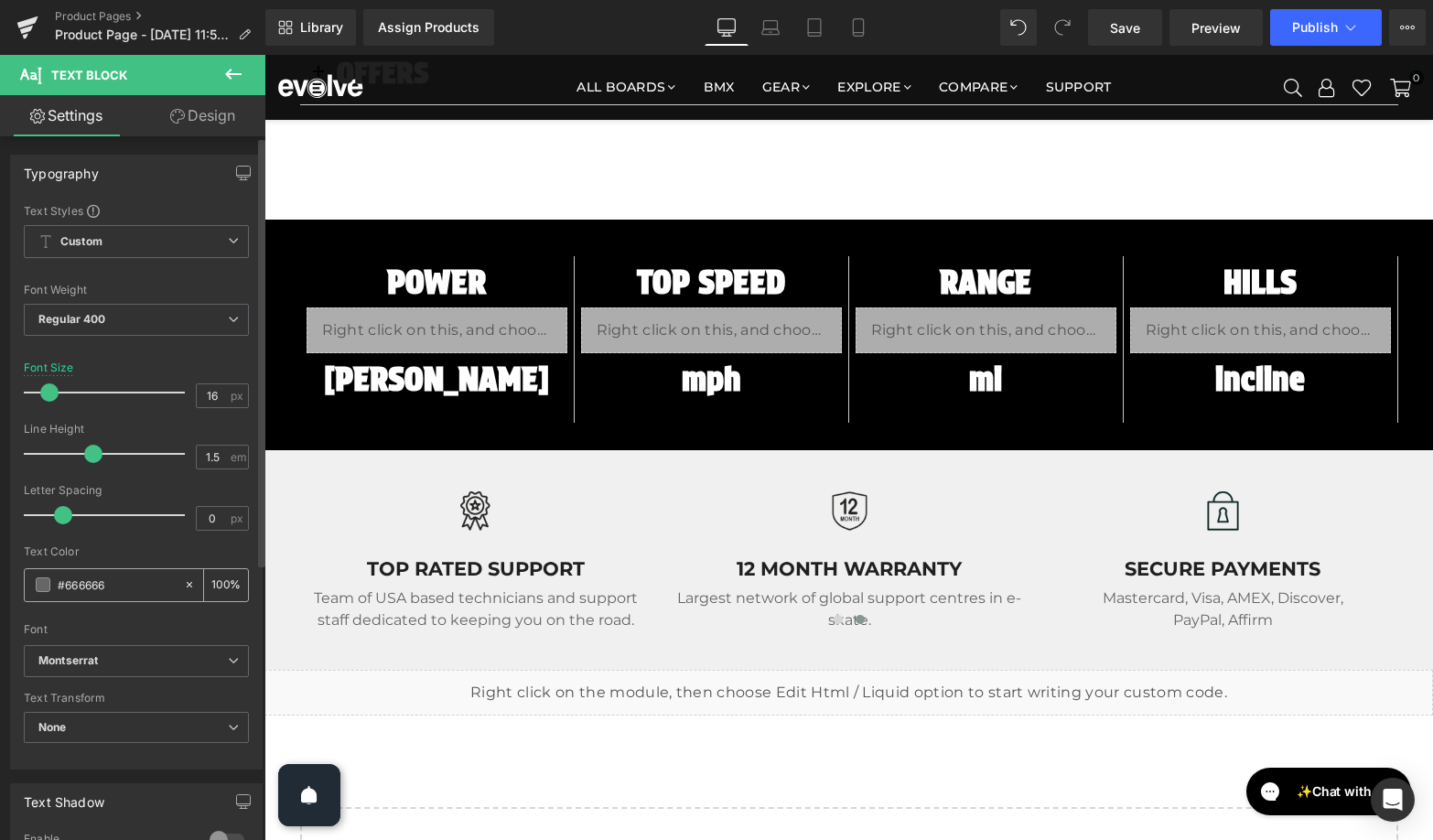 scroll, scrollTop: 12, scrollLeft: 0, axis: vertical 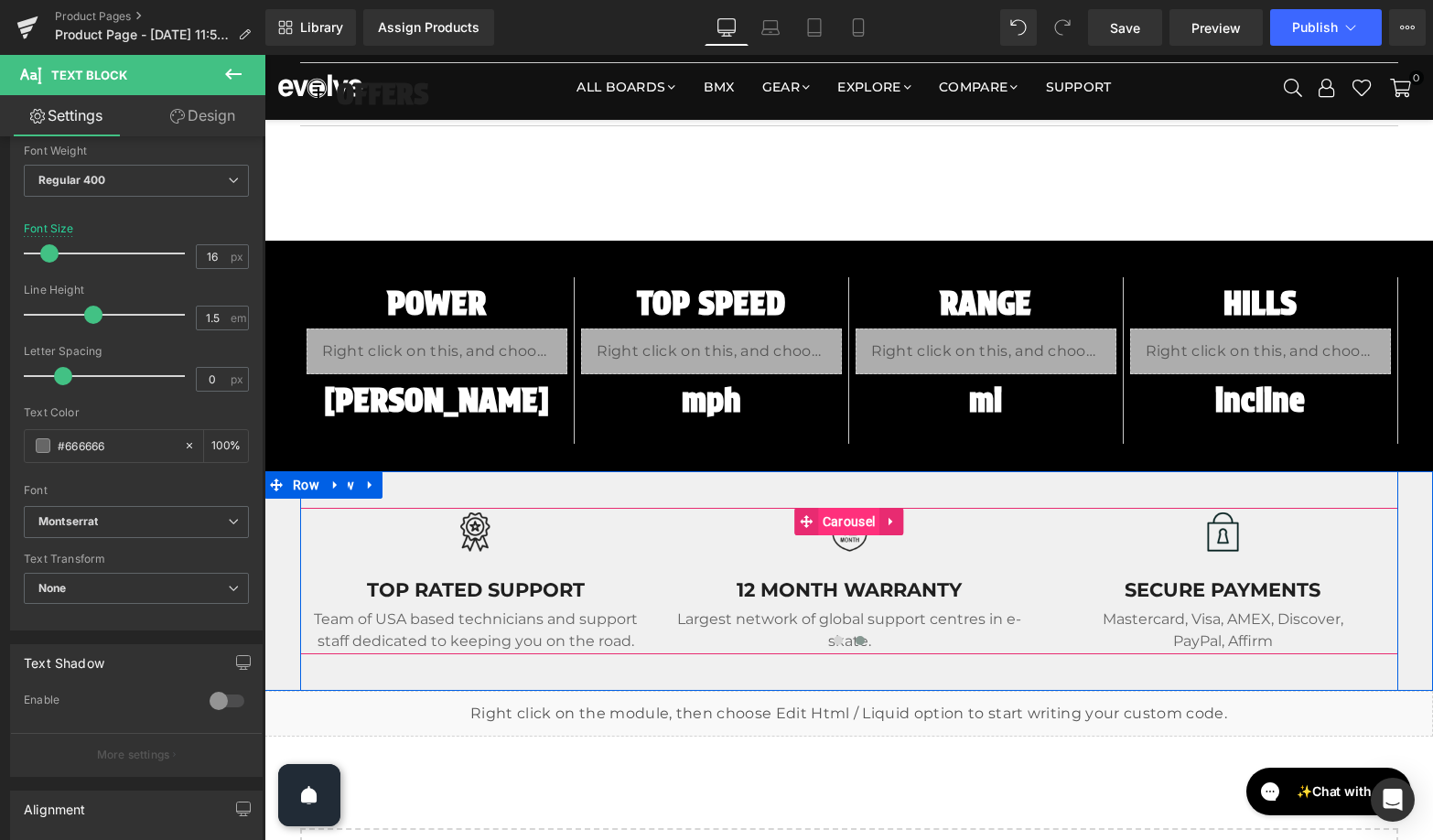 click on "Carousel" at bounding box center [848, 522] 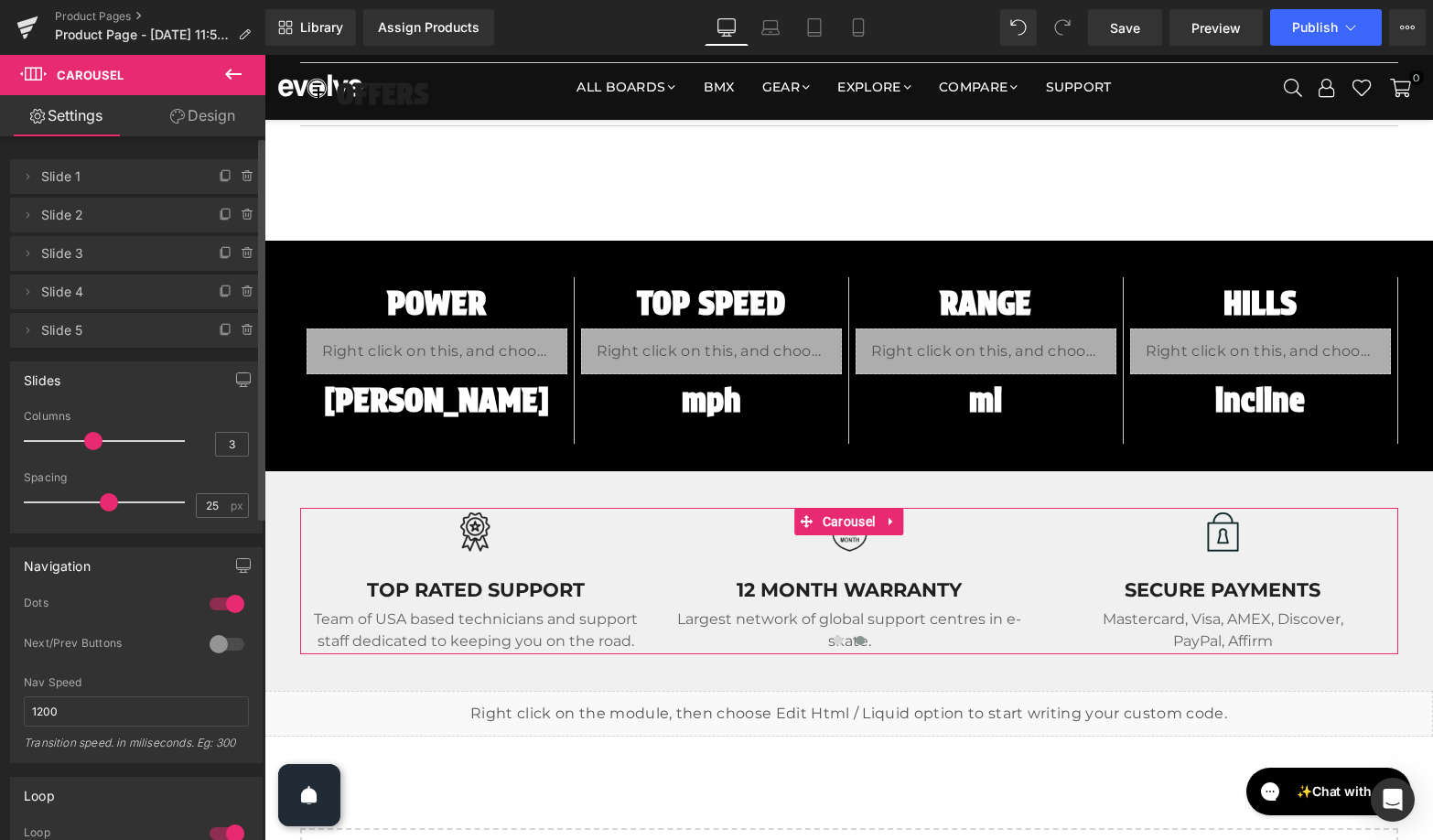 click at bounding box center (227, 604) 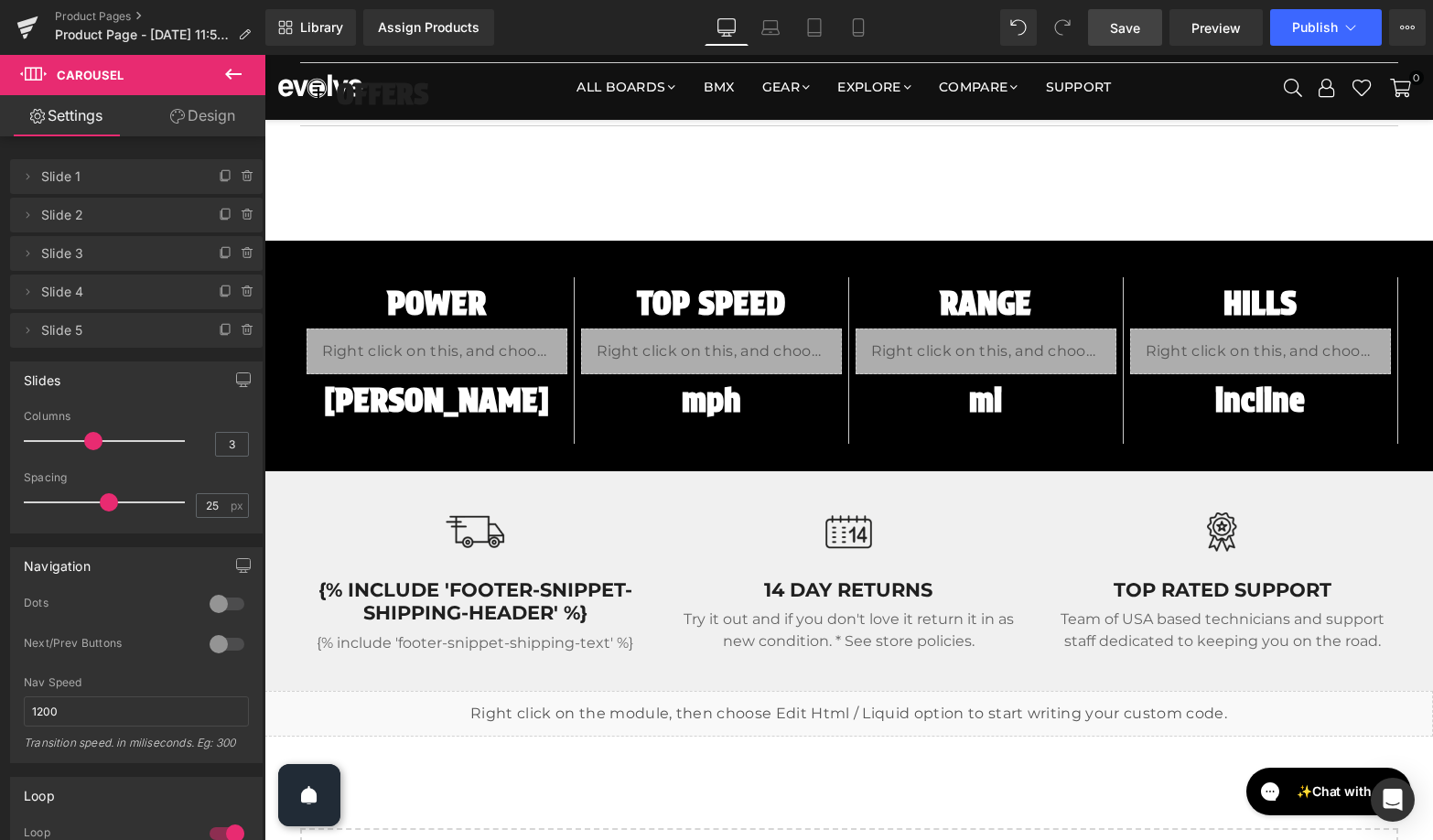 click on "Save" at bounding box center [1125, 27] 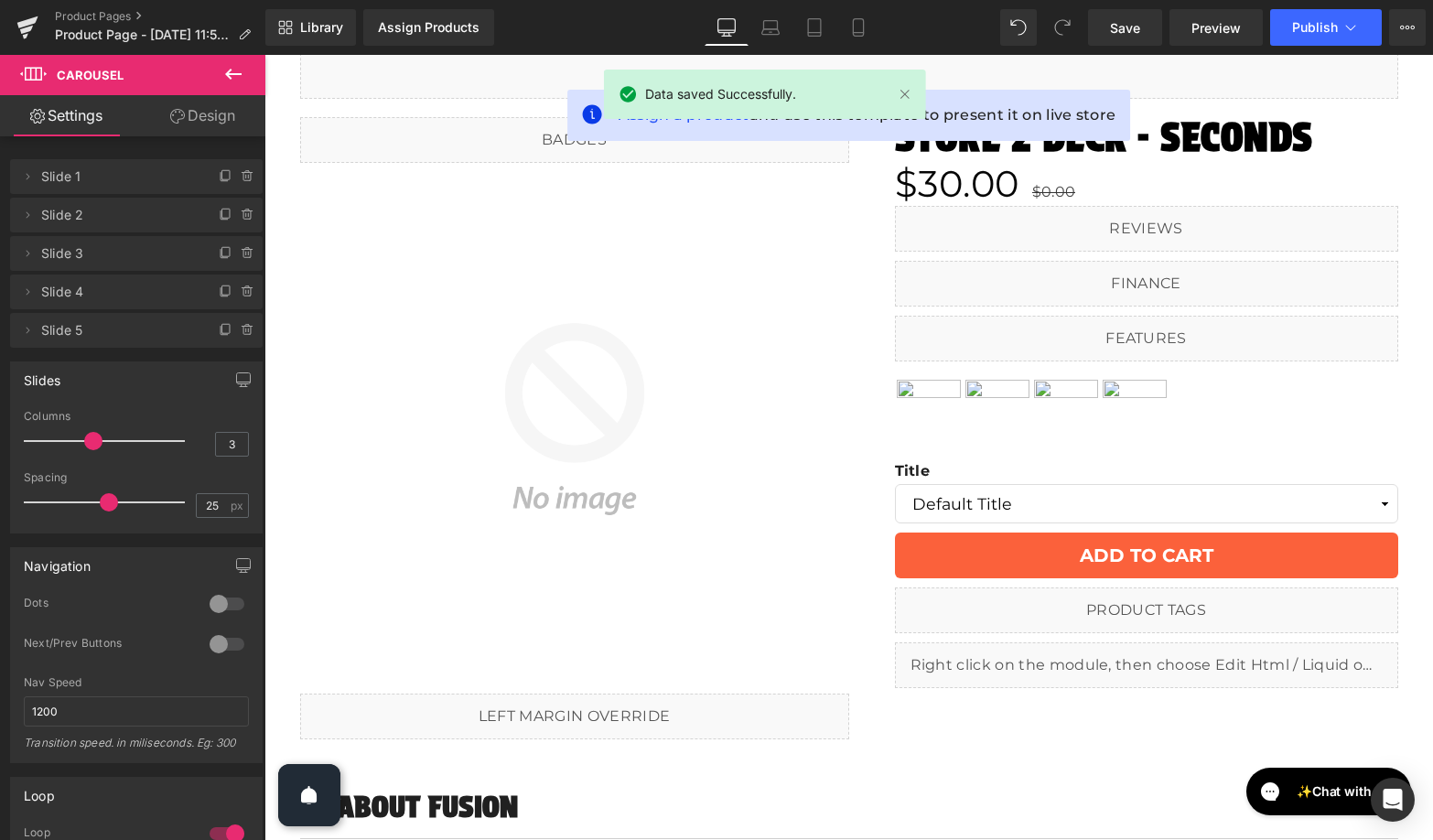 scroll, scrollTop: 0, scrollLeft: 0, axis: both 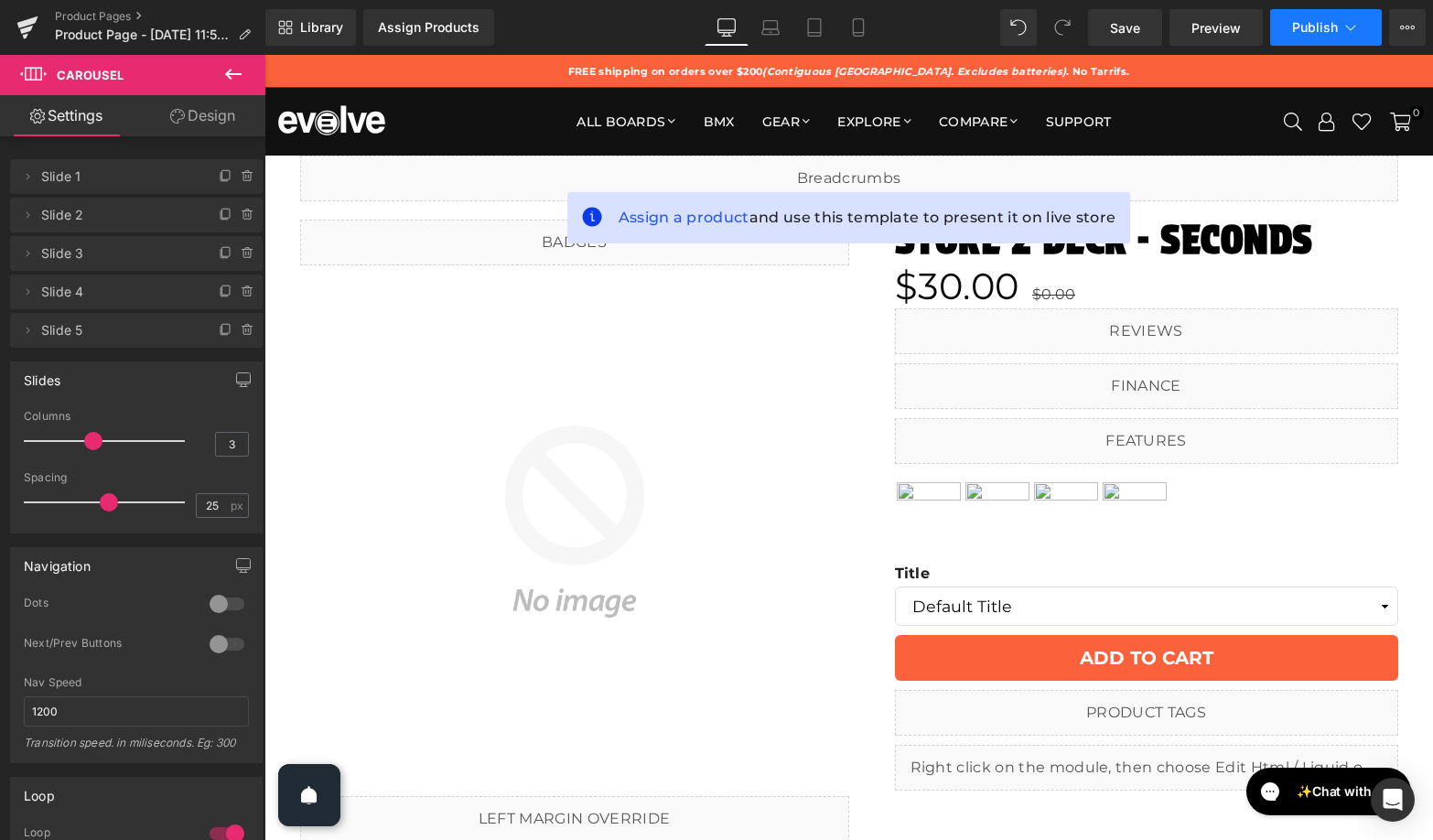 click on "Publish" at bounding box center [1315, 27] 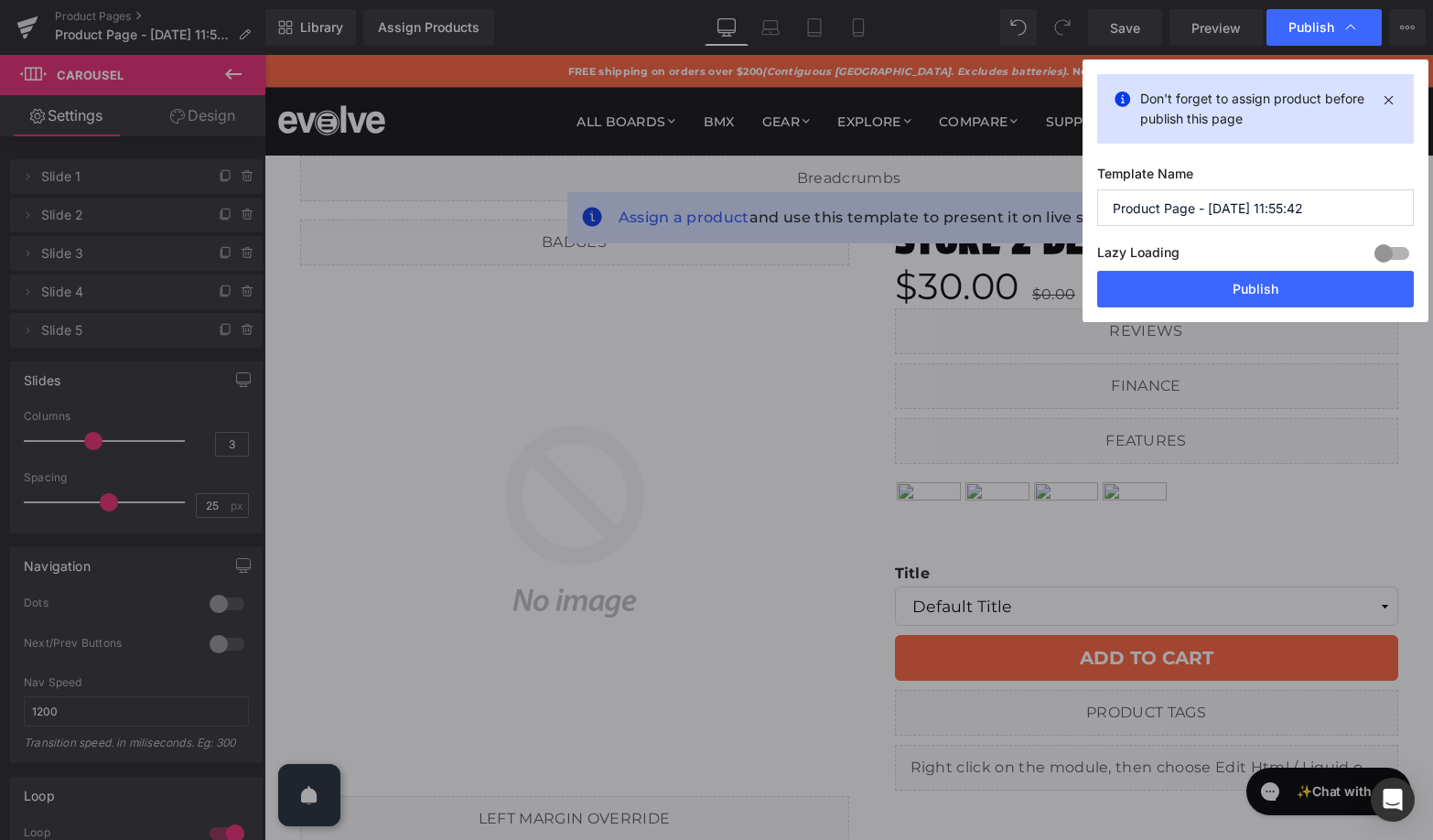 click on "Product Page - Jul 17, 11:55:42" at bounding box center [1255, 208] 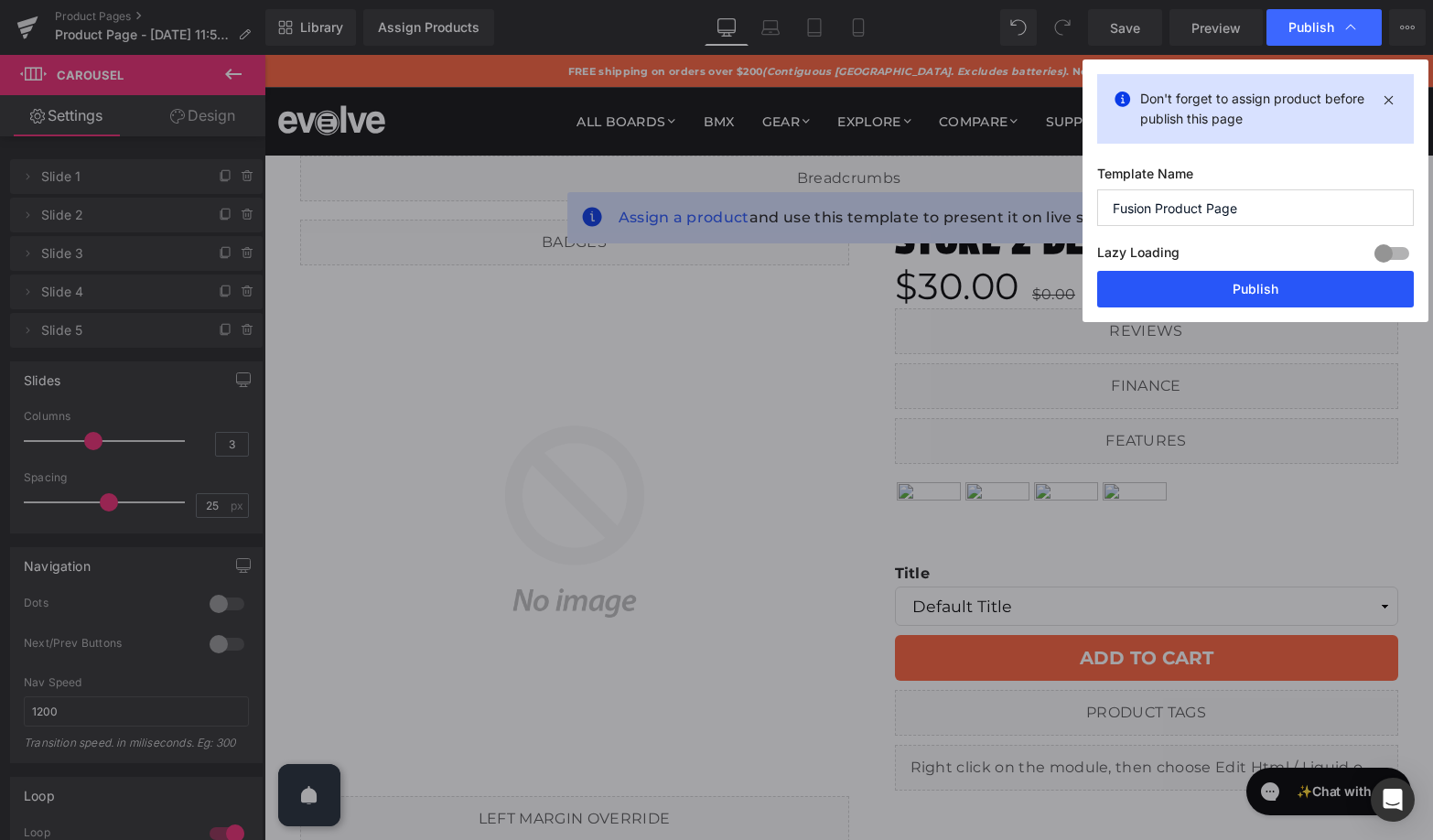type on "Fusion Product Page" 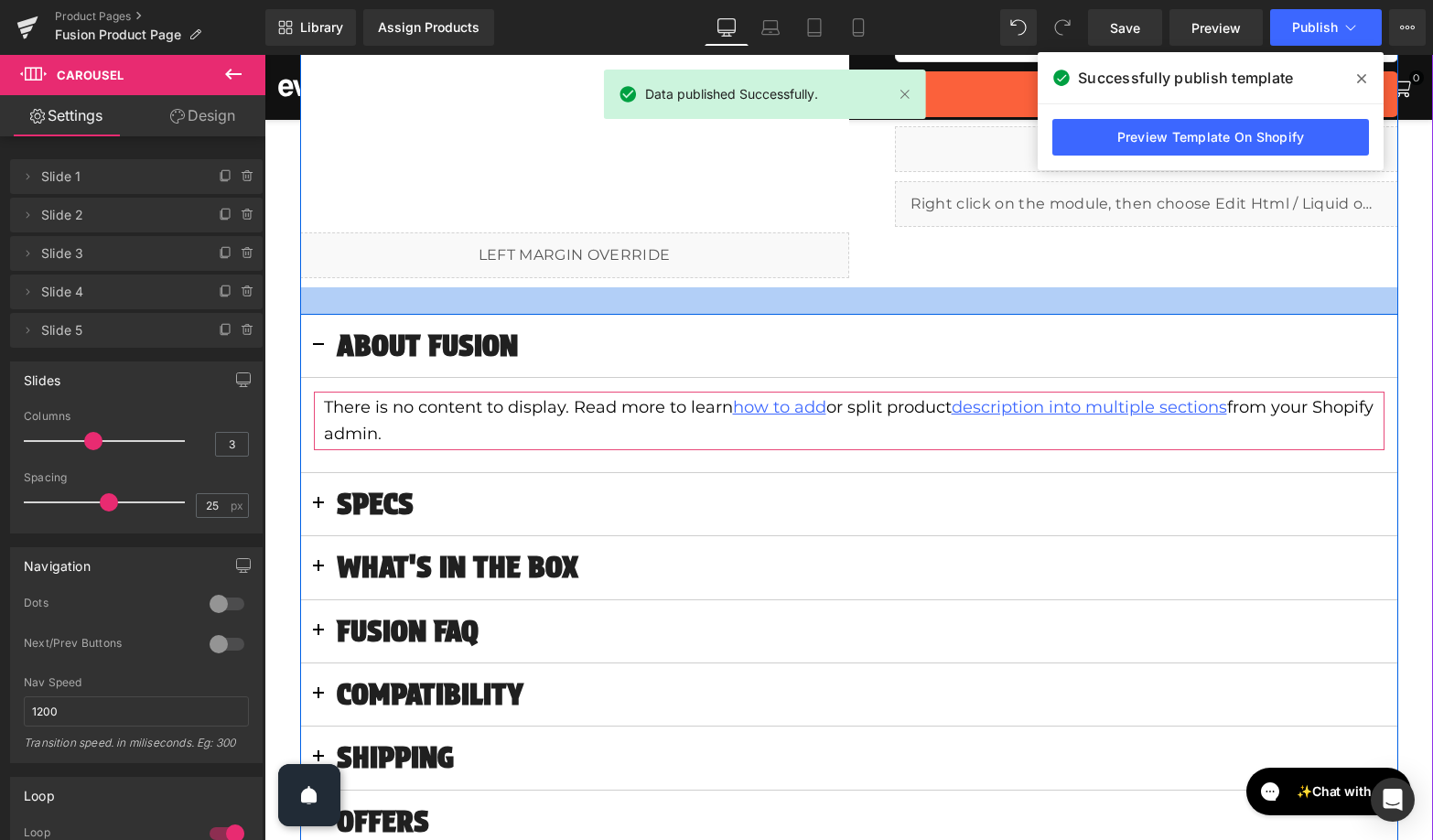 scroll, scrollTop: 662, scrollLeft: 0, axis: vertical 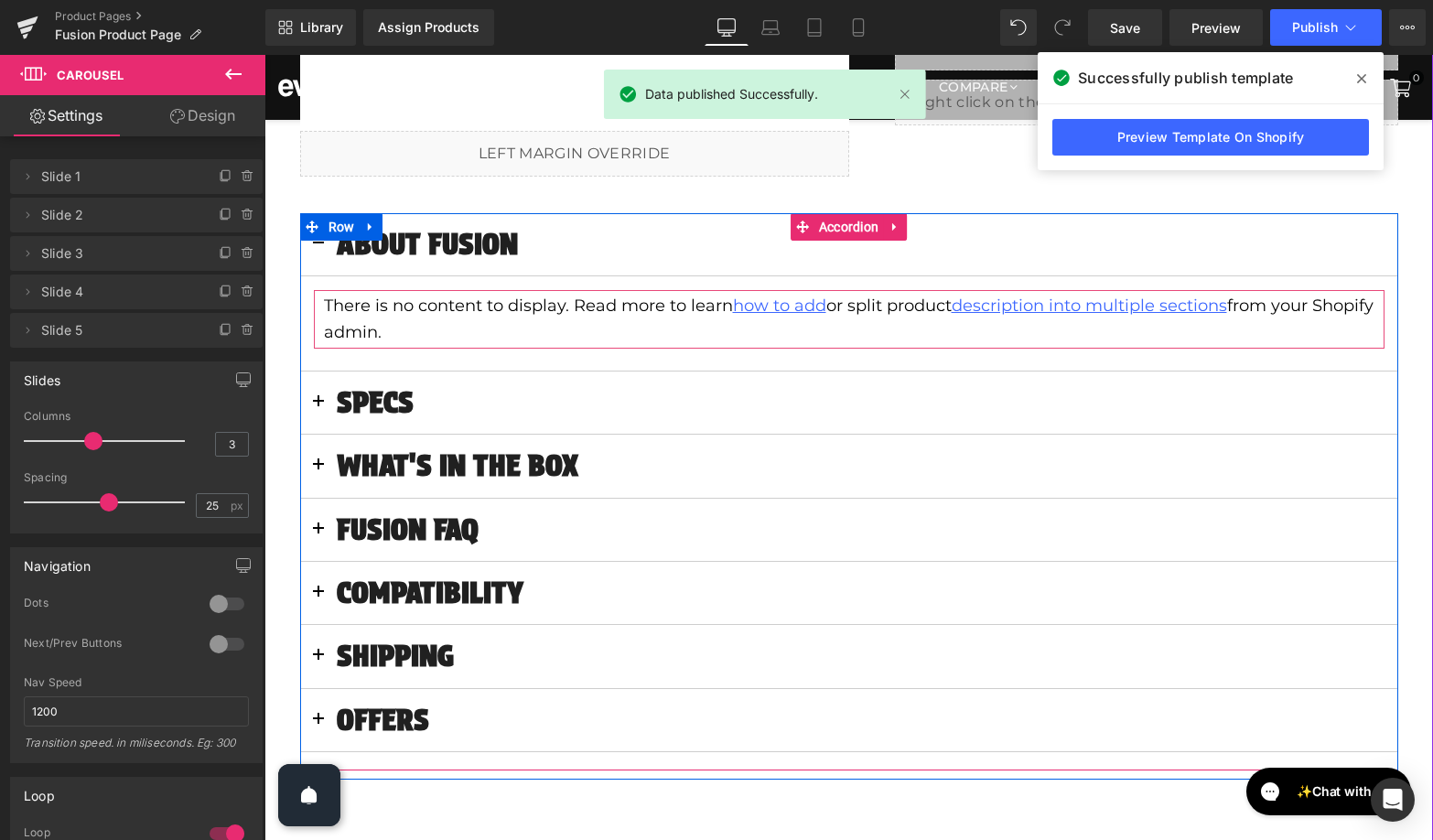 click at bounding box center (318, 403) 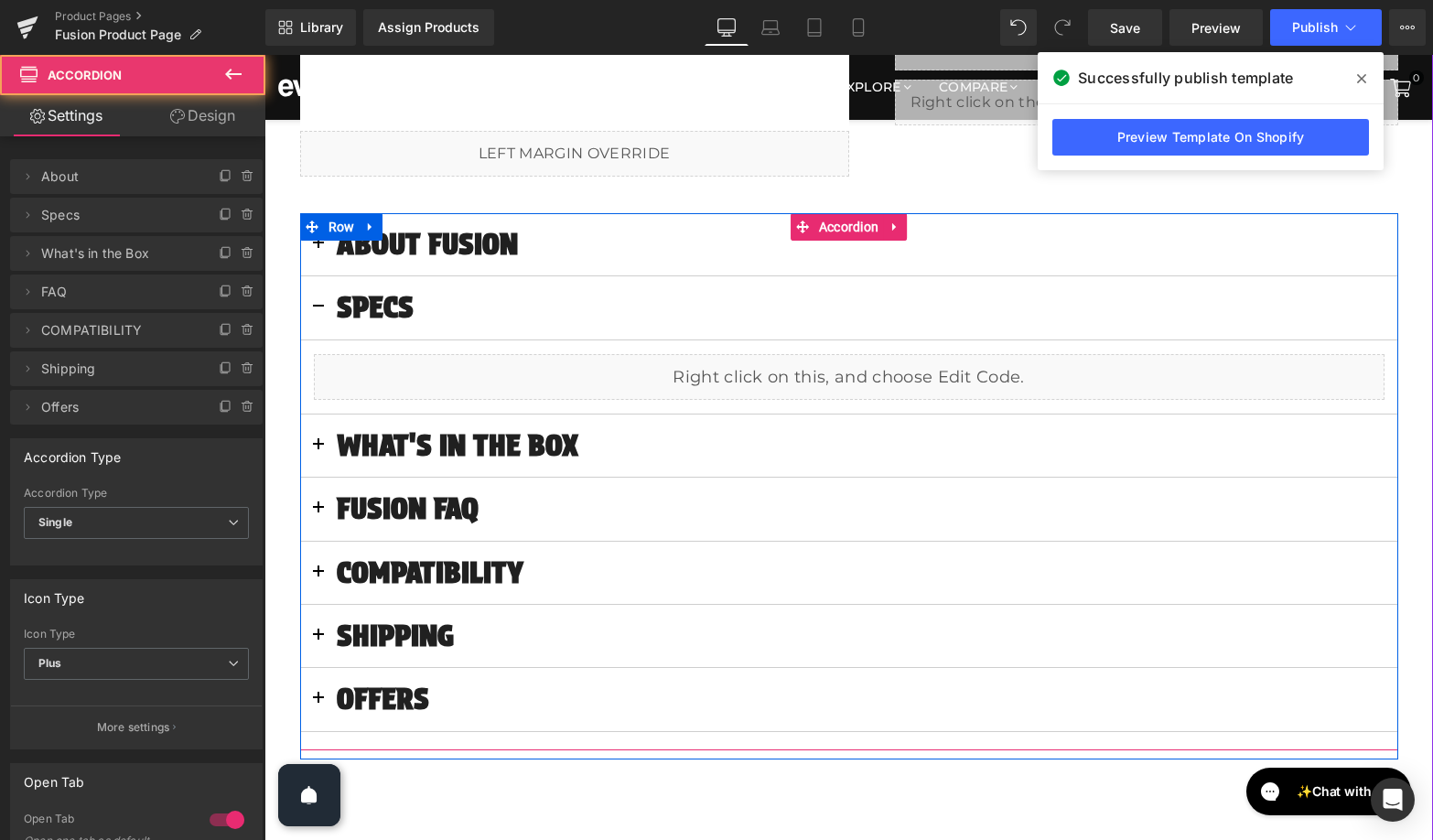 click at bounding box center (318, 307) 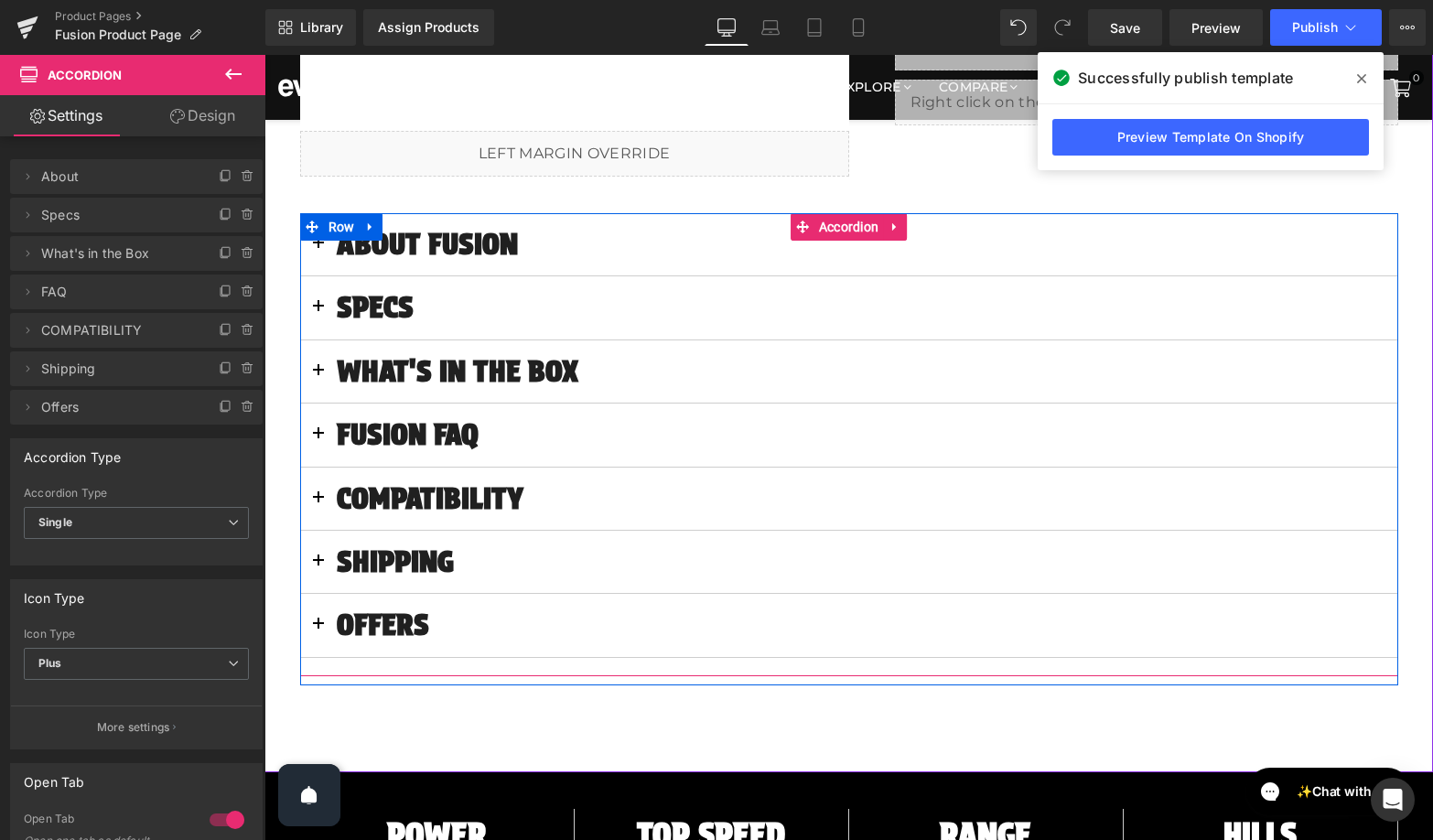 click at bounding box center (318, 376) 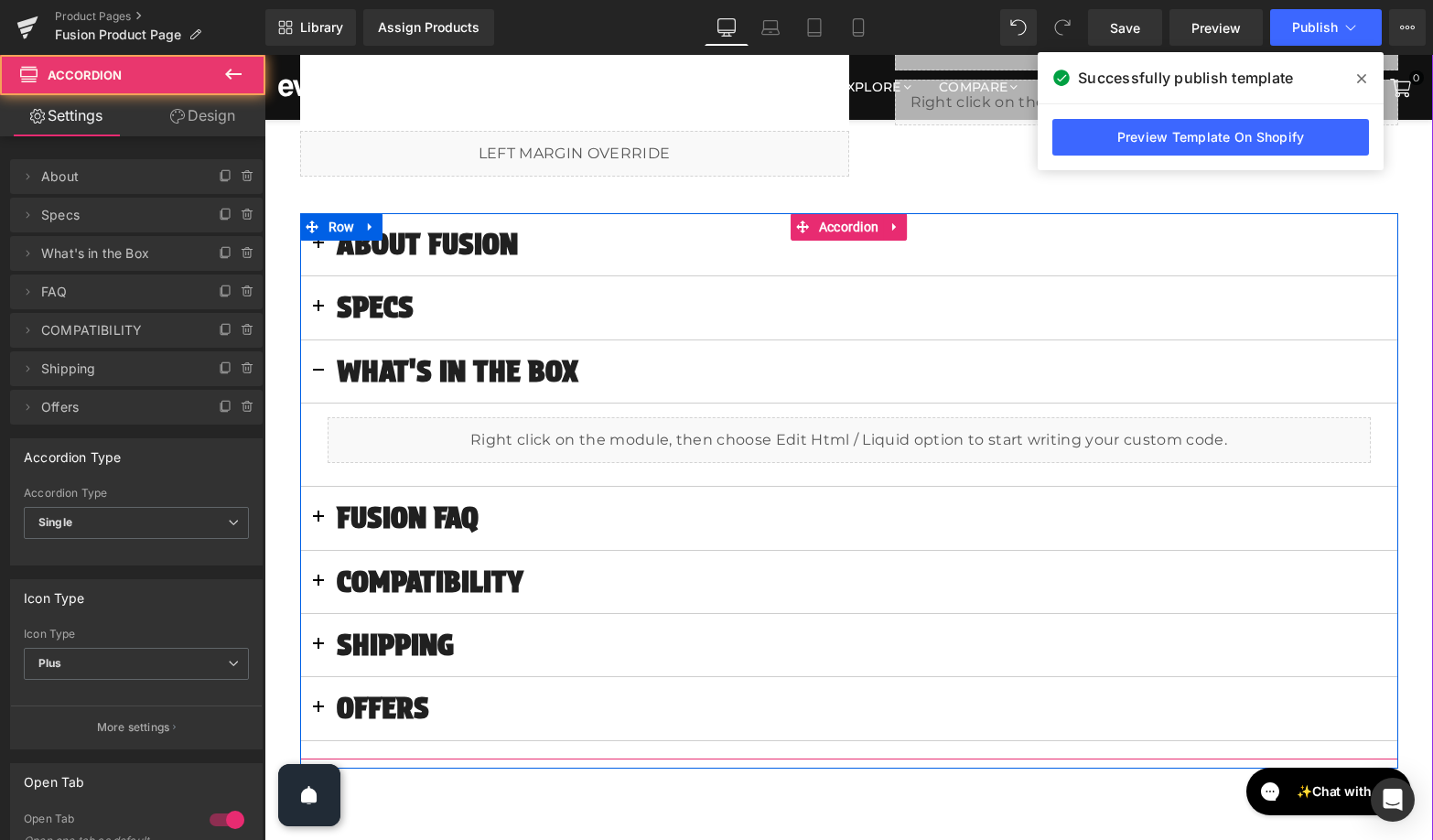 click at bounding box center (318, 372) 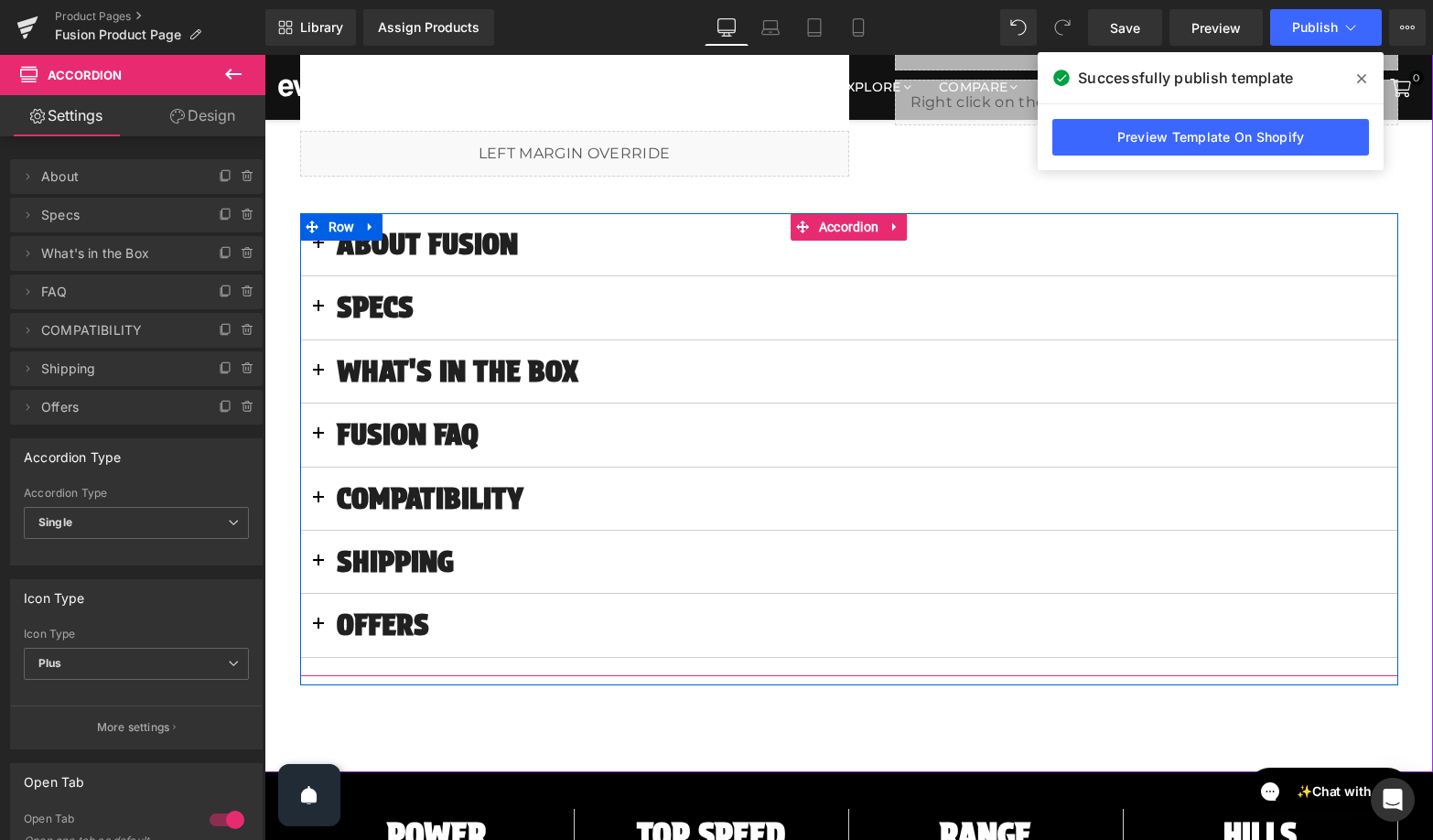 click at bounding box center [318, 435] 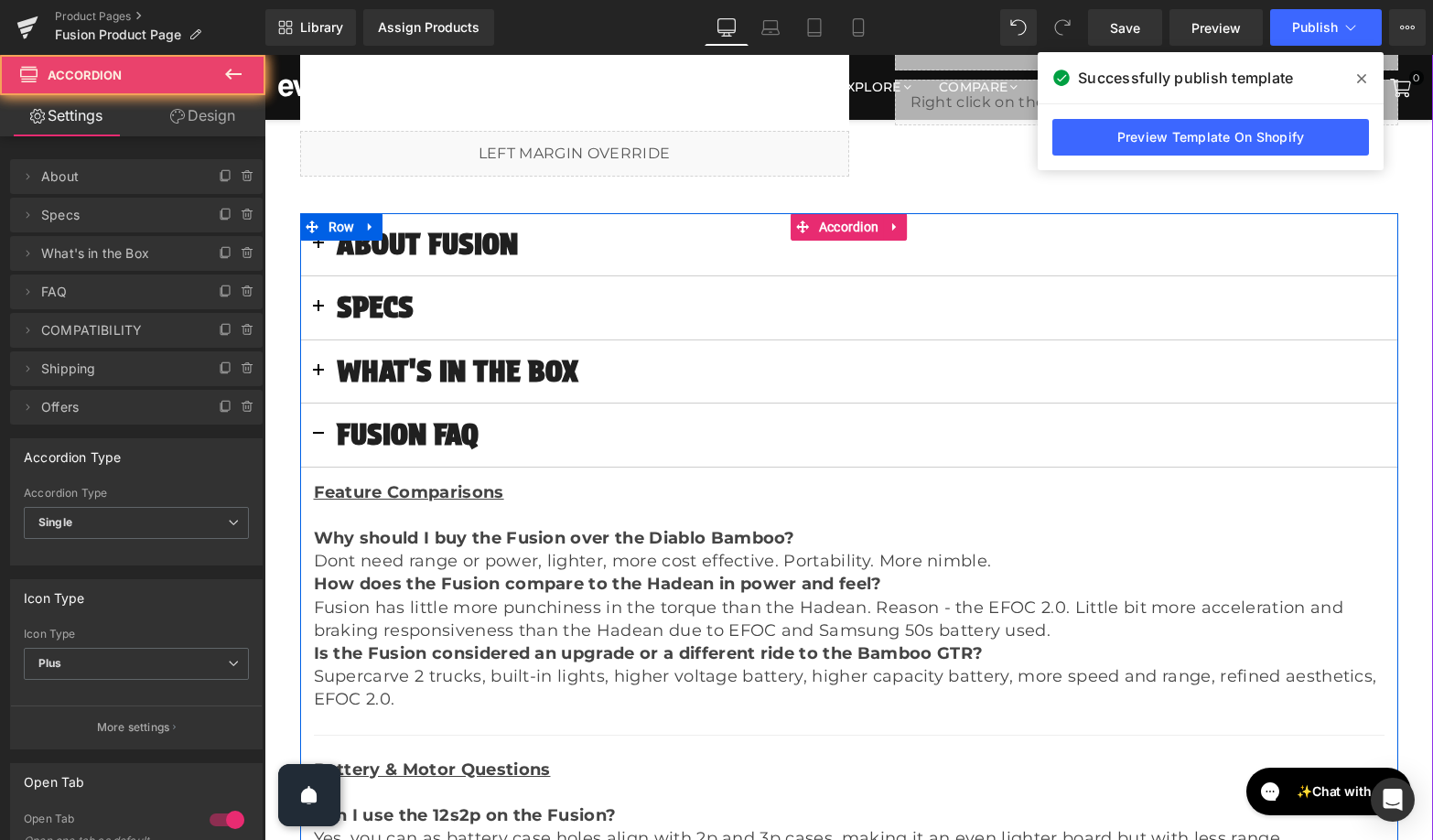 click at bounding box center [318, 435] 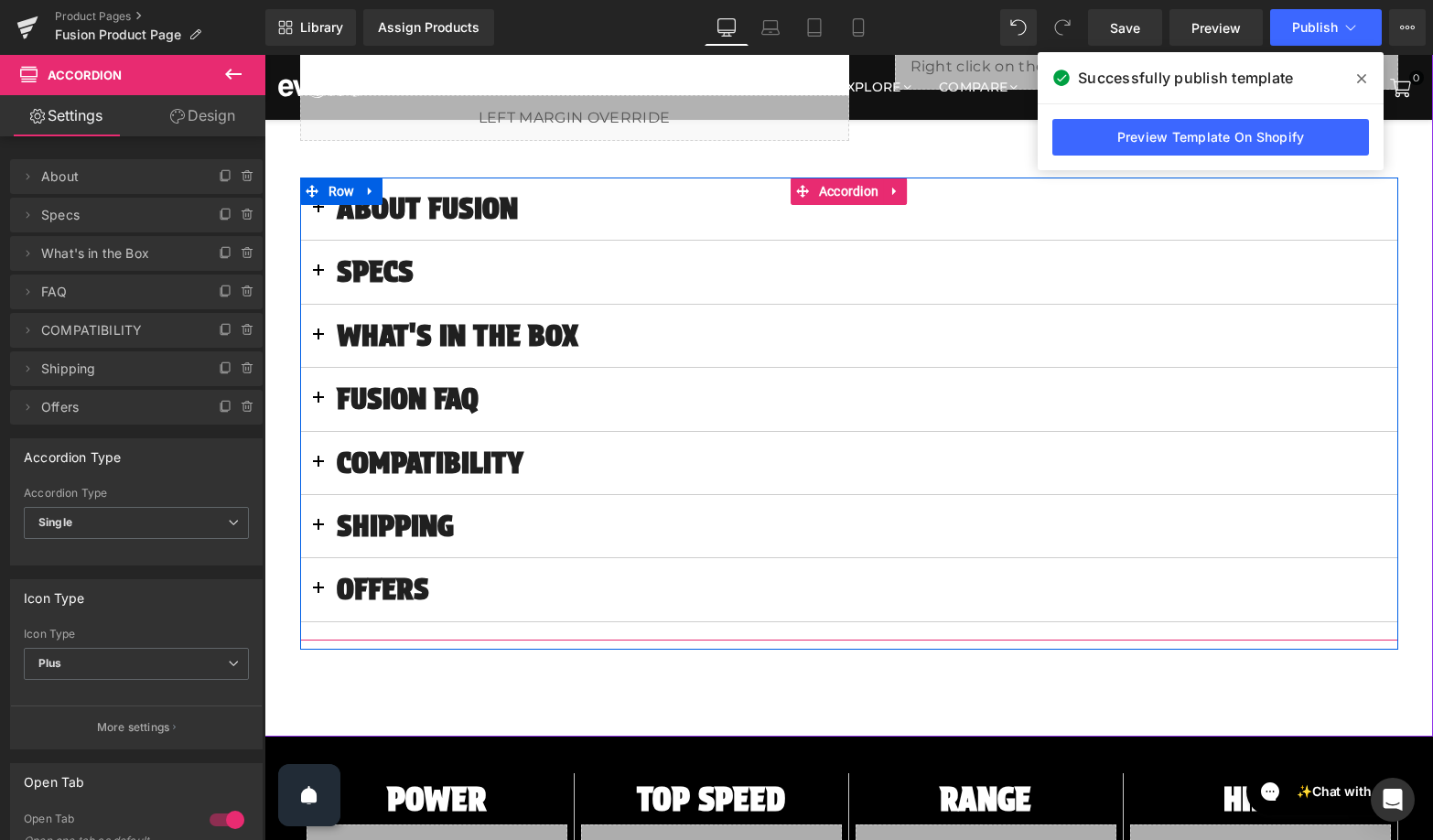 scroll, scrollTop: 710, scrollLeft: 0, axis: vertical 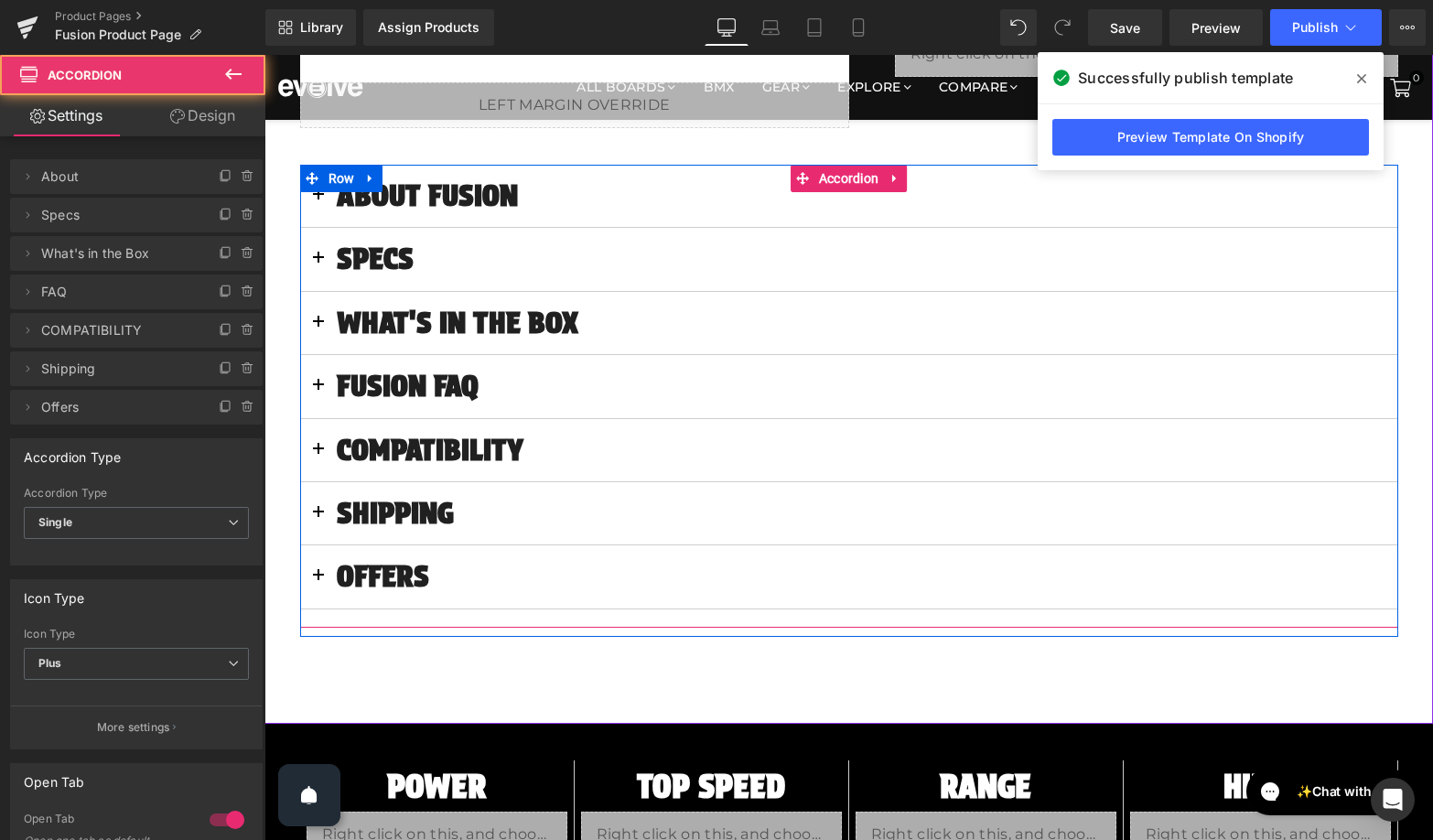 click at bounding box center (318, 455) 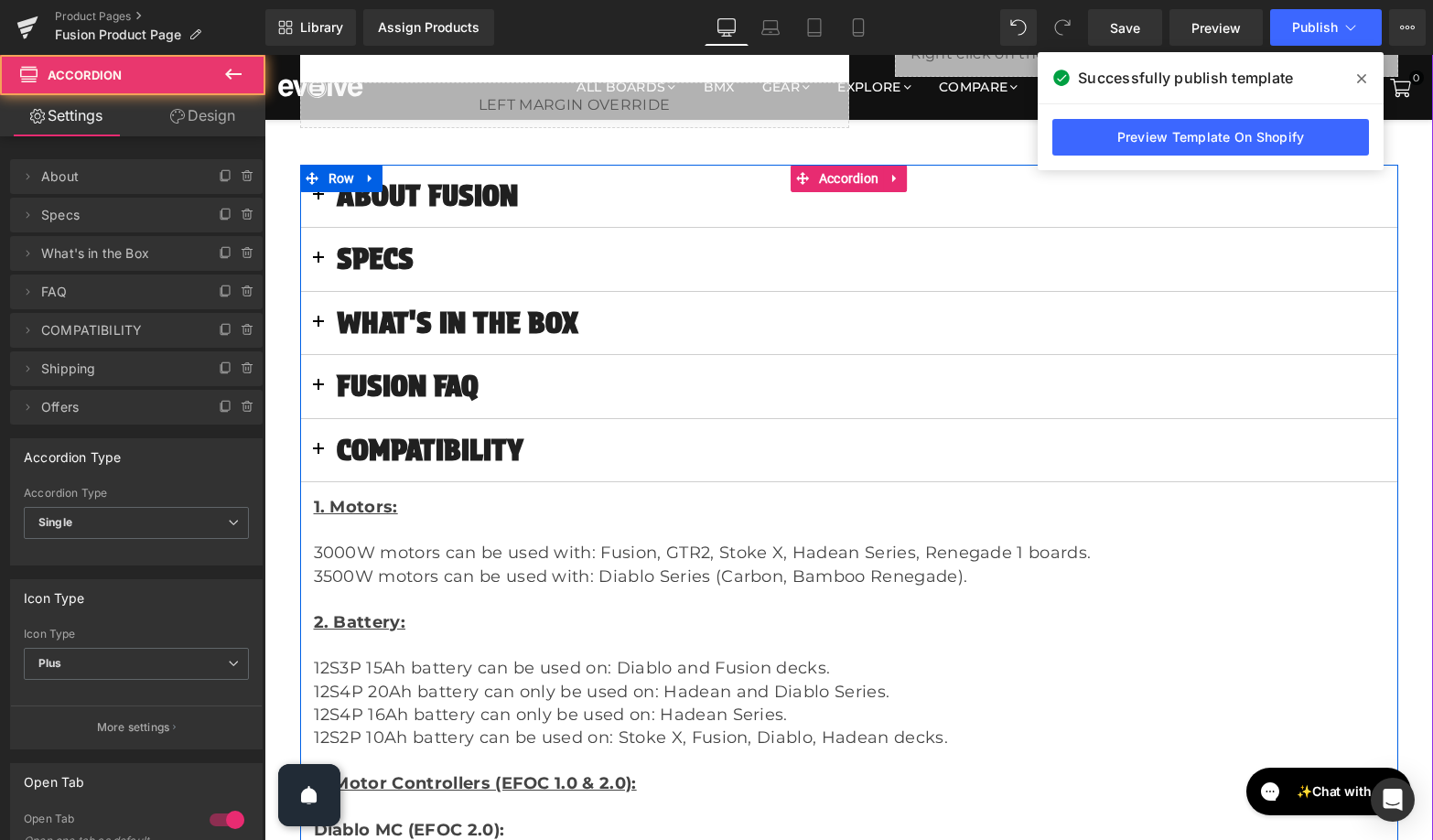 click at bounding box center (318, 450) 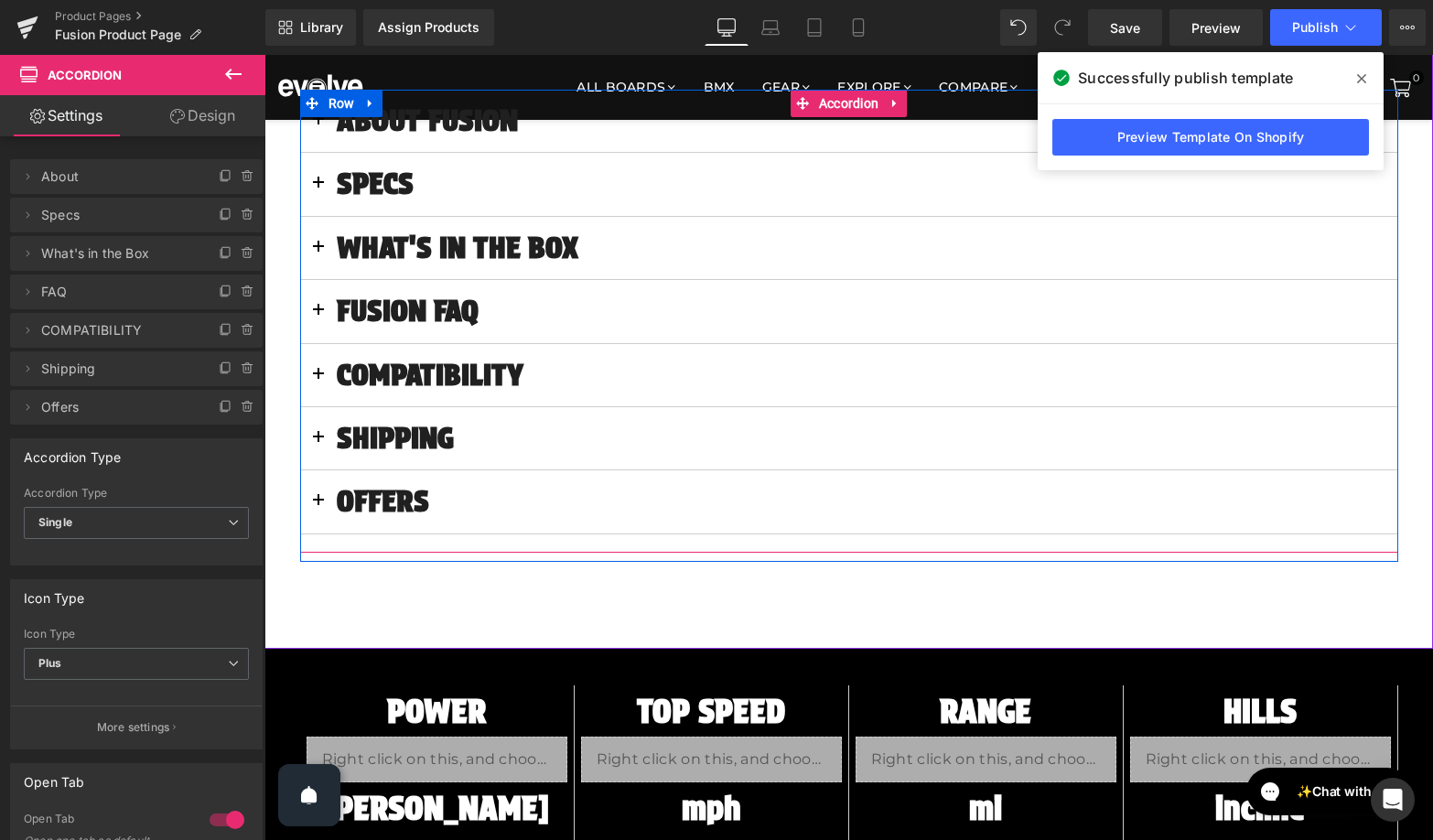 scroll, scrollTop: 953, scrollLeft: 0, axis: vertical 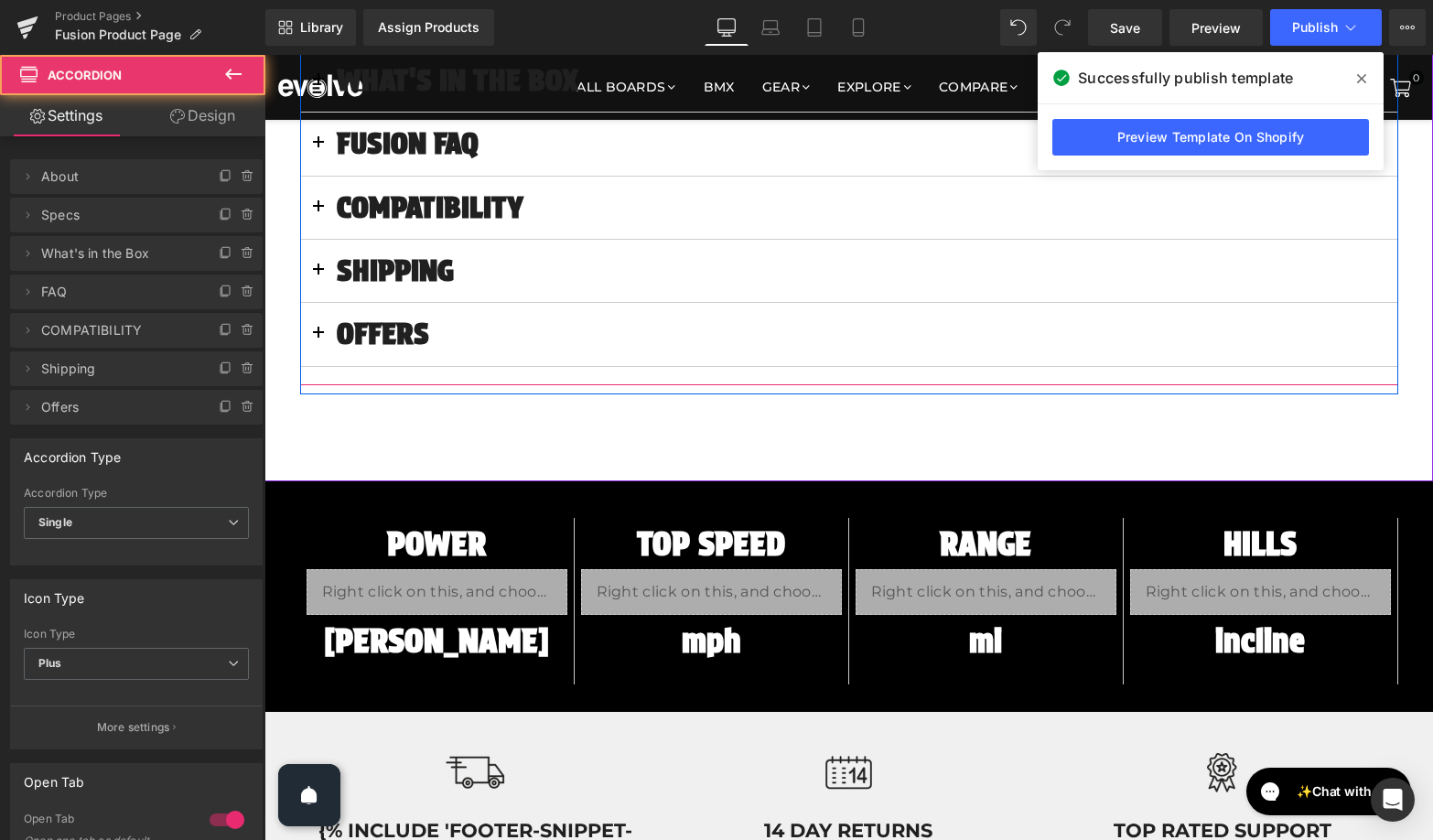 click at bounding box center [318, 275] 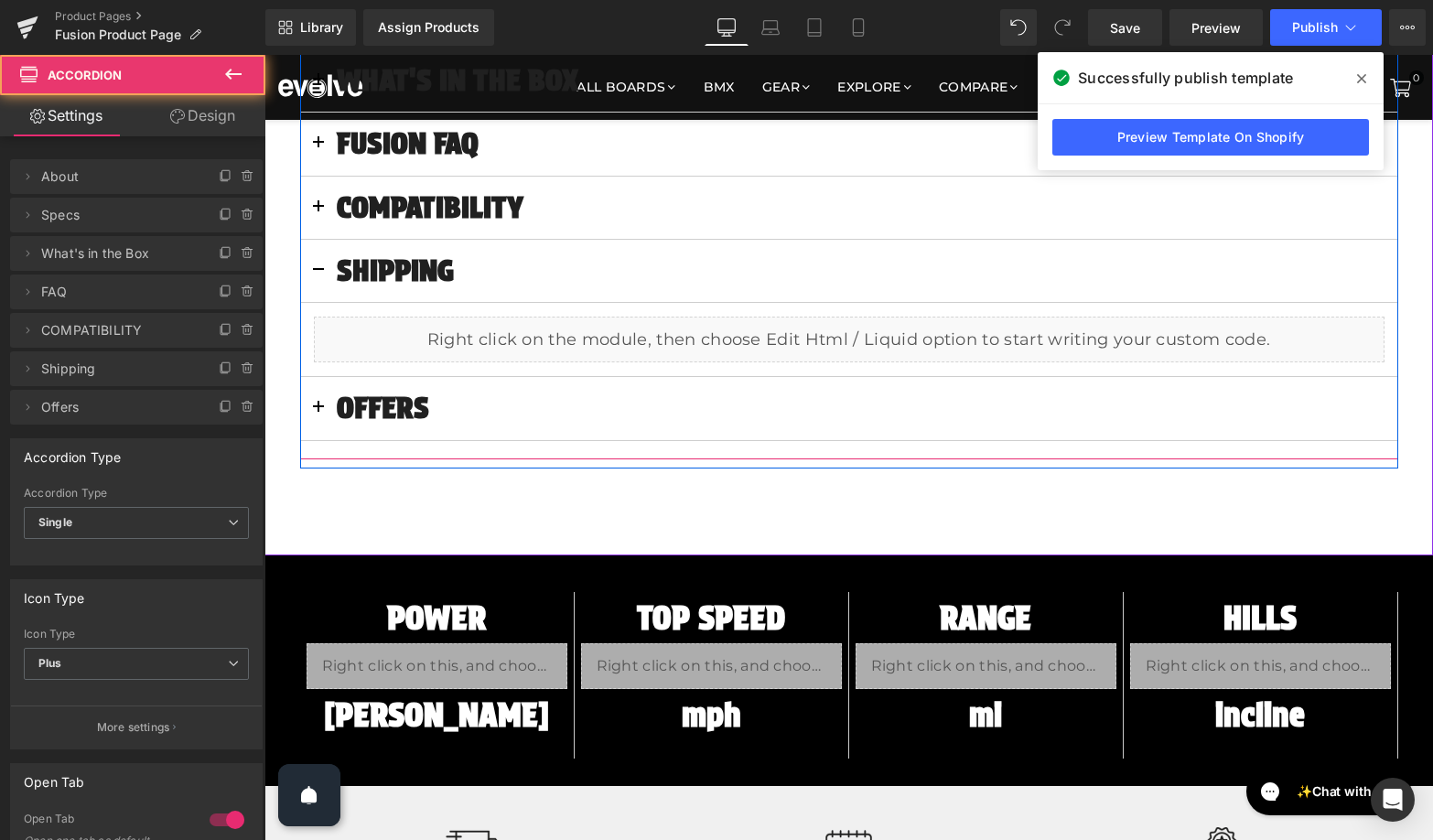 click at bounding box center (318, 275) 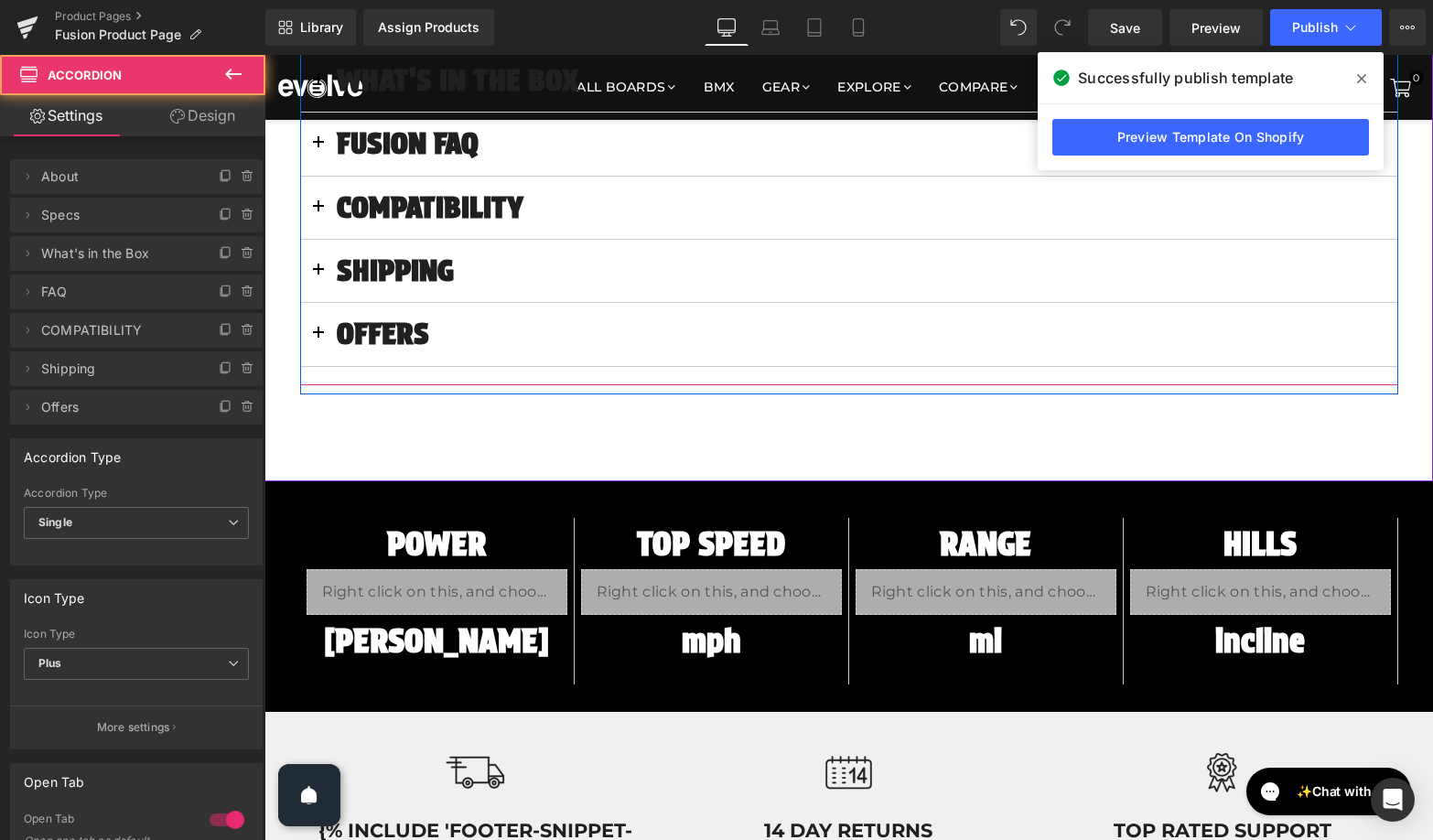 click at bounding box center (318, 334) 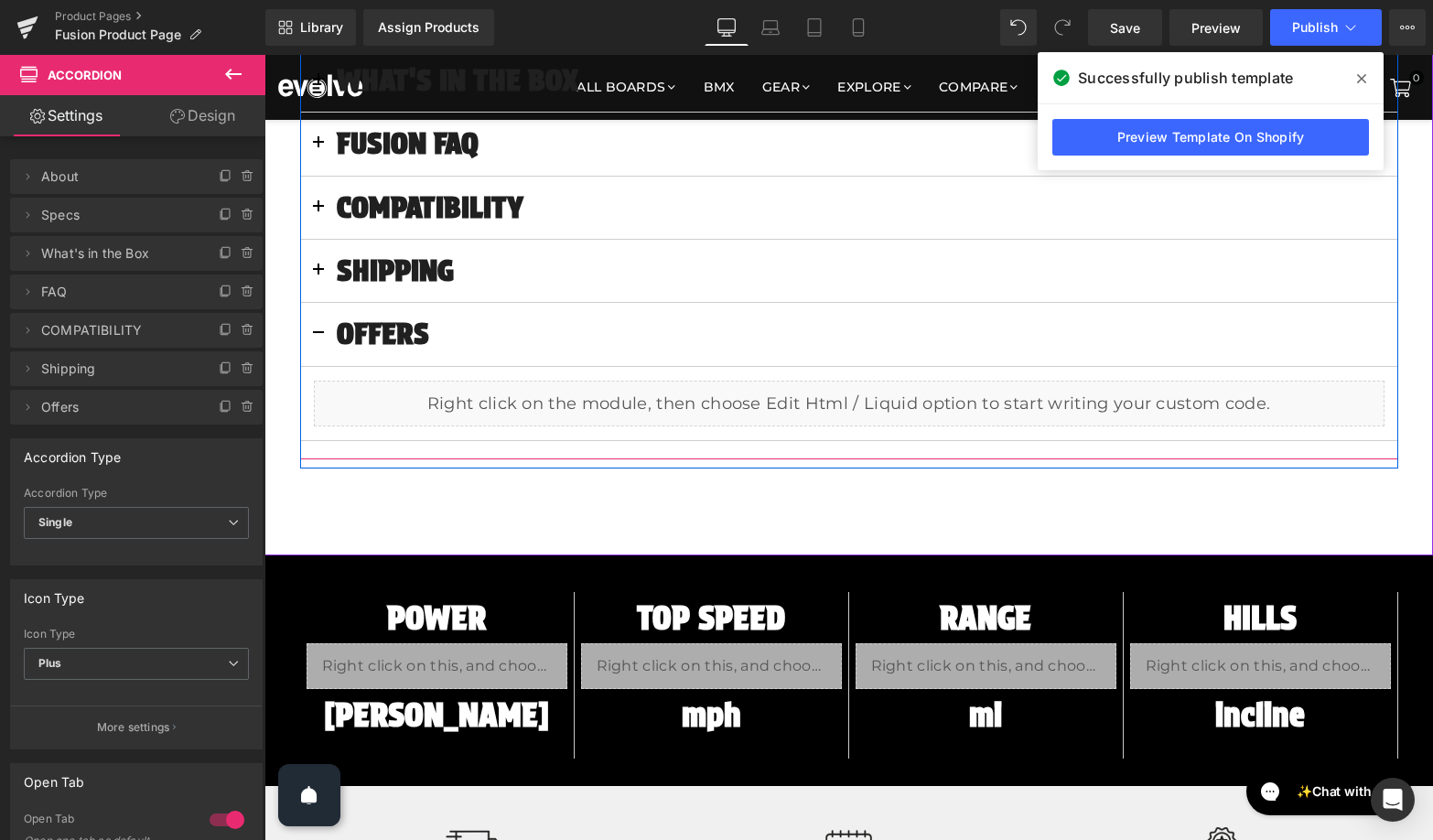 click at bounding box center [318, 334] 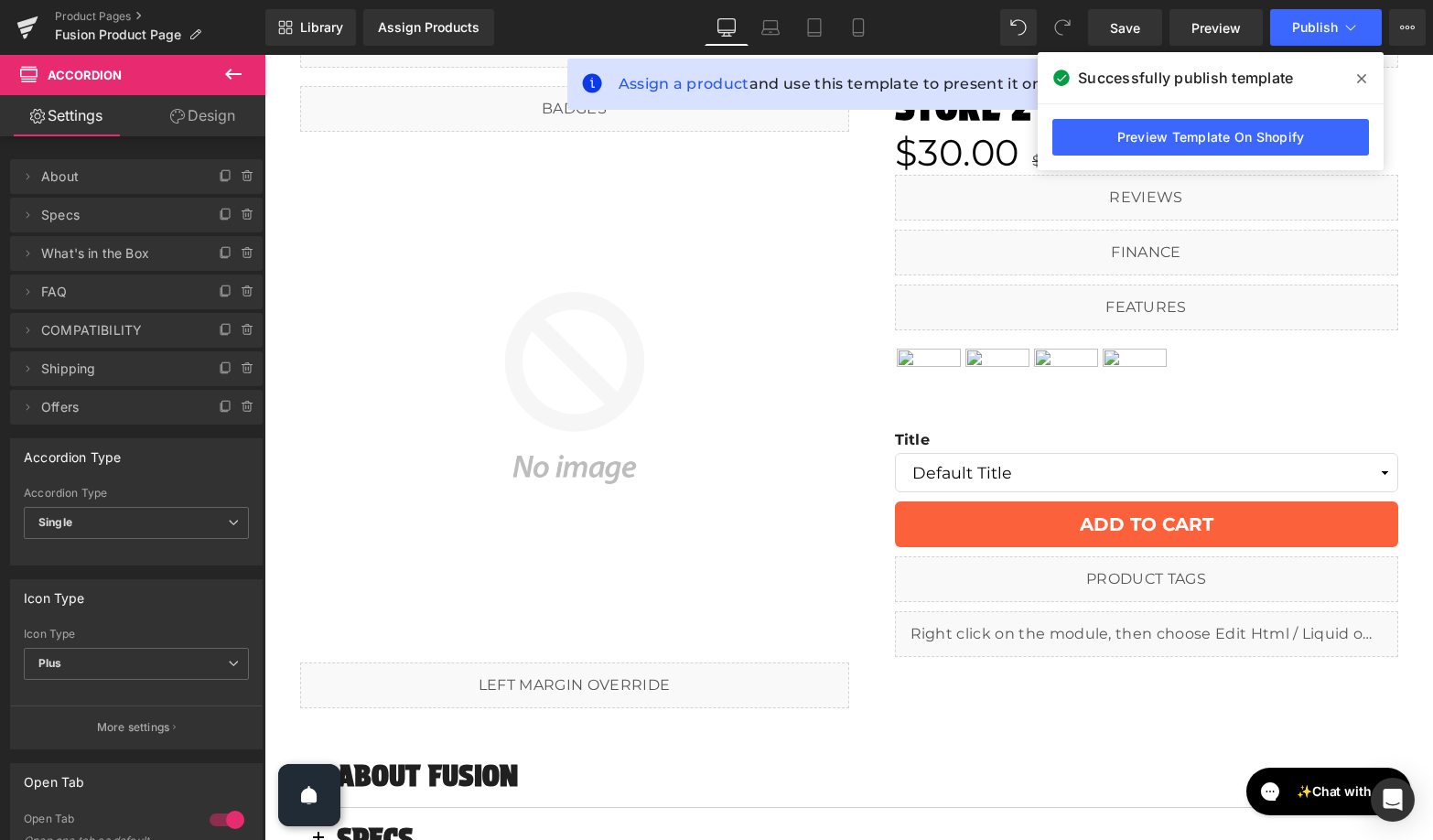 scroll, scrollTop: 0, scrollLeft: 0, axis: both 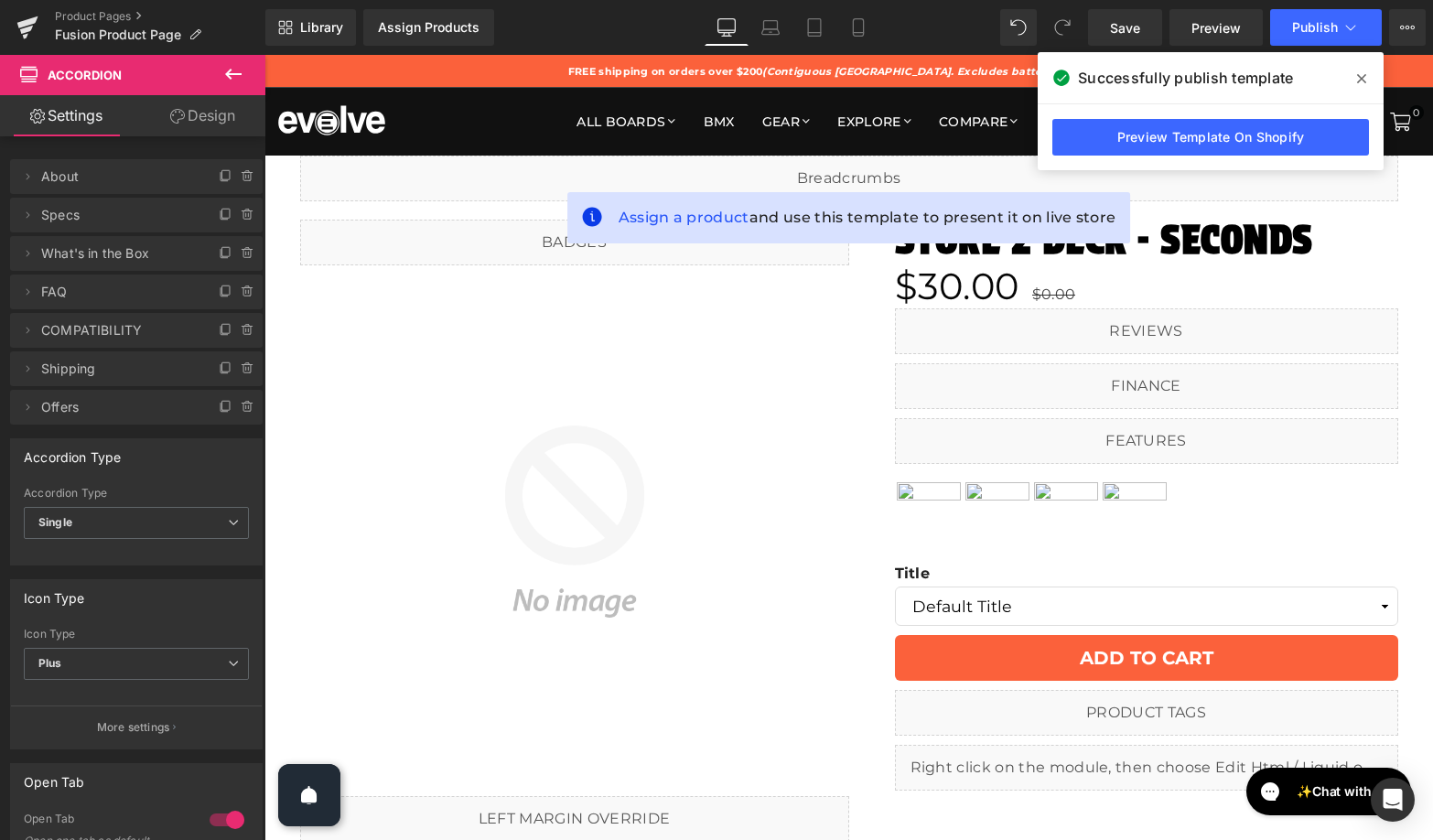 click at bounding box center (1362, 79) 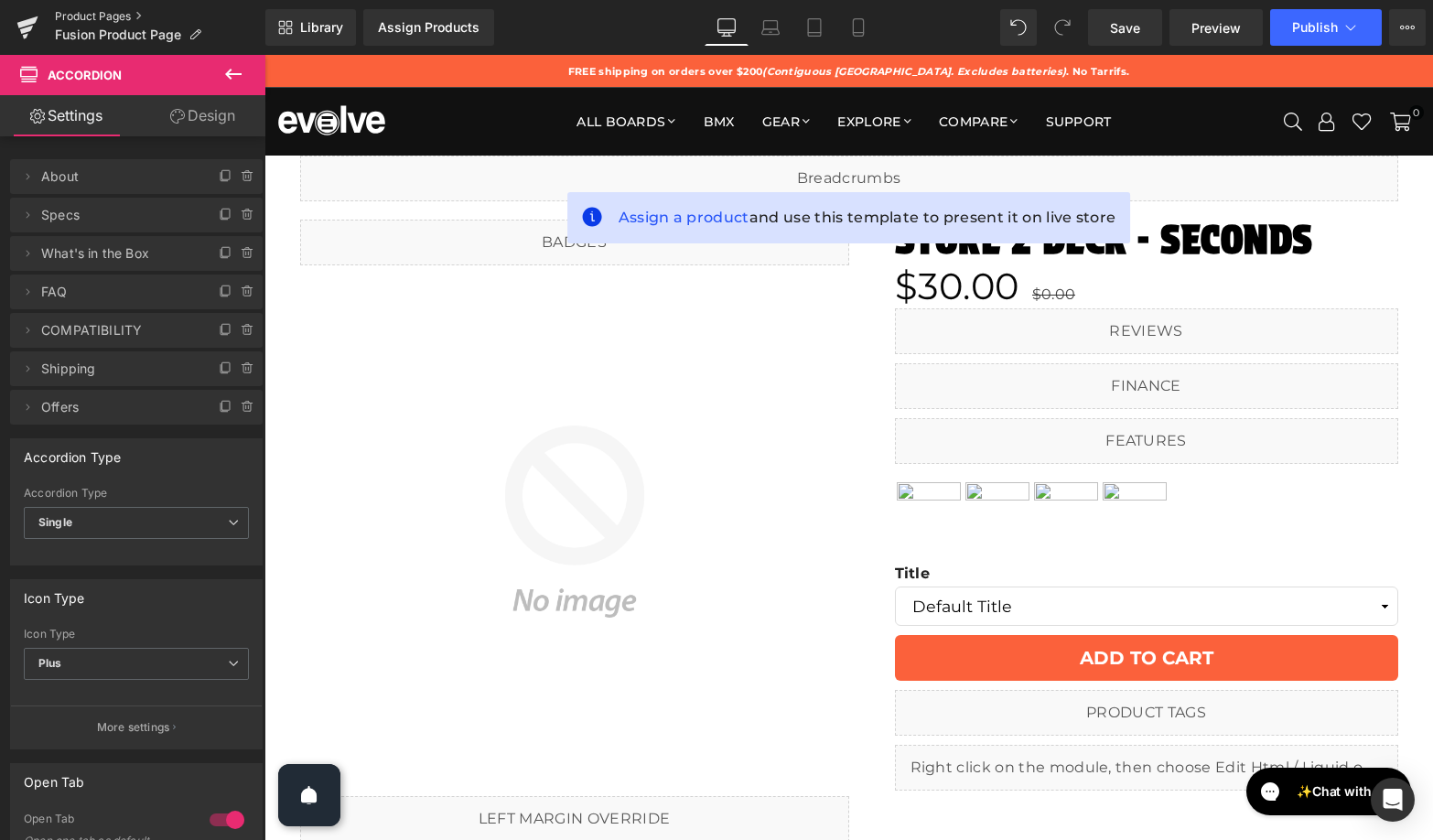 click on "Product Pages" at bounding box center [160, 16] 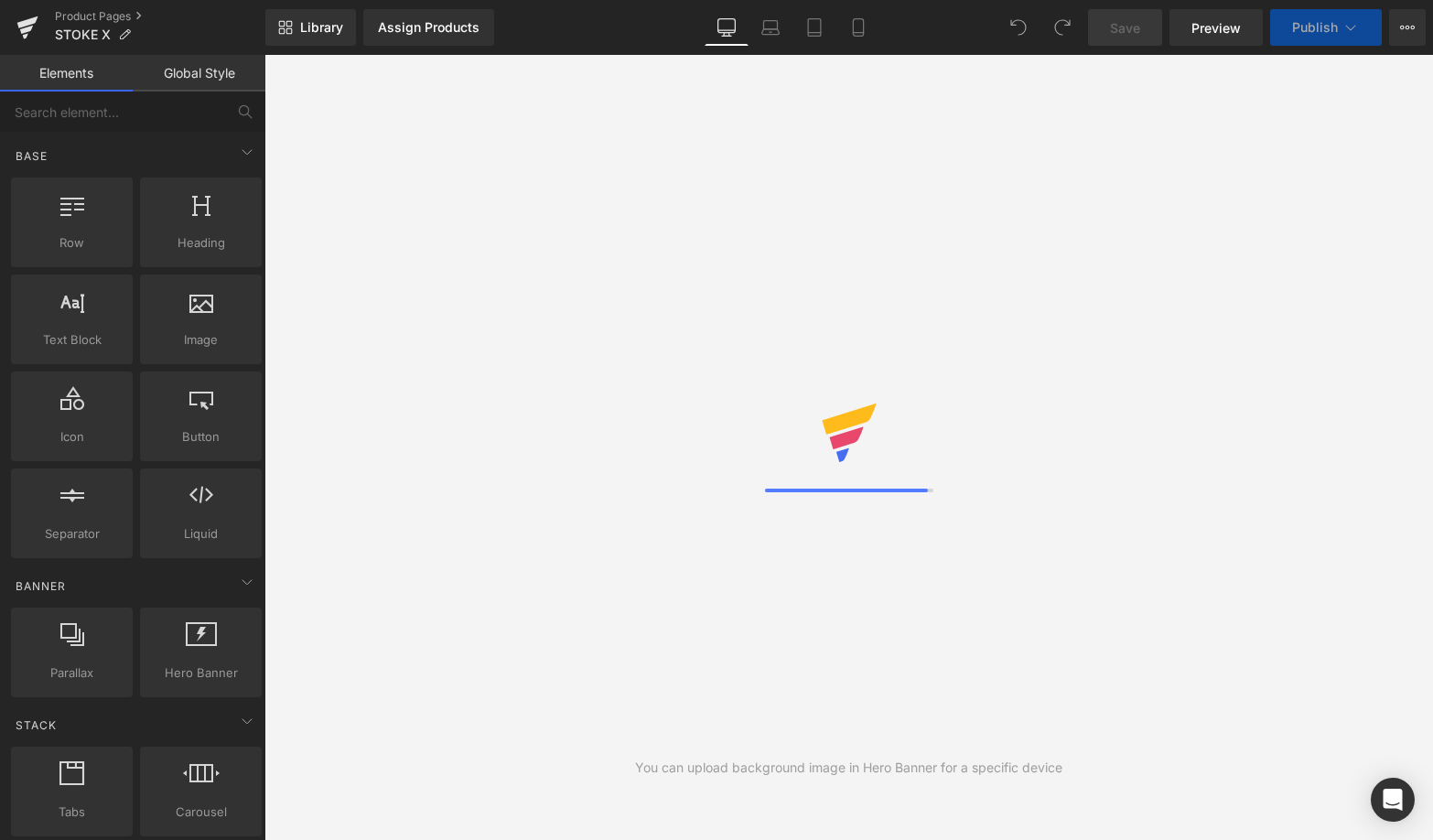 scroll, scrollTop: 0, scrollLeft: 0, axis: both 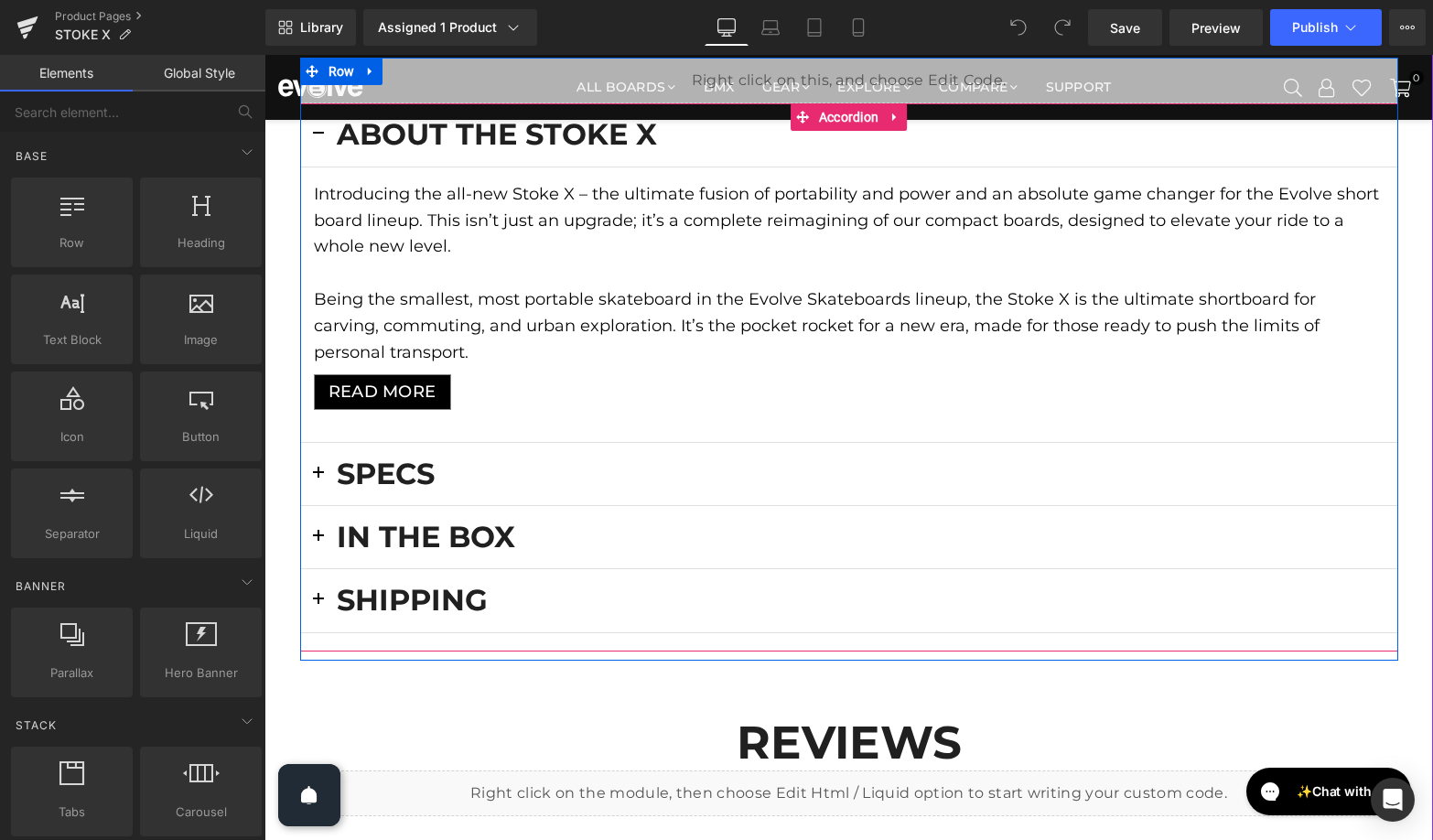 click at bounding box center [318, 605] 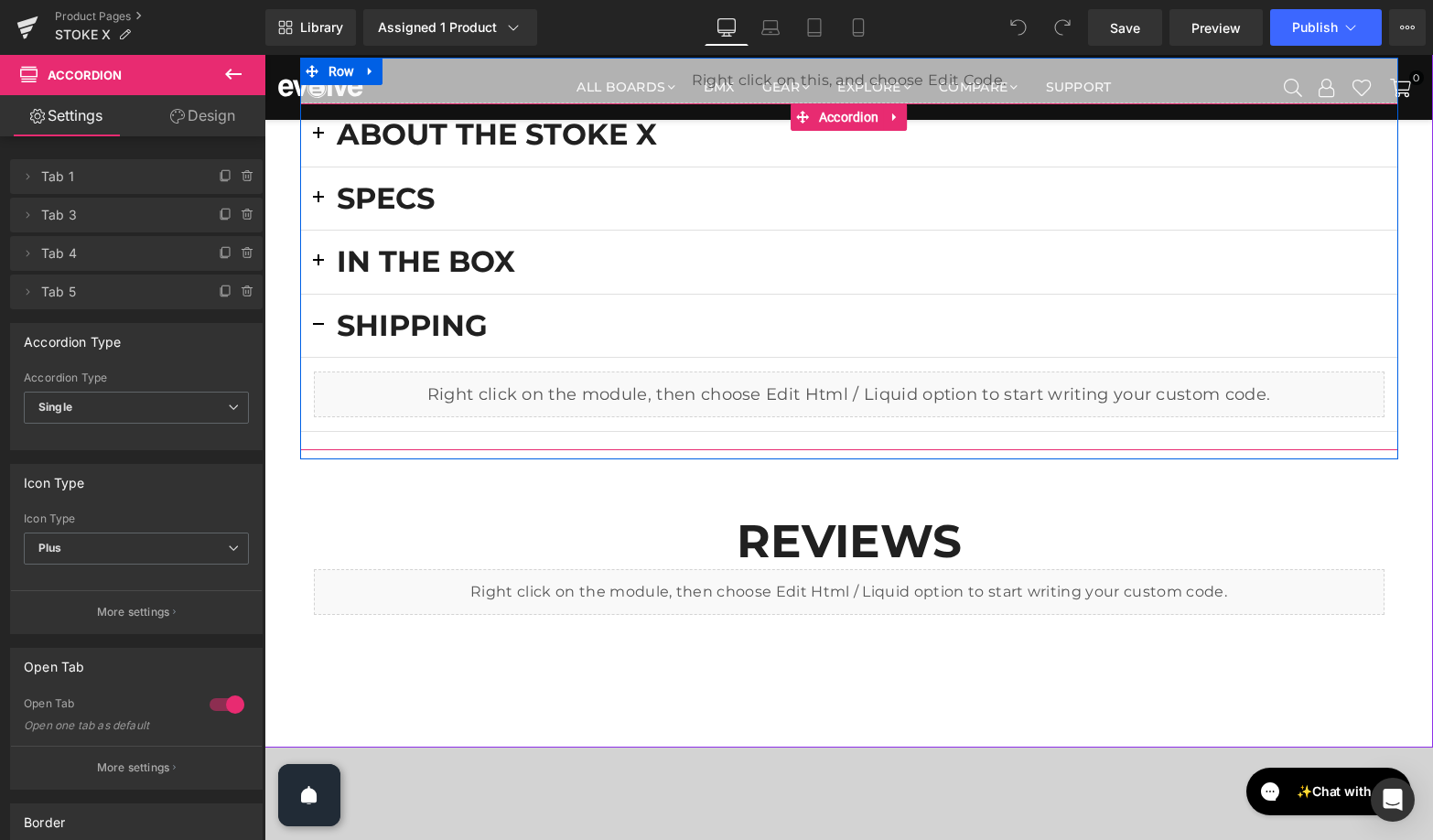 click at bounding box center (867, 414) 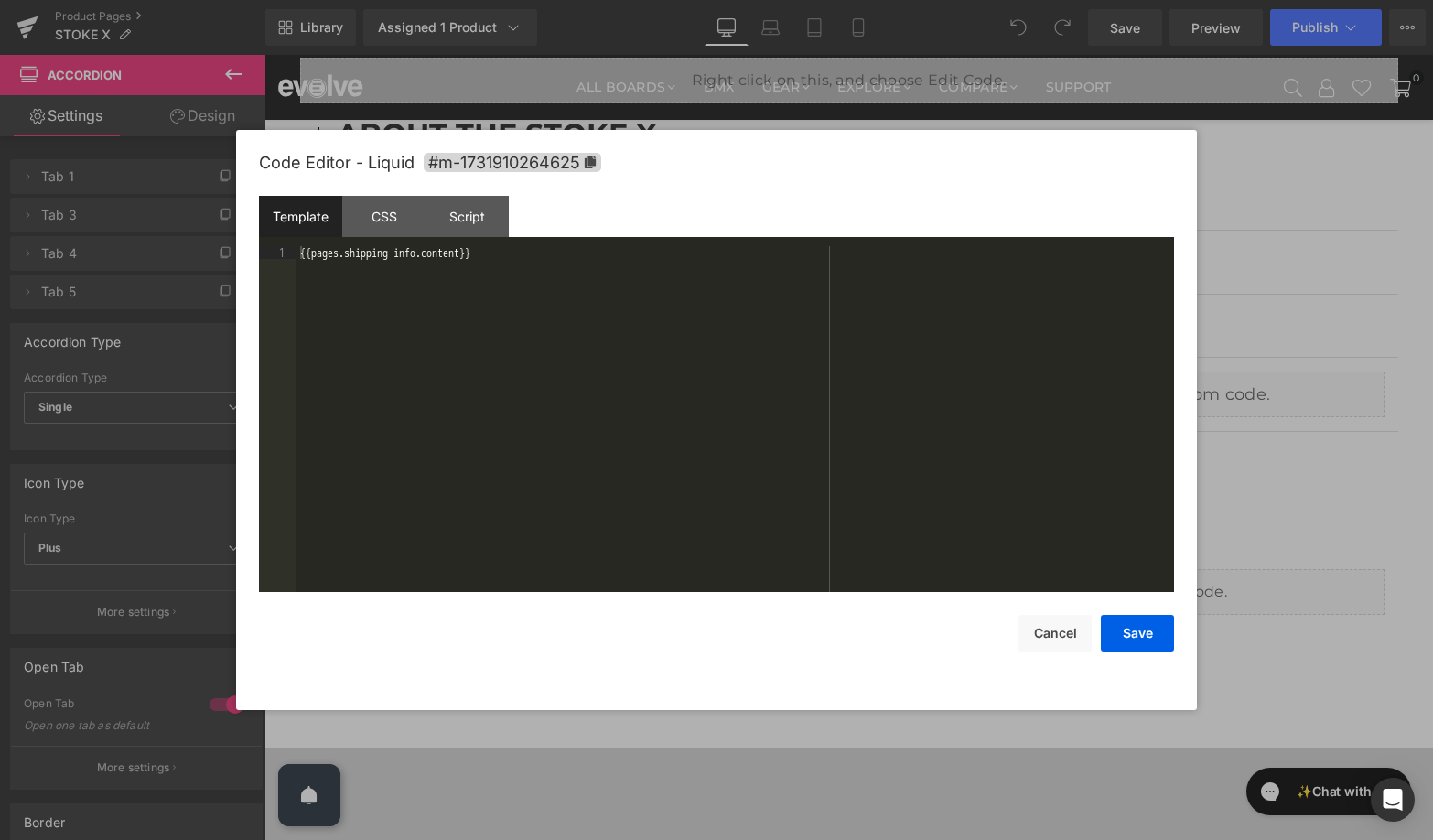 click on "{{pages.shipping-info.content}}" at bounding box center [735, 432] 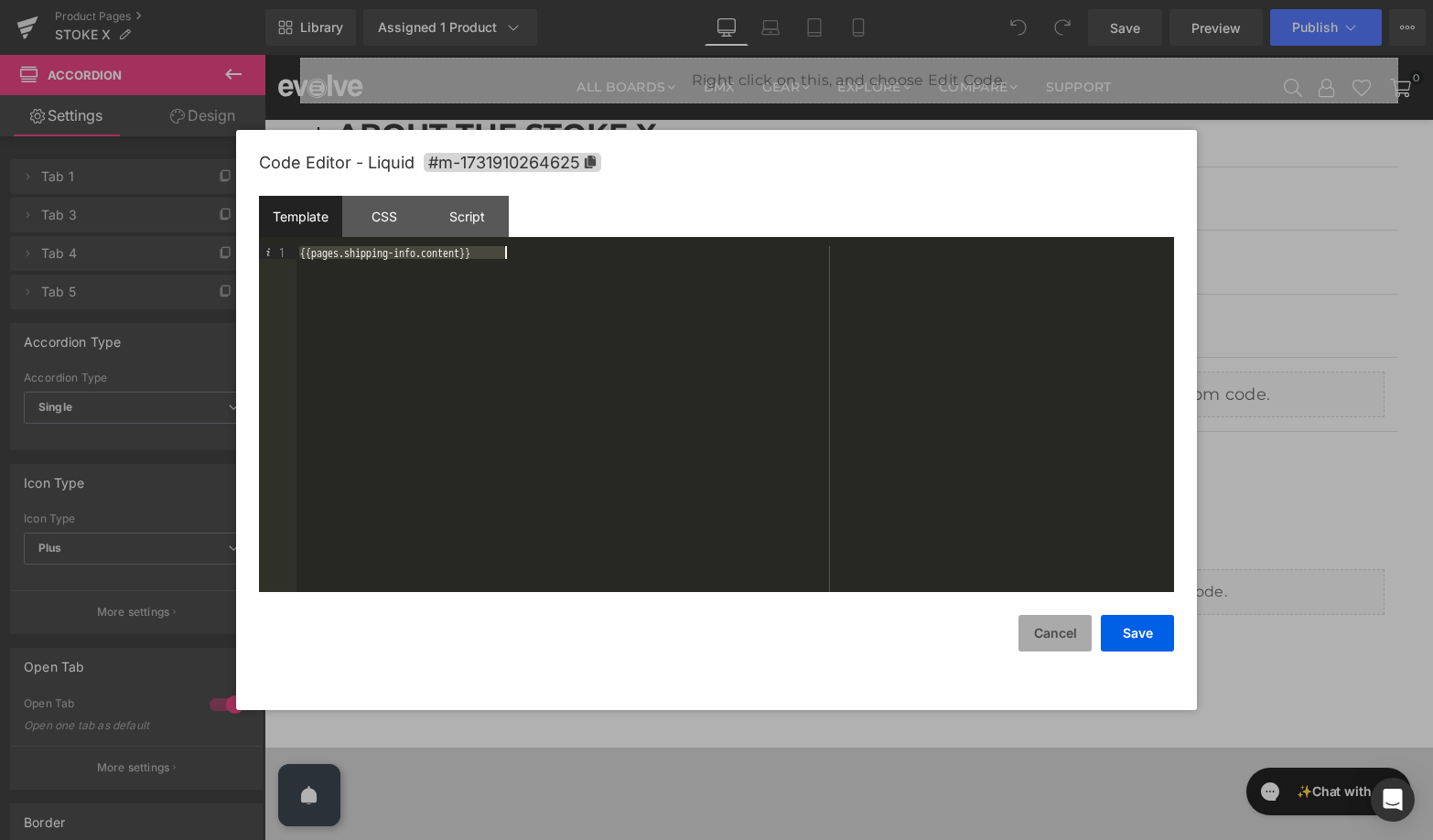 click on "Cancel" at bounding box center [1055, 633] 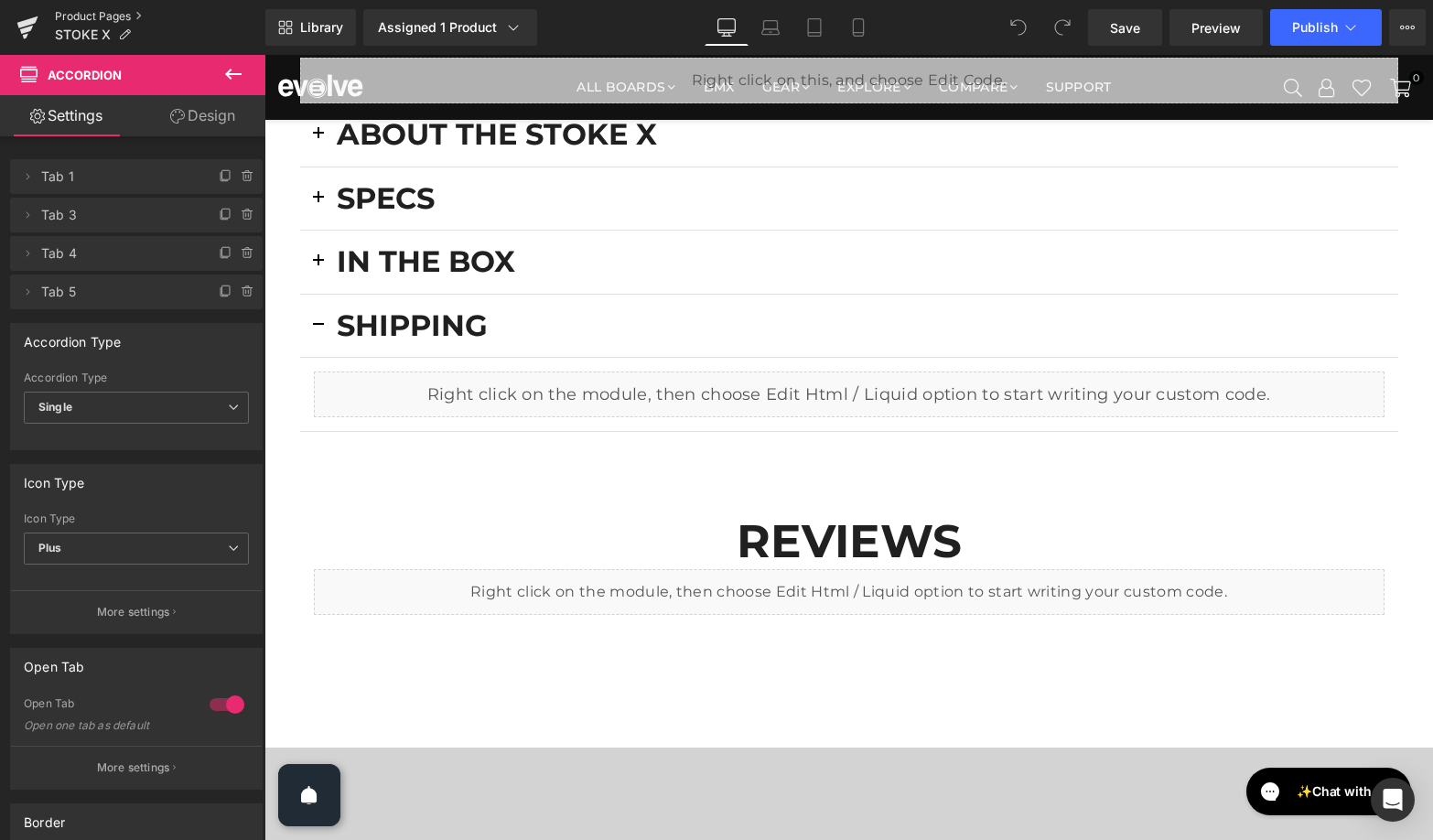 click on "Product Pages" at bounding box center (160, 16) 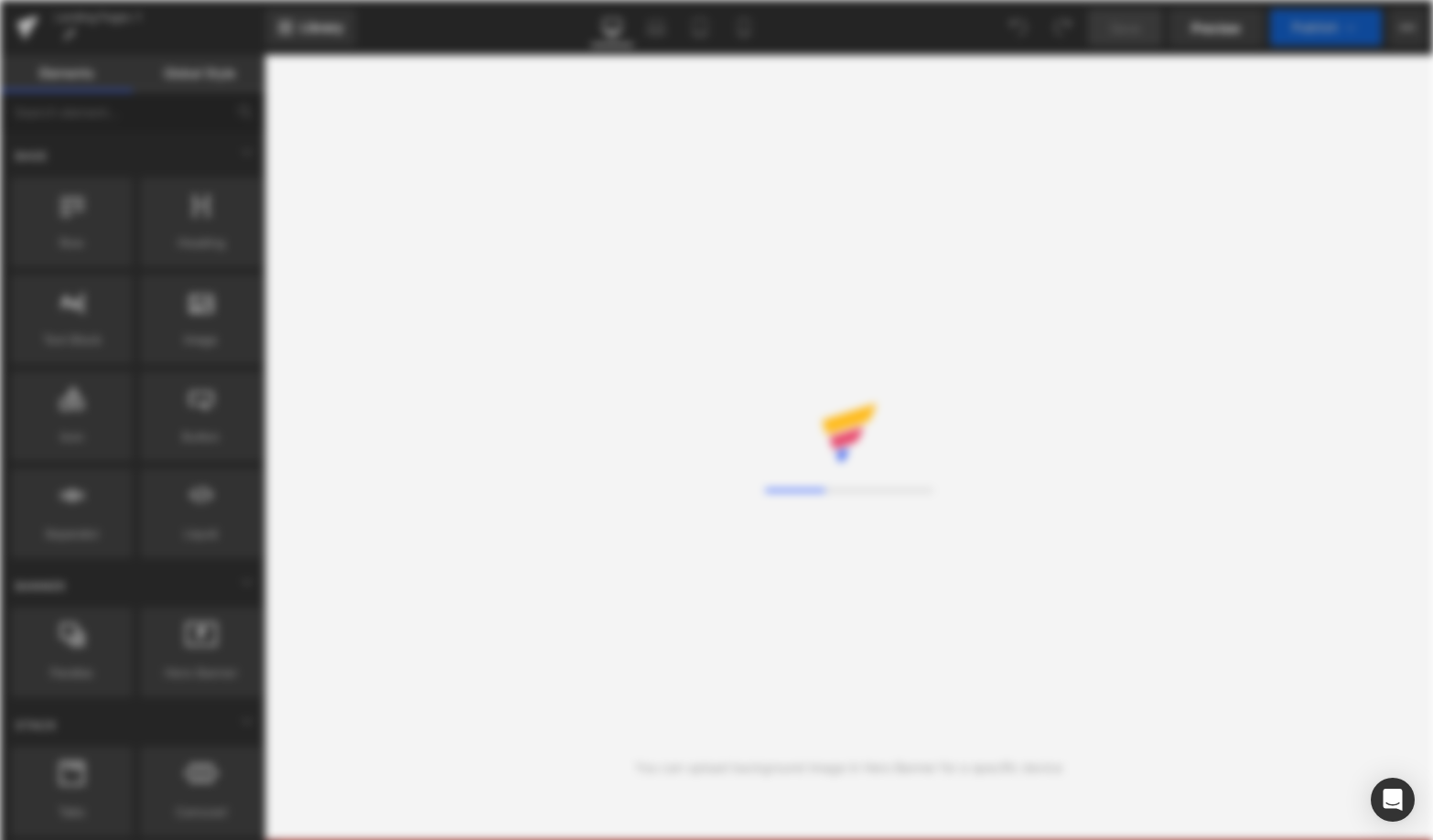 scroll, scrollTop: 0, scrollLeft: 0, axis: both 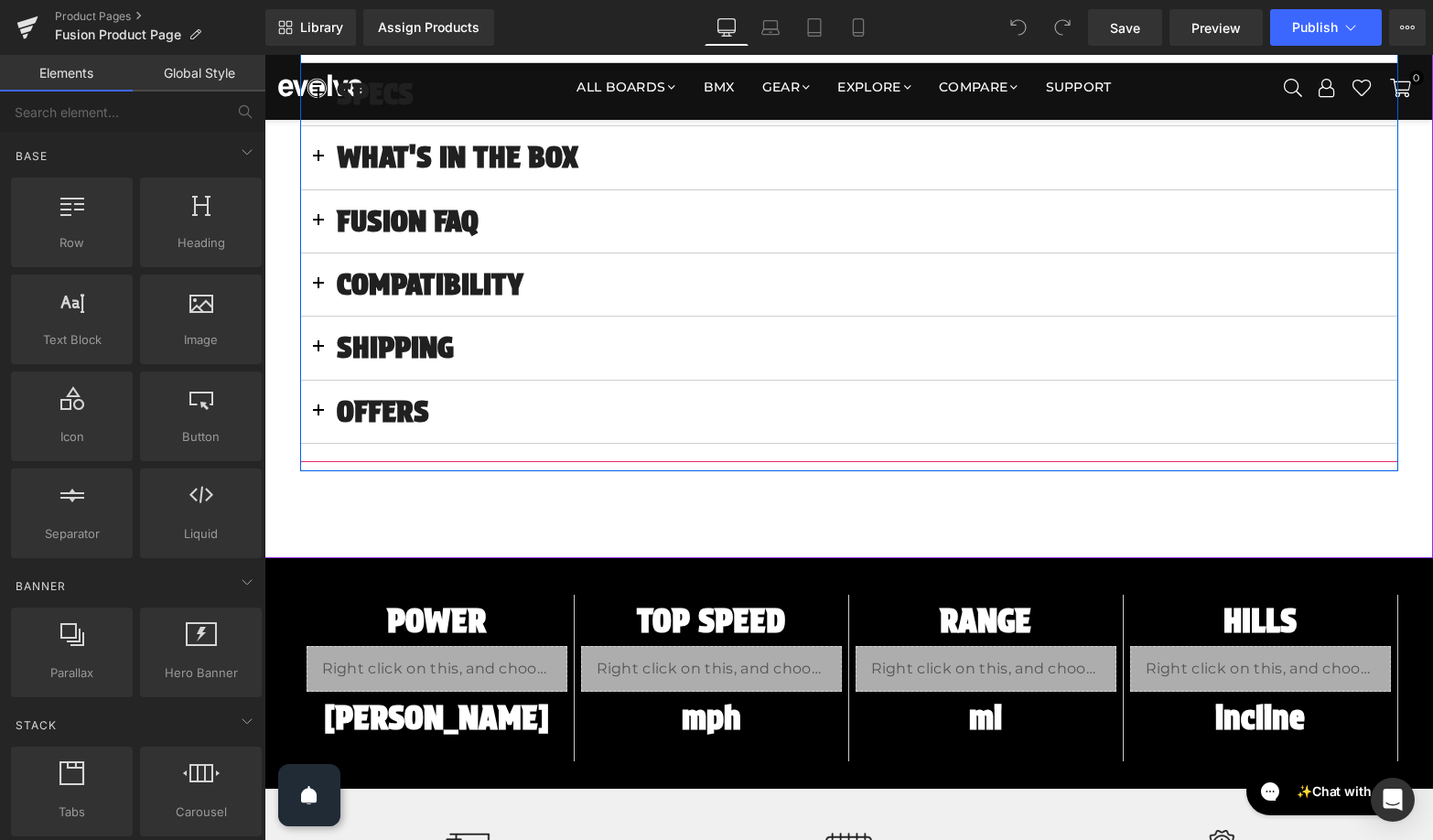 click at bounding box center [318, 352] 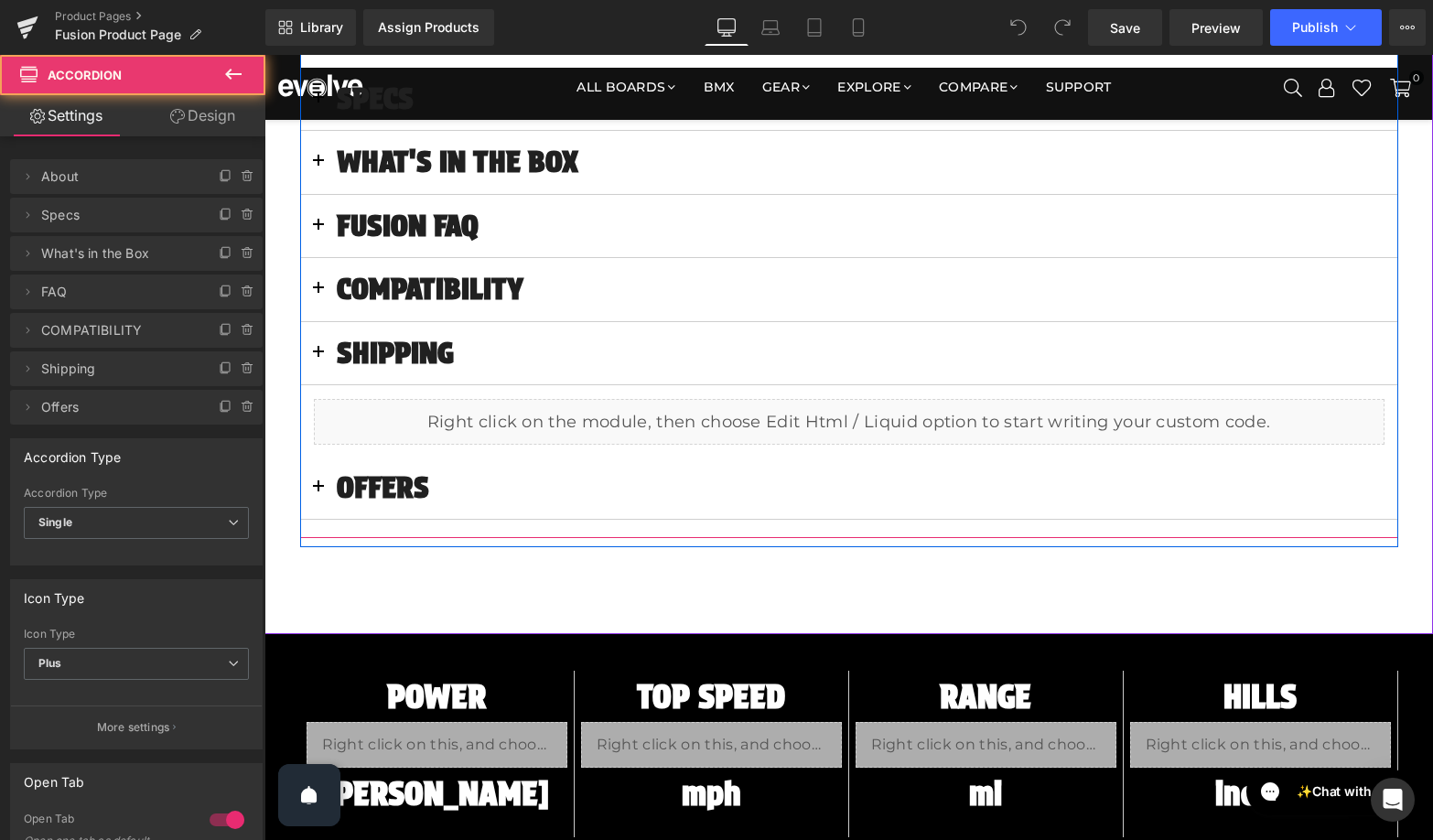 scroll, scrollTop: 876, scrollLeft: 0, axis: vertical 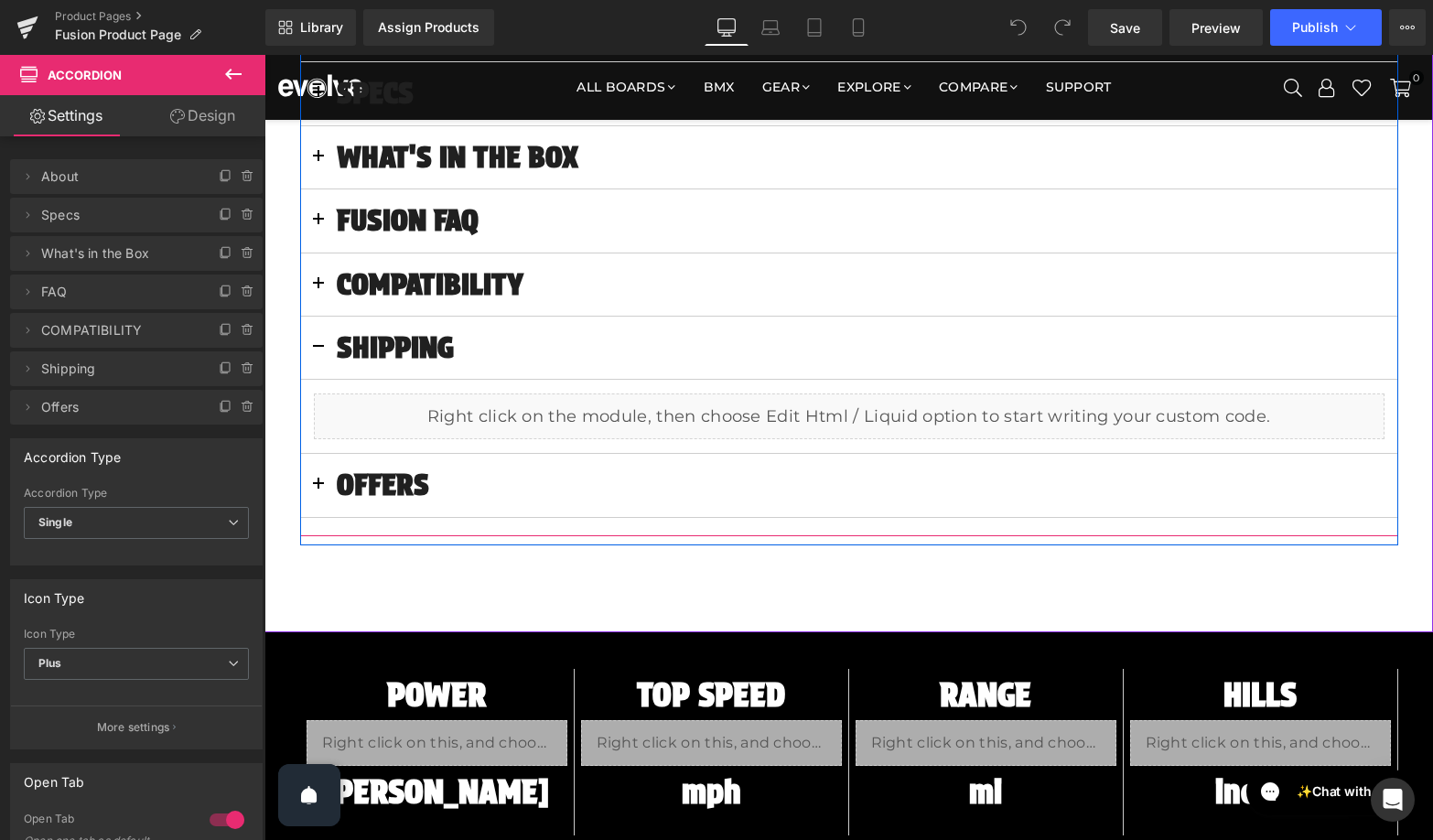 click on "Liquid" at bounding box center (849, 416) 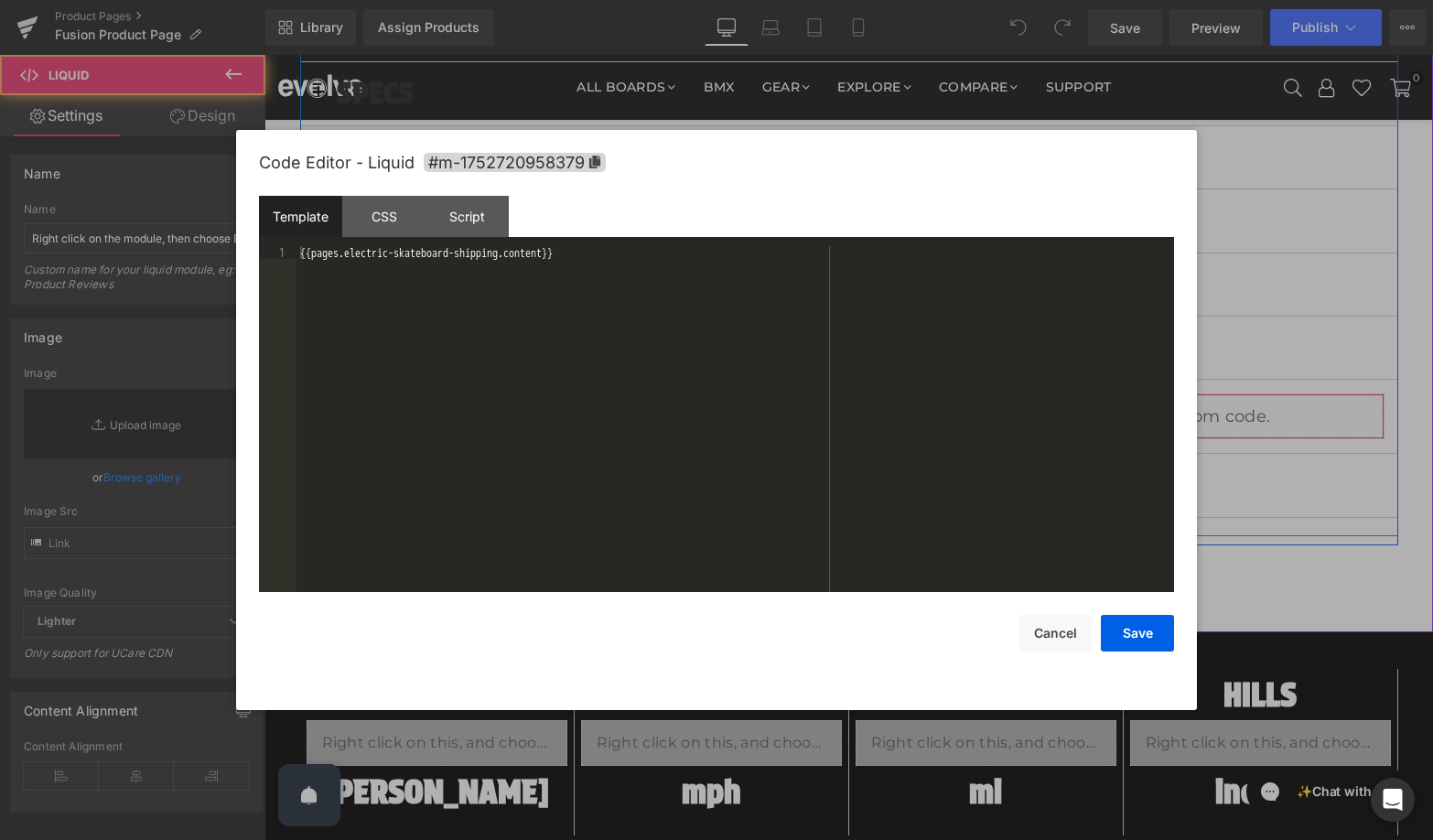 click 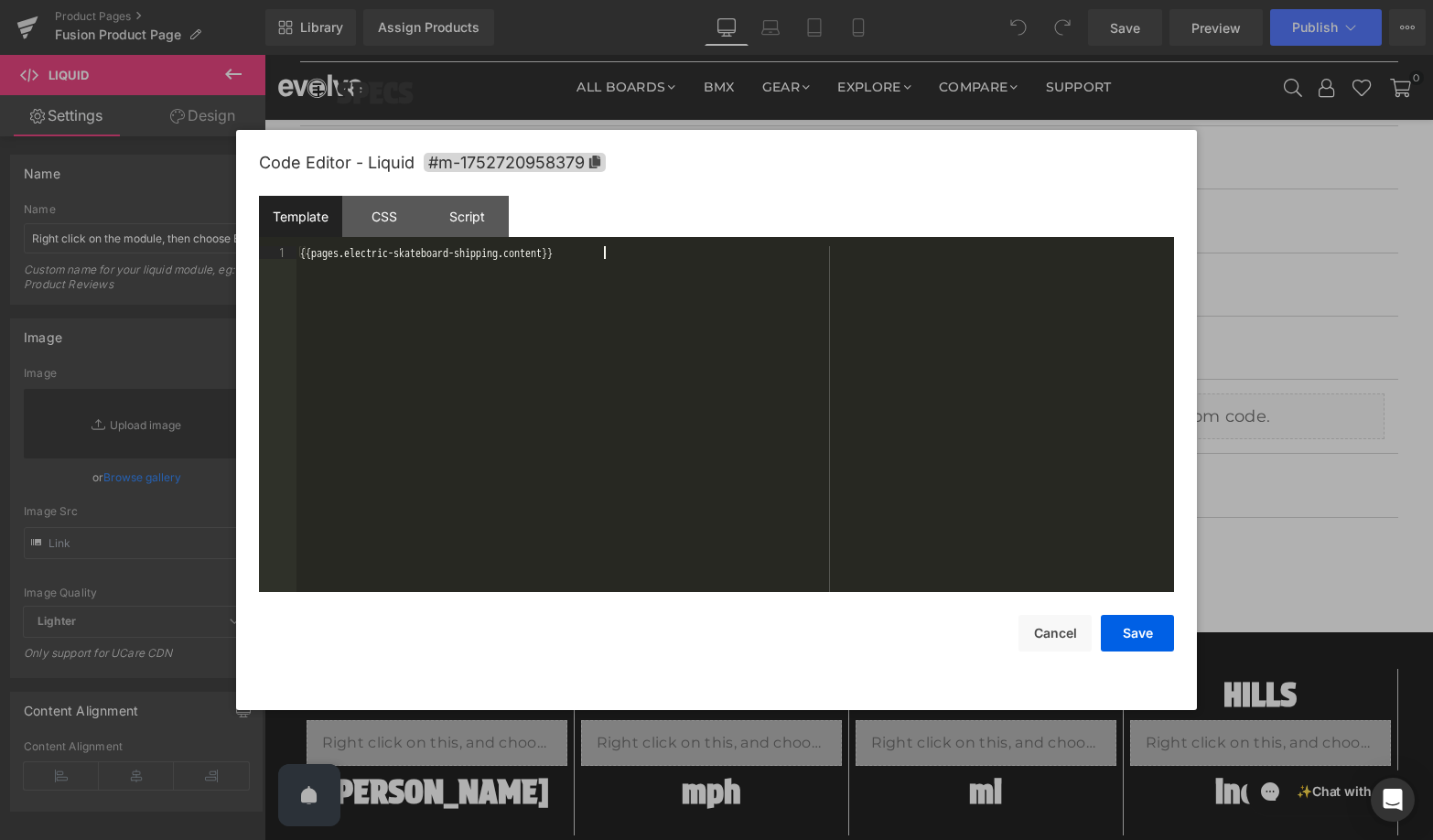 click on "{{pages.electric-skateboard-shipping.content}}" at bounding box center [735, 432] 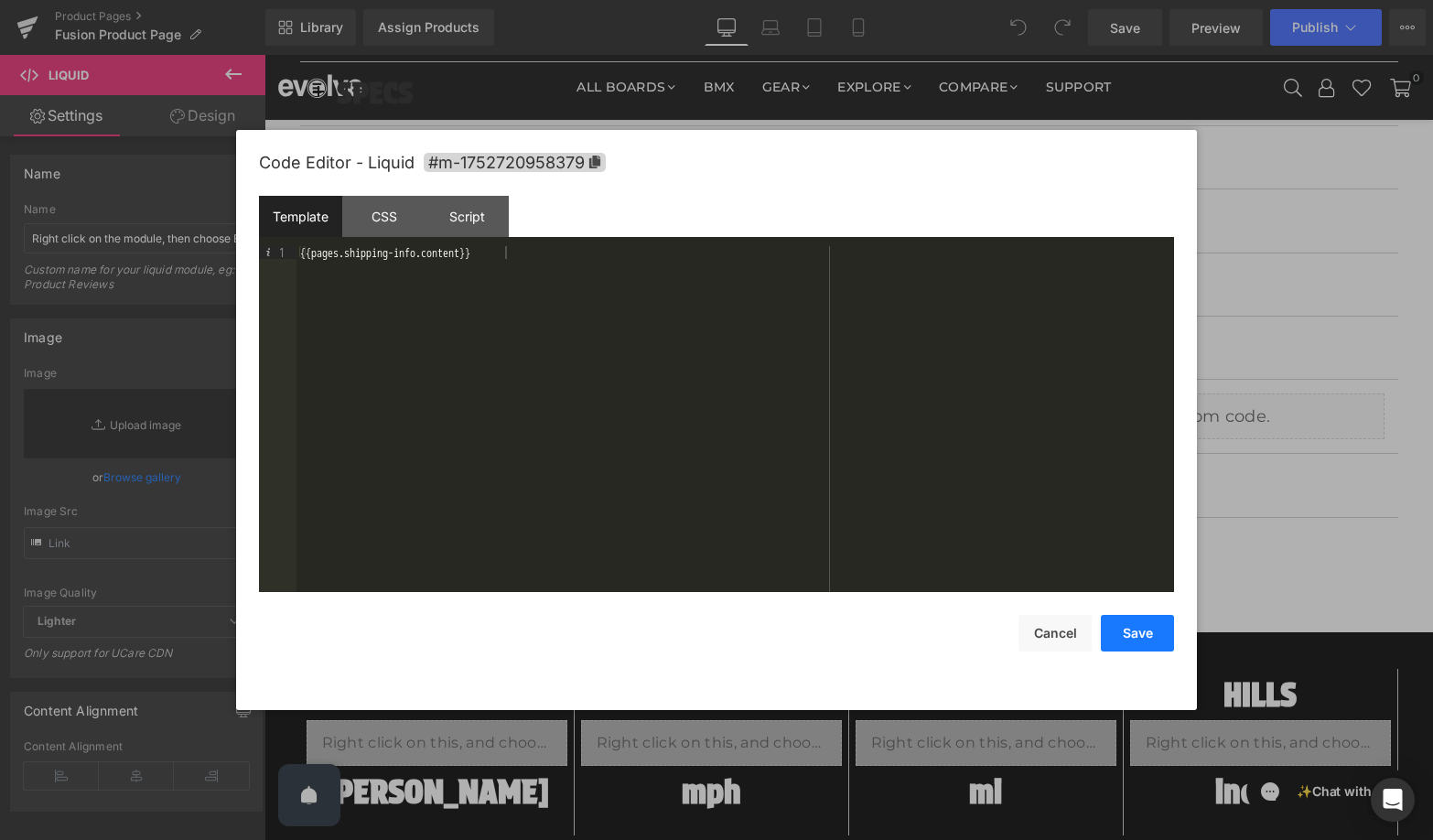 click on "Save" at bounding box center (1137, 633) 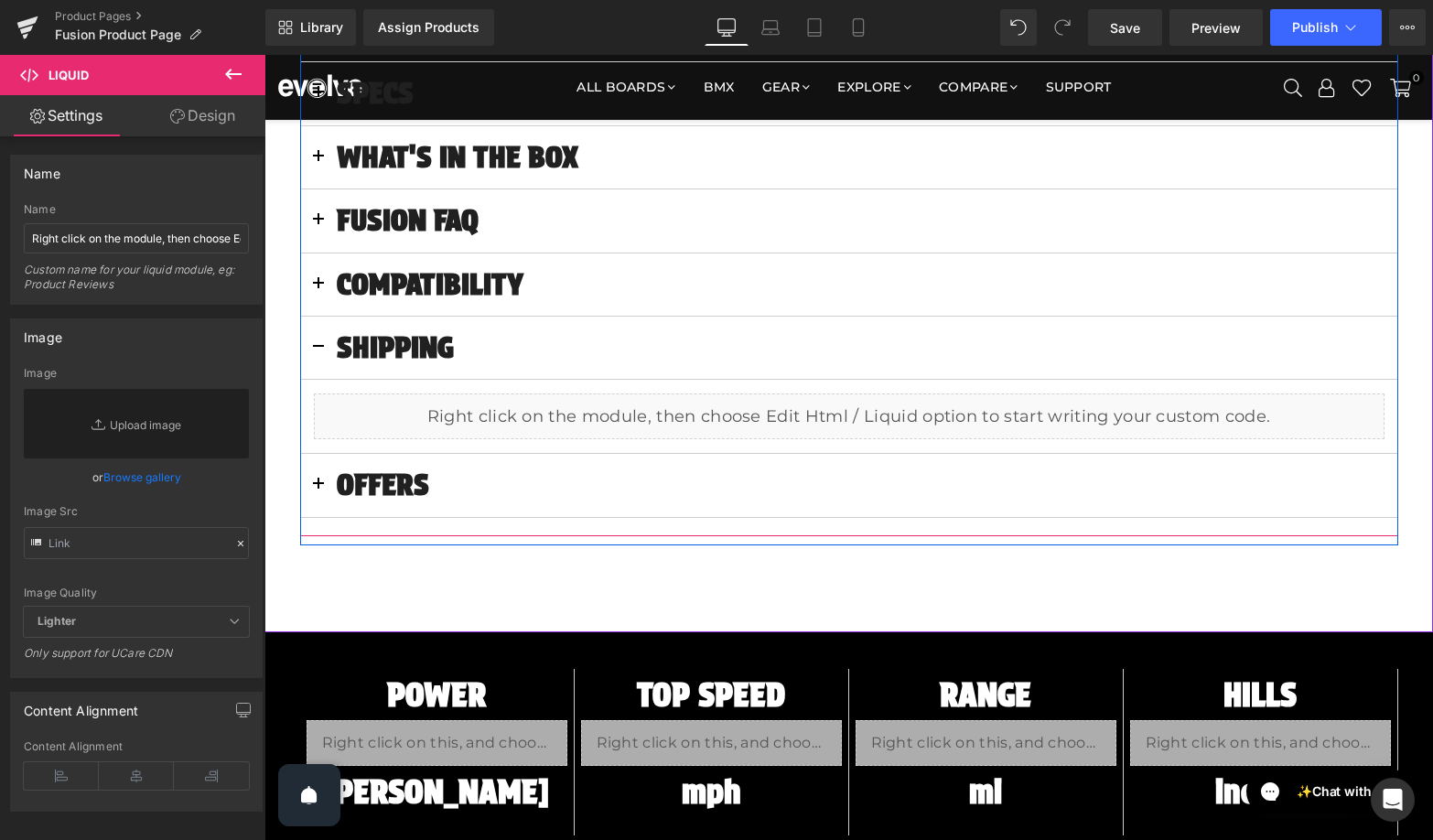 scroll, scrollTop: 489, scrollLeft: 0, axis: vertical 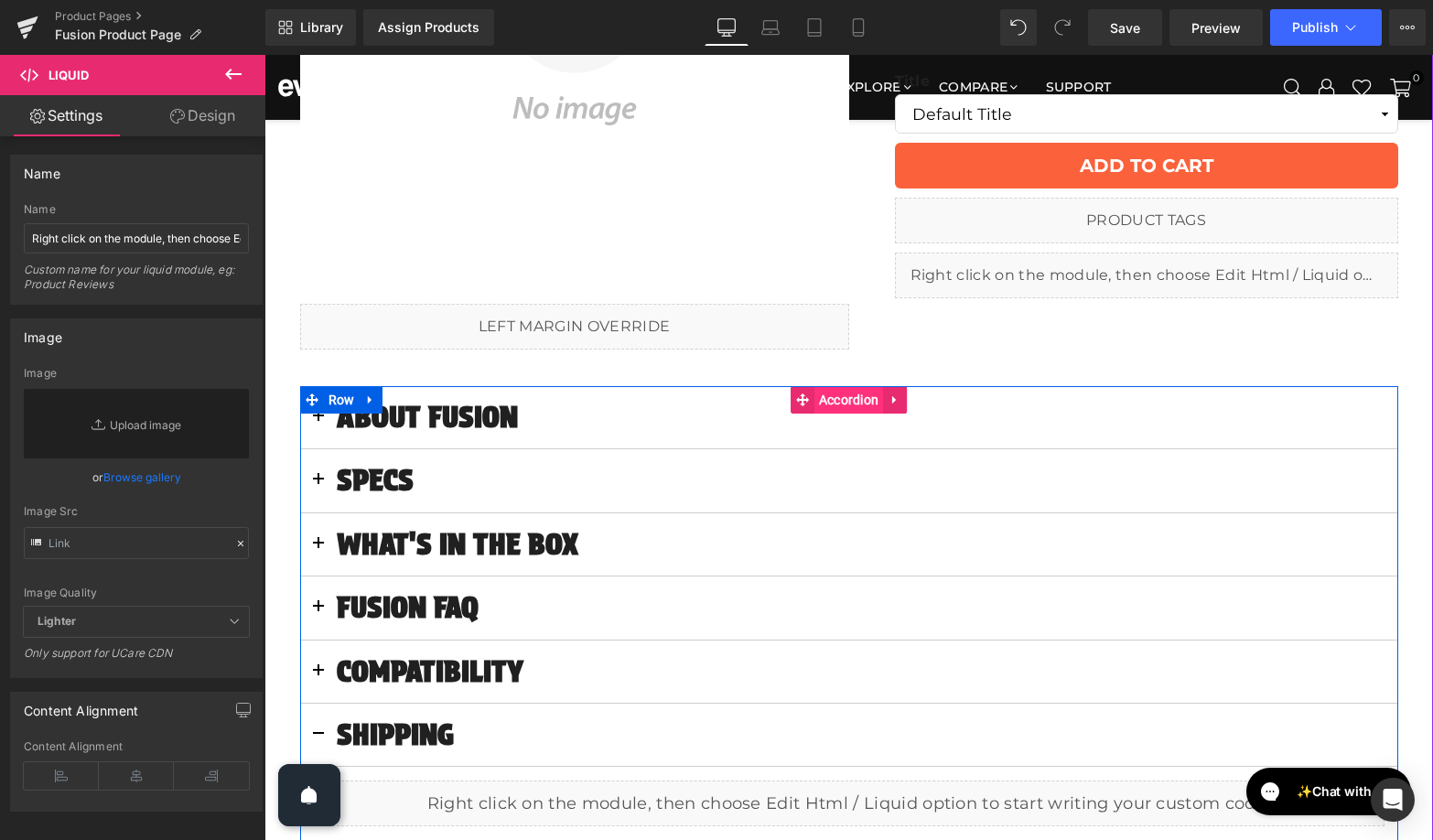 click on "Accordion" at bounding box center [849, 400] 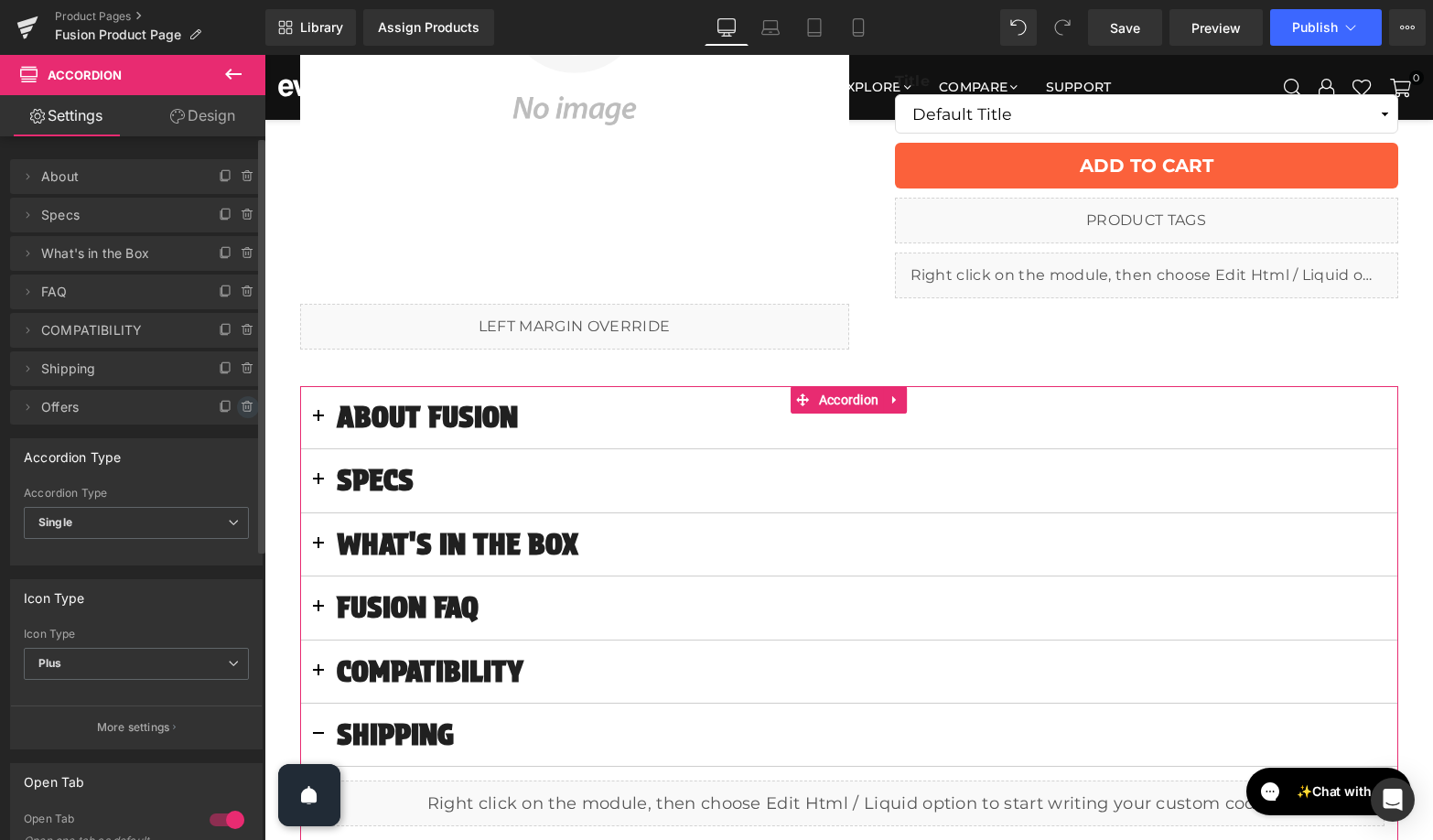click 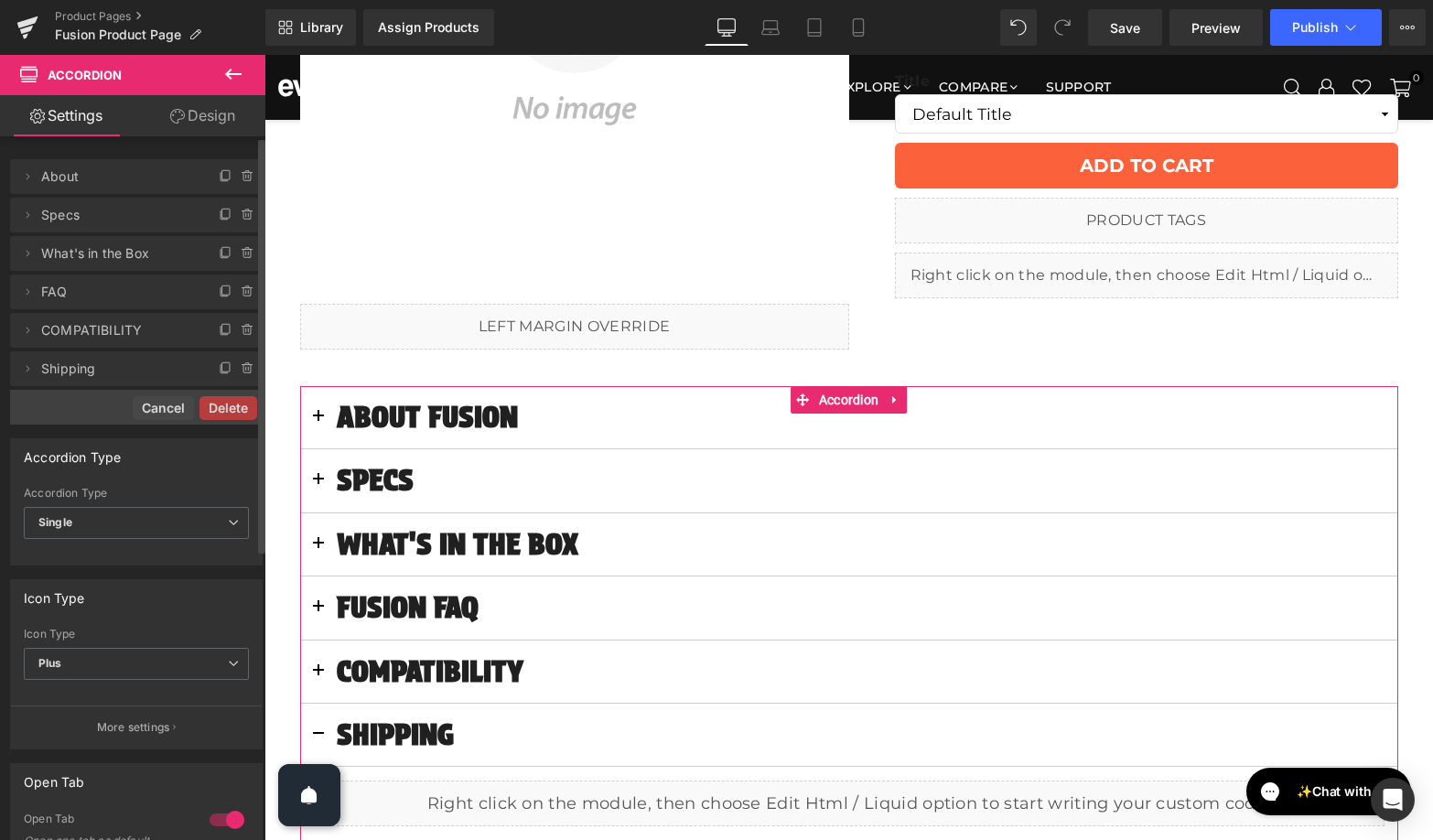 click on "Delete" at bounding box center (228, 408) 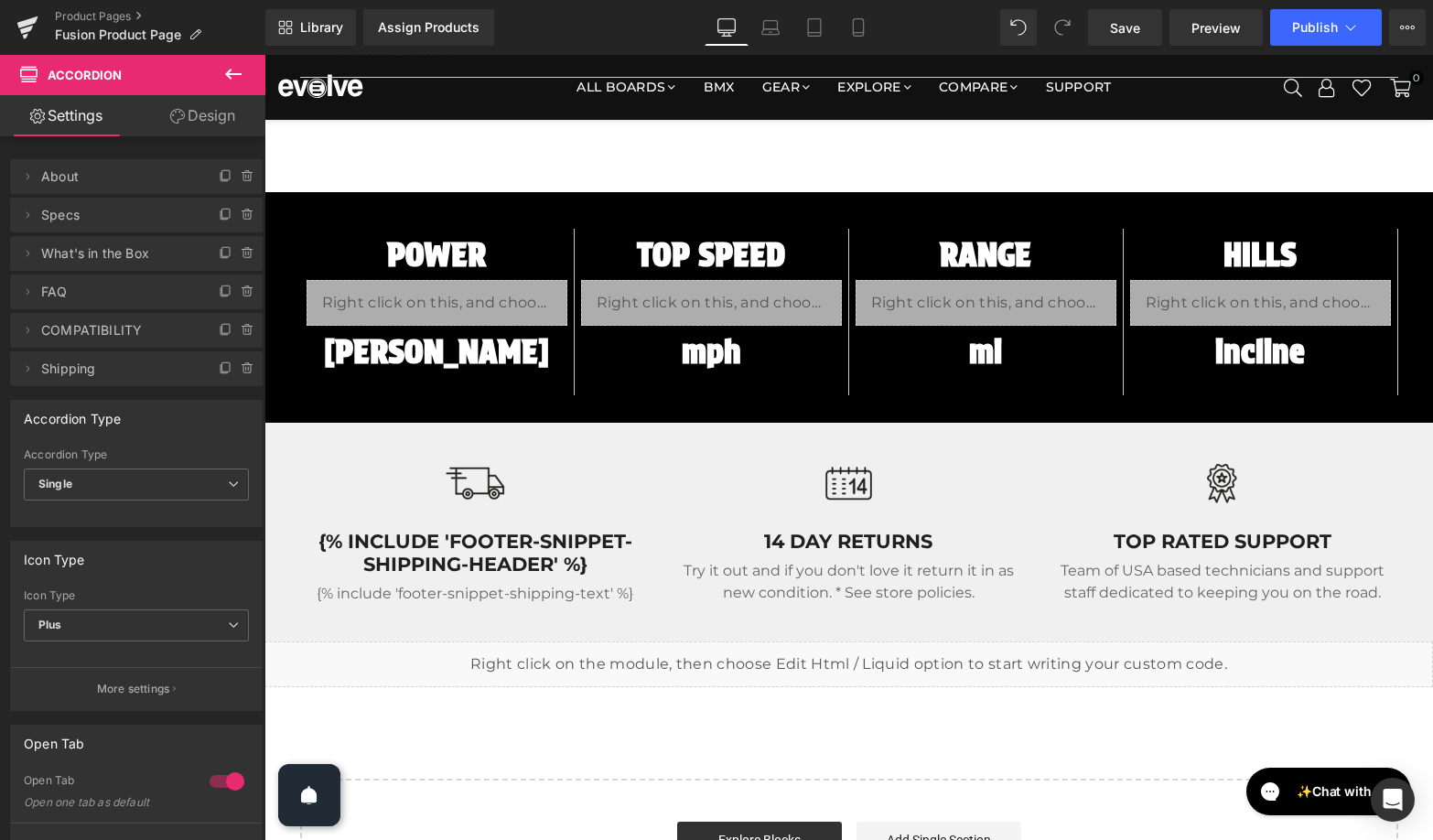 scroll, scrollTop: 1460, scrollLeft: 0, axis: vertical 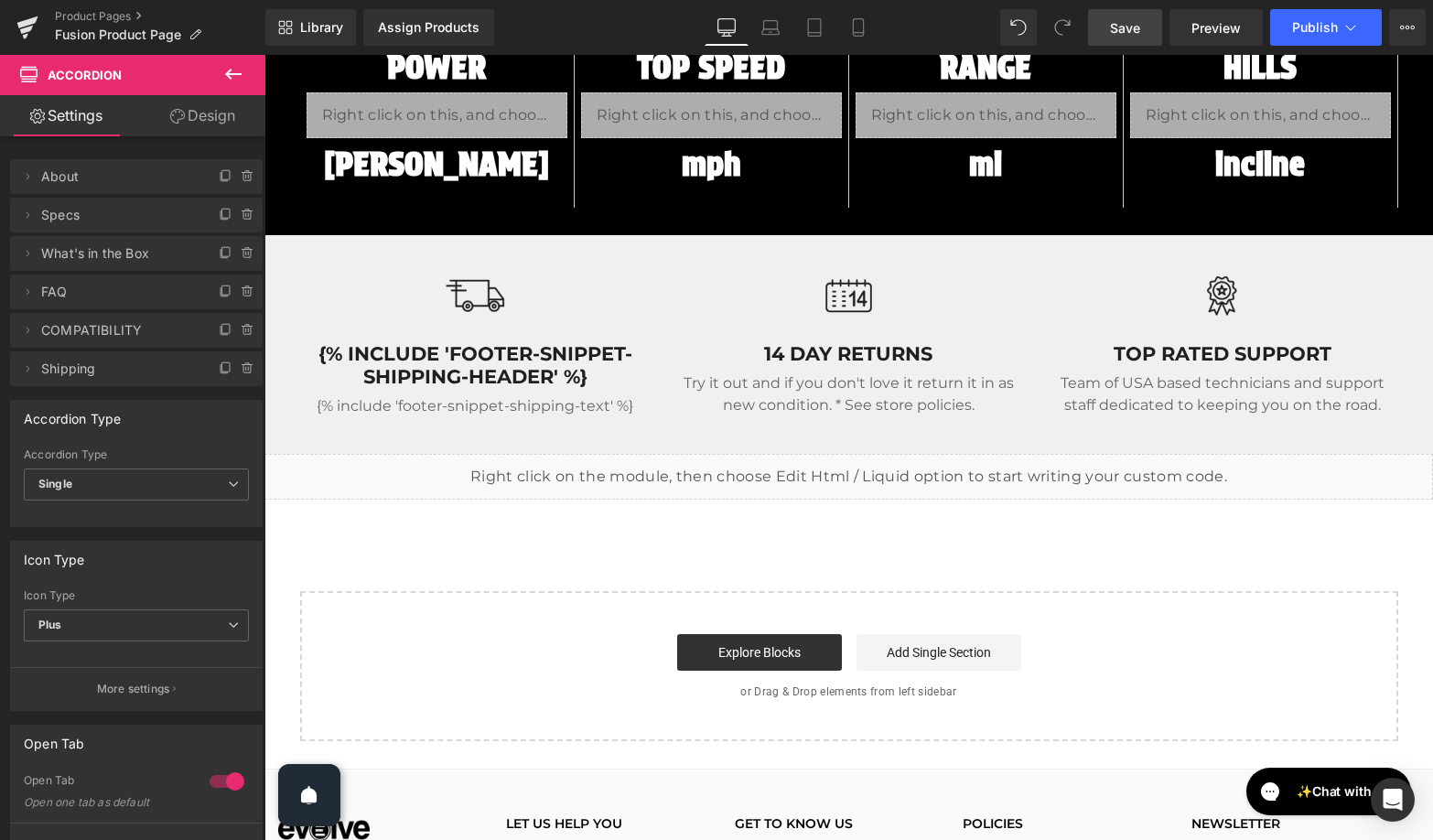 click on "Save" at bounding box center (1125, 27) 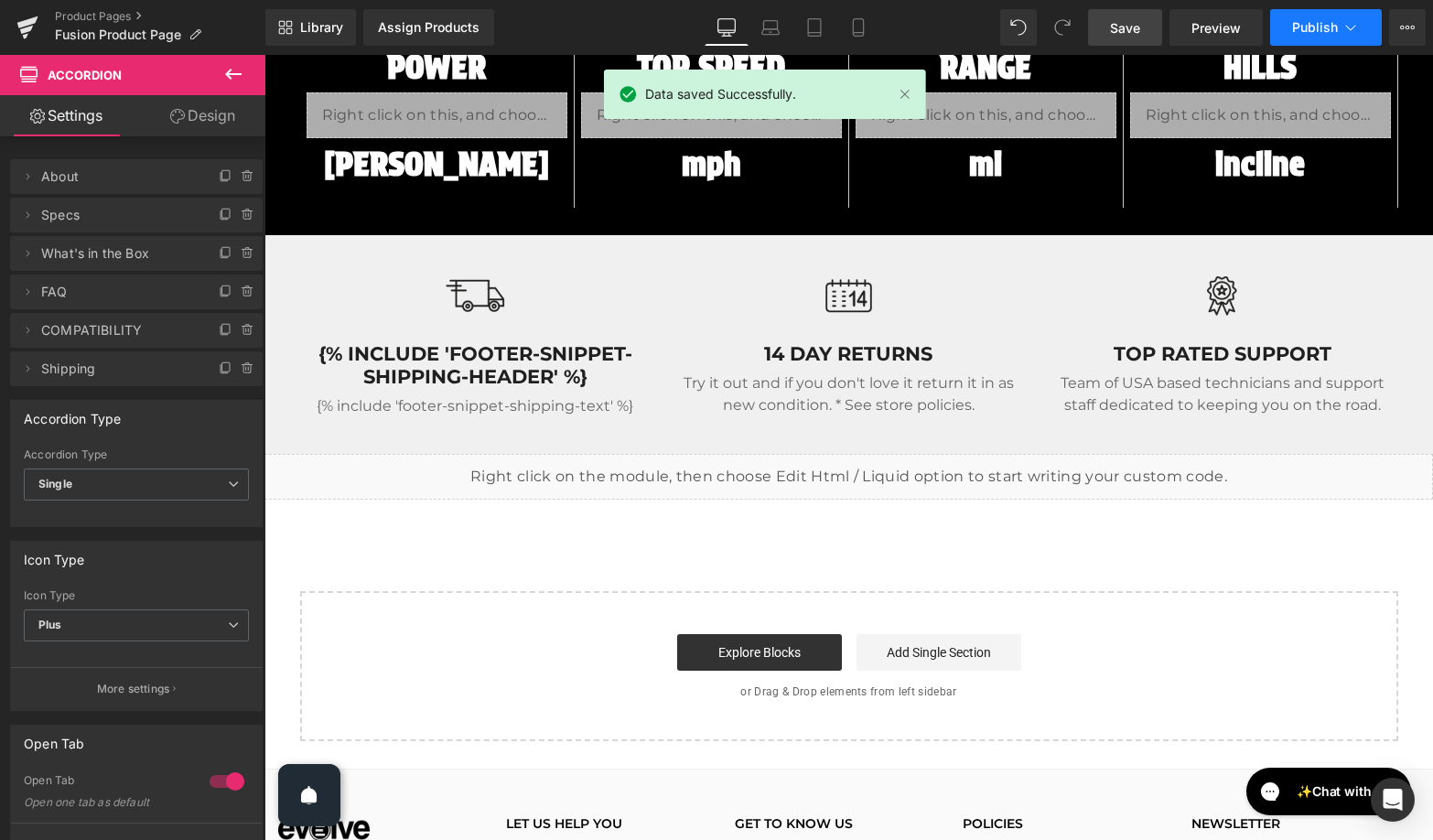 click on "Publish" at bounding box center (1326, 27) 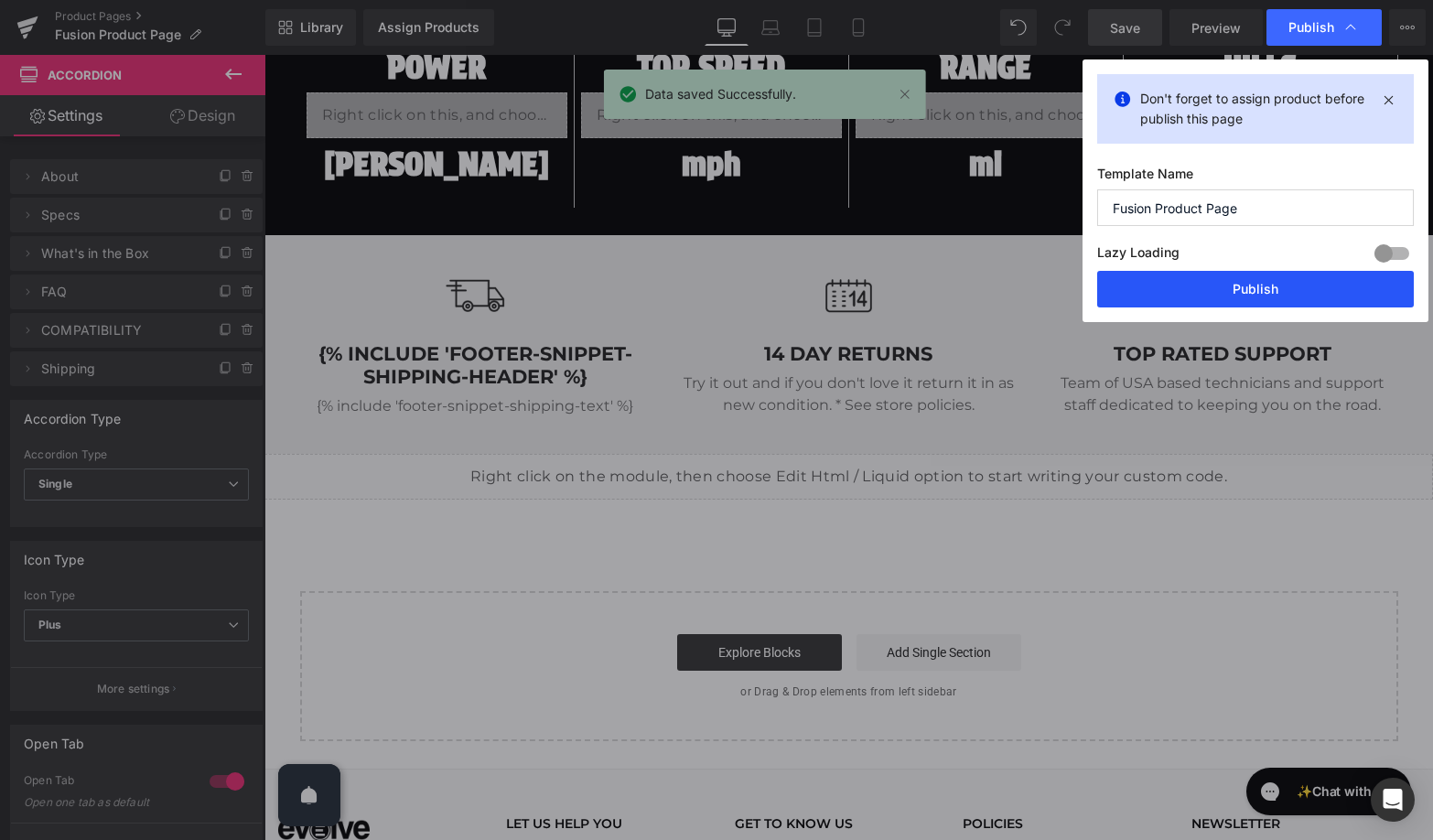 click on "Publish" at bounding box center (1255, 289) 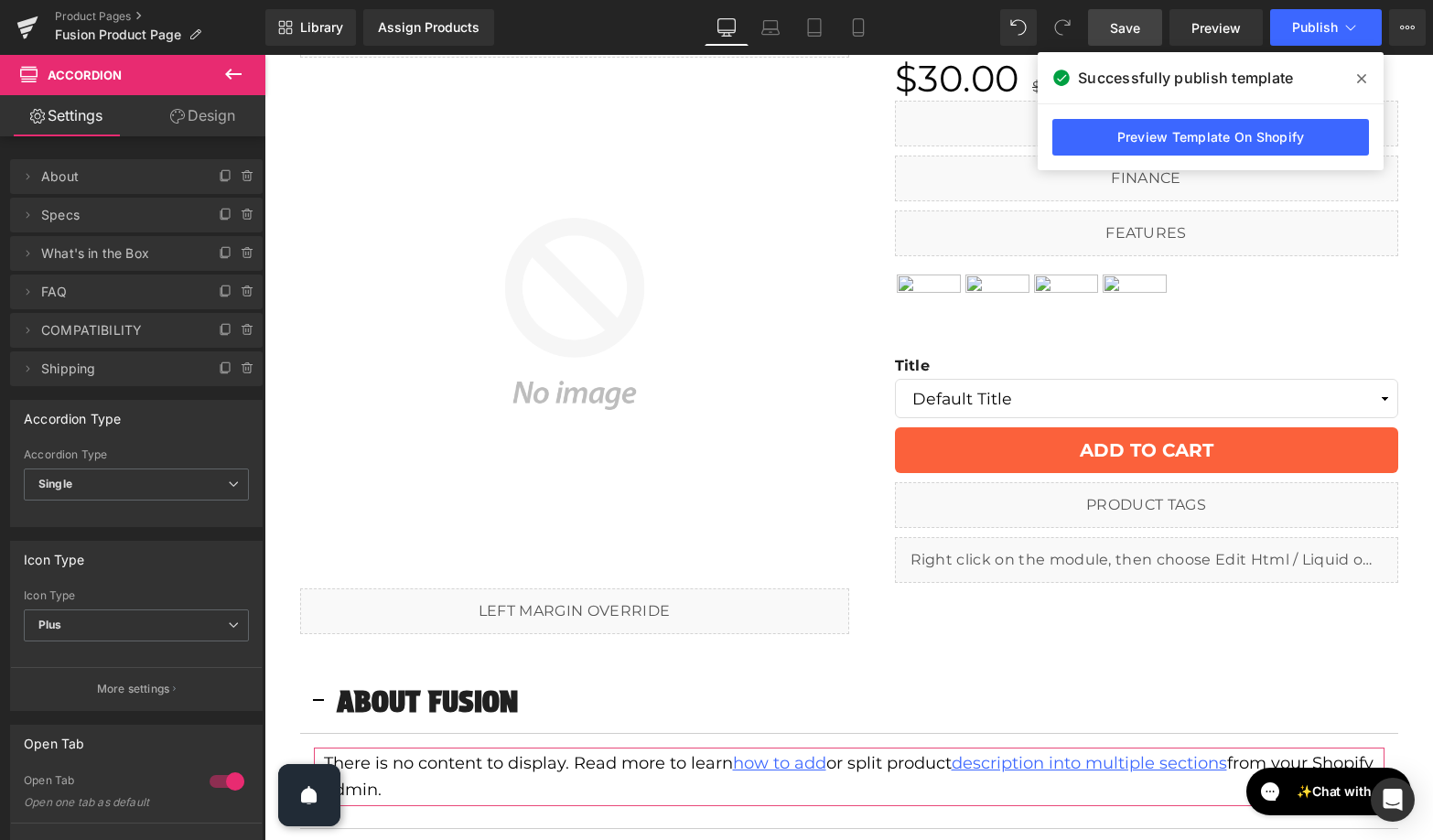 scroll, scrollTop: 0, scrollLeft: 0, axis: both 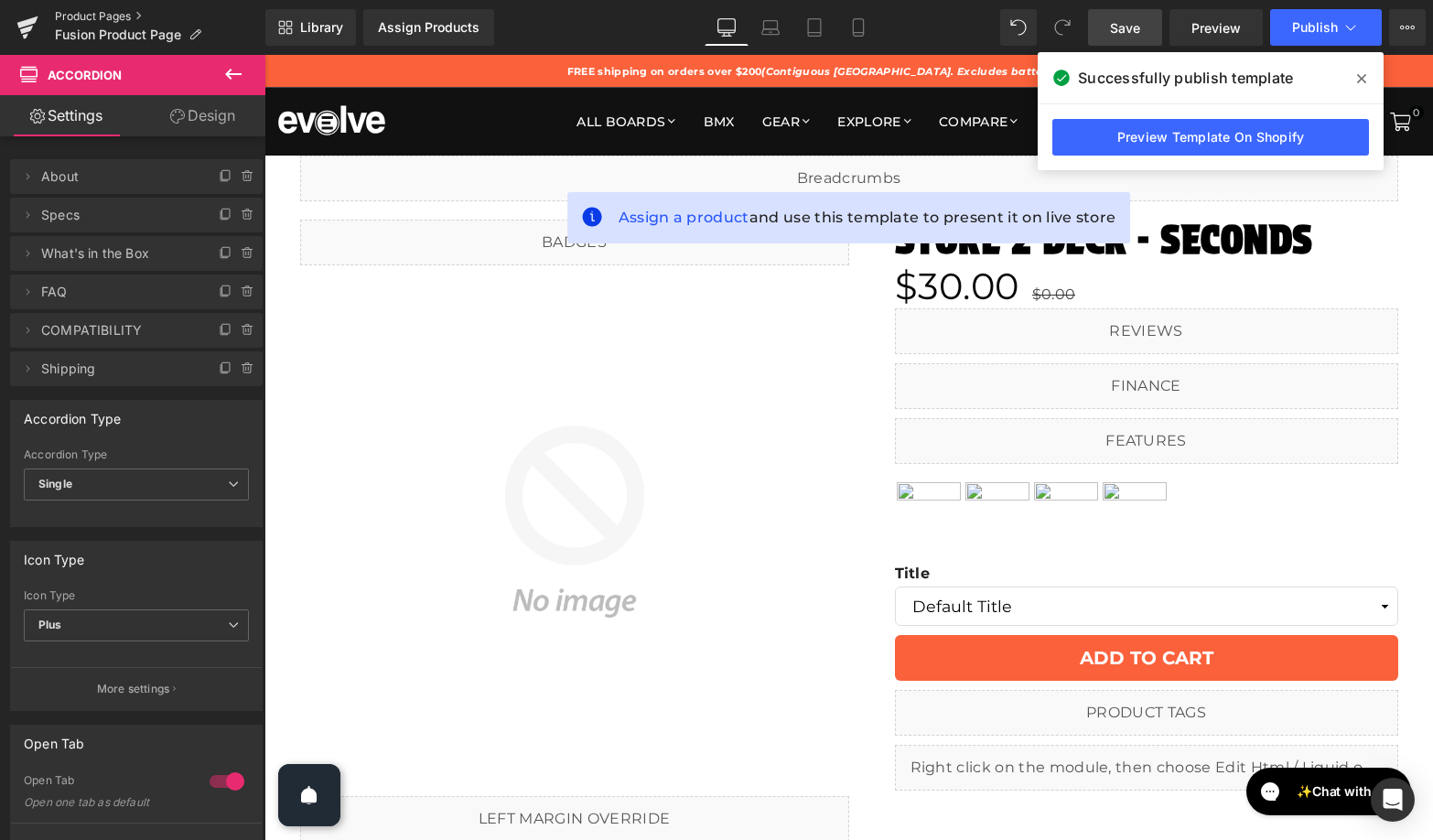 click on "Product Pages" at bounding box center [160, 16] 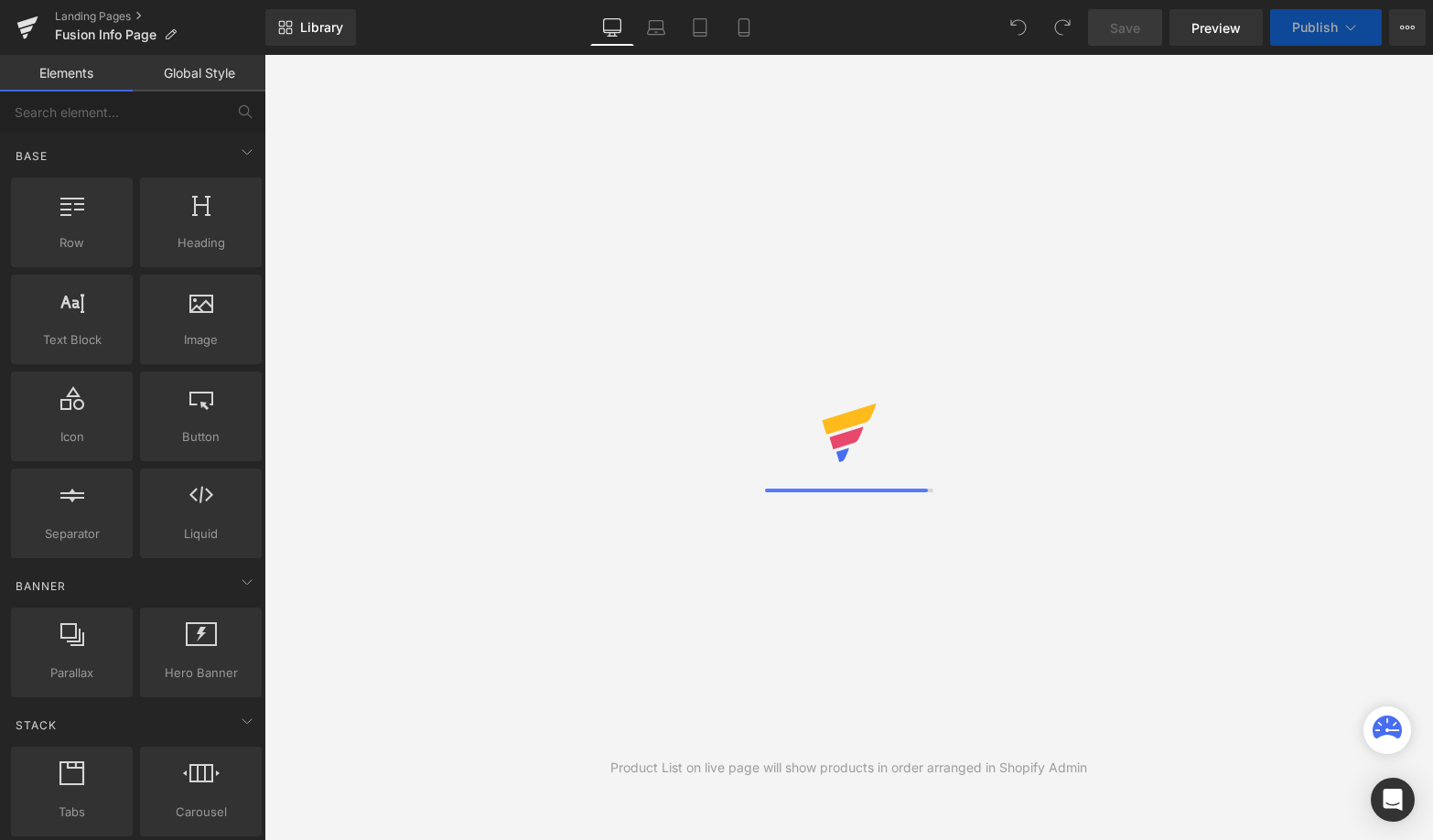 scroll, scrollTop: 0, scrollLeft: 0, axis: both 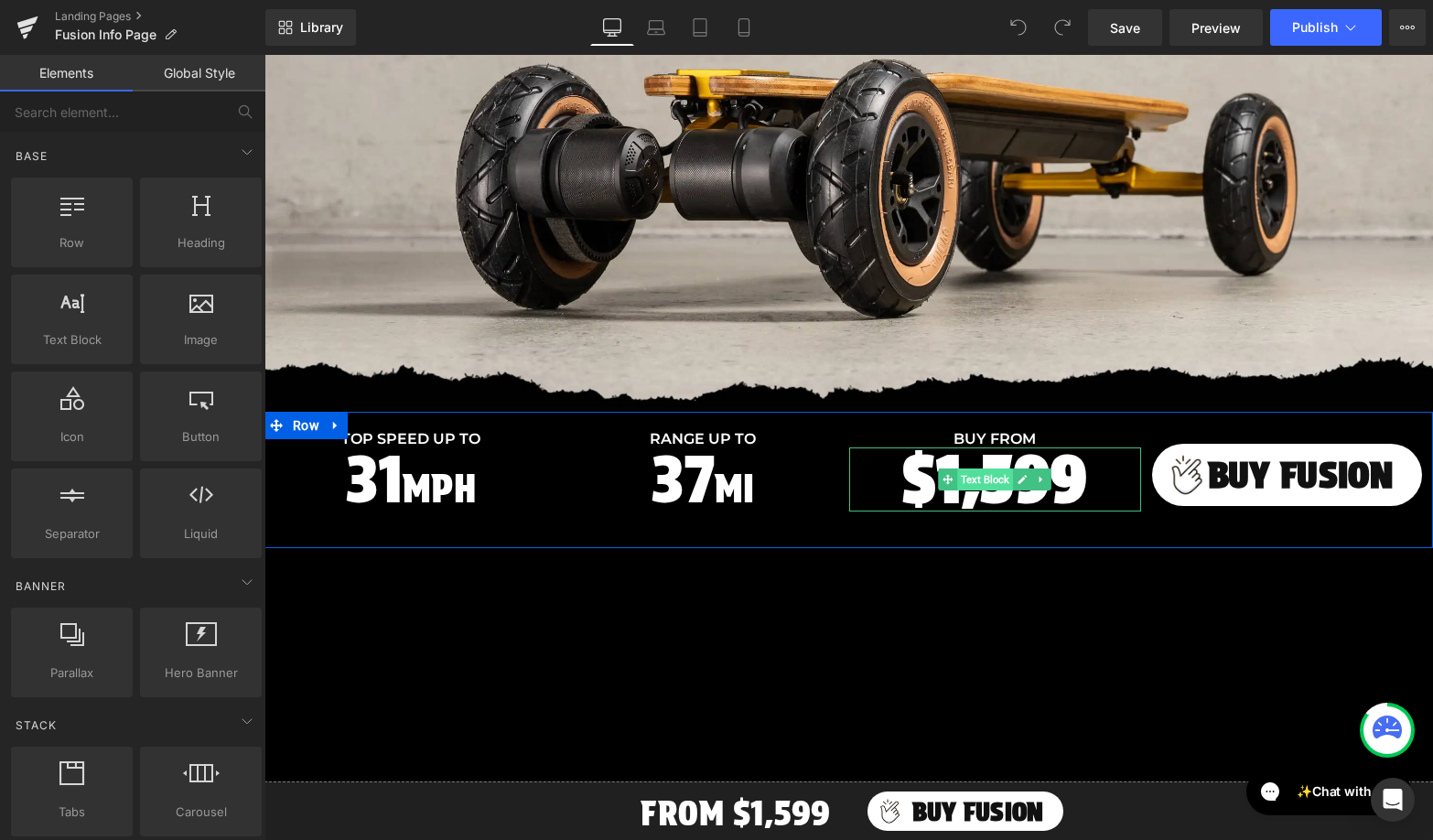 click on "Text Block" at bounding box center (985, 479) 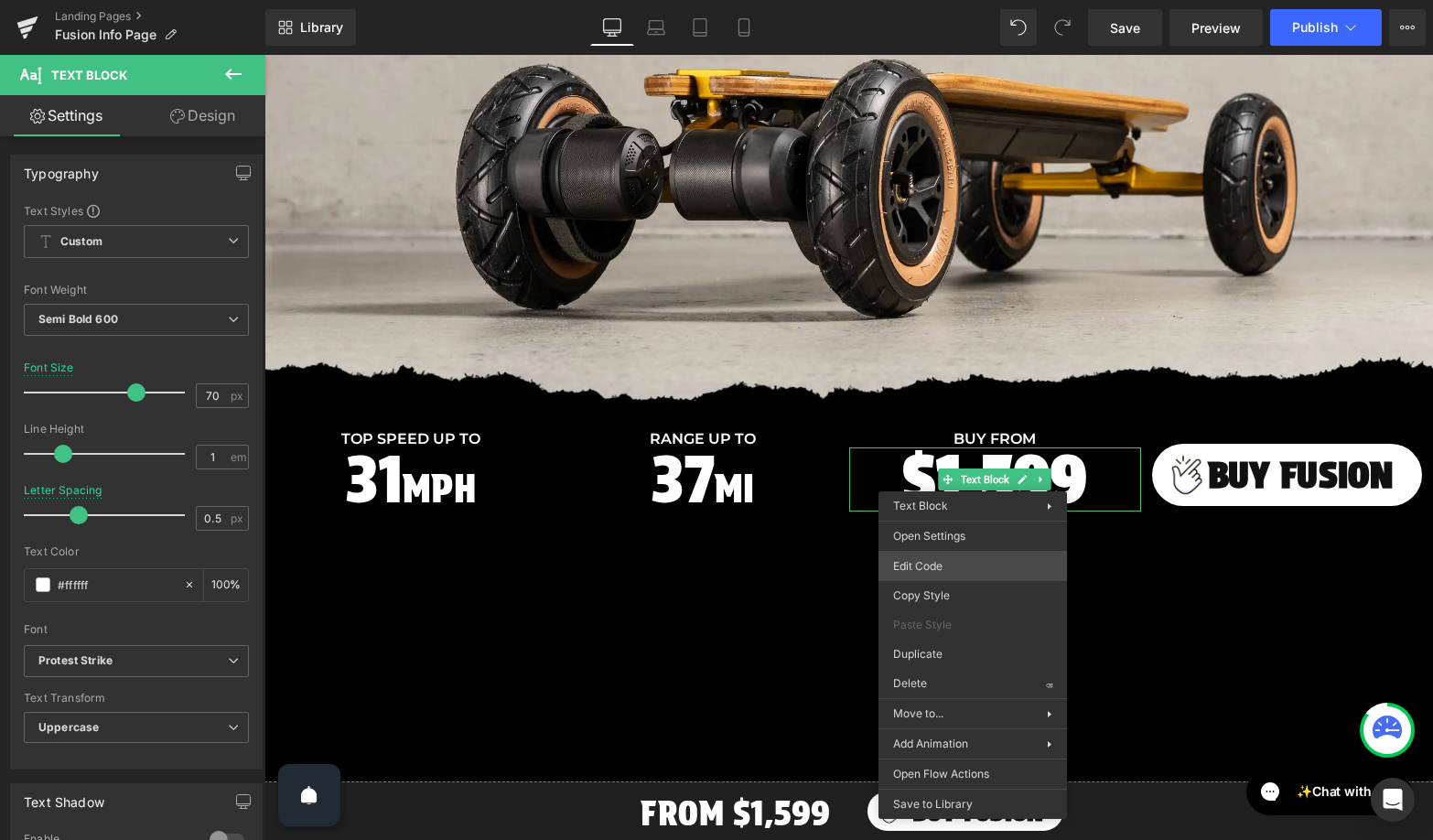 click on "Text Block  You are previewing how the   will restyle your page. You can not edit Elements in Preset Preview Mode.  Landing Pages Fusion Info Page Library Desktop Desktop Laptop Tablet Mobile Save Preview Publish Scheduled View Live Page View with current Template Save Template to Library Schedule Publish Publish Settings Shortcuts  Your page can’t be published   You've reached the maximum number of published pages on your plan  (0/0).  You need to upgrade your plan or unpublish all your pages to get 1 publish slot.   Unpublish pages   Upgrade plan  Elements Global Style Base Row  rows, columns, layouts, div Heading  headings, titles, h1,h2,h3,h4,h5,h6 Text Block  texts, paragraphs, contents, blocks Image  images, photos, alts, uploads Icon  icons, symbols Button  button, call to action, cta Separator  separators, dividers, horizontal lines Liquid  liquid, custom code, html, javascript, css, reviews, apps, applications, embeded, iframe Banner Parallax  Hero Banner  Stack Tabs  Carousel  Pricing  Accordion" at bounding box center (716, 0) 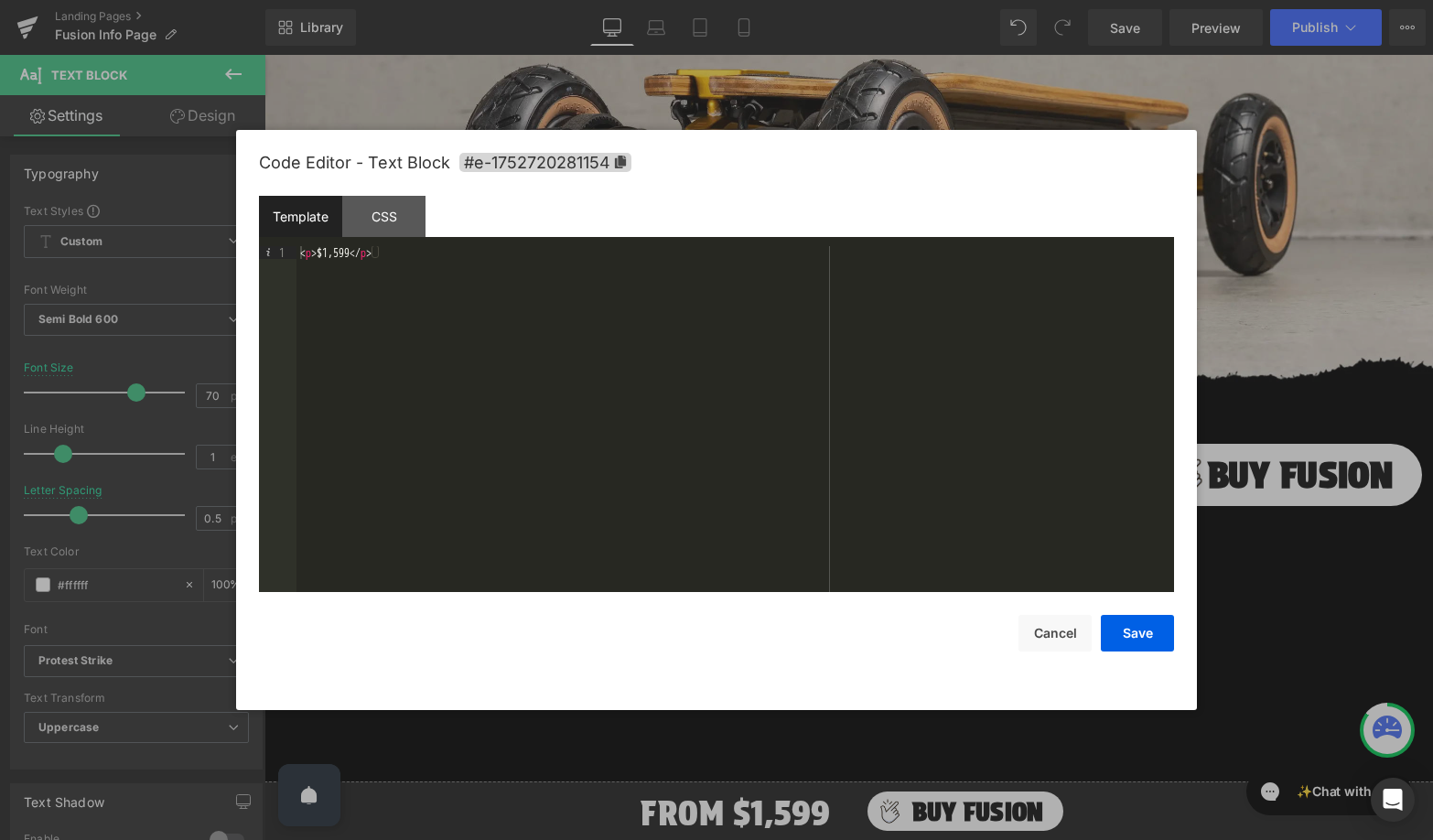 click on "< p > $1,599 </ p >" at bounding box center (735, 432) 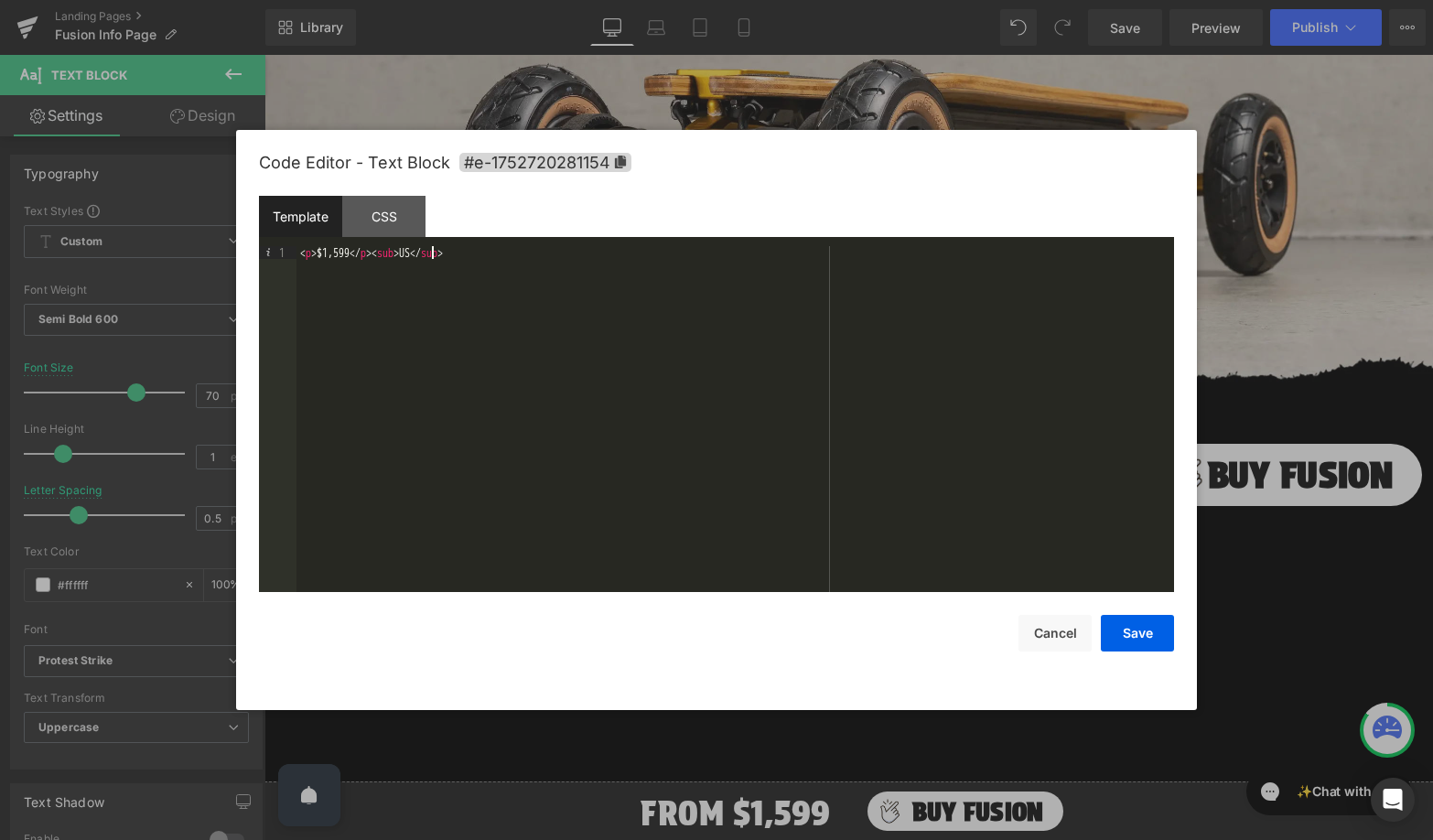 type 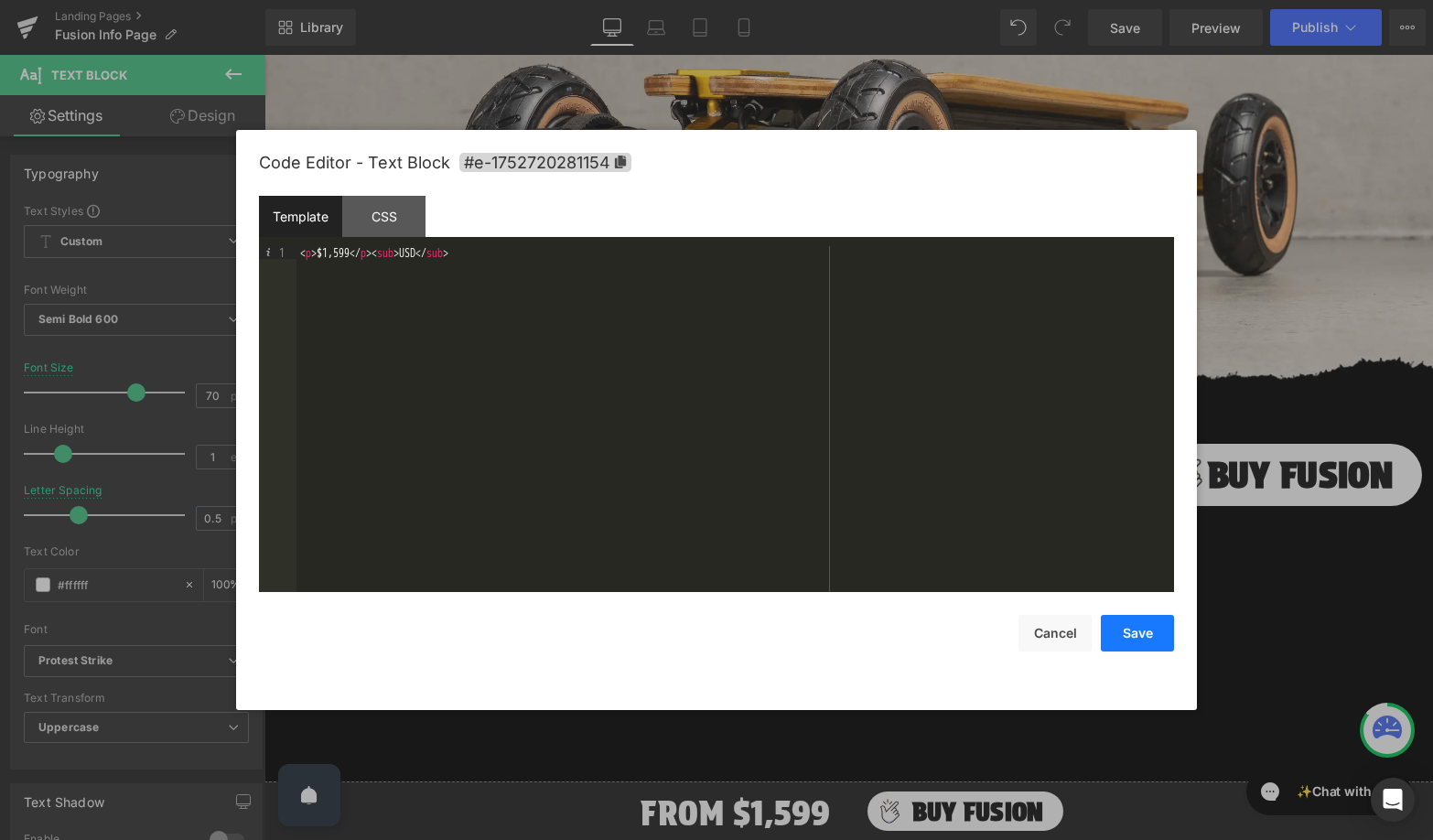 click on "Save" at bounding box center [1137, 633] 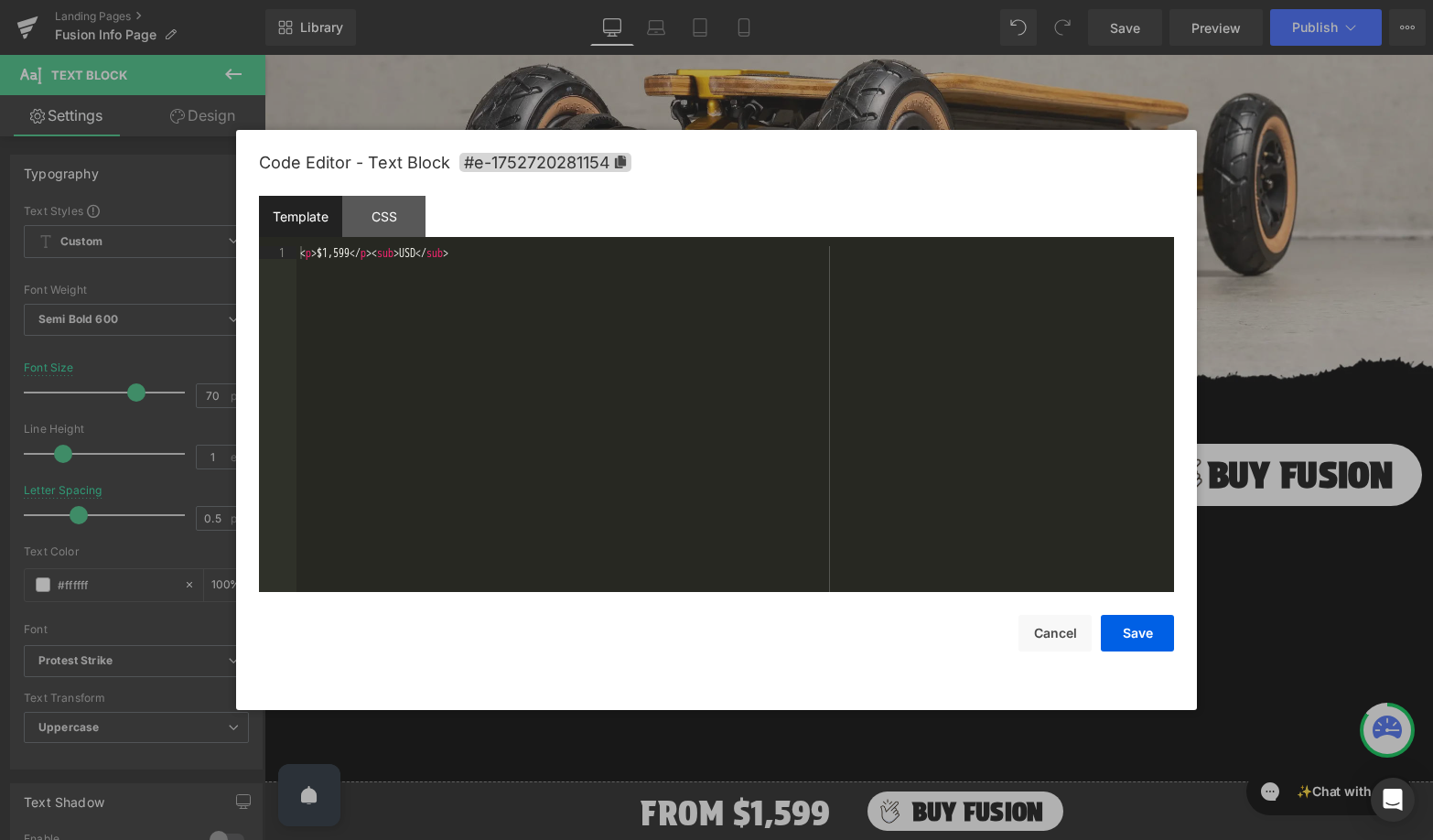 click on "Text Block  You are previewing how the   will restyle your page. You can not edit Elements in Preset Preview Mode.  Landing Pages Fusion Info Page Library Desktop Desktop Laptop Tablet Mobile Save Preview Publish Scheduled View Live Page View with current Template Save Template to Library Schedule Publish Publish Settings Shortcuts  Your page can’t be published   You've reached the maximum number of published pages on your plan  (0/0).  You need to upgrade your plan or unpublish all your pages to get 1 publish slot.   Unpublish pages   Upgrade plan  Elements Global Style Base Row  rows, columns, layouts, div Heading  headings, titles, h1,h2,h3,h4,h5,h6 Text Block  texts, paragraphs, contents, blocks Image  images, photos, alts, uploads Icon  icons, symbols Button  button, call to action, cta Separator  separators, dividers, horizontal lines Liquid  liquid, custom code, html, javascript, css, reviews, apps, applications, embeded, iframe Banner Parallax  Hero Banner  Stack Tabs  Carousel  Pricing  Accordion" at bounding box center [716, 0] 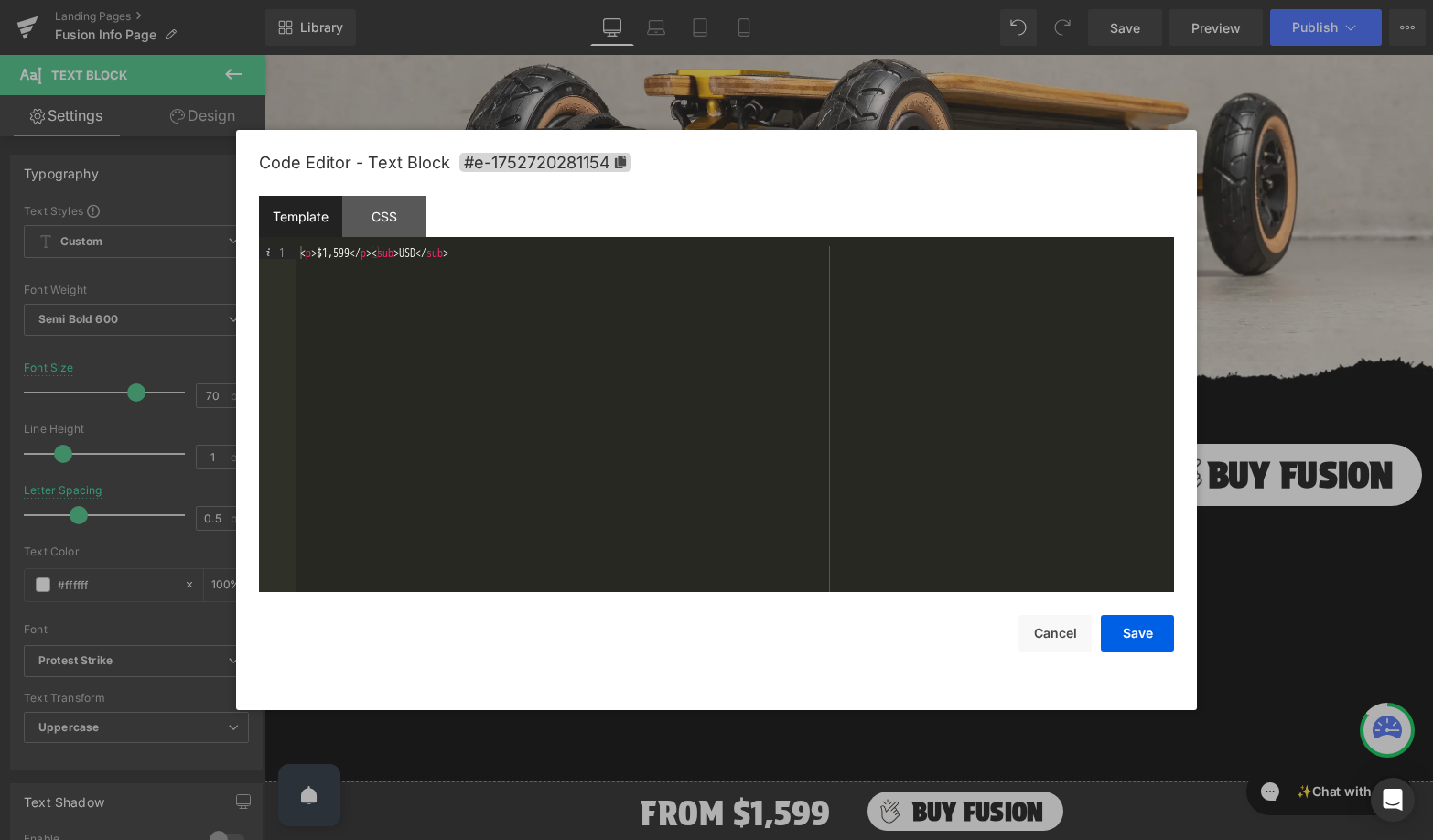 click on "< p > $1,599 </ p > < sub > USD </ sub >" at bounding box center (735, 432) 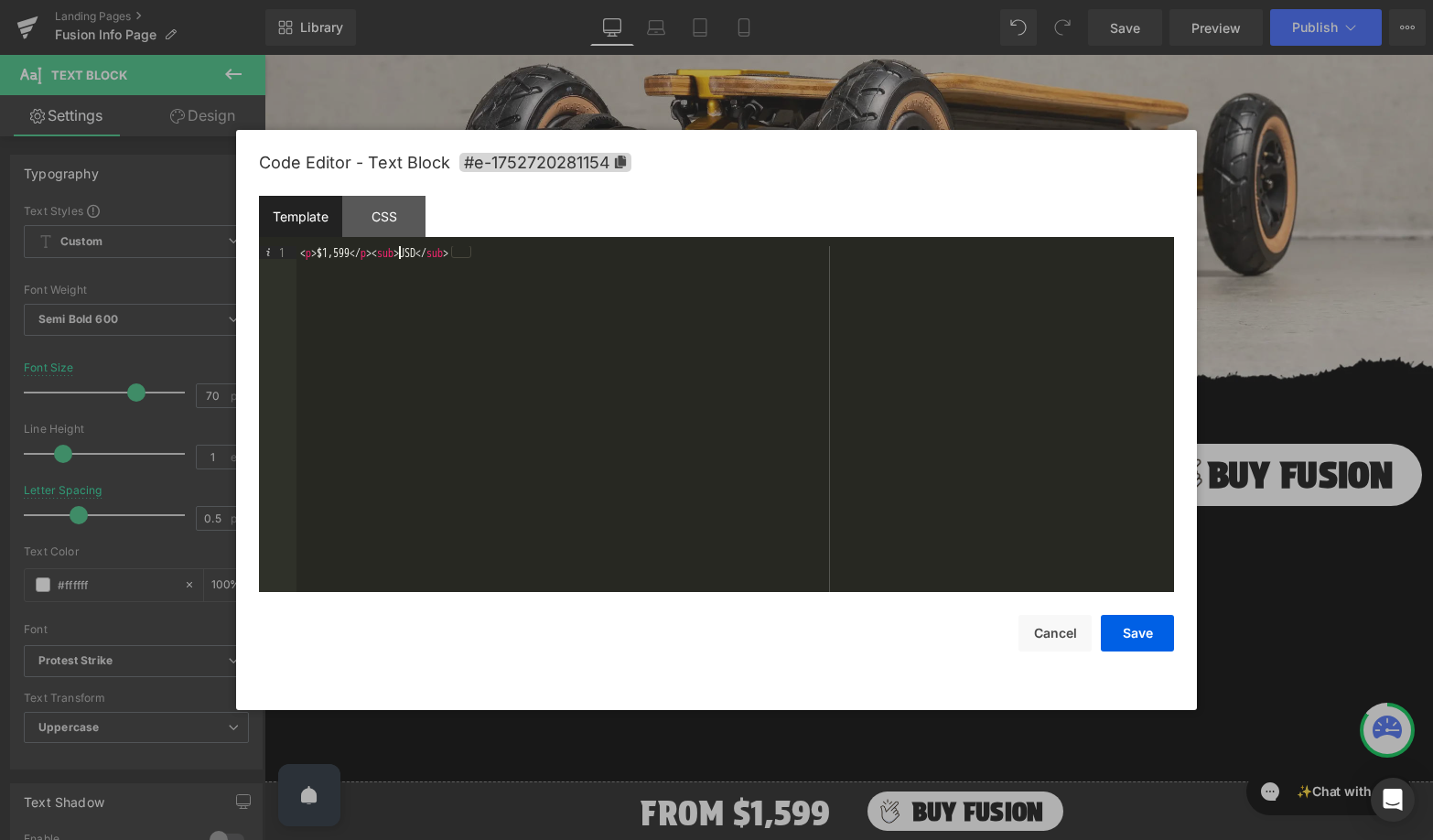 click on "< p > $1,599 </ p > < sub > USD </ sub >" at bounding box center (735, 432) 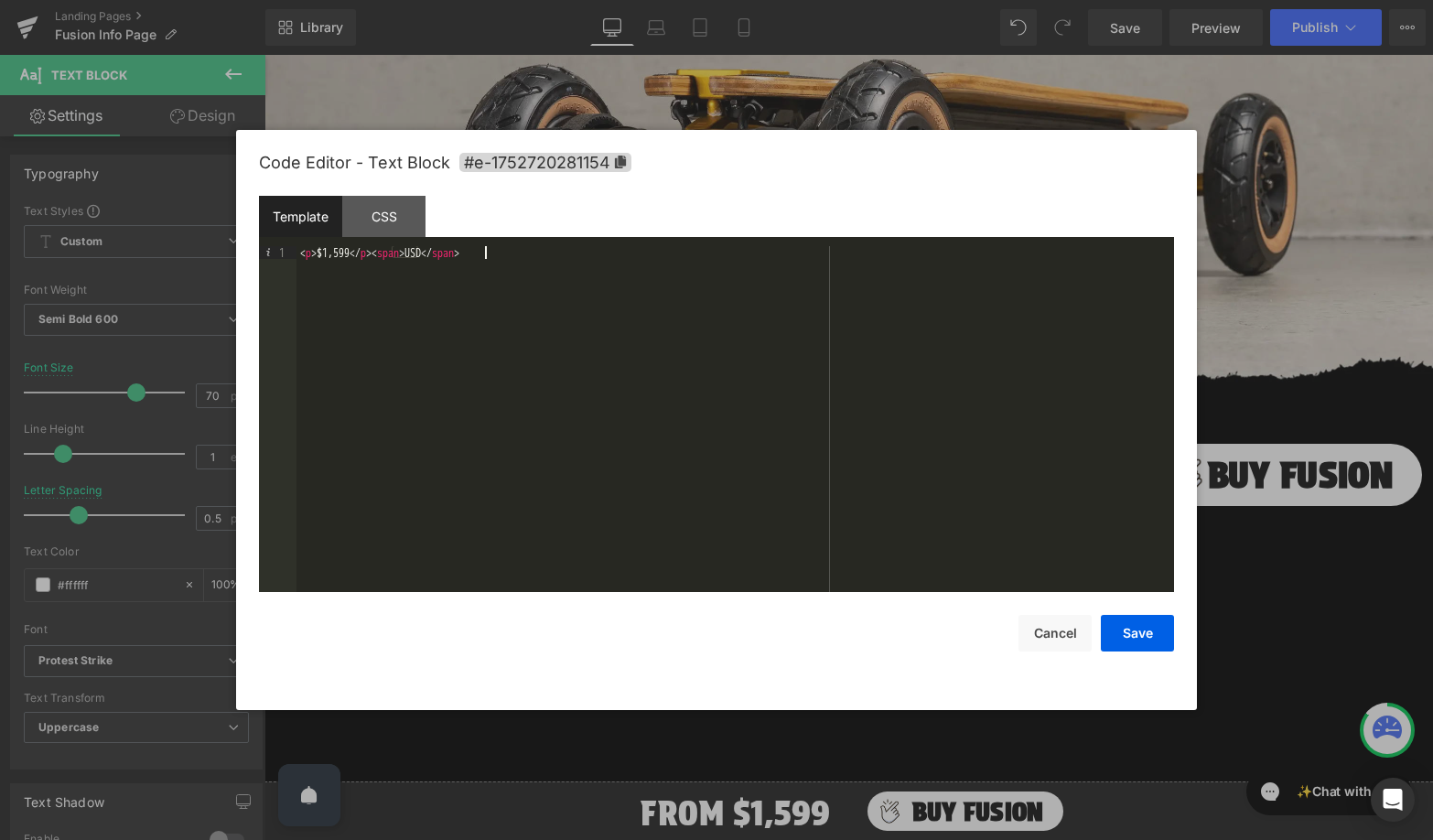 click on "< p > $1,599 </ p > < span > USD </ span >" at bounding box center [735, 432] 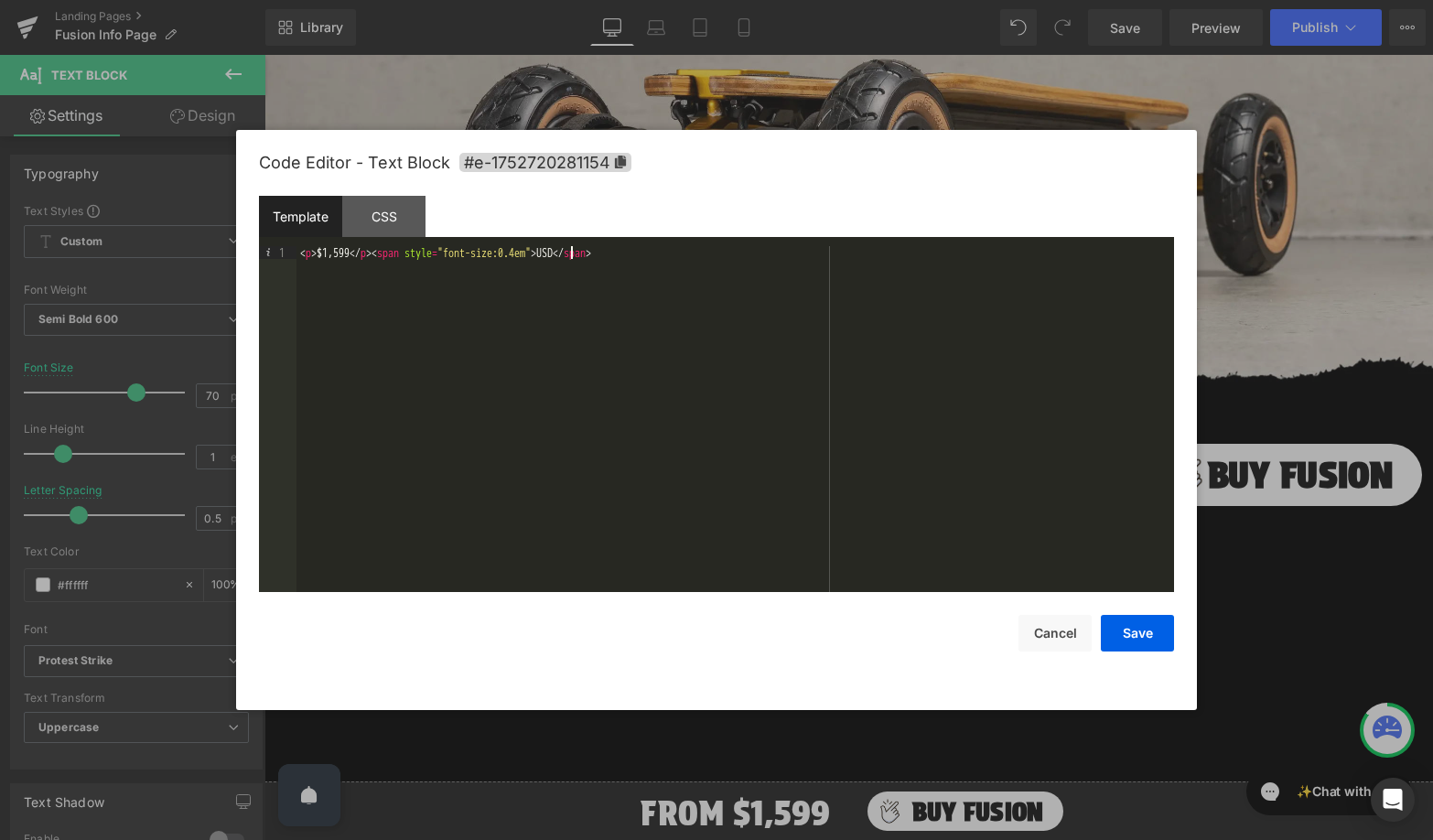 type 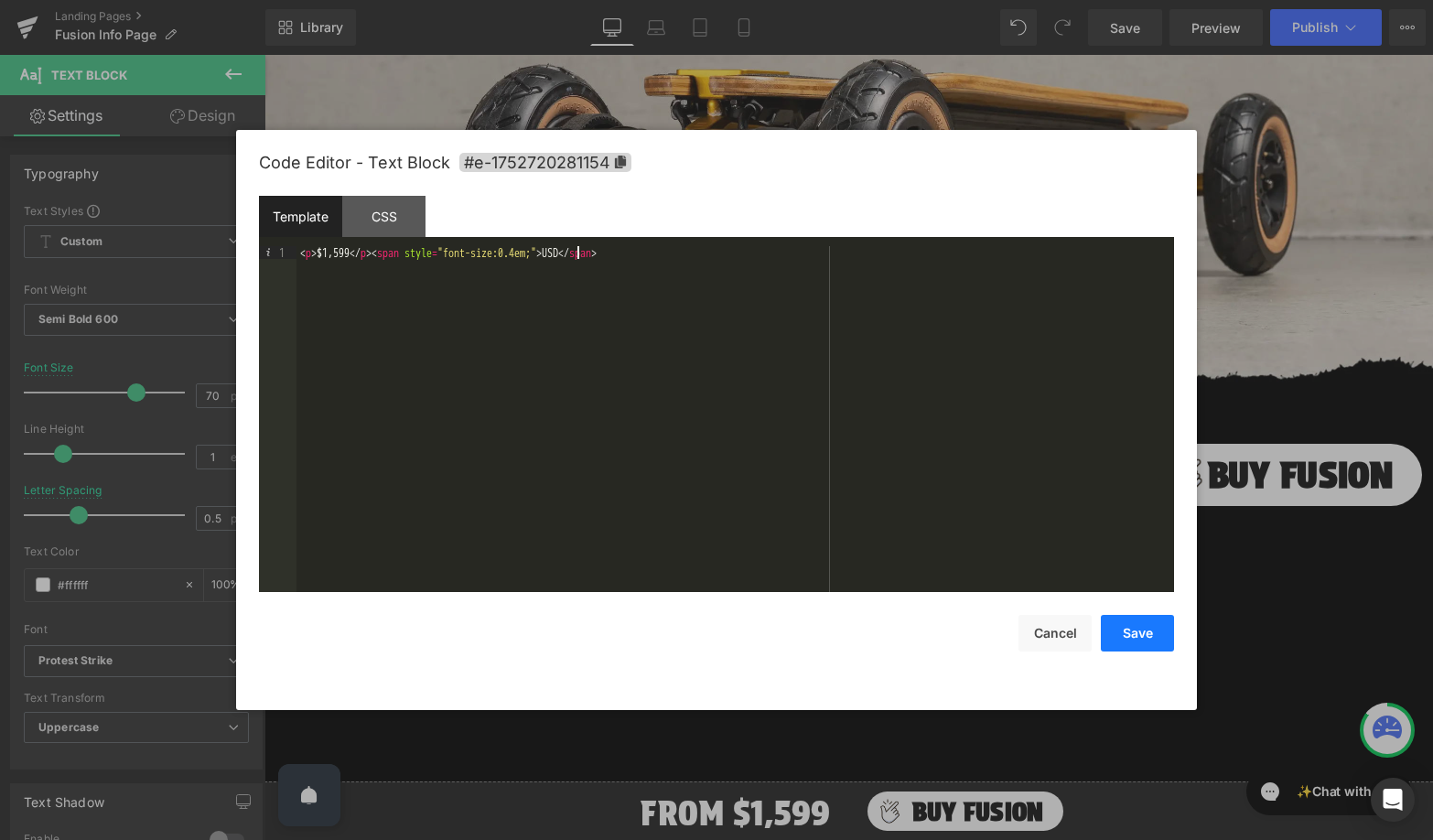click on "Save" at bounding box center [1137, 633] 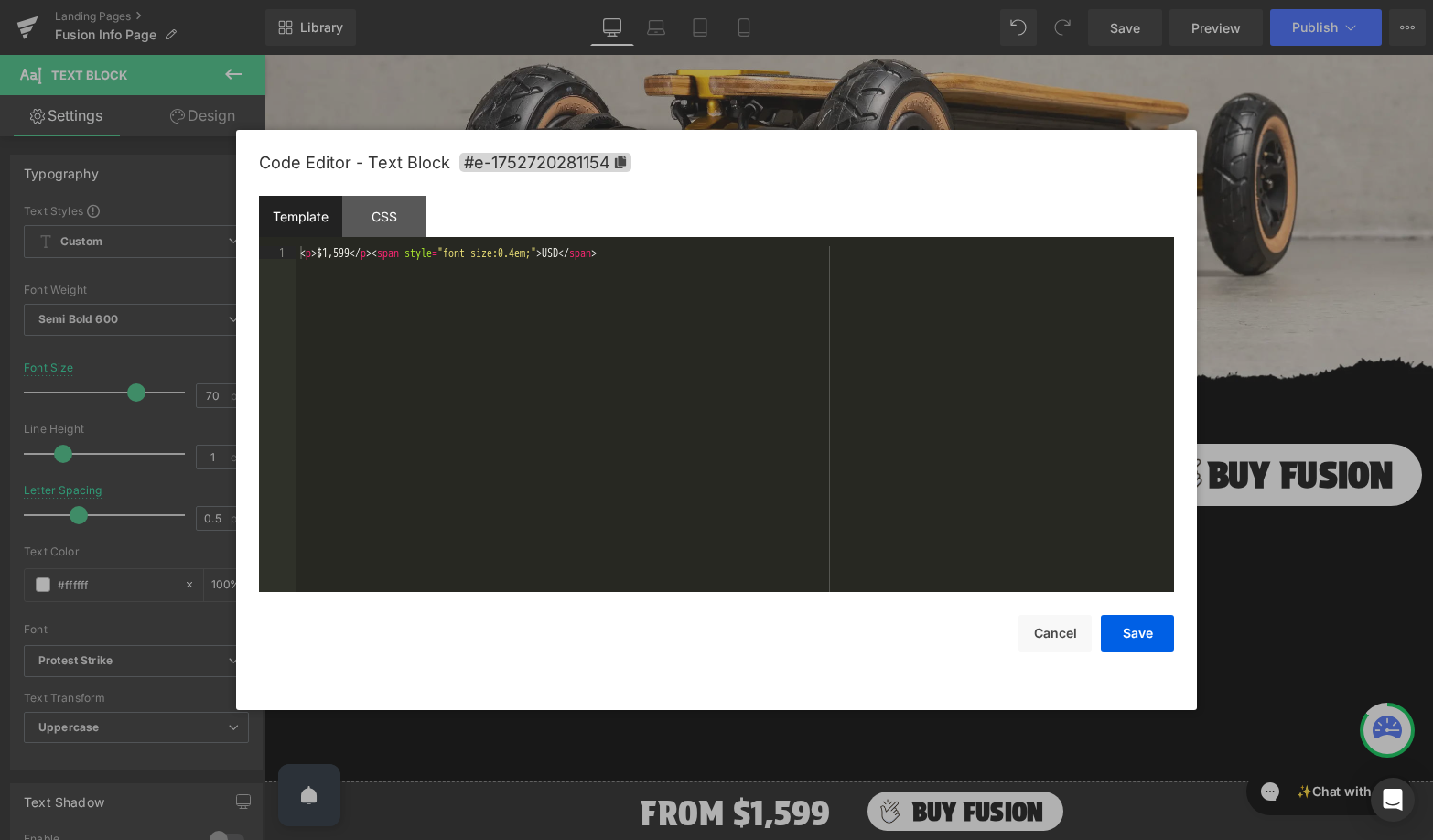 click on "Text Block  You are previewing how the   will restyle your page. You can not edit Elements in Preset Preview Mode.  Landing Pages Fusion Info Page Library Desktop Desktop Laptop Tablet Mobile Save Preview Publish Scheduled View Live Page View with current Template Save Template to Library Schedule Publish Publish Settings Shortcuts  Your page can’t be published   You've reached the maximum number of published pages on your plan  (0/0).  You need to upgrade your plan or unpublish all your pages to get 1 publish slot.   Unpublish pages   Upgrade plan  Elements Global Style Base Row  rows, columns, layouts, div Heading  headings, titles, h1,h2,h3,h4,h5,h6 Text Block  texts, paragraphs, contents, blocks Image  images, photos, alts, uploads Icon  icons, symbols Button  button, call to action, cta Separator  separators, dividers, horizontal lines Liquid  liquid, custom code, html, javascript, css, reviews, apps, applications, embeded, iframe Banner Parallax  Hero Banner  Stack Tabs  Carousel  Pricing  Accordion" at bounding box center [716, 0] 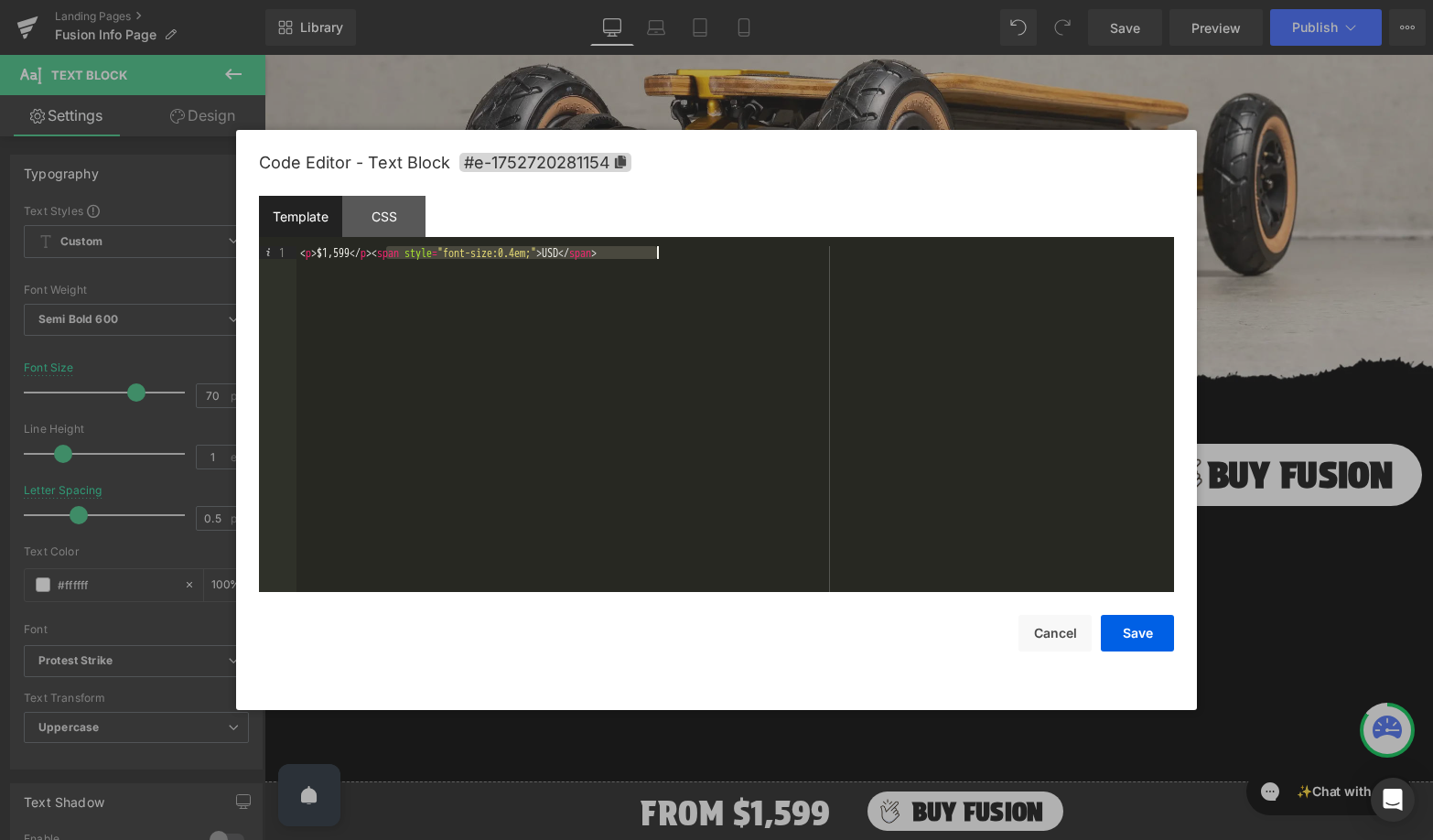 drag, startPoint x: 386, startPoint y: 255, endPoint x: 692, endPoint y: 258, distance: 306.01471 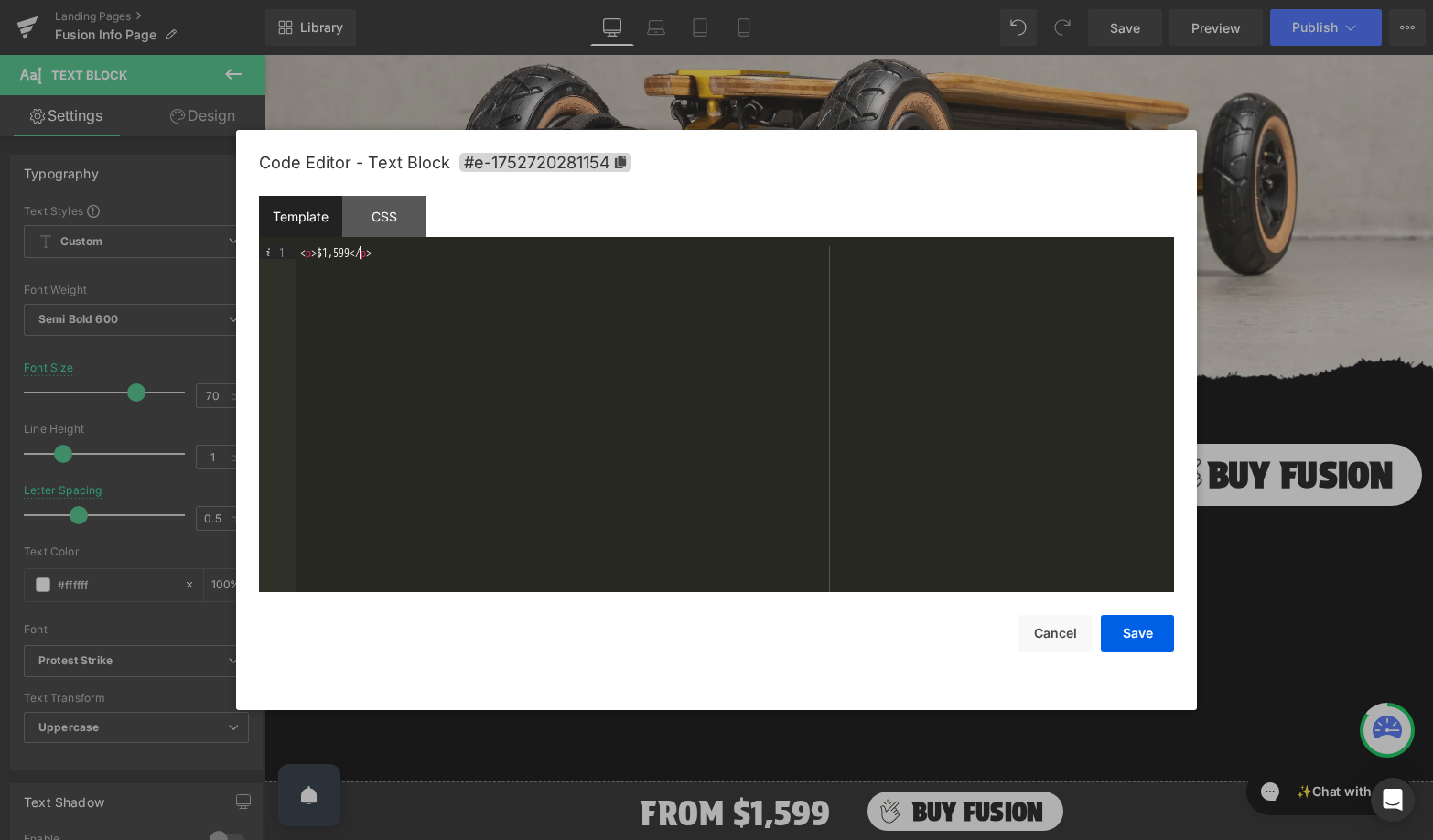 click on "< p > $1,599 </ p >" at bounding box center [735, 432] 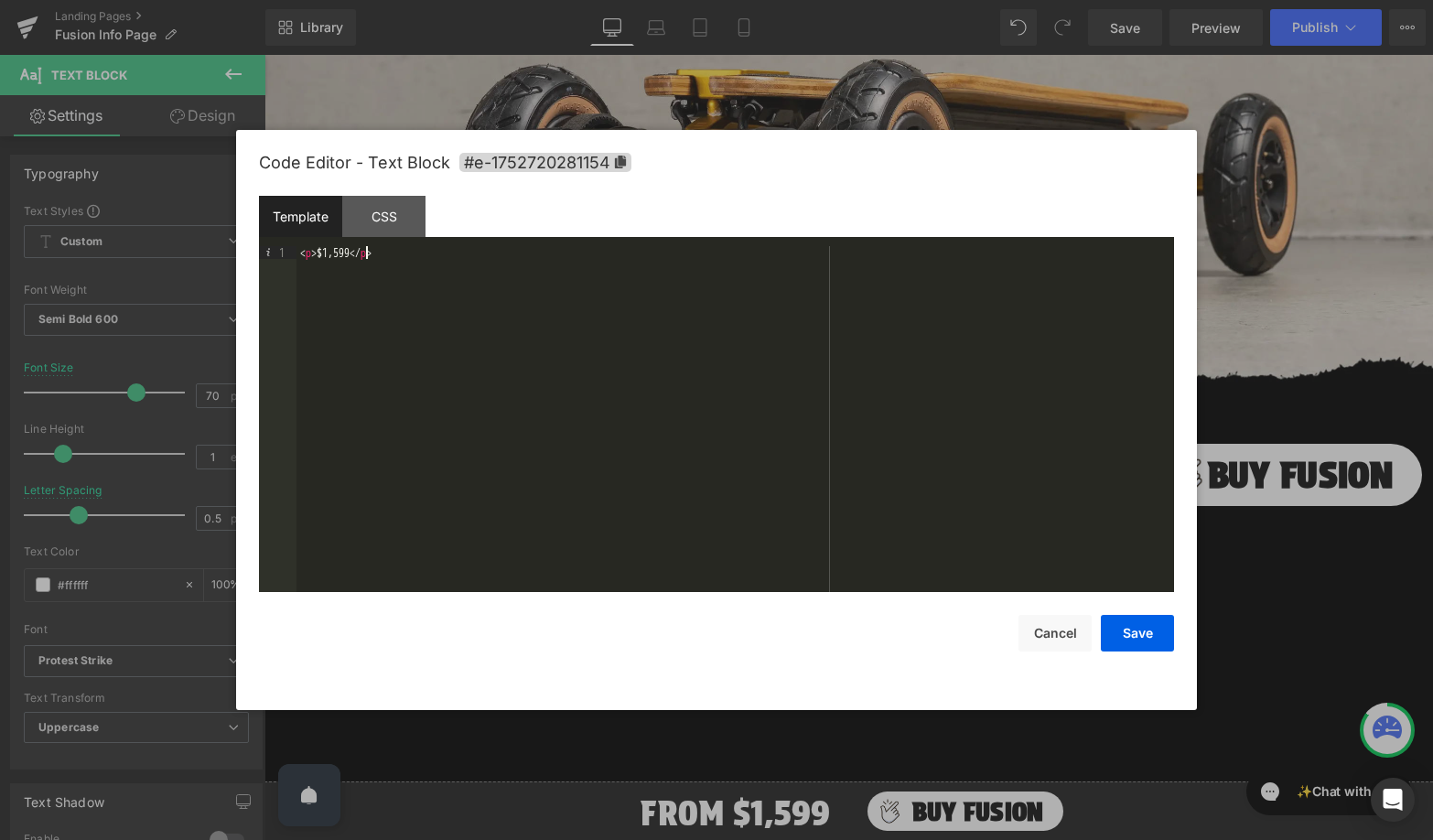 paste 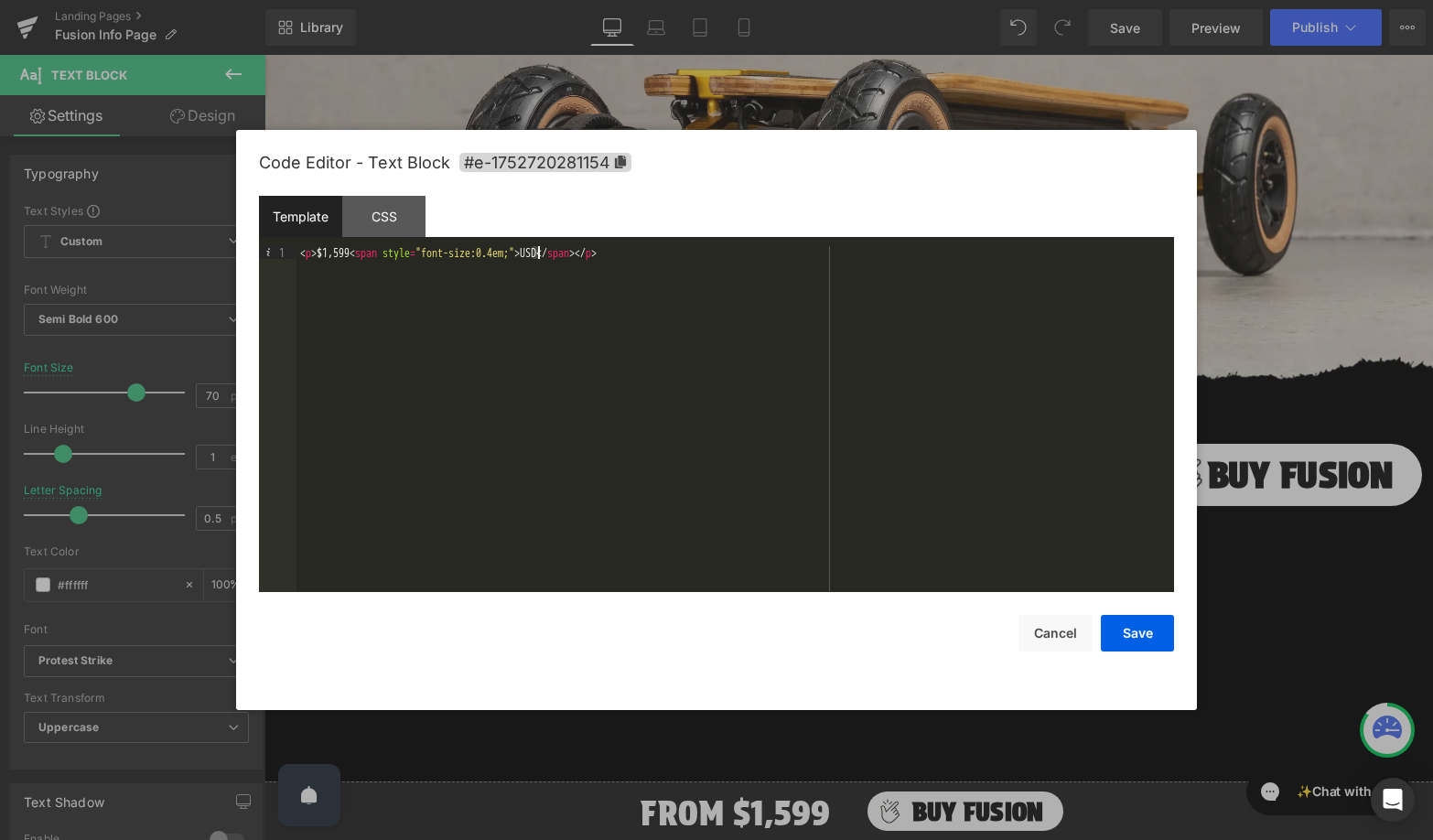 click on "< p > $1,599  < span   style = "font-size:0.4em;" > USD </ span > </ p >" at bounding box center (735, 432) 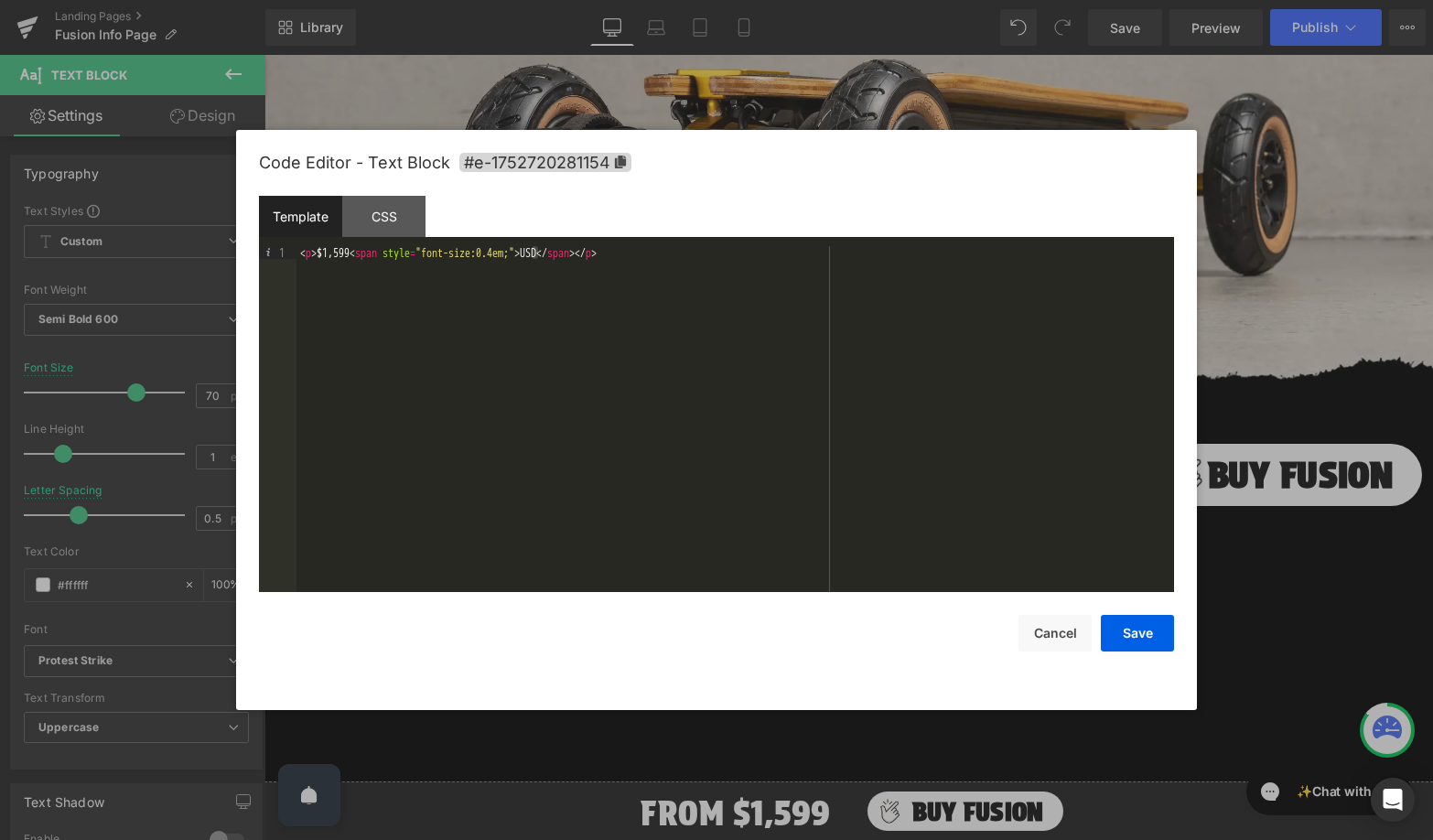 type 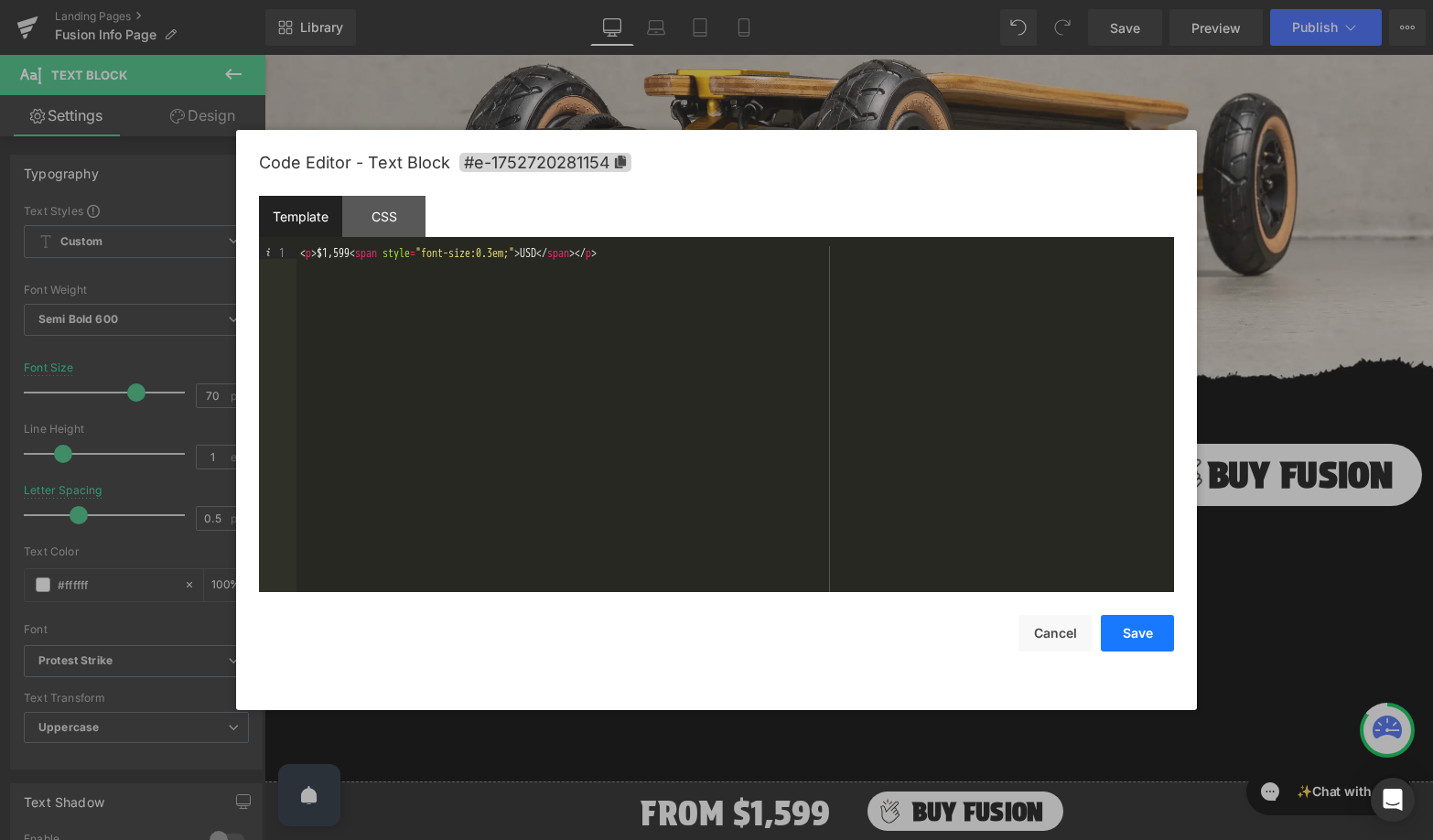 click on "Save" at bounding box center (1137, 633) 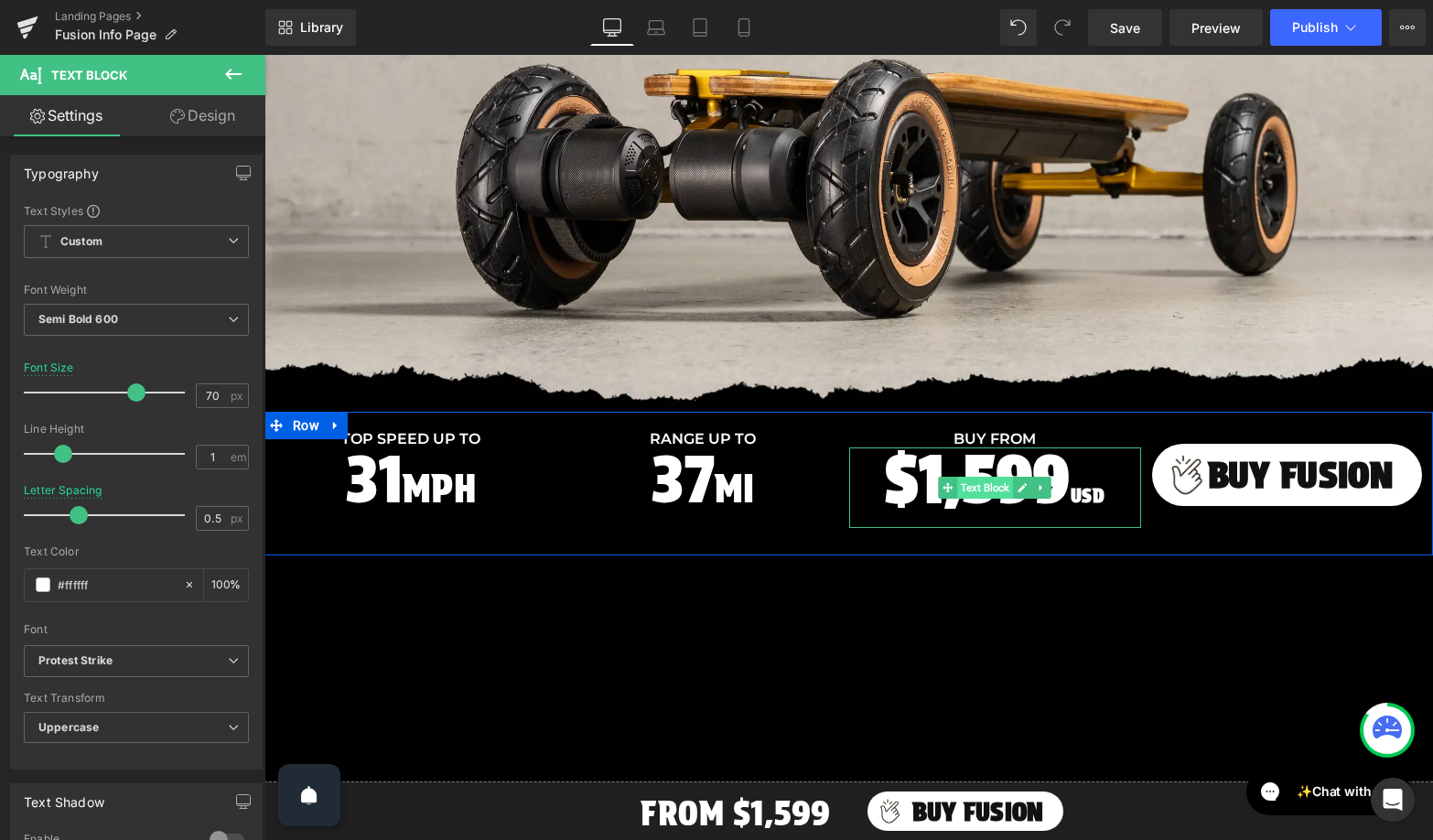 click on "Text Block" at bounding box center (985, 488) 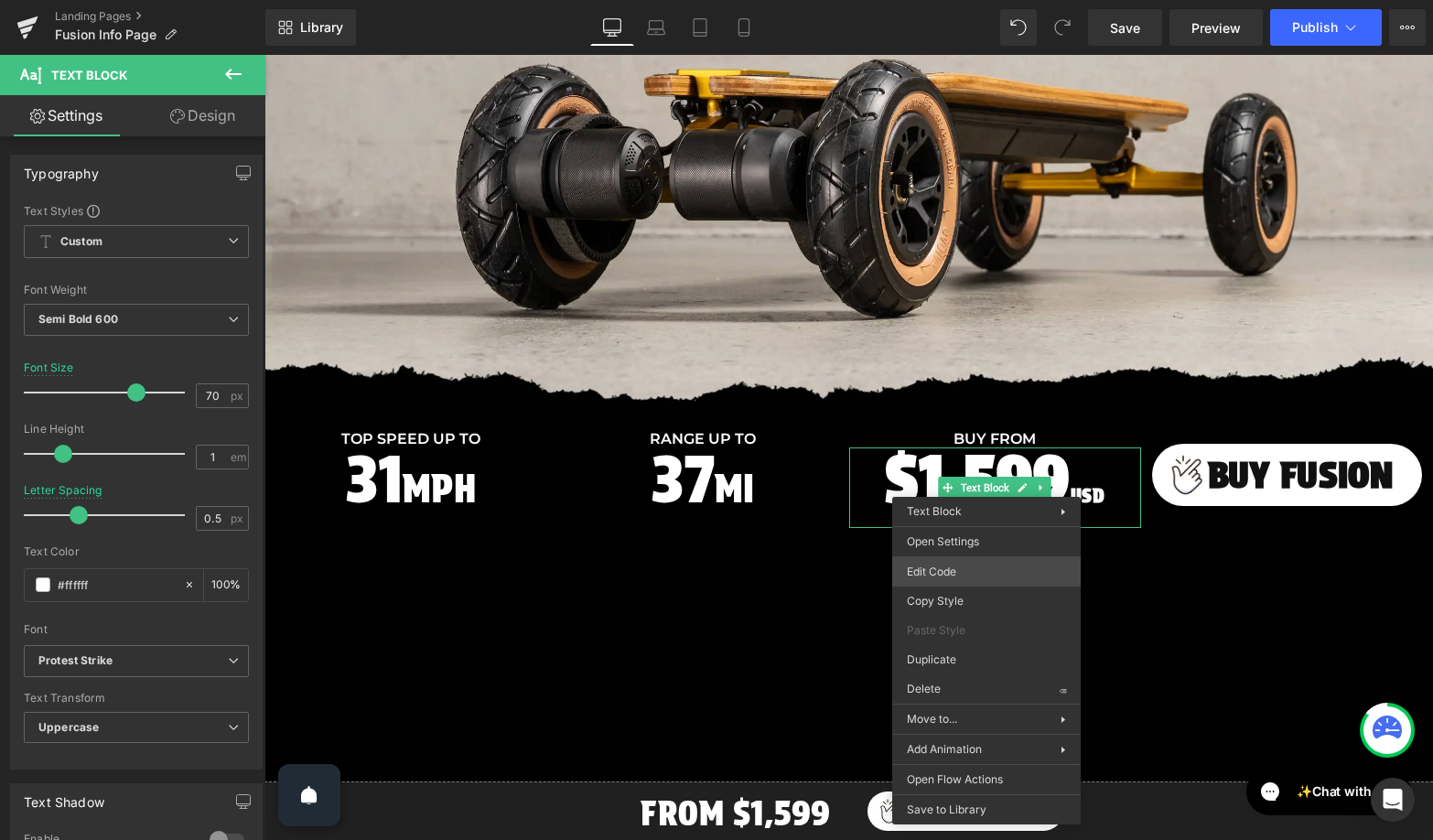 click on "Text Block  You are previewing how the   will restyle your page. You can not edit Elements in Preset Preview Mode.  Landing Pages Fusion Info Page Library Desktop Desktop Laptop Tablet Mobile Save Preview Publish Scheduled View Live Page View with current Template Save Template to Library Schedule Publish Publish Settings Shortcuts  Your page can’t be published   You've reached the maximum number of published pages on your plan  (0/0).  You need to upgrade your plan or unpublish all your pages to get 1 publish slot.   Unpublish pages   Upgrade plan  Elements Global Style Base Row  rows, columns, layouts, div Heading  headings, titles, h1,h2,h3,h4,h5,h6 Text Block  texts, paragraphs, contents, blocks Image  images, photos, alts, uploads Icon  icons, symbols Button  button, call to action, cta Separator  separators, dividers, horizontal lines Liquid  liquid, custom code, html, javascript, css, reviews, apps, applications, embeded, iframe Banner Parallax  Hero Banner  Stack Tabs  Carousel  Pricing  Accordion" at bounding box center [716, 0] 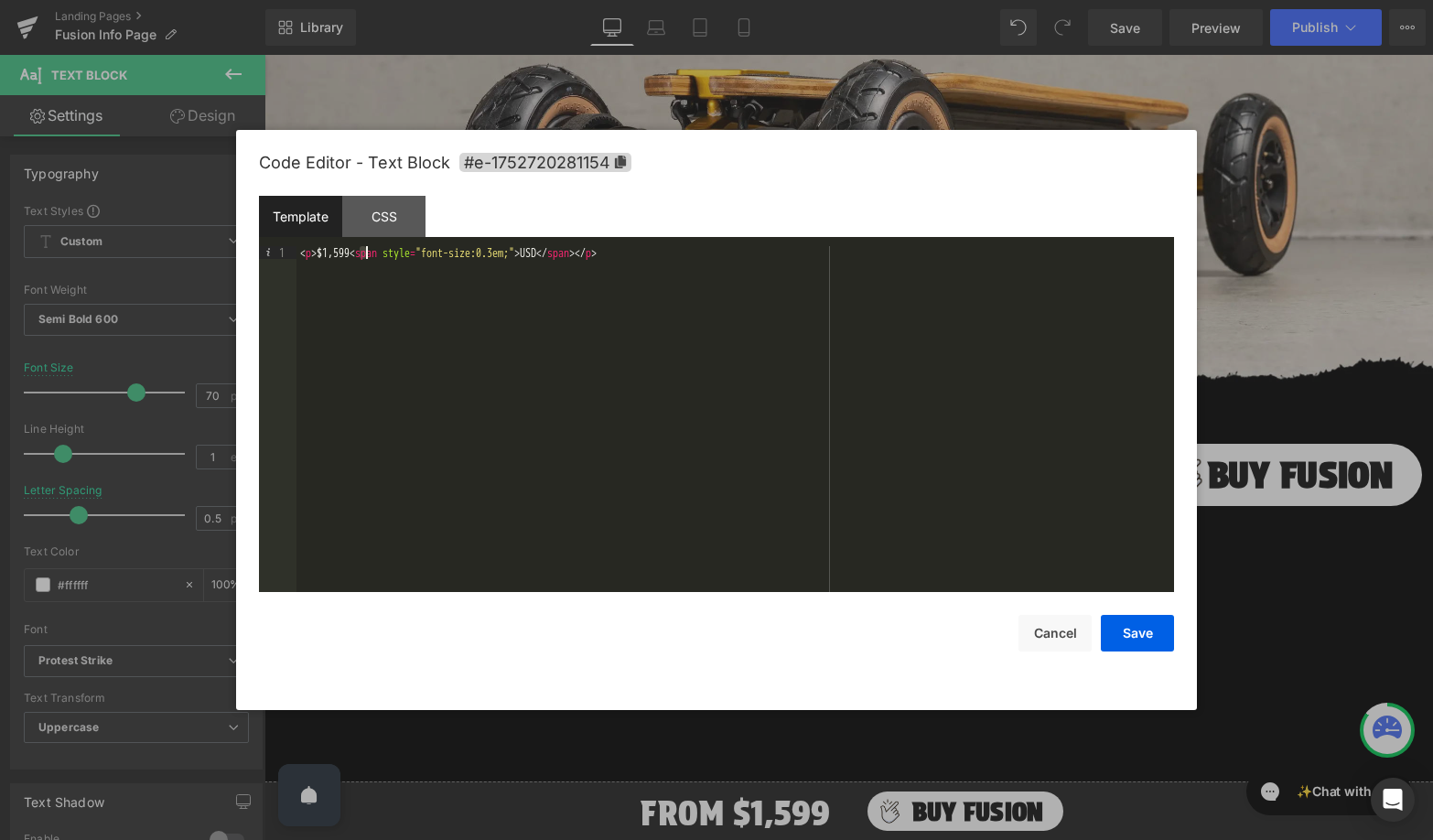 click on "< p > $1,599  < span   style = "font-size:0.3em;" > USD </ span > </ p >" at bounding box center [735, 432] 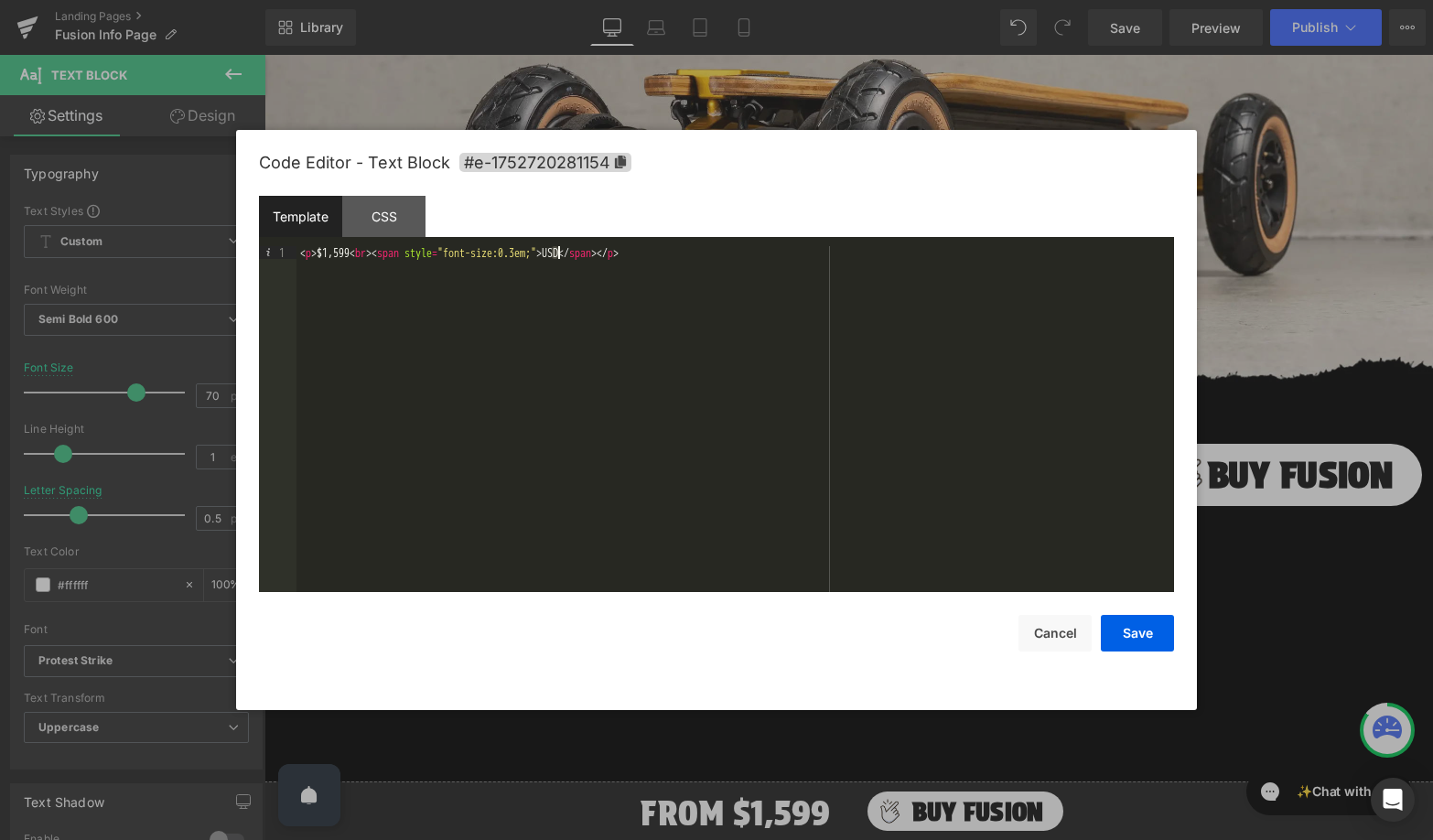 click on "< p > $1,599 < br > < span   style = "font-size:0.3em;" > USD </ span > </ p >" at bounding box center [735, 432] 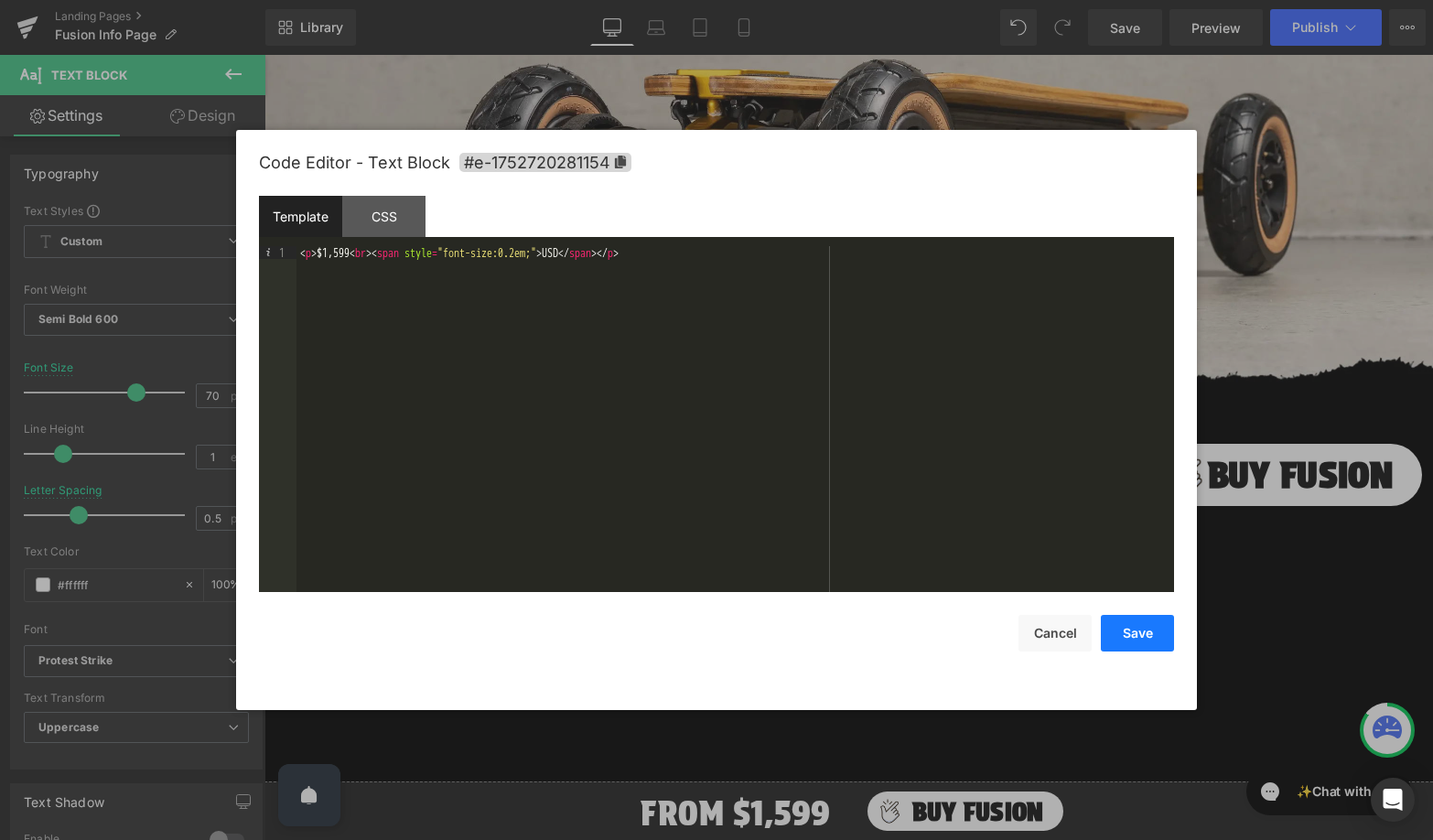 click on "Save" at bounding box center (1137, 633) 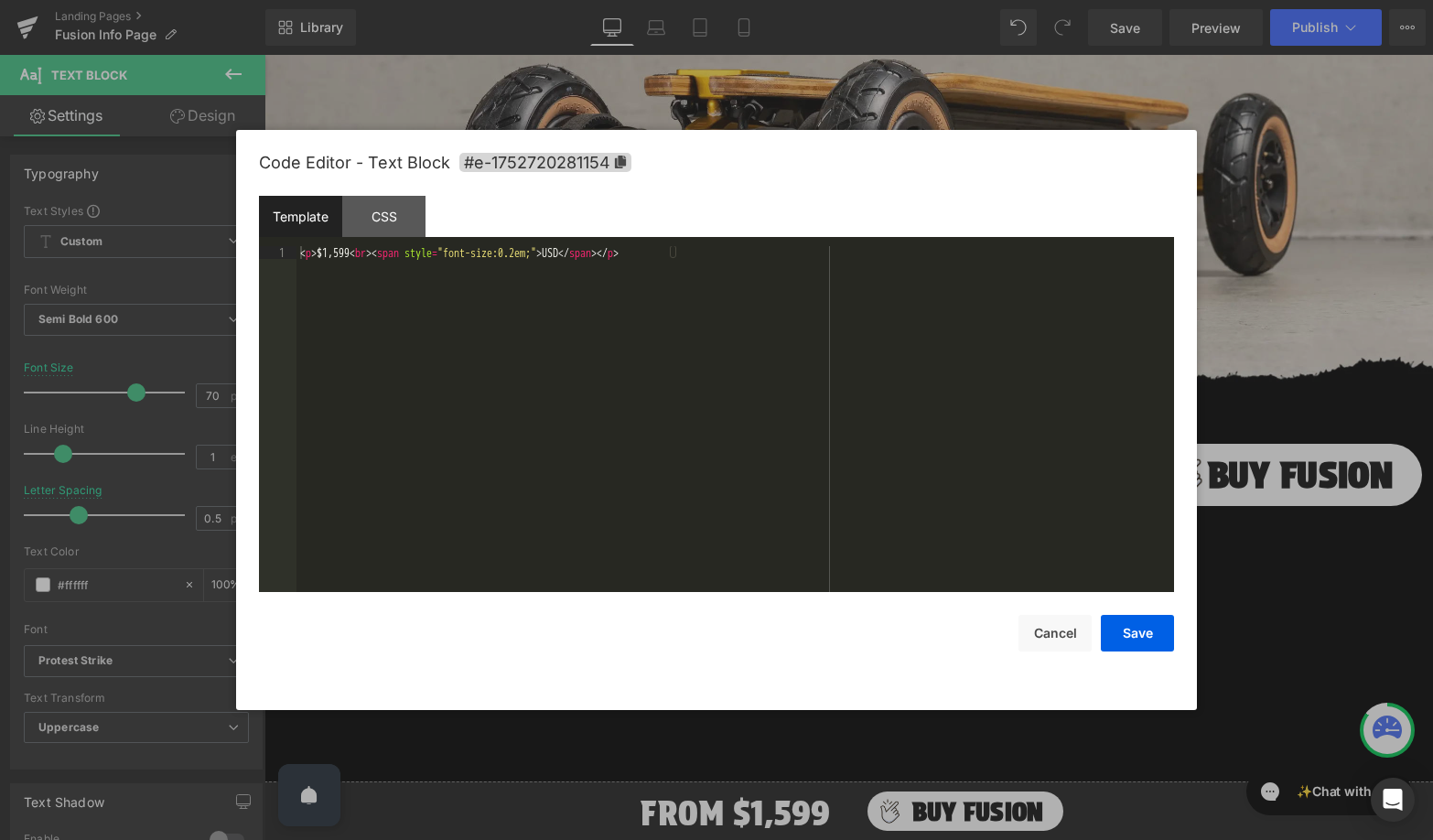 click on "Text Block  You are previewing how the   will restyle your page. You can not edit Elements in Preset Preview Mode.  Landing Pages Fusion Info Page Library Desktop Desktop Laptop Tablet Mobile Save Preview Publish Scheduled View Live Page View with current Template Save Template to Library Schedule Publish Publish Settings Shortcuts  Your page can’t be published   You've reached the maximum number of published pages on your plan  (0/0).  You need to upgrade your plan or unpublish all your pages to get 1 publish slot.   Unpublish pages   Upgrade plan  Elements Global Style Base Row  rows, columns, layouts, div Heading  headings, titles, h1,h2,h3,h4,h5,h6 Text Block  texts, paragraphs, contents, blocks Image  images, photos, alts, uploads Icon  icons, symbols Button  button, call to action, cta Separator  separators, dividers, horizontal lines Liquid  liquid, custom code, html, javascript, css, reviews, apps, applications, embeded, iframe Banner Parallax  Hero Banner  Stack Tabs  Carousel  Pricing  Accordion" at bounding box center [716, 0] 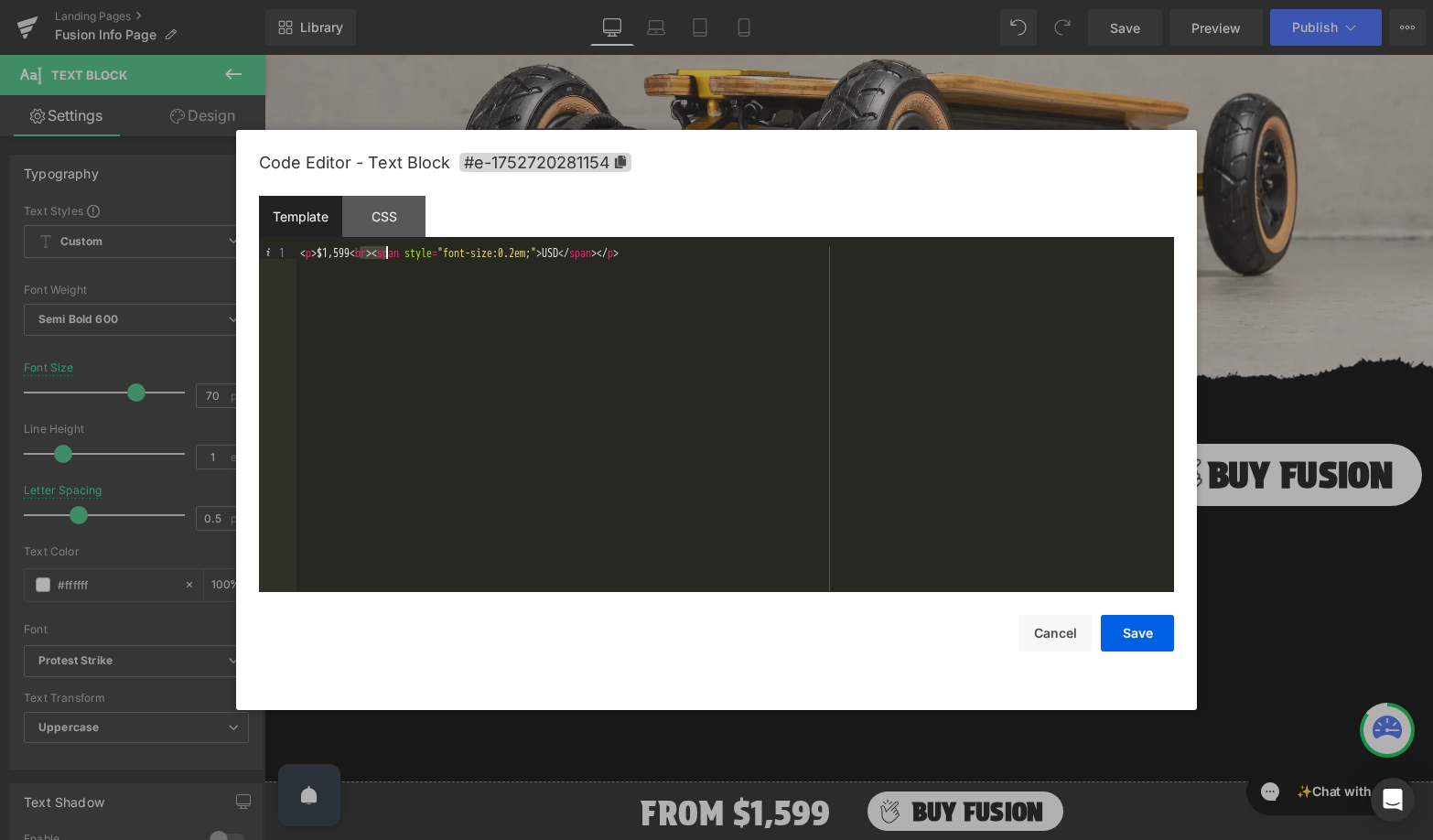 drag, startPoint x: 361, startPoint y: 252, endPoint x: 385, endPoint y: 254, distance: 24.083189 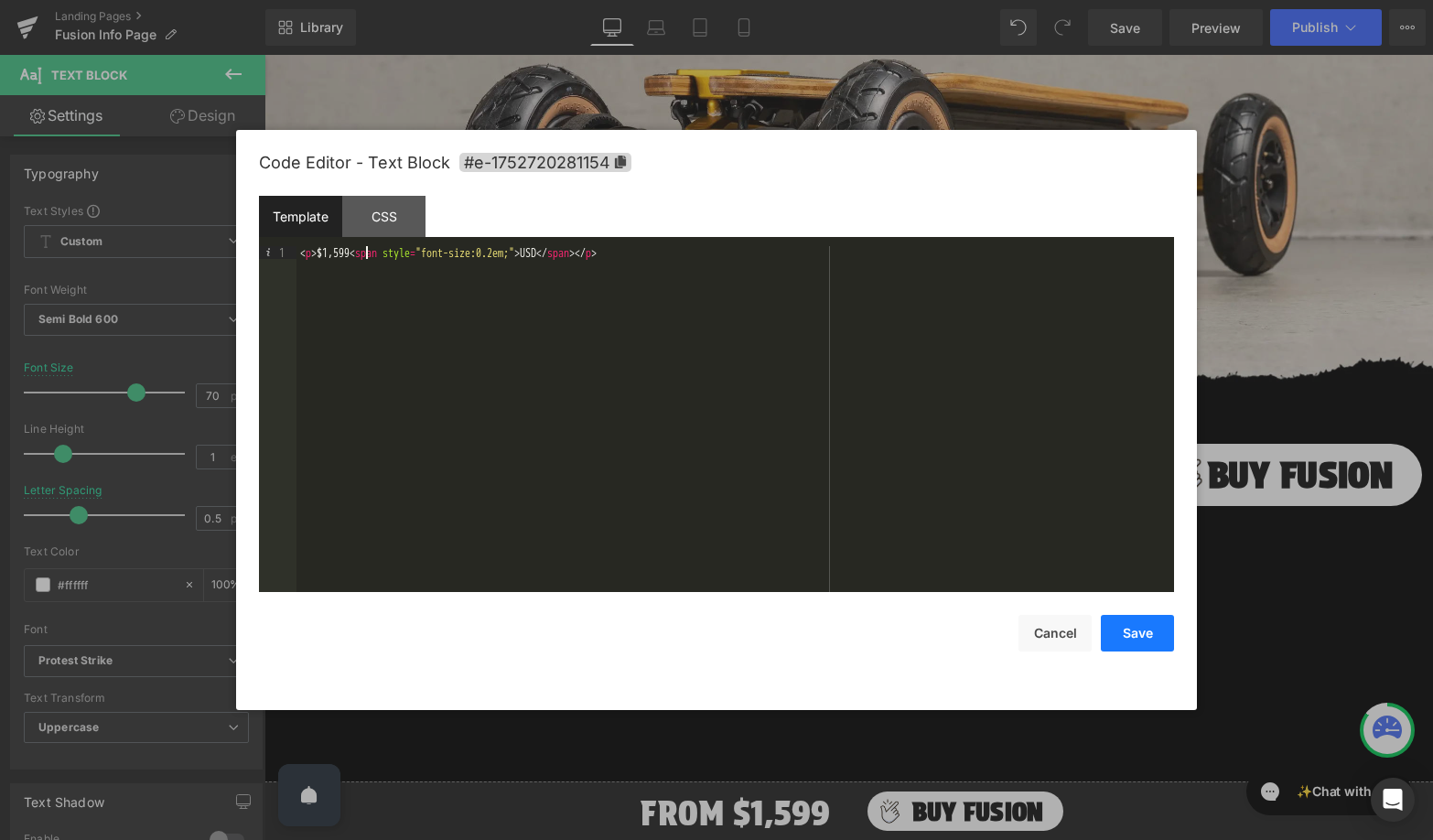 click on "Save" at bounding box center (1137, 633) 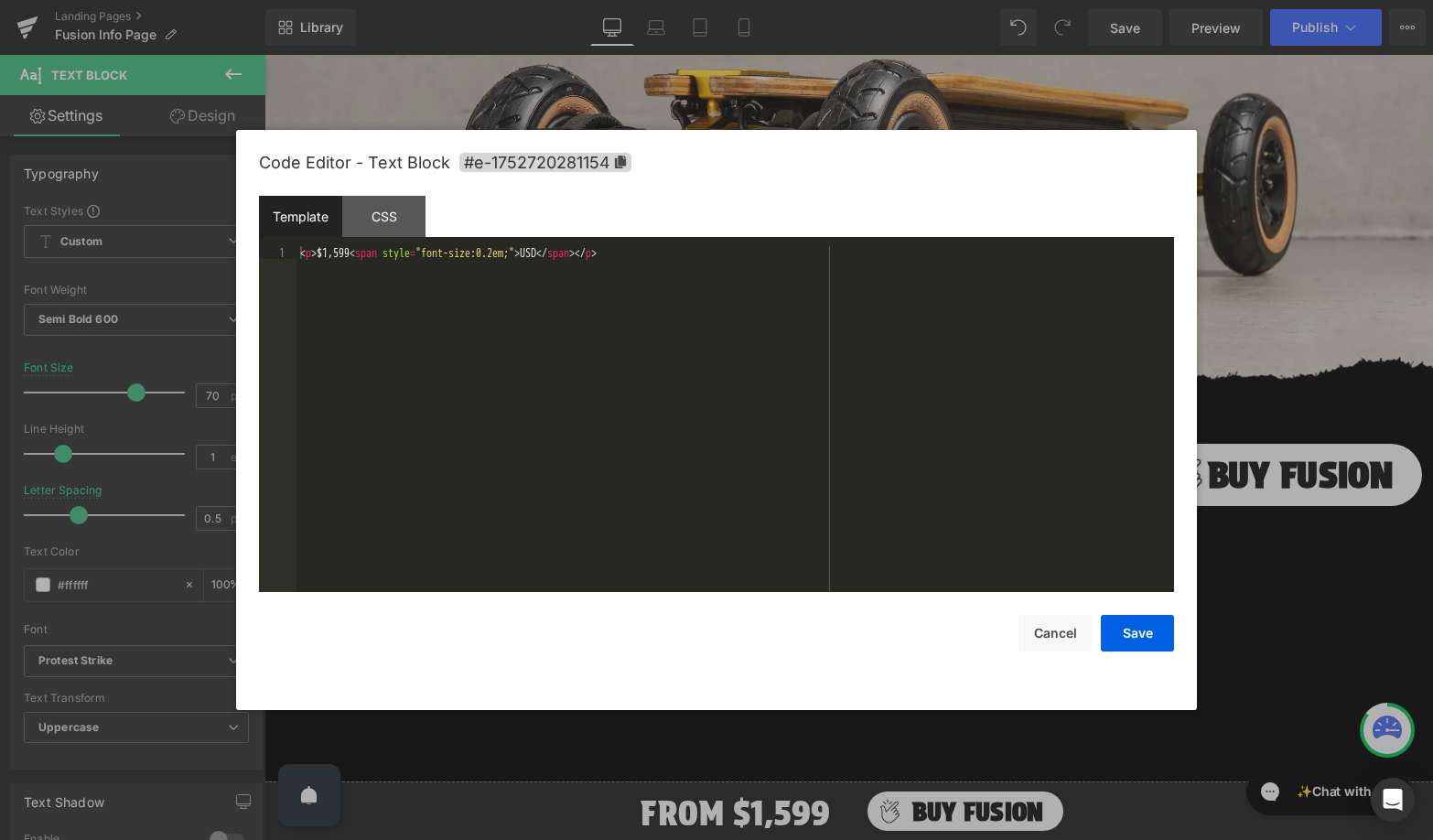 click on "Text Block  You are previewing how the   will restyle your page. You can not edit Elements in Preset Preview Mode.  Landing Pages Fusion Info Page Library Desktop Desktop Laptop Tablet Mobile Save Preview Publish Scheduled View Live Page View with current Template Save Template to Library Schedule Publish Publish Settings Shortcuts  Your page can’t be published   You've reached the maximum number of published pages on your plan  (0/0).  You need to upgrade your plan or unpublish all your pages to get 1 publish slot.   Unpublish pages   Upgrade plan  Elements Global Style Base Row  rows, columns, layouts, div Heading  headings, titles, h1,h2,h3,h4,h5,h6 Text Block  texts, paragraphs, contents, blocks Image  images, photos, alts, uploads Icon  icons, symbols Button  button, call to action, cta Separator  separators, dividers, horizontal lines Liquid  liquid, custom code, html, javascript, css, reviews, apps, applications, embeded, iframe Banner Parallax  Hero Banner  Stack Tabs  Carousel  Pricing  Accordion" at bounding box center [716, 0] 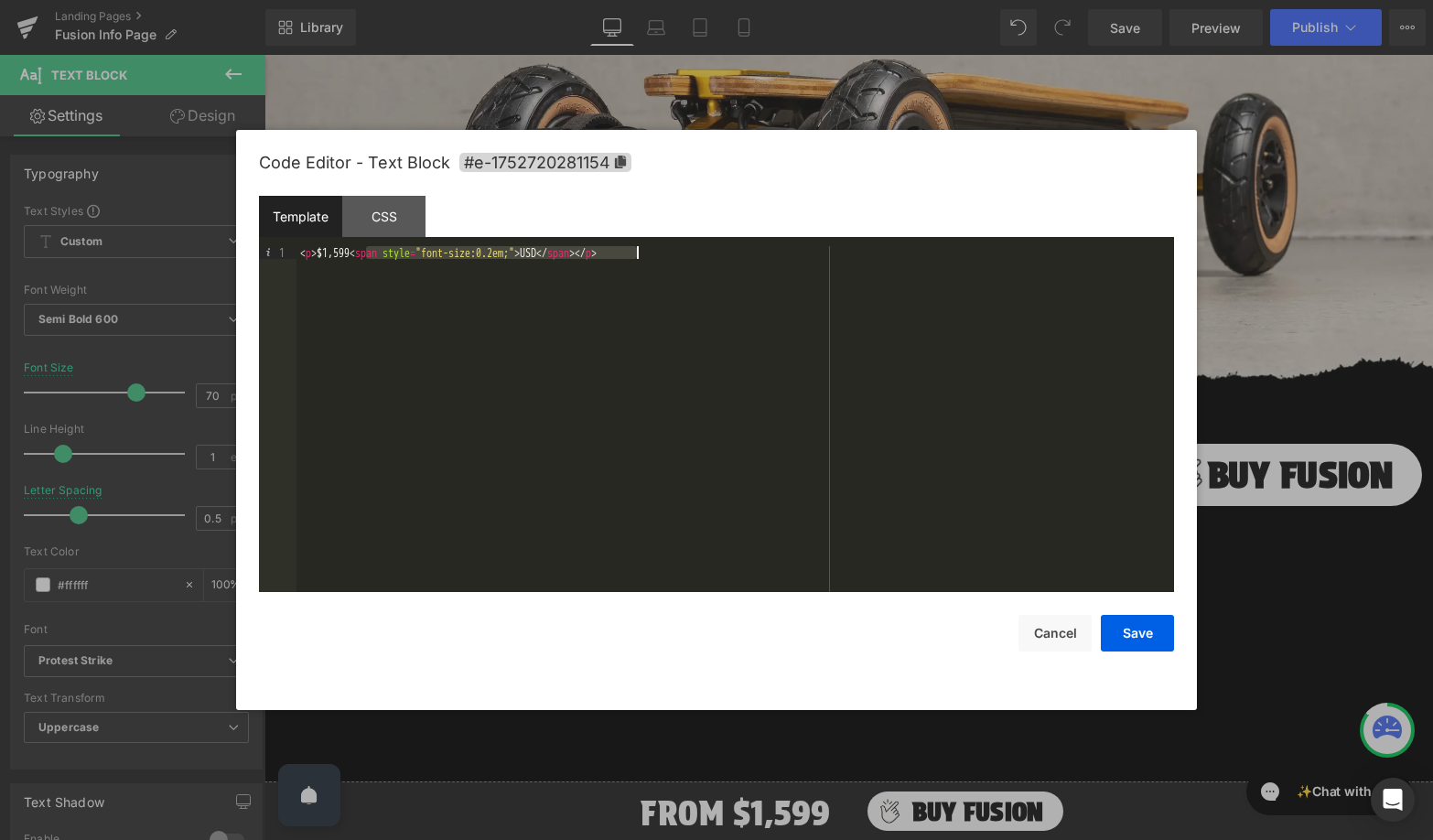 drag, startPoint x: 369, startPoint y: 253, endPoint x: 637, endPoint y: 256, distance: 268.01679 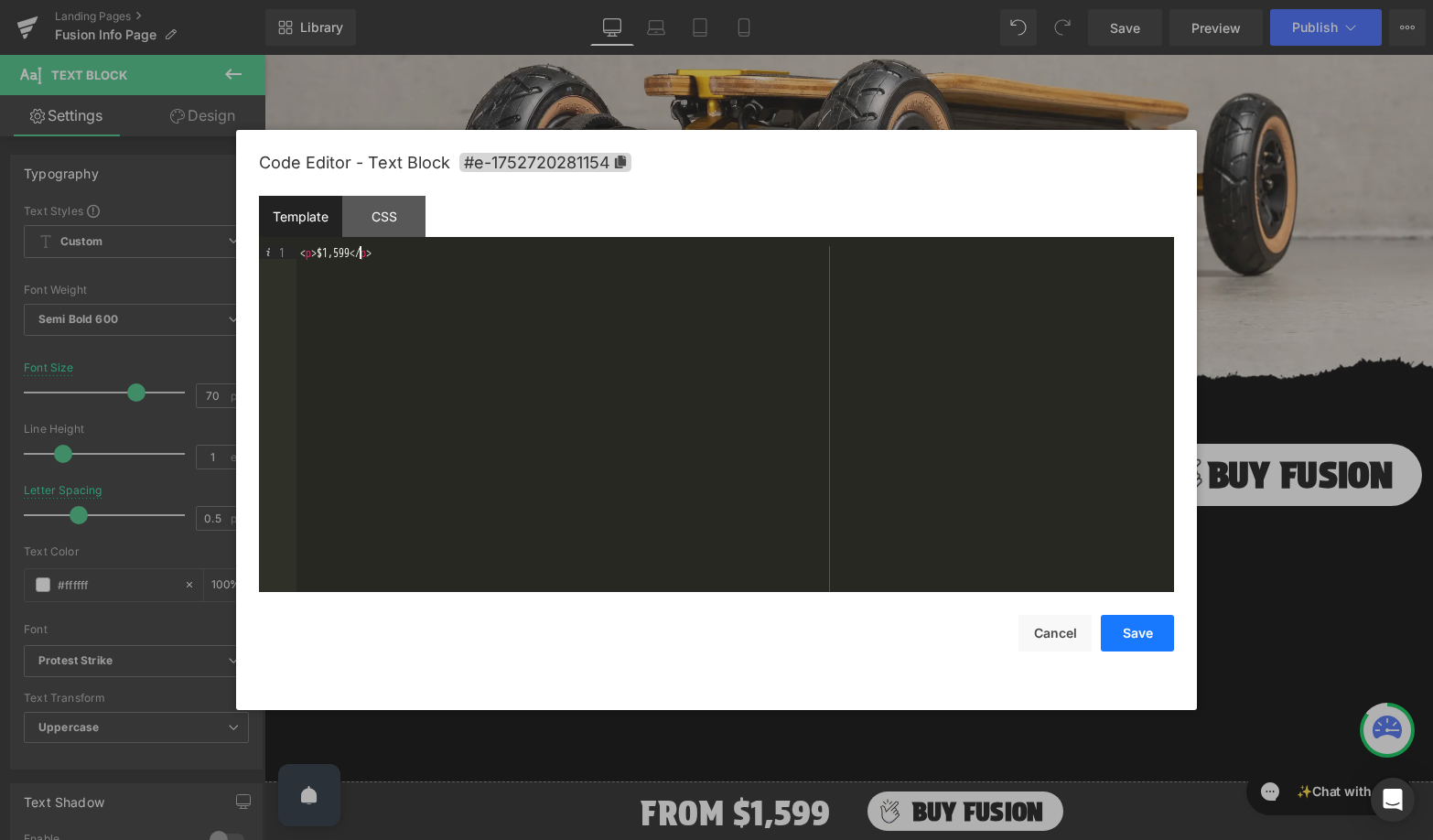 click on "Save" at bounding box center [1137, 633] 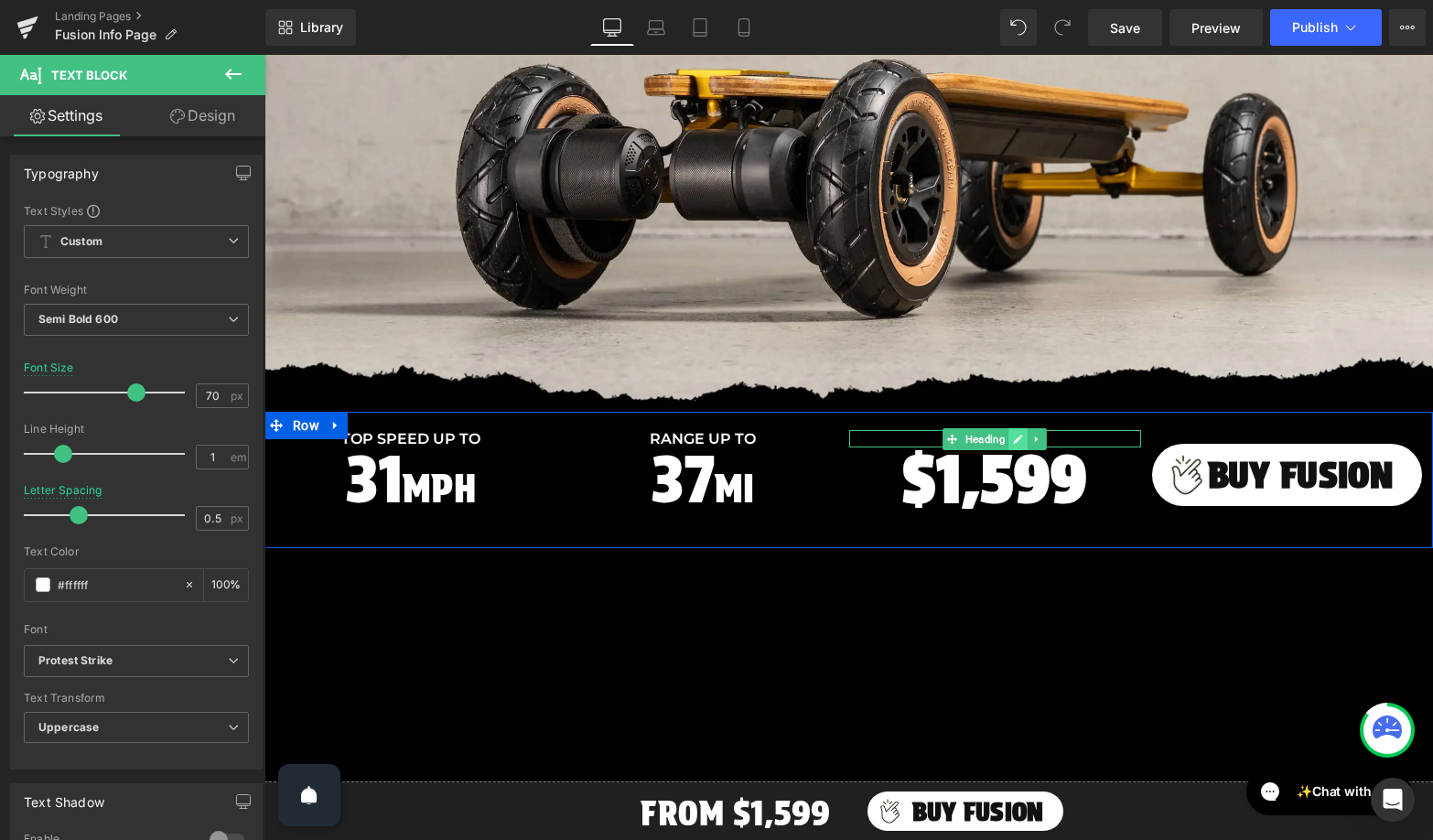 click 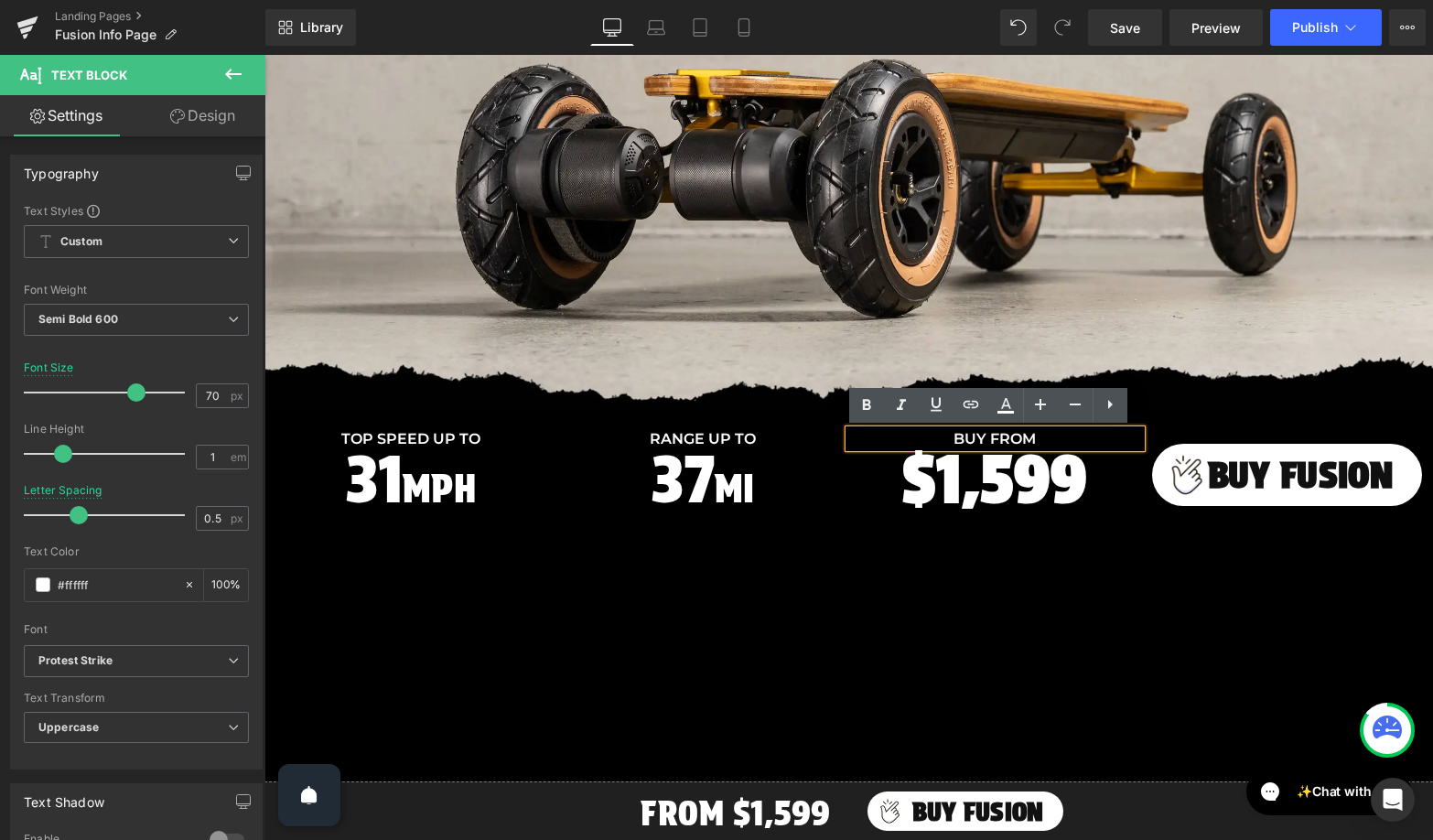 click on "BUY FROM" at bounding box center [995, 438] 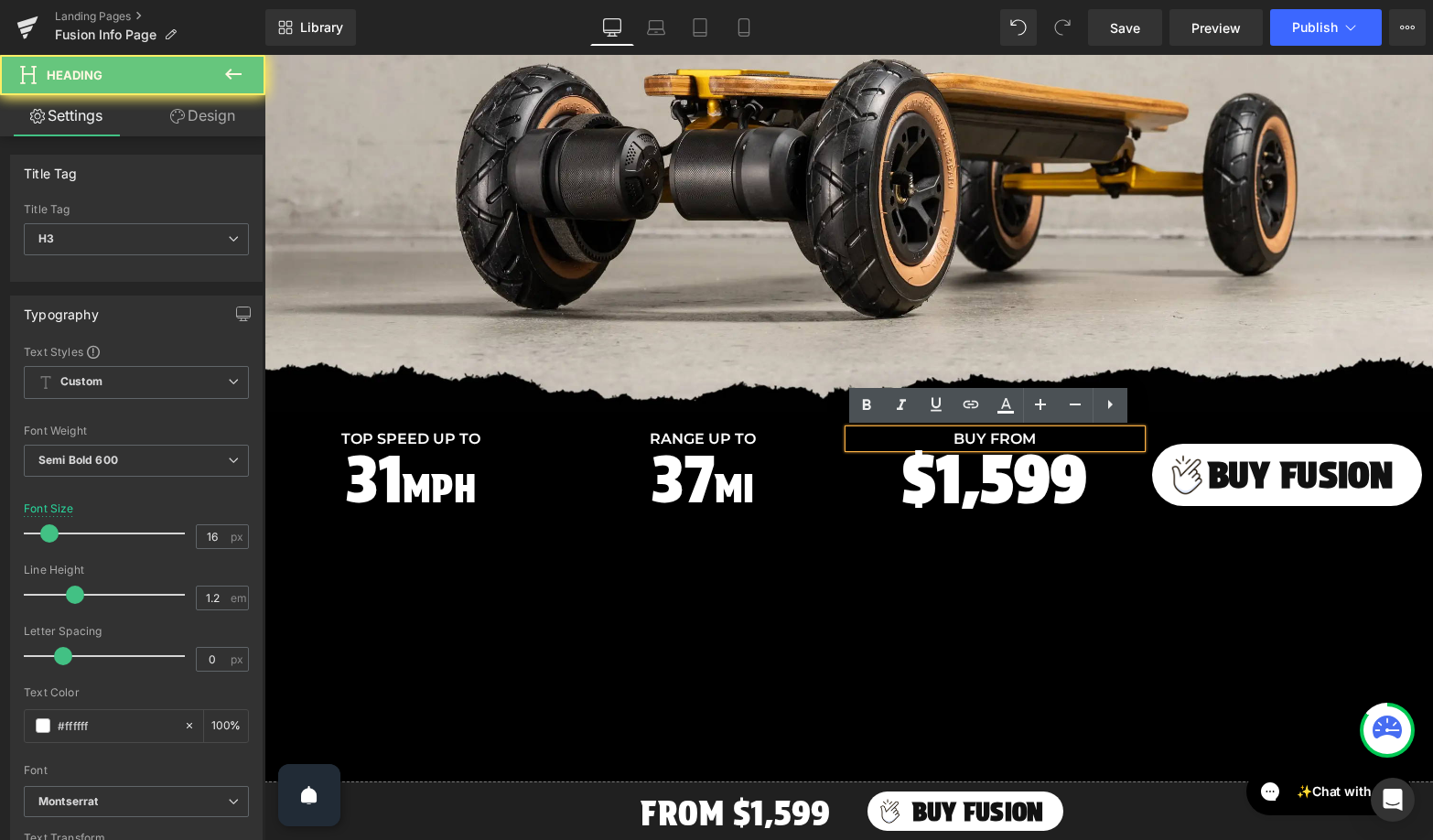 click on "BUY FROM" at bounding box center (995, 438) 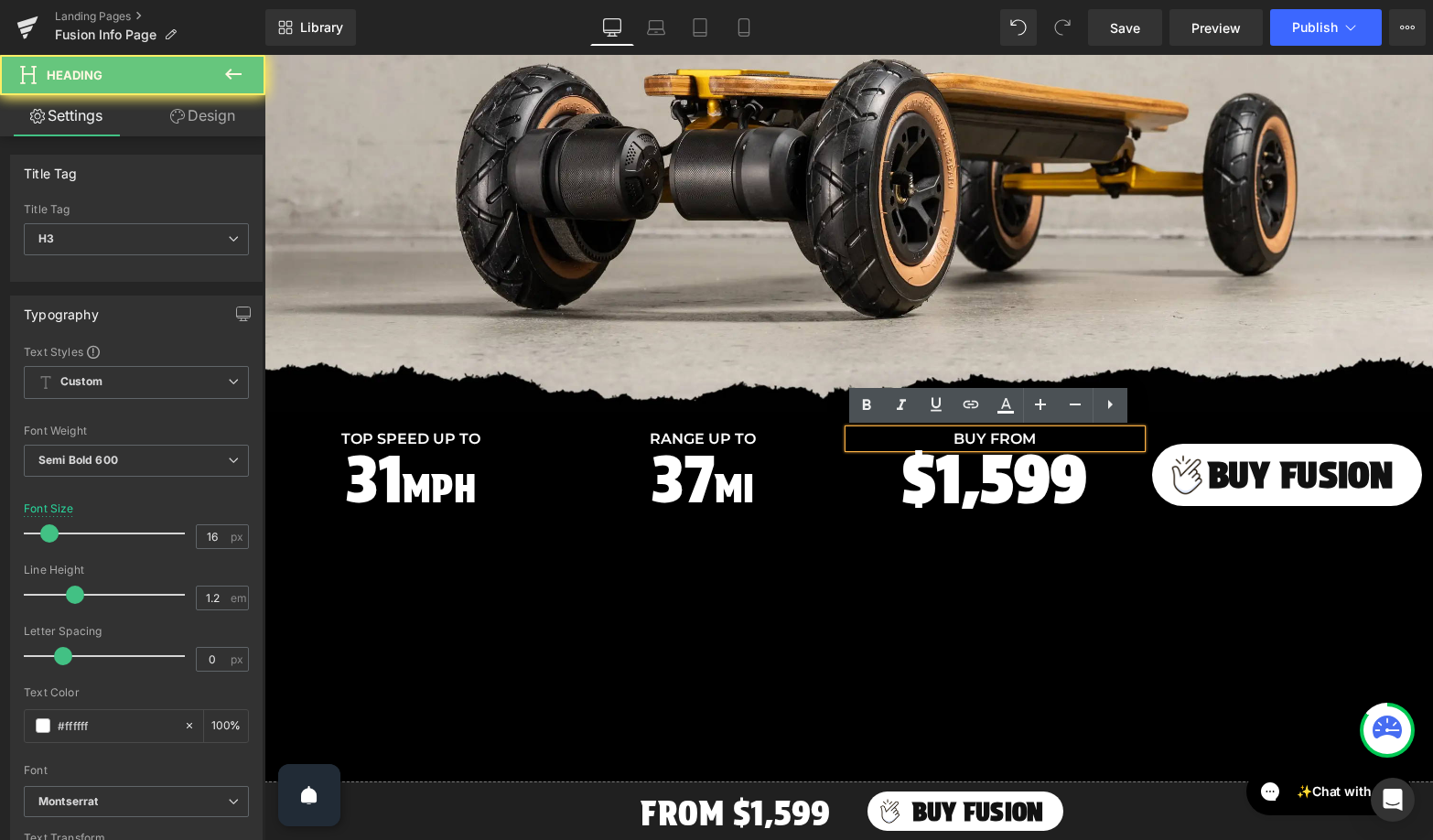 type 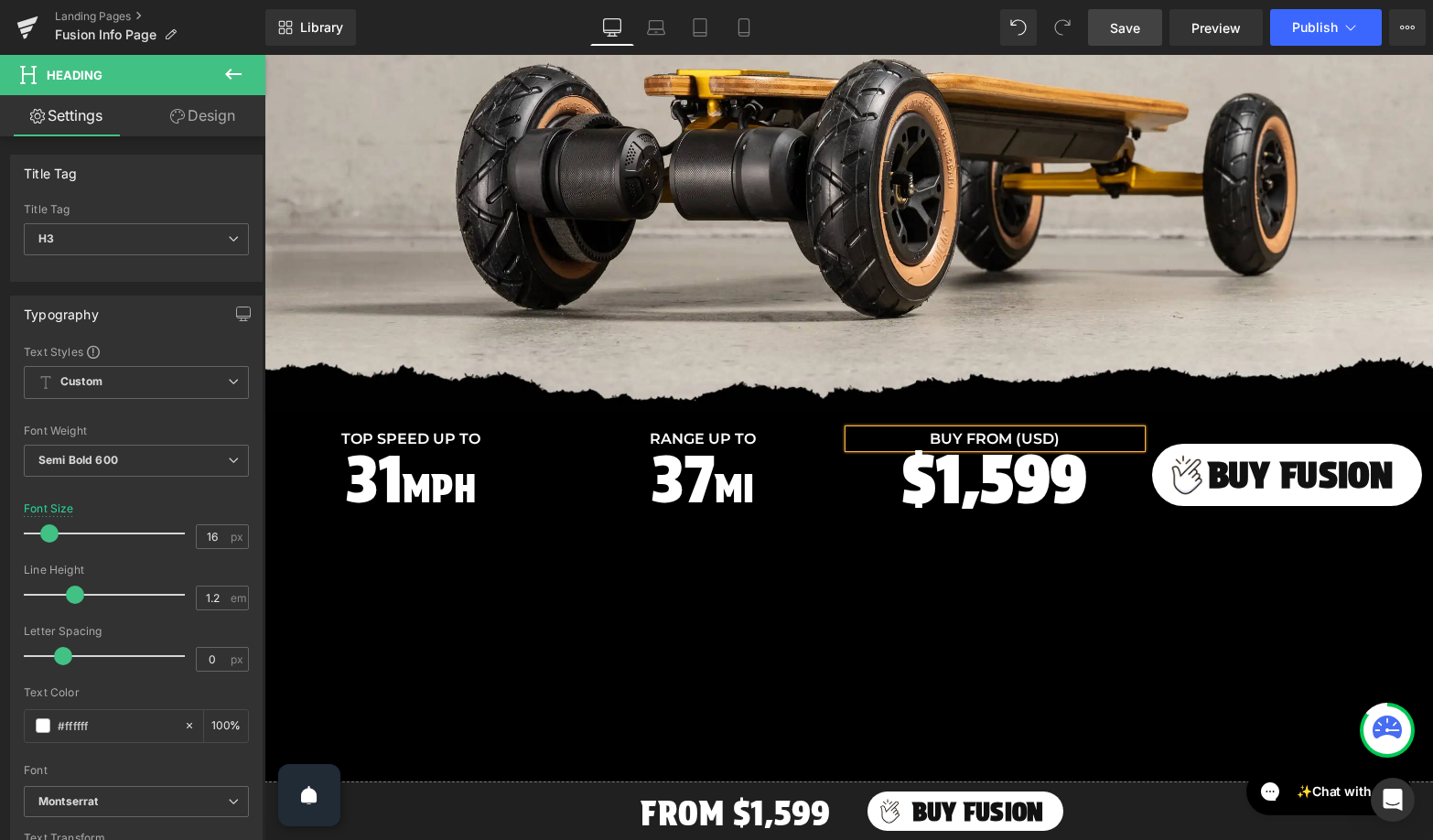 click on "Save" at bounding box center (1125, 27) 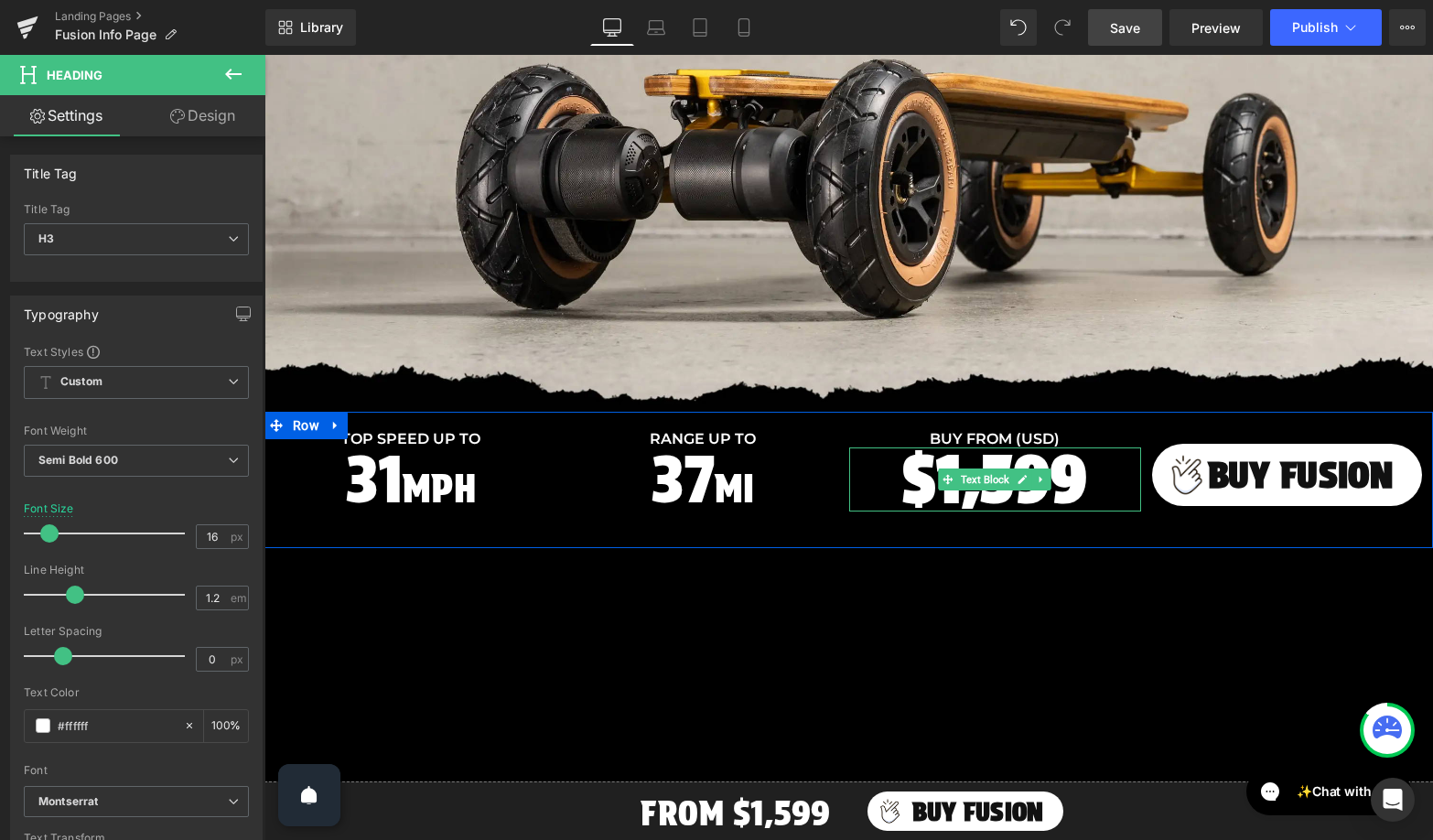 click on "$1,599" at bounding box center [995, 479] 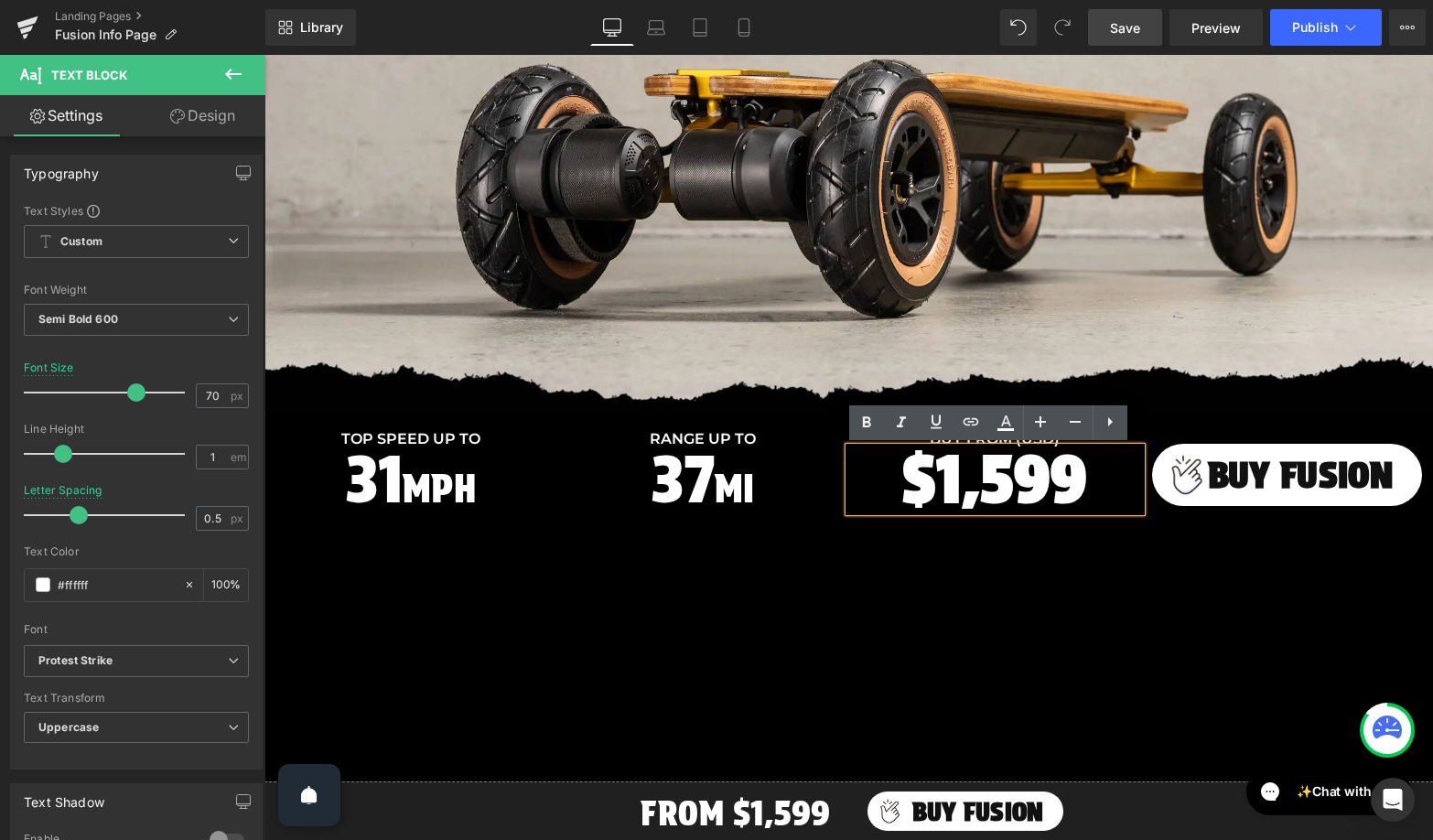 click on "$1,599" at bounding box center [995, 479] 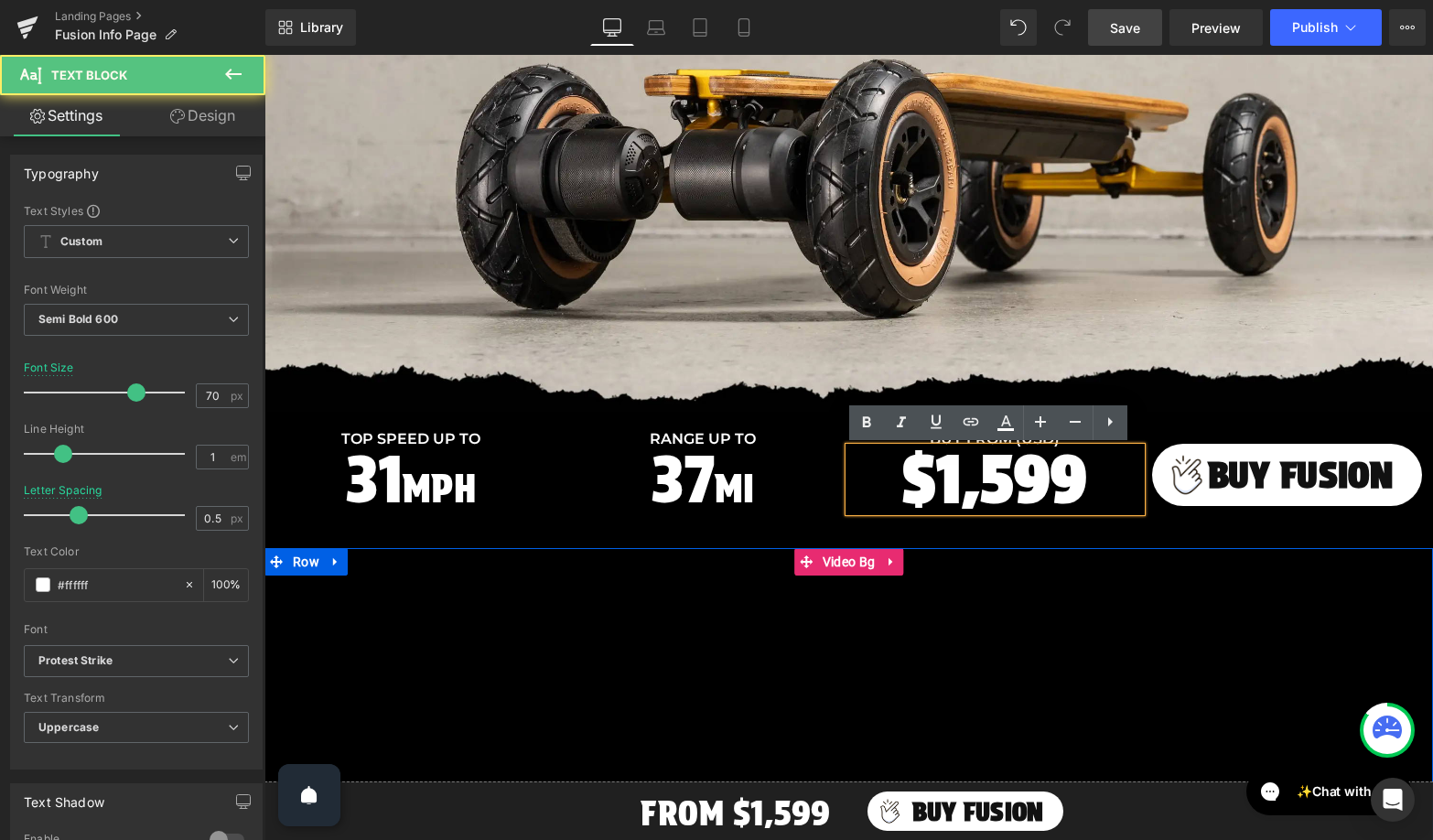 click at bounding box center (848, 914) 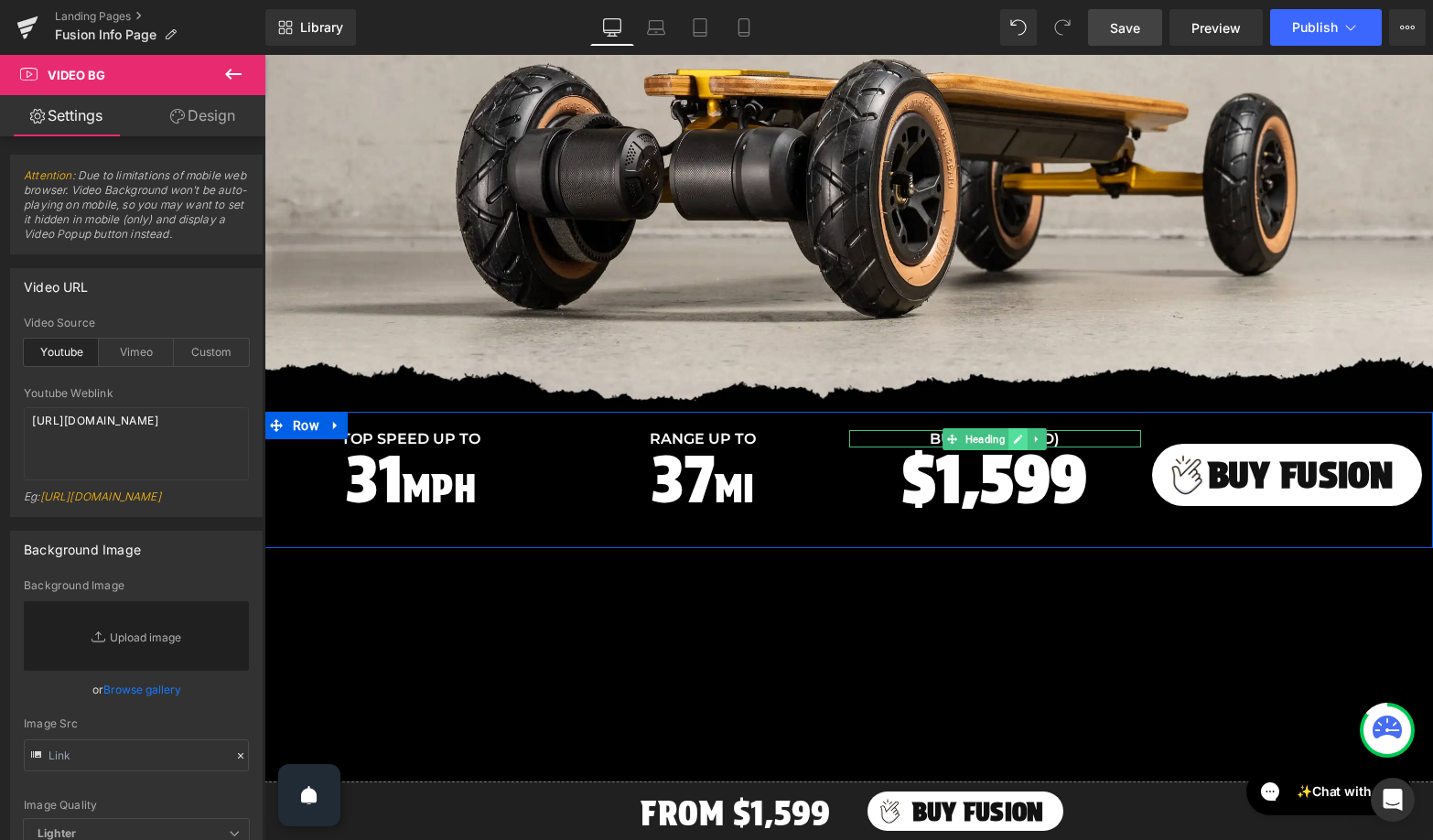 click at bounding box center (1018, 439) 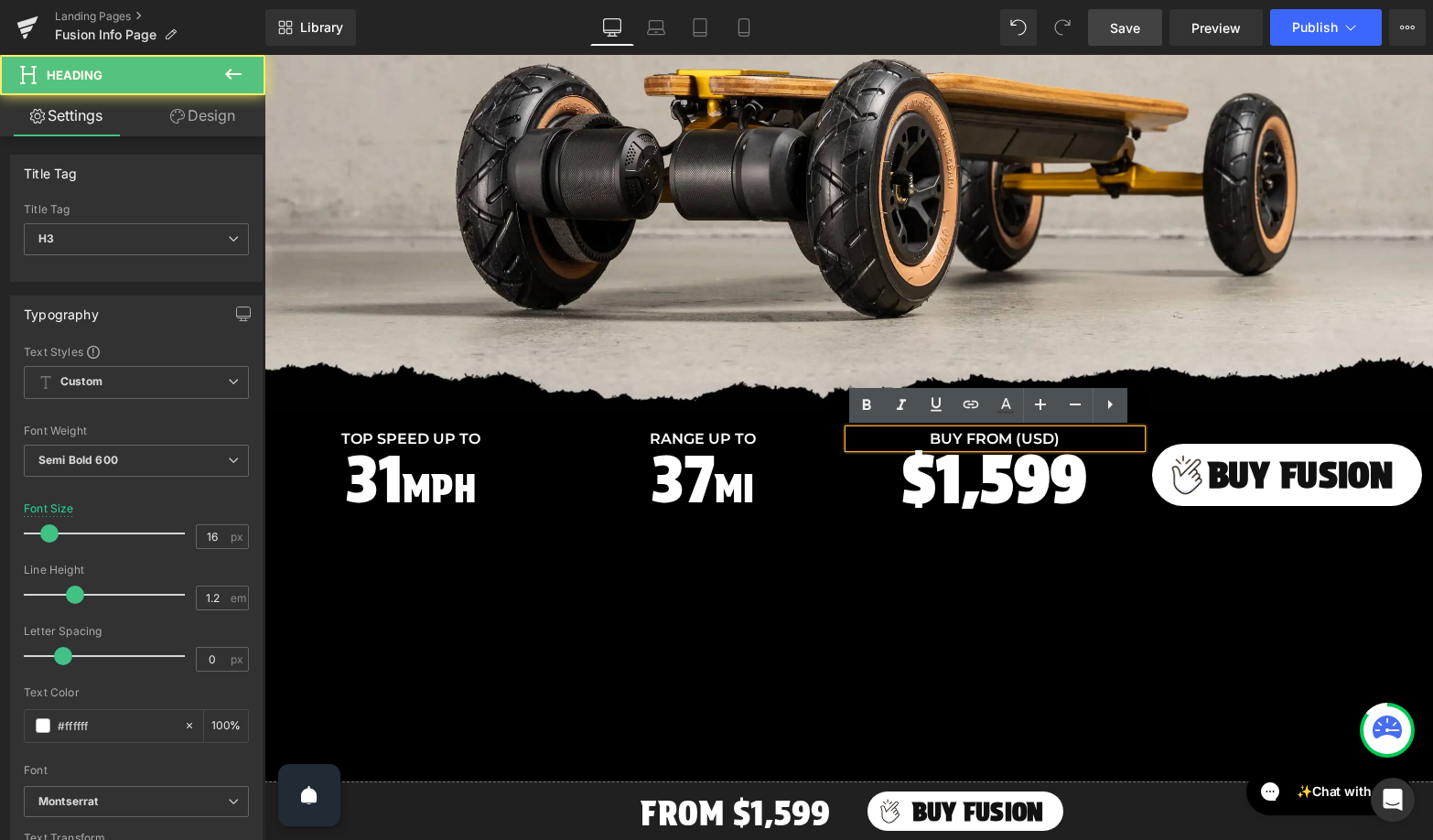 click on "BUY FROM (USD)" at bounding box center (995, 438) 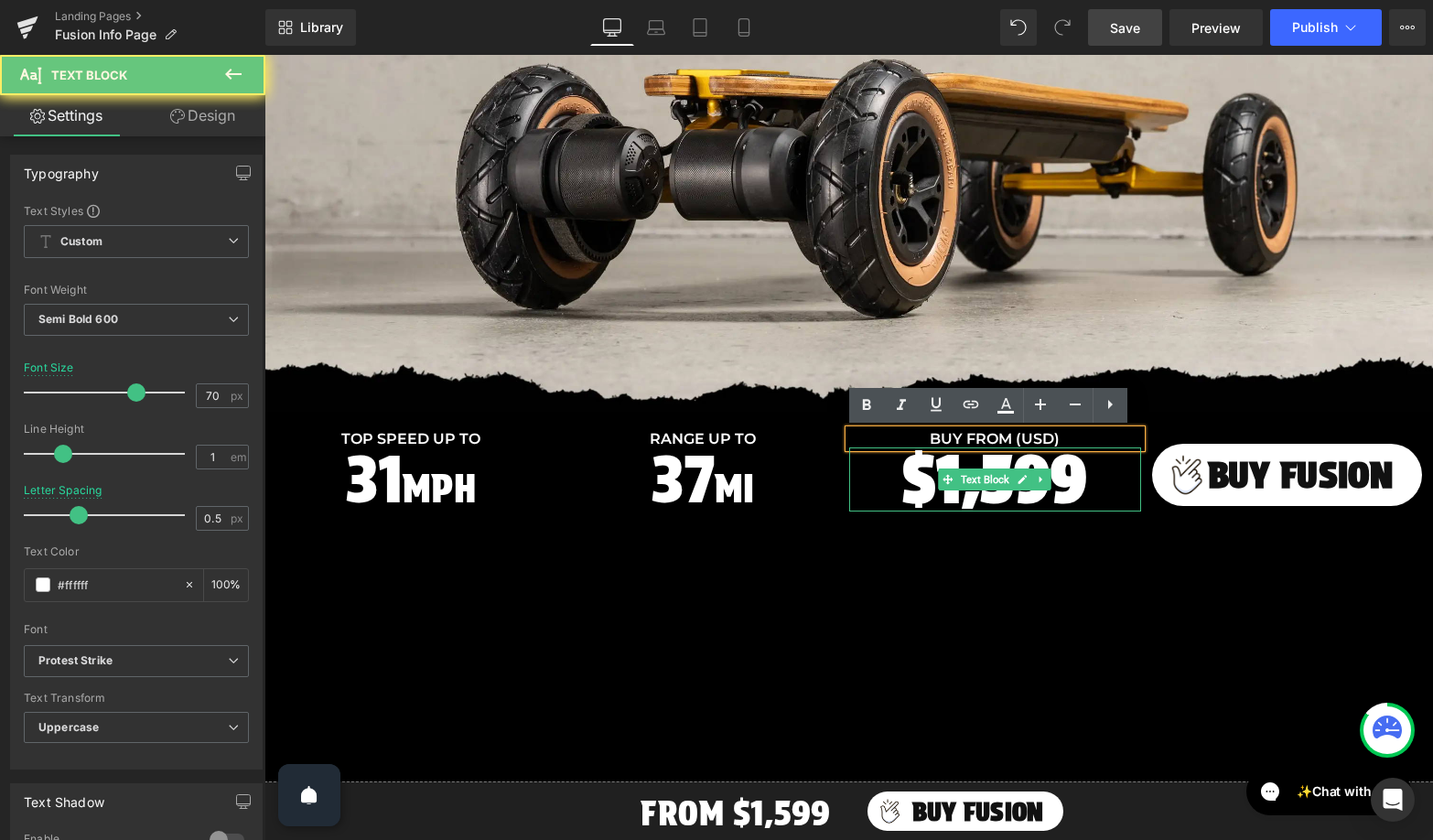 click on "$1,599" at bounding box center (995, 479) 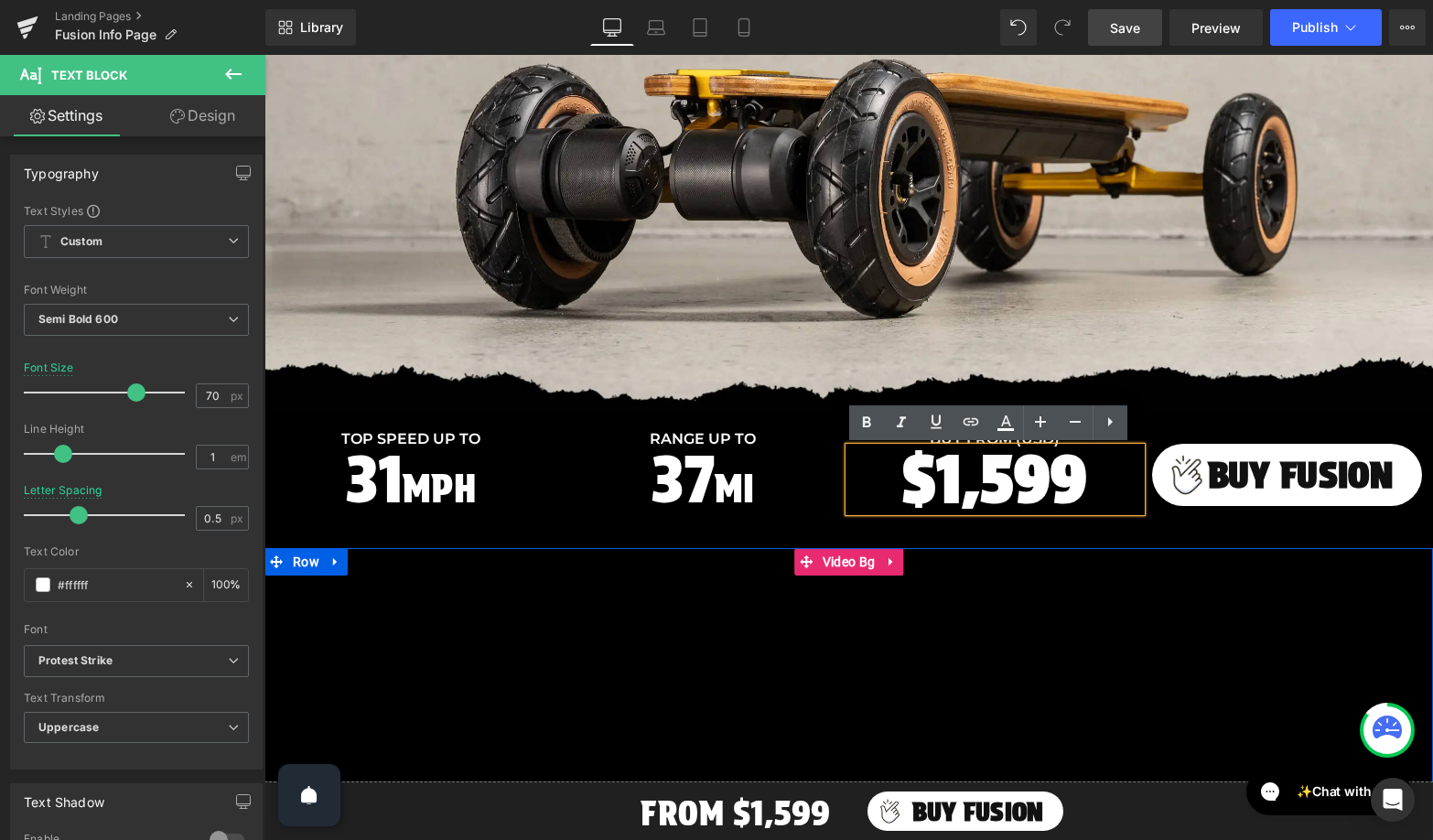 click at bounding box center [848, 914] 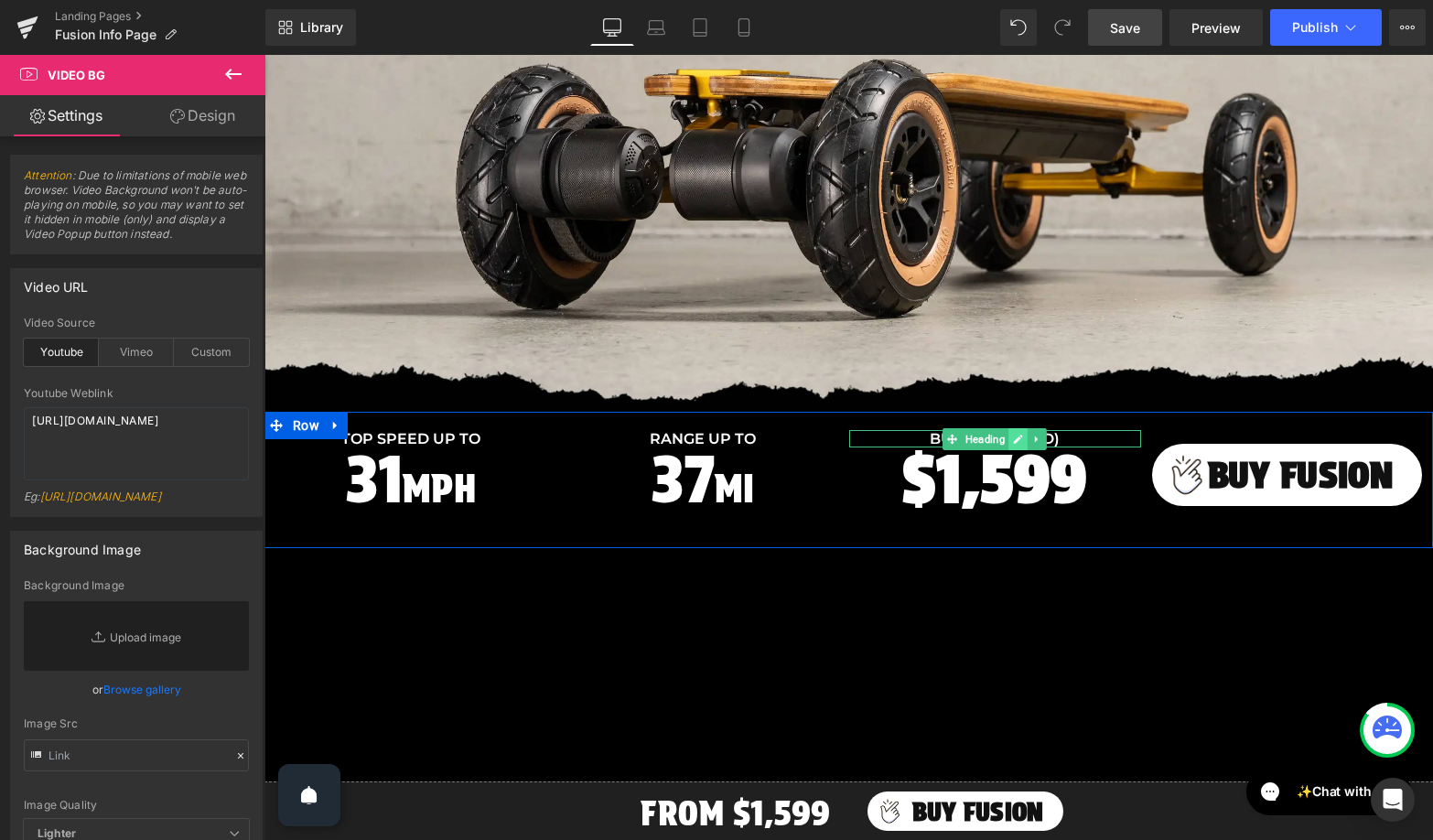 click 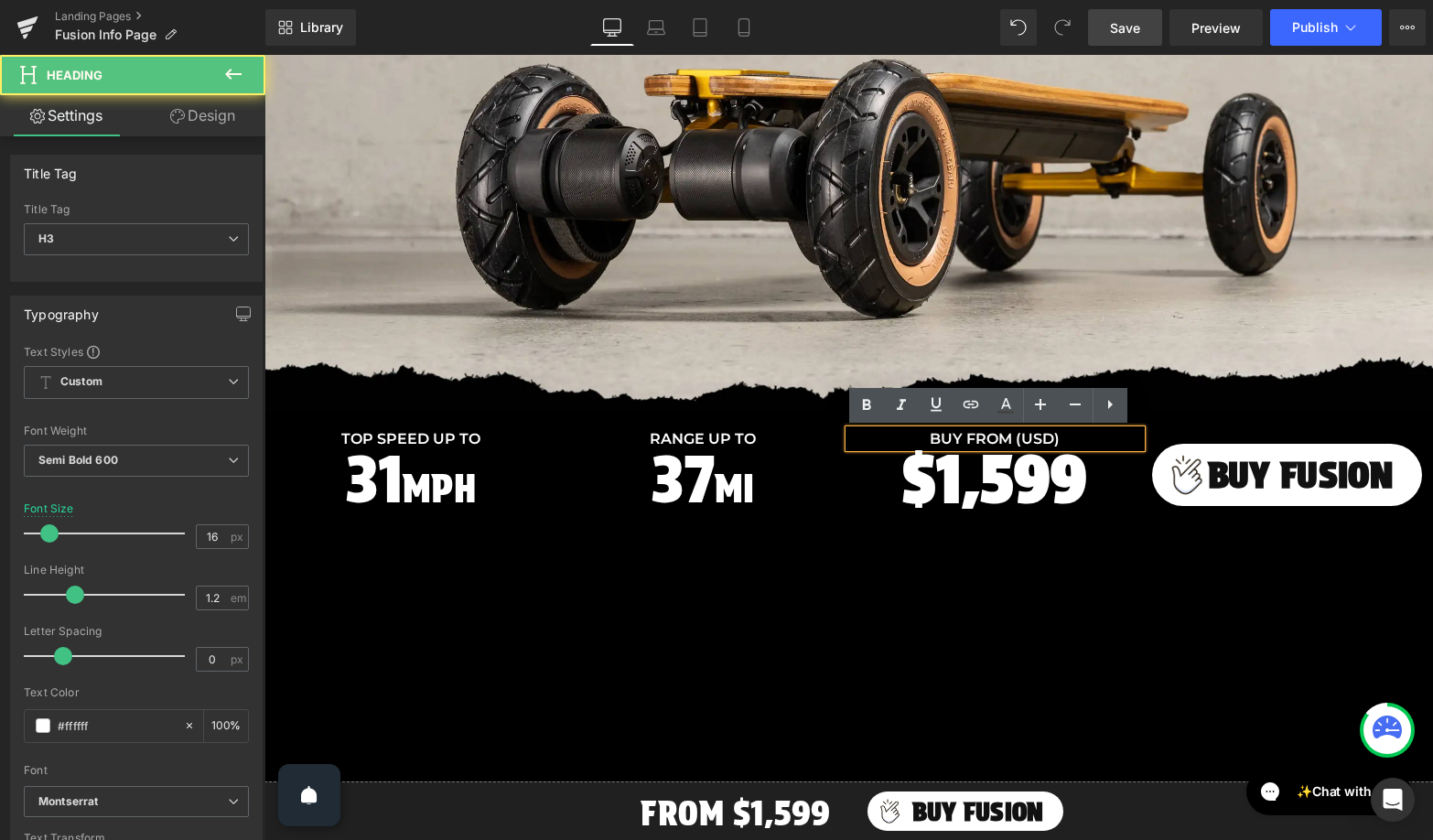 click on "BUY FROM (USD)" at bounding box center [995, 438] 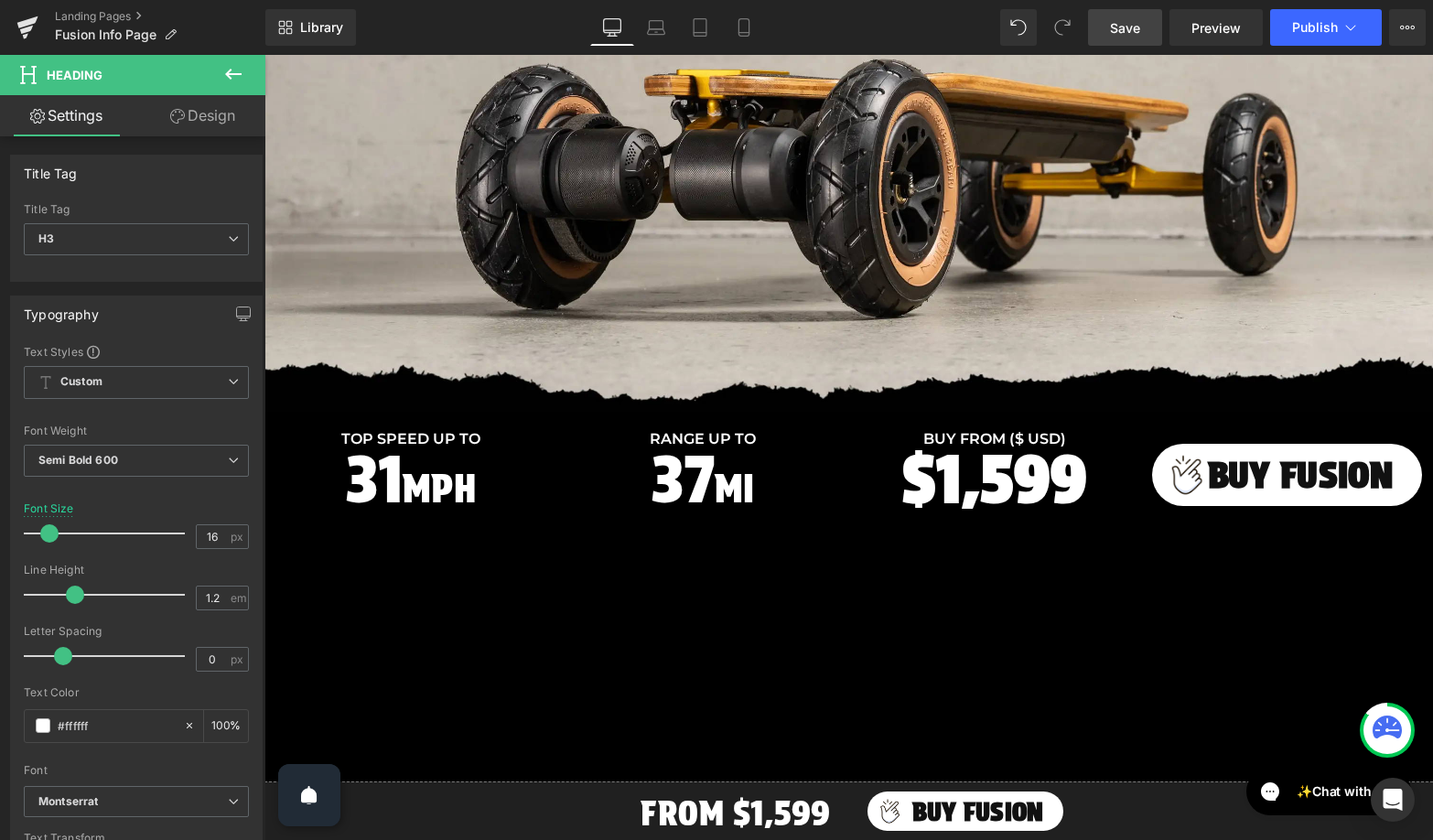 click on "Save" at bounding box center [1125, 27] 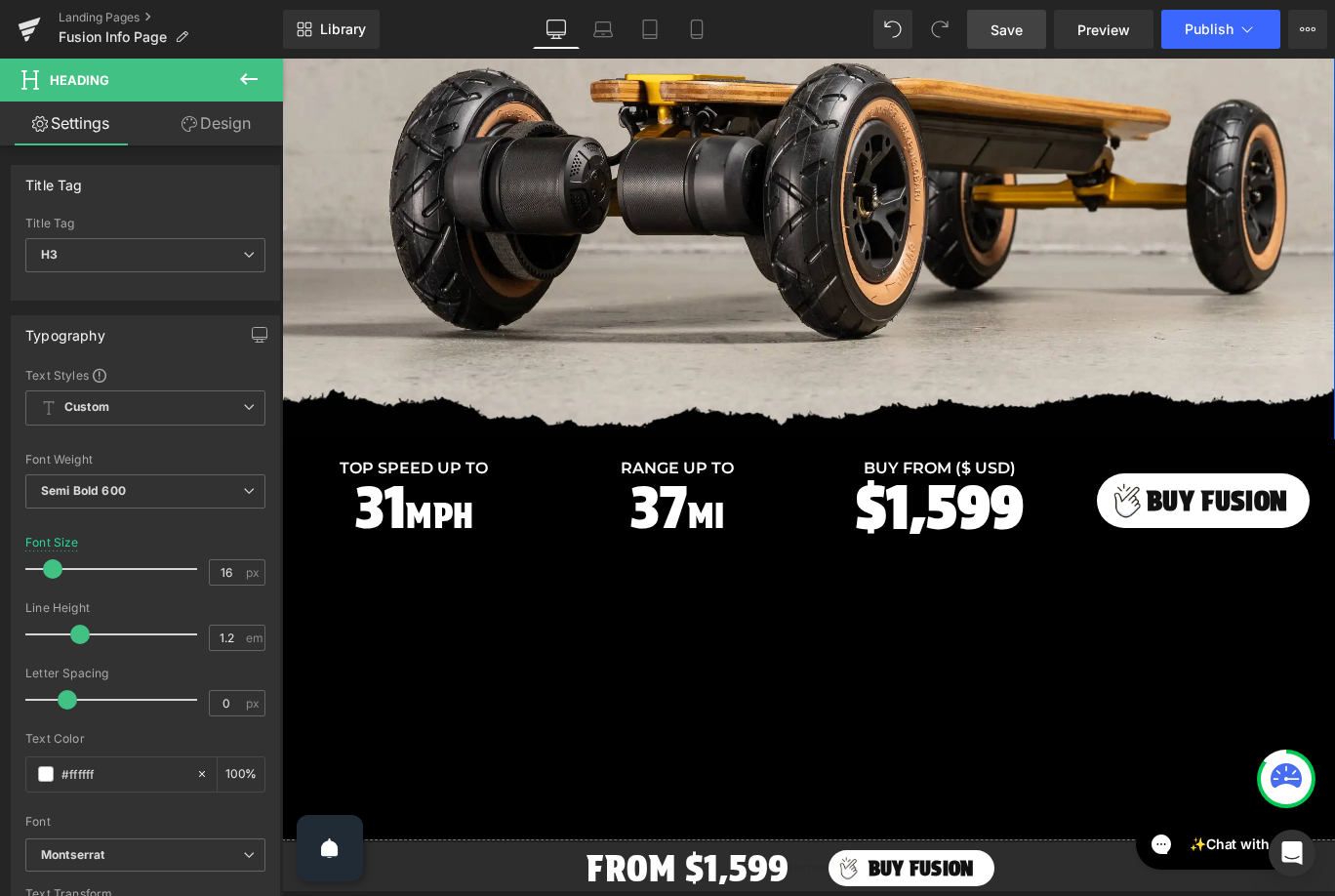 scroll, scrollTop: 287, scrollLeft: 0, axis: vertical 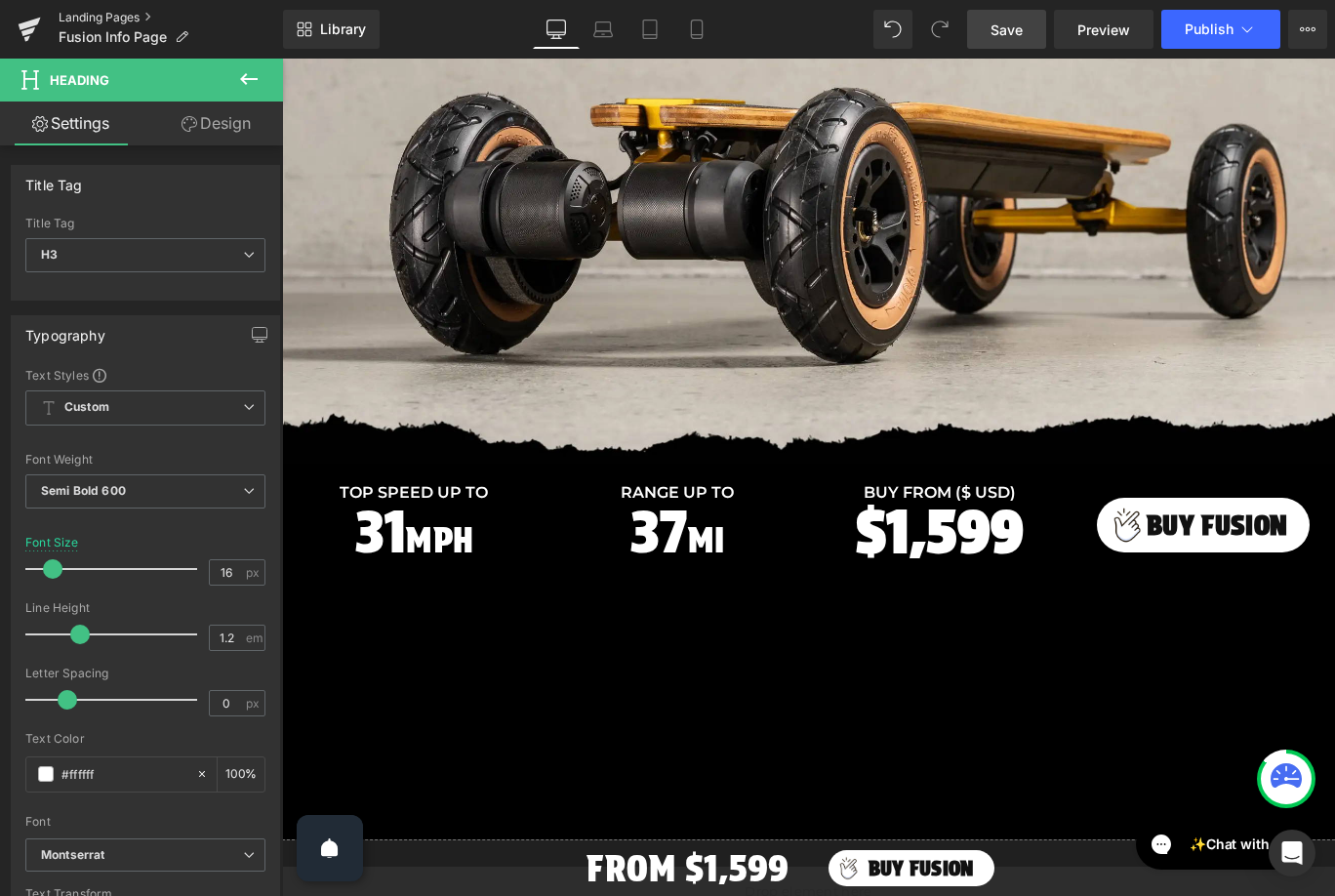 click on "Landing Pages" at bounding box center (171, 18) 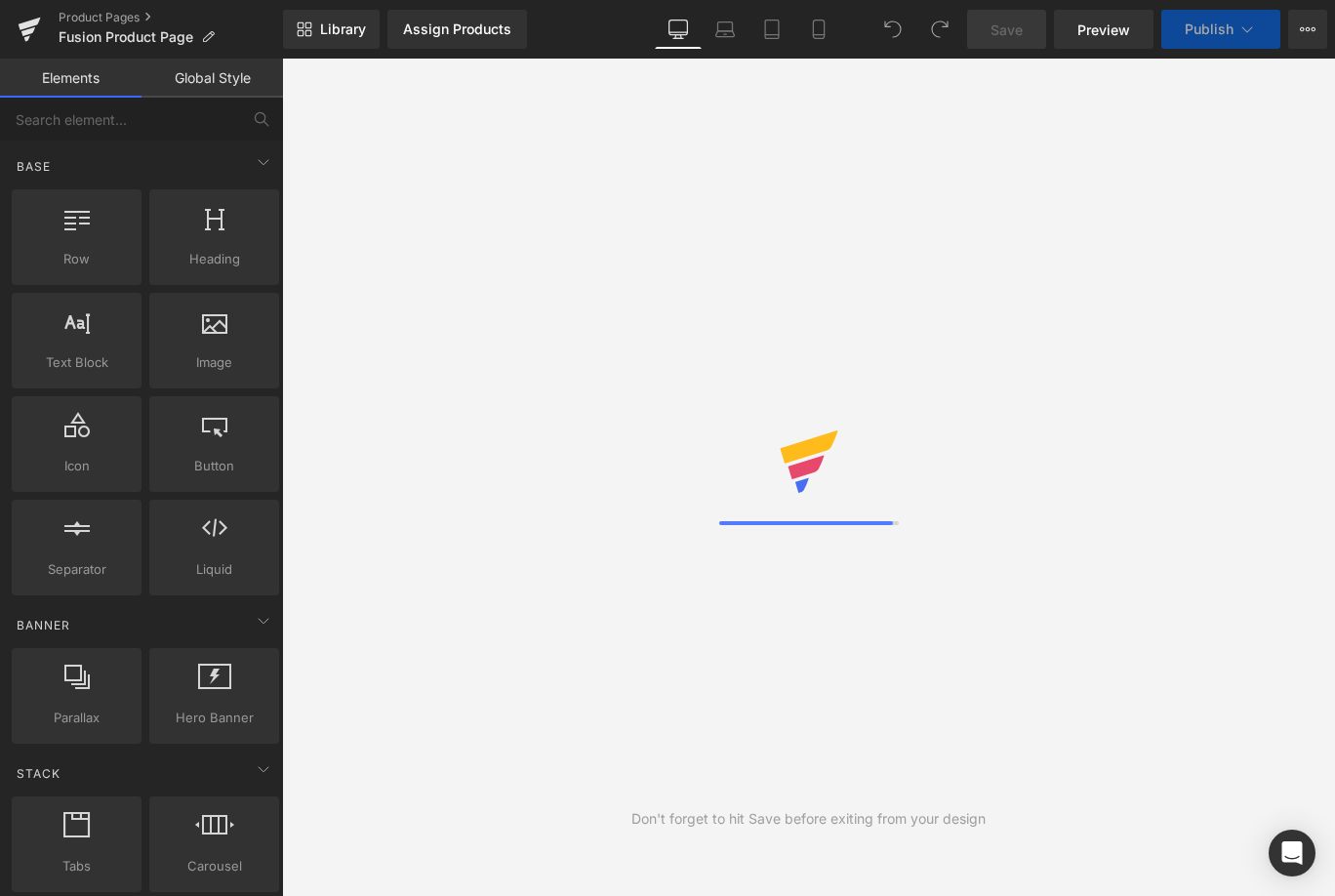 scroll, scrollTop: 0, scrollLeft: 0, axis: both 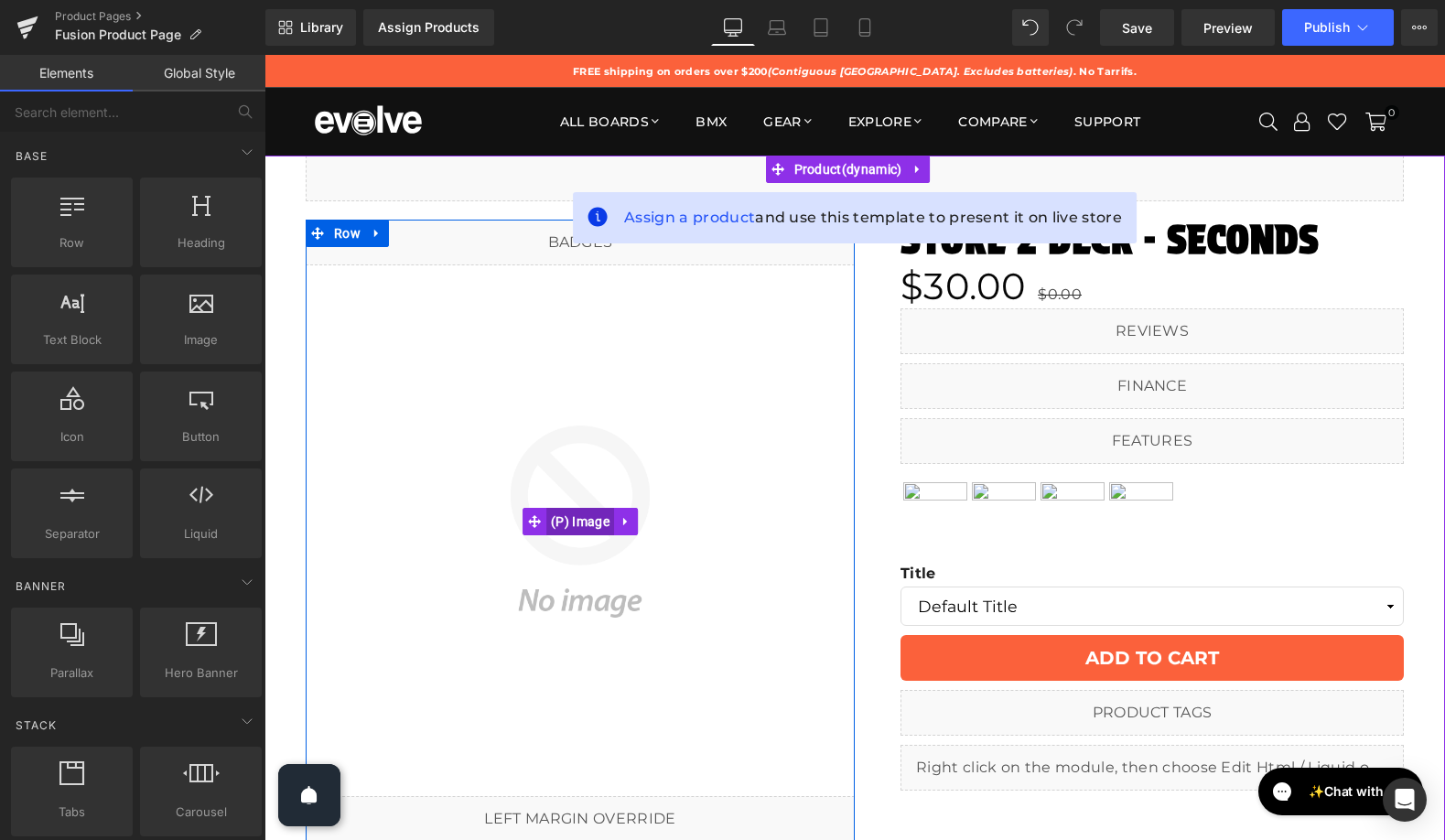 click on "(P) Image" at bounding box center (580, 522) 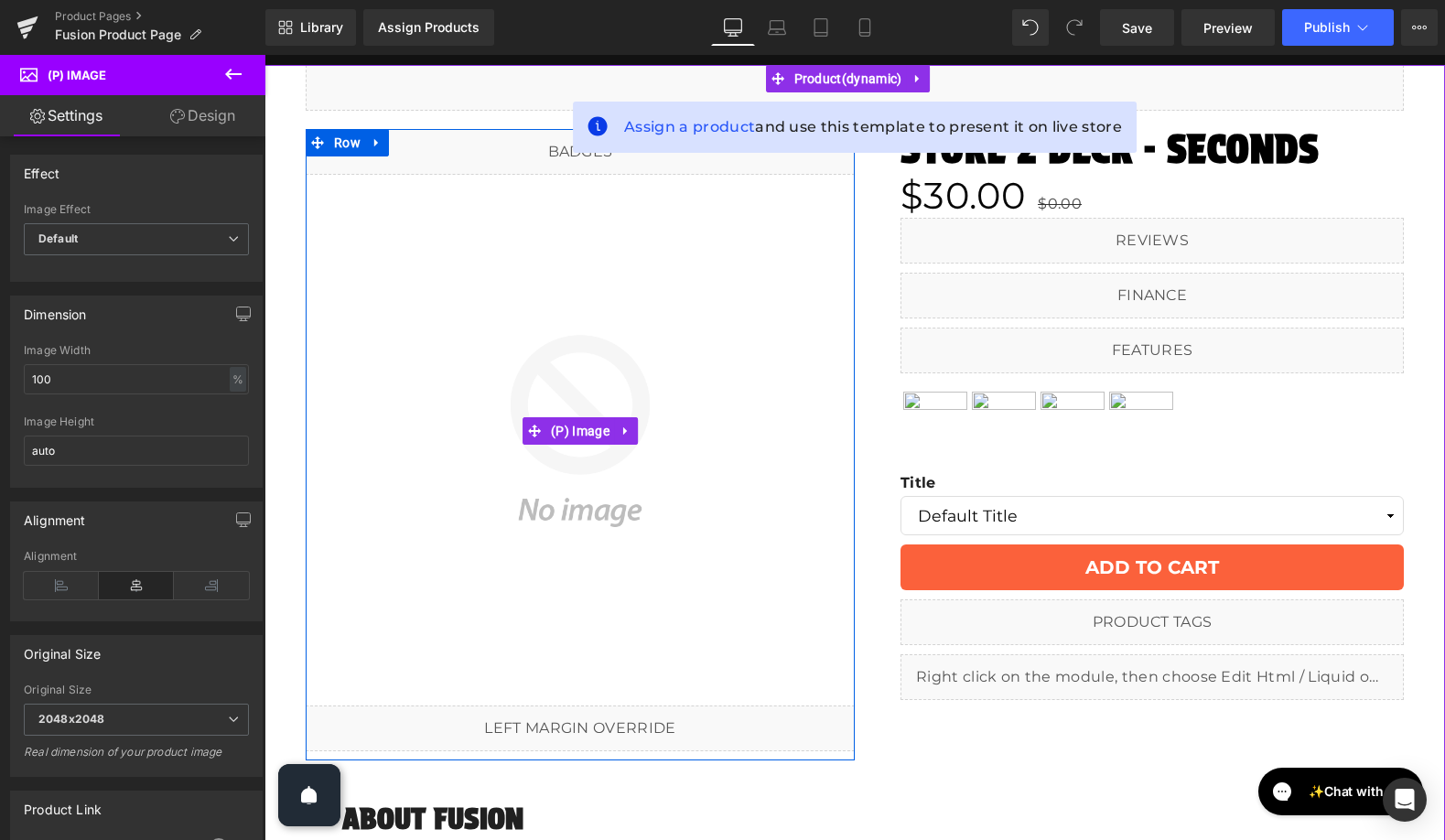 scroll, scrollTop: 114, scrollLeft: 0, axis: vertical 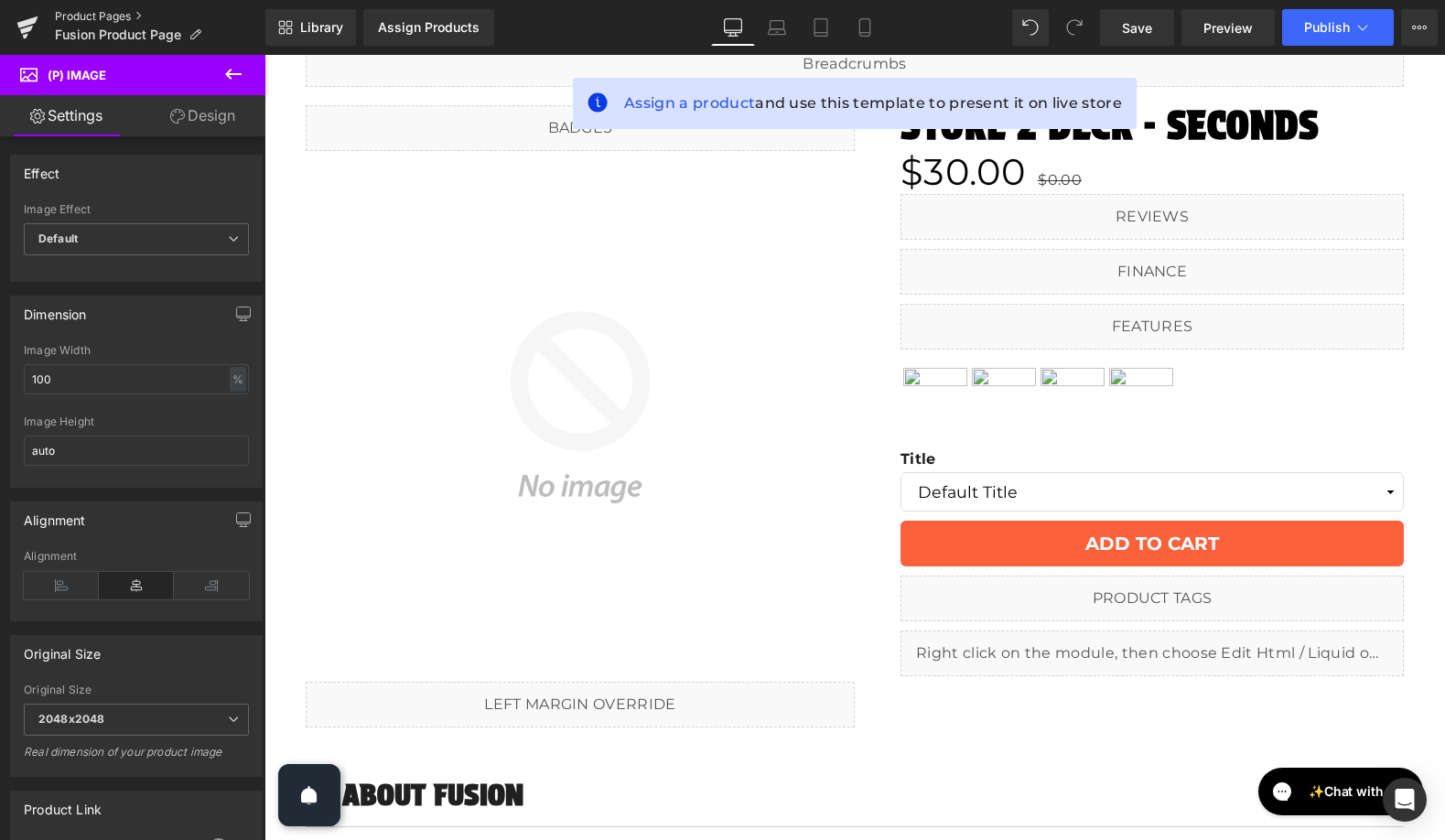 click on "Product Pages" at bounding box center [160, 16] 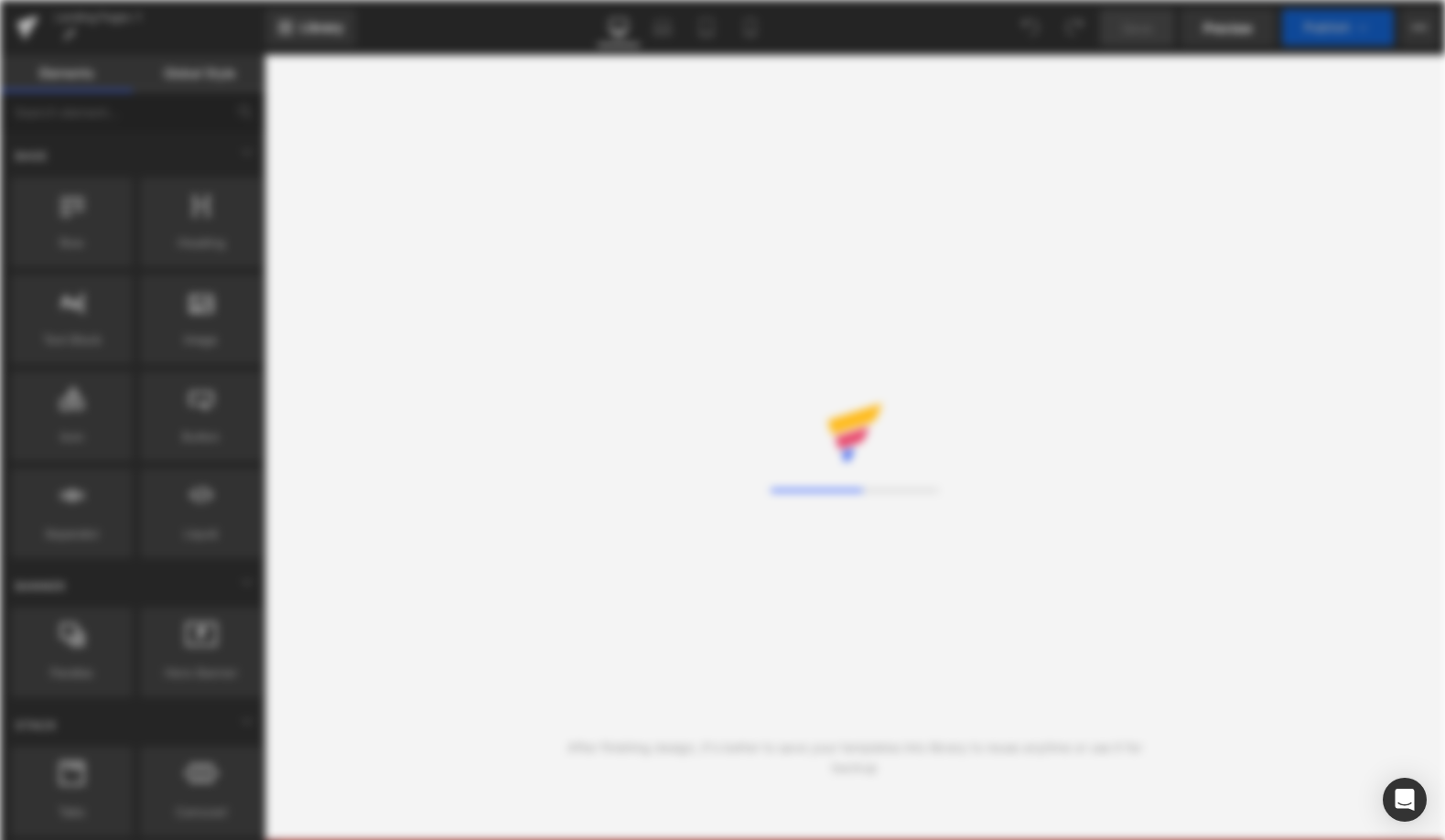scroll, scrollTop: 0, scrollLeft: 0, axis: both 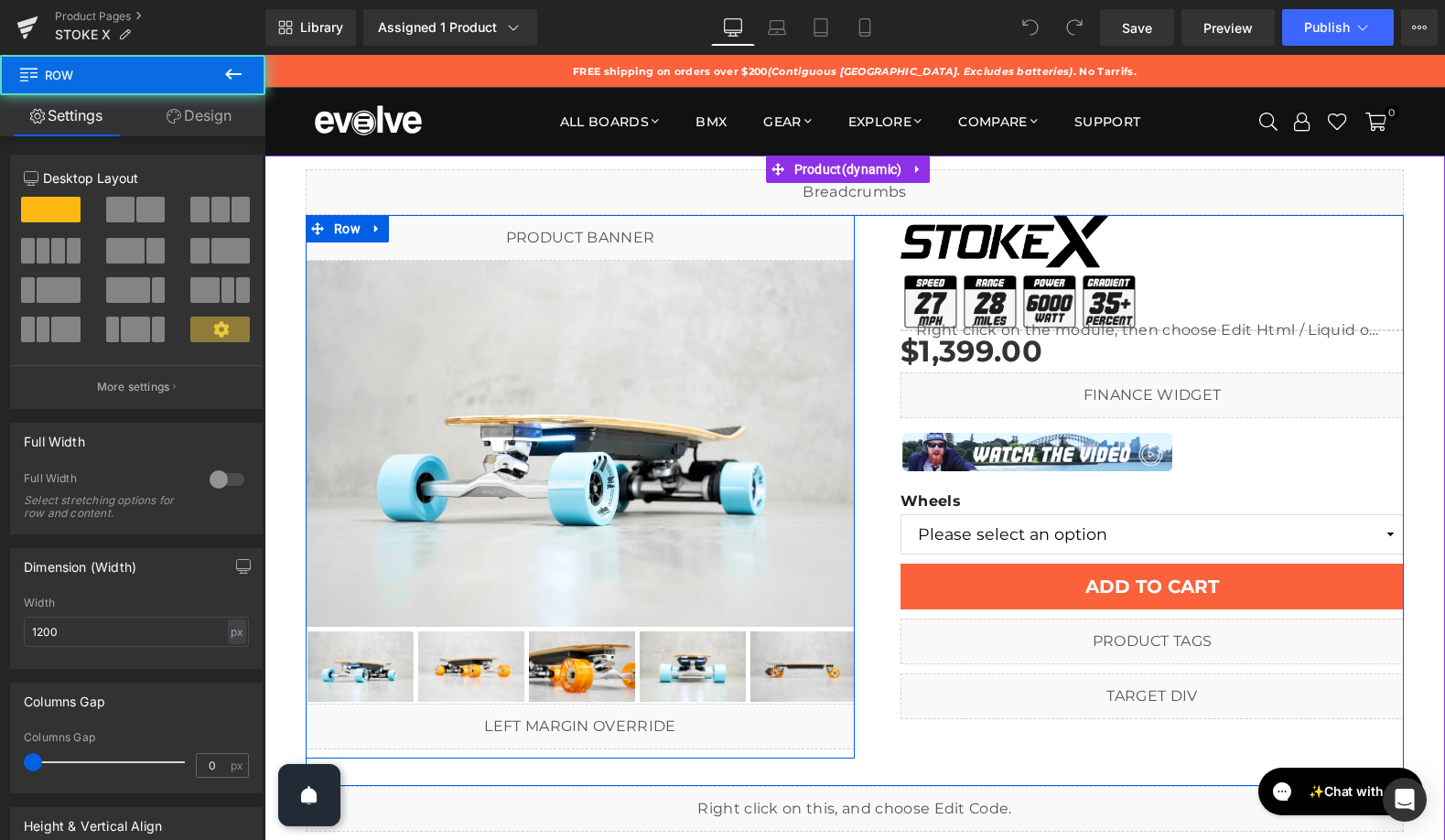 click on "Liquid
(P) Image
‹ ›" at bounding box center [580, 487] 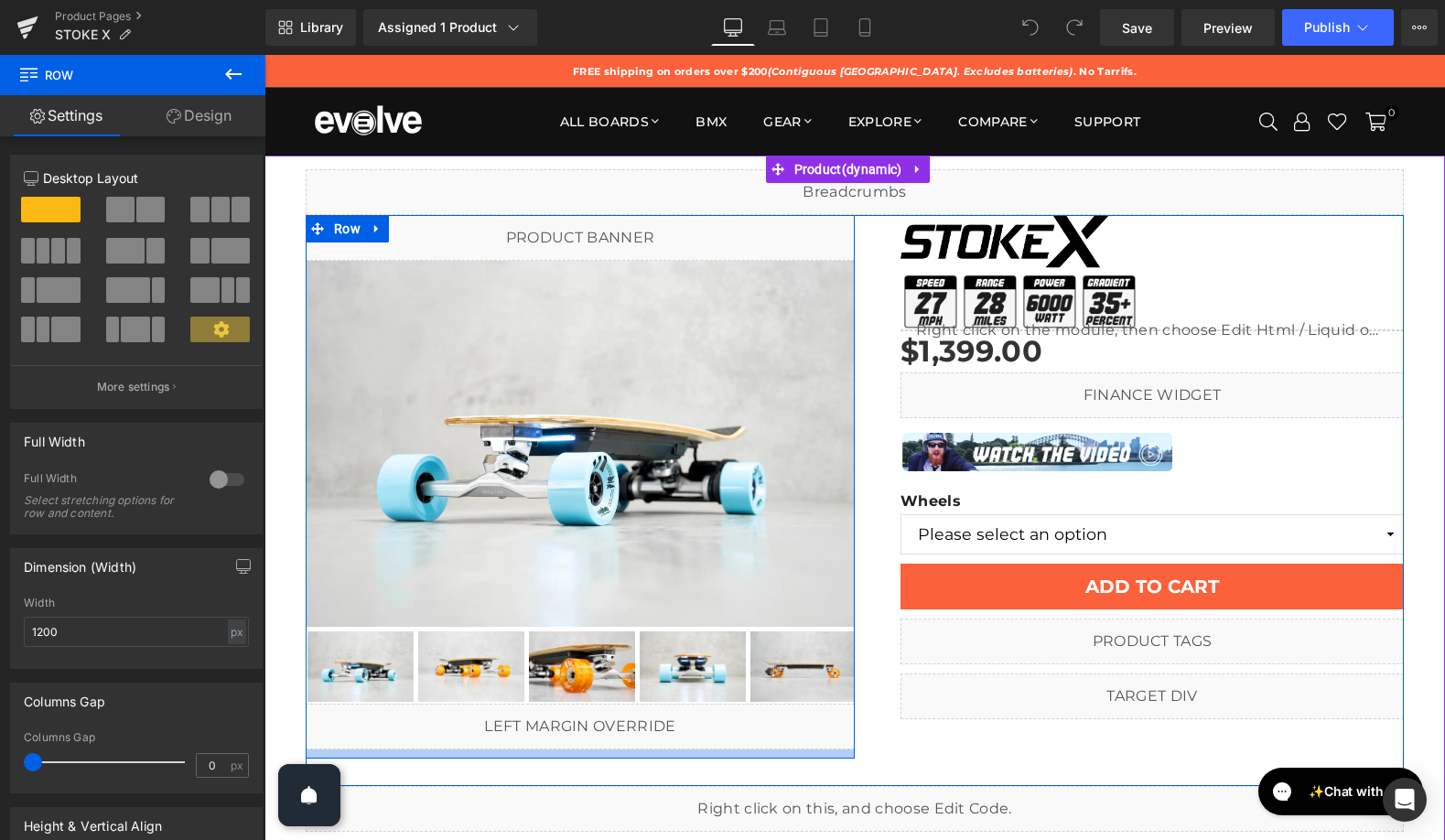 click at bounding box center (580, 754) 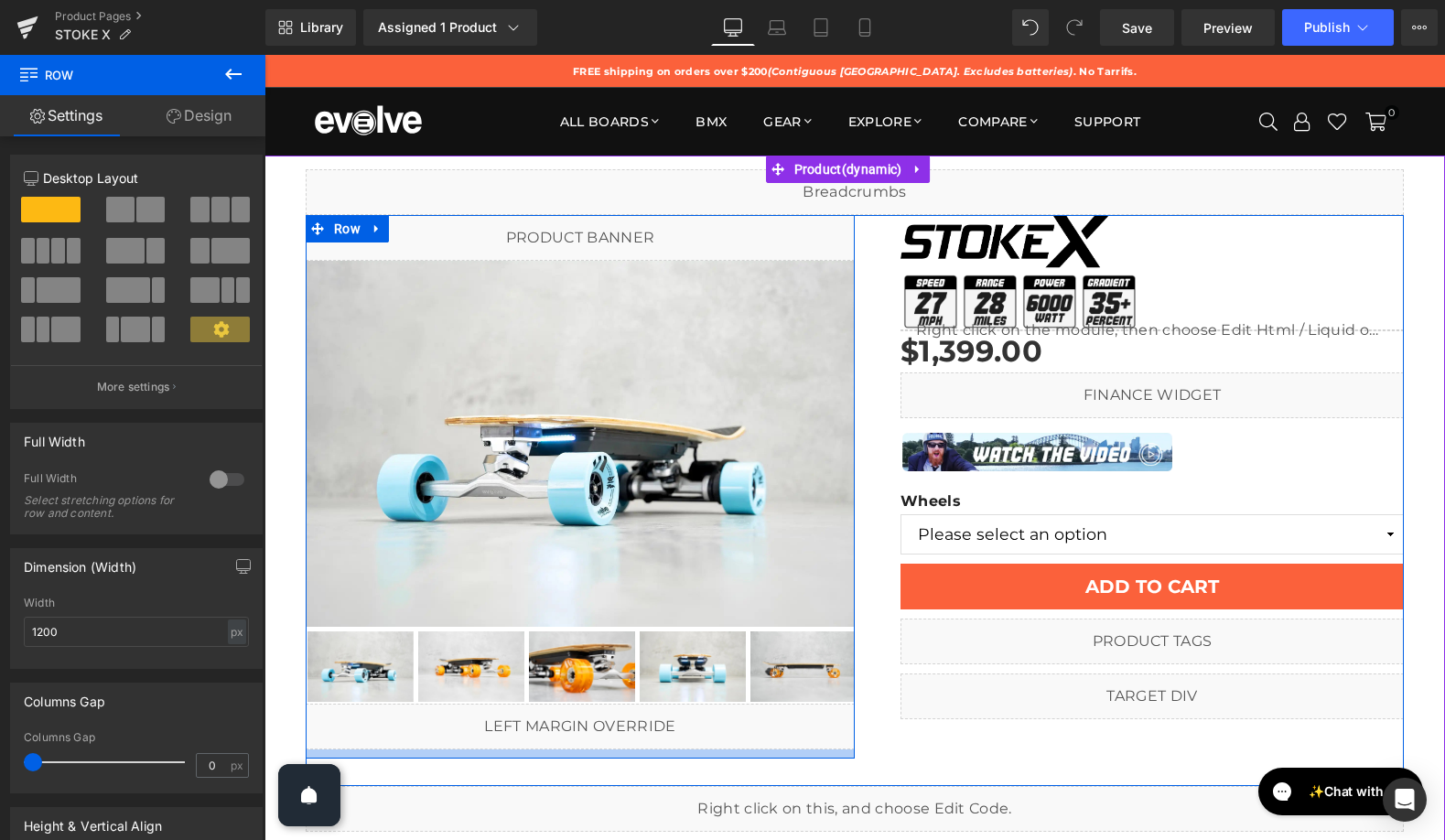 click at bounding box center (580, 754) 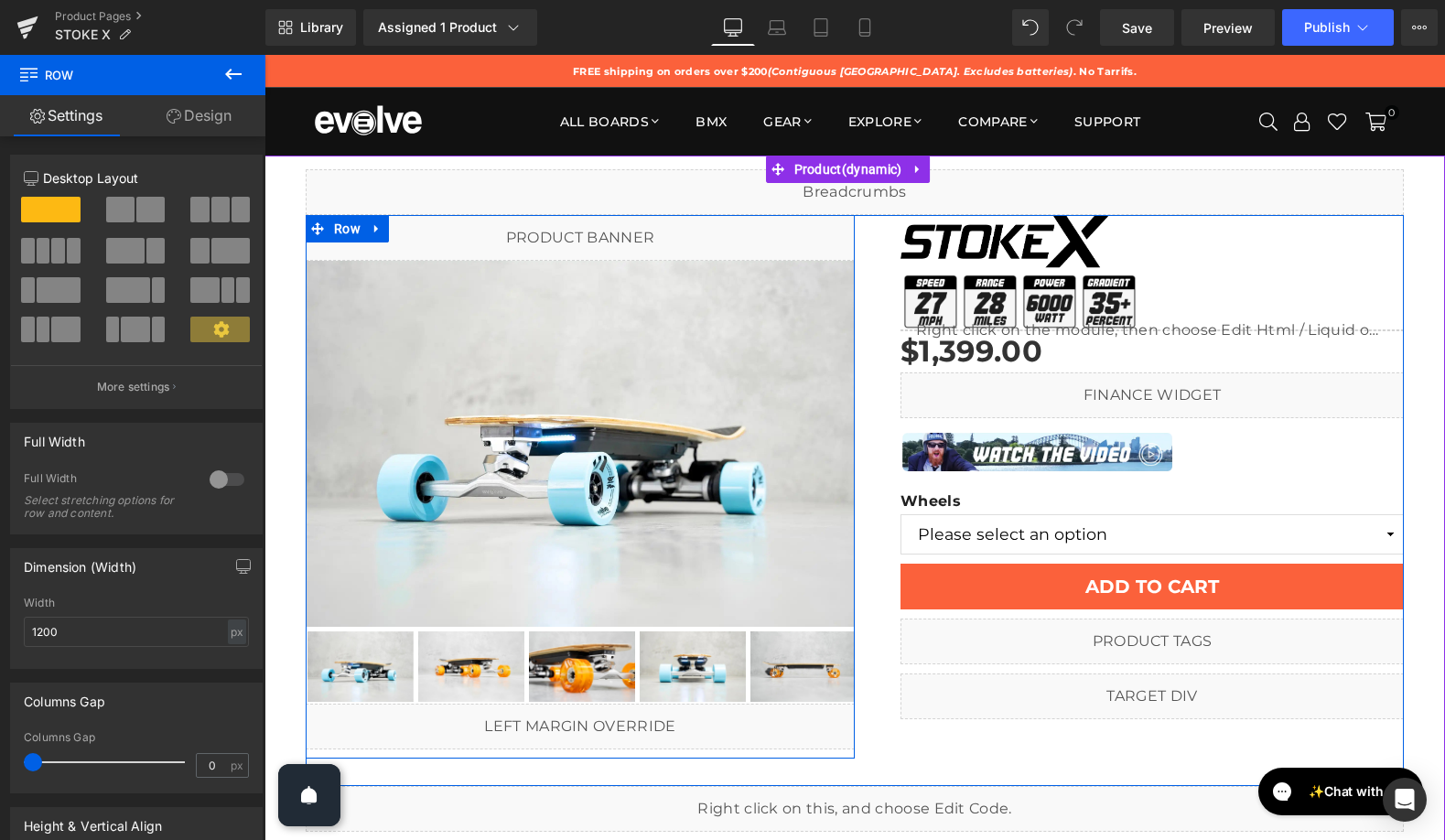 click at bounding box center (580, 754) 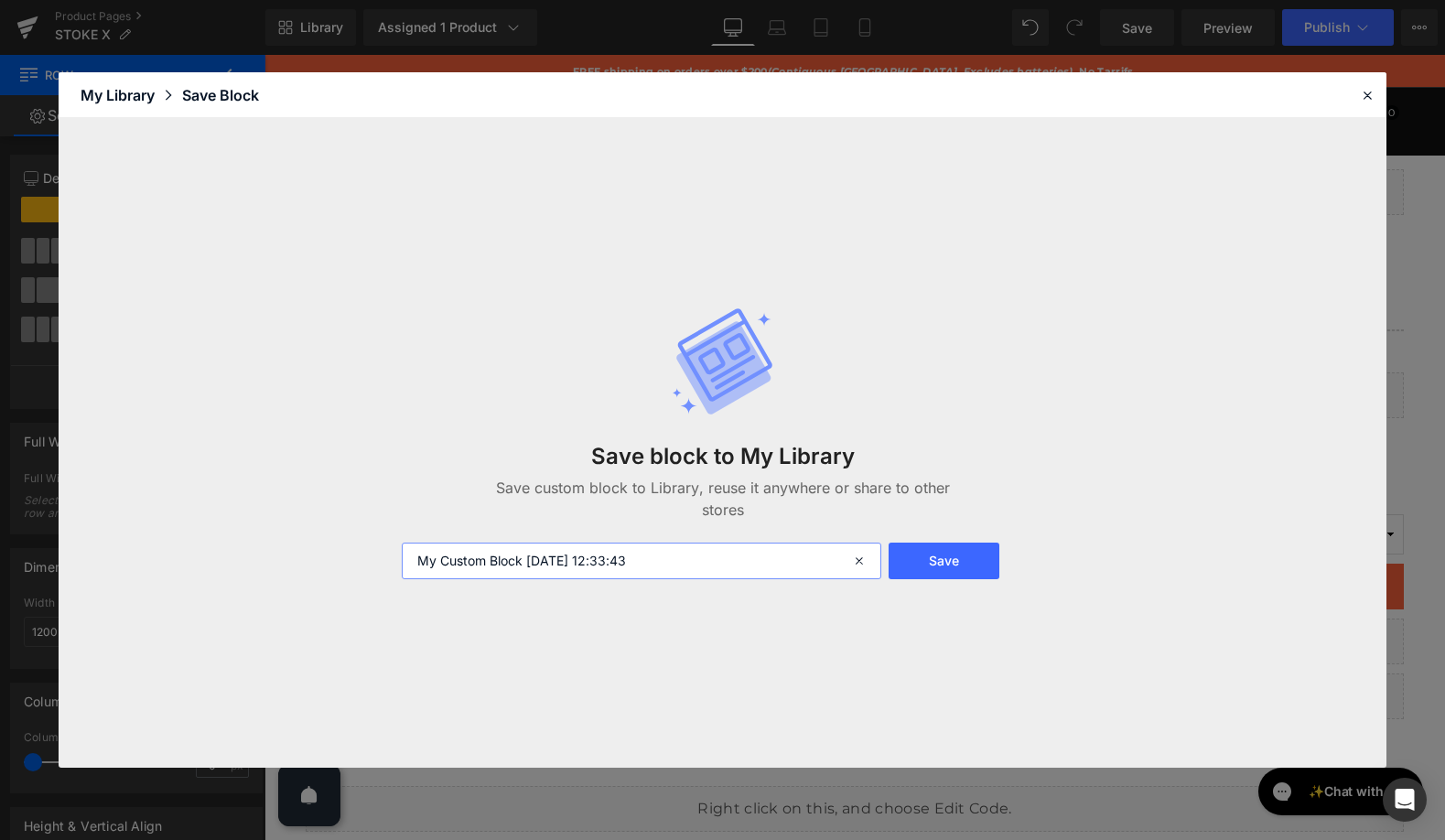 drag, startPoint x: 652, startPoint y: 563, endPoint x: 359, endPoint y: 548, distance: 293.38371 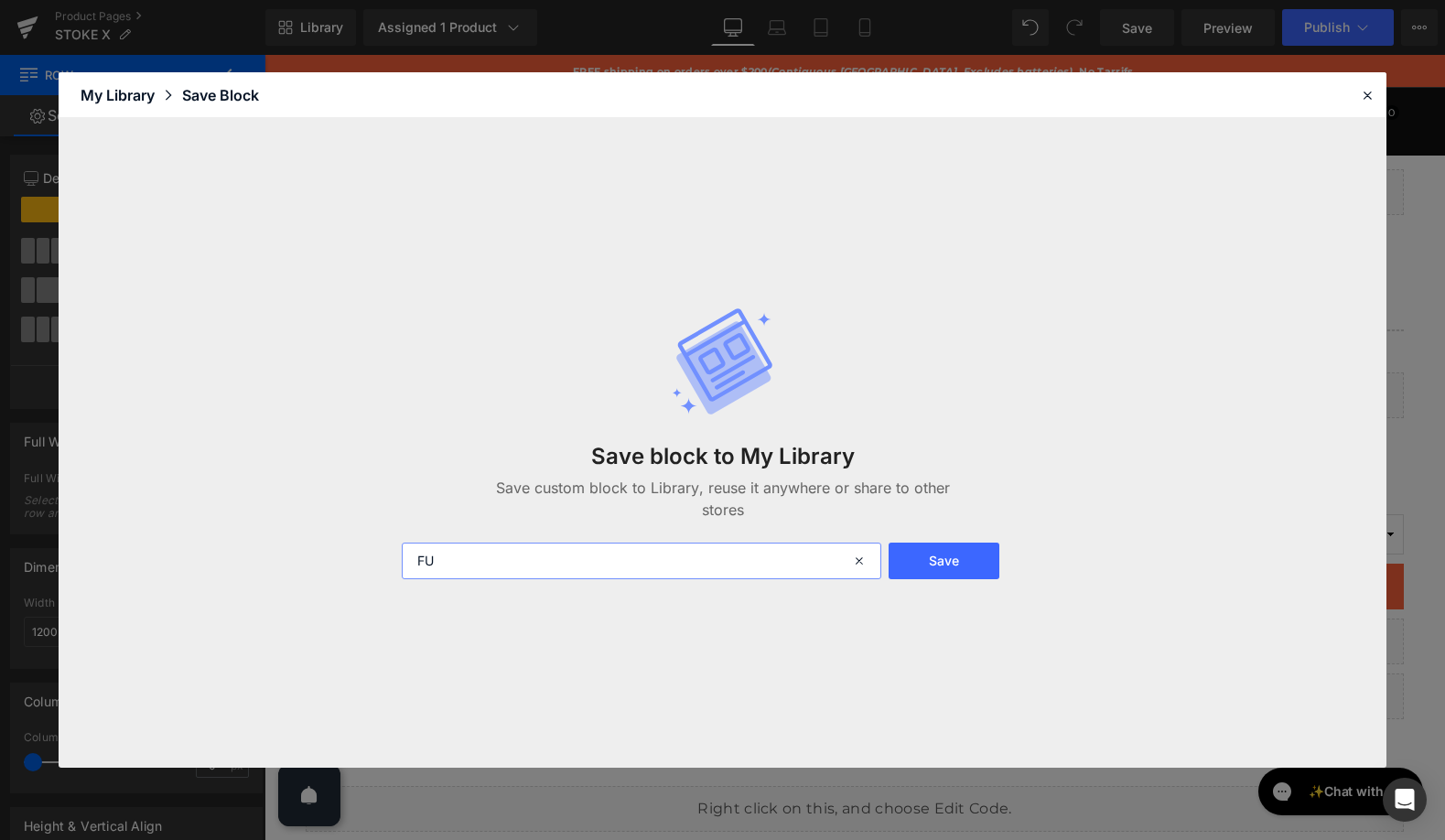 type on "F" 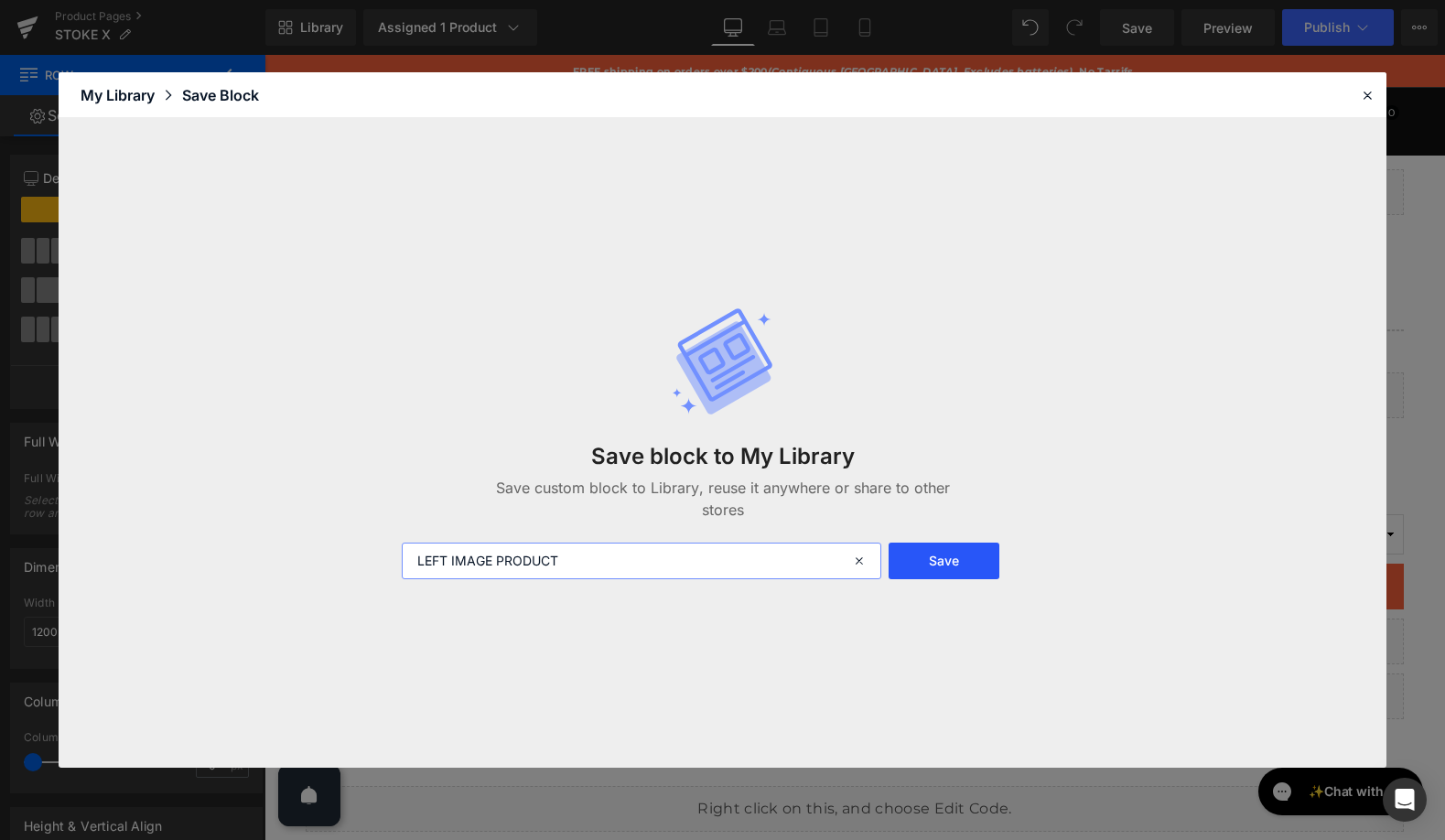 type on "LEFT IMAGE PRODUCT" 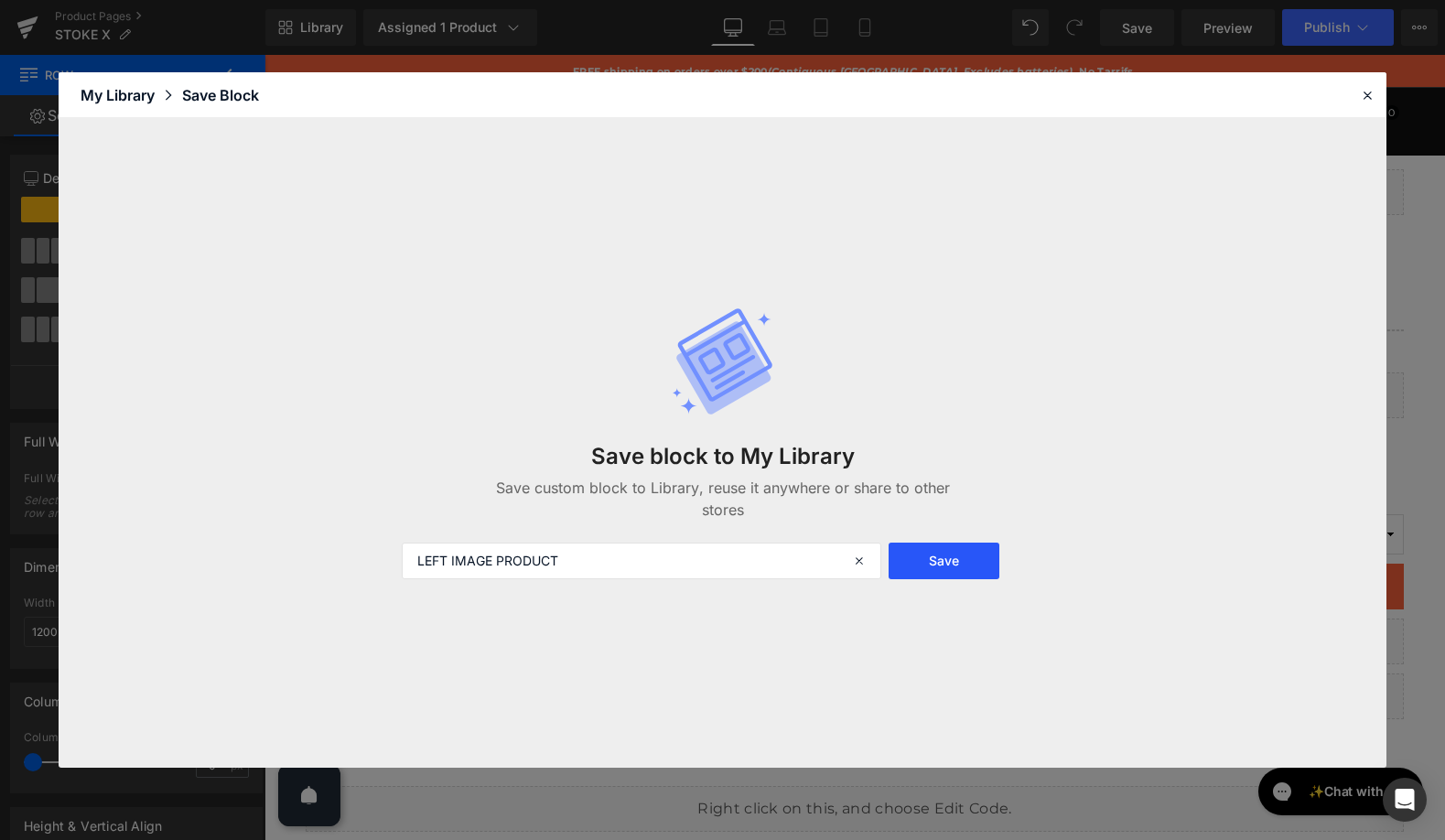 click on "Save" at bounding box center (944, 561) 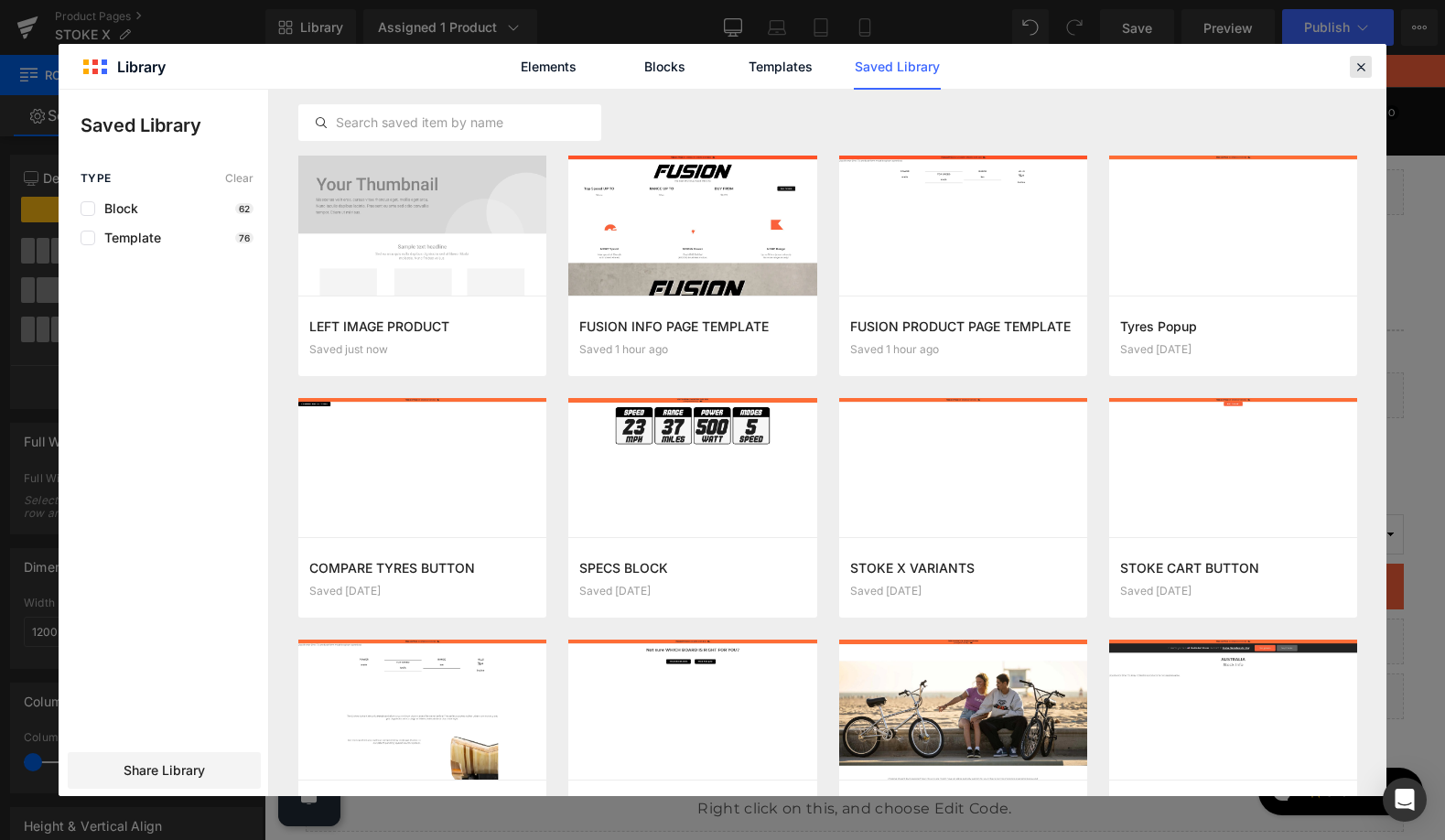 click at bounding box center [1361, 67] 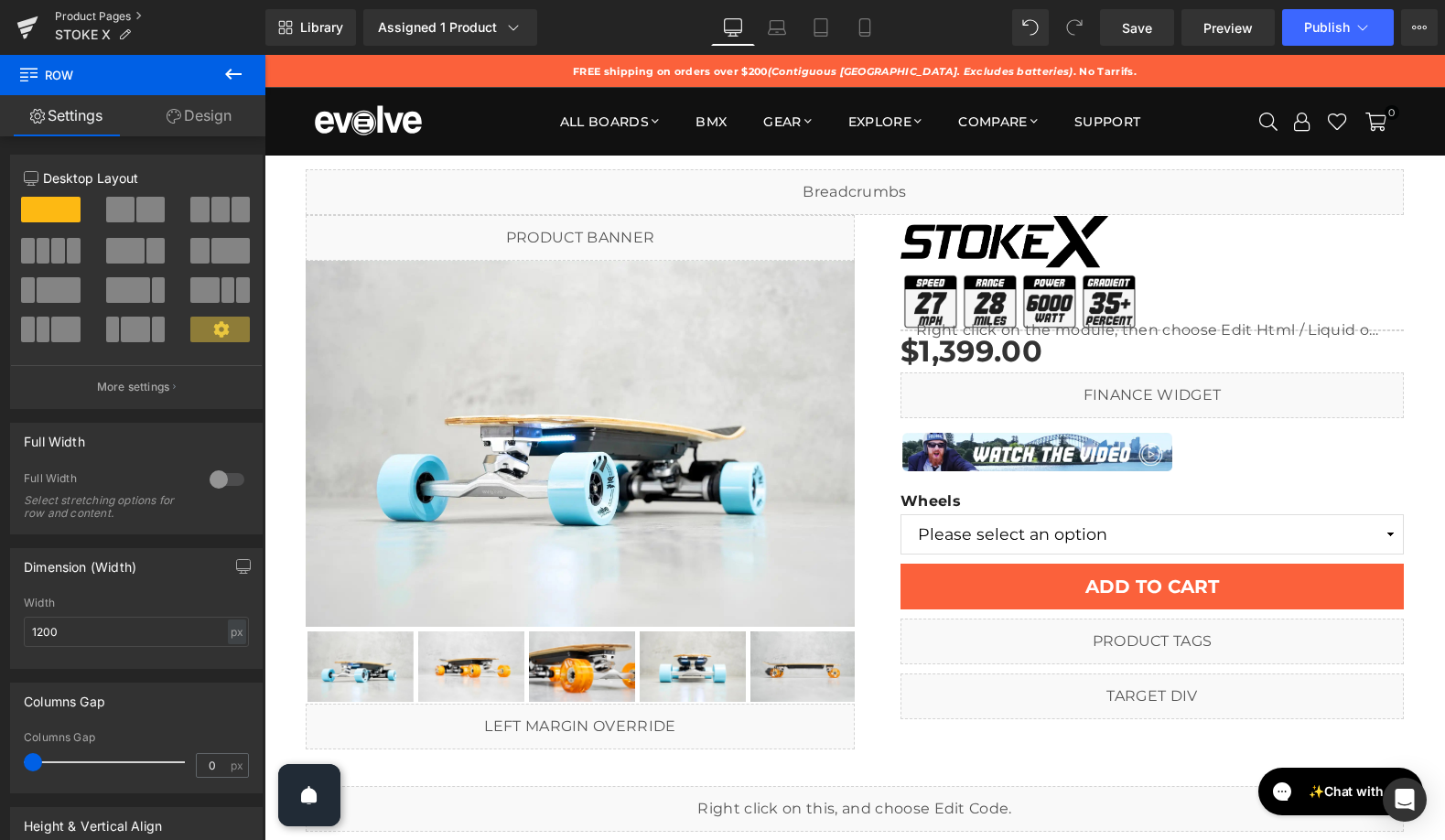 click on "Product Pages" at bounding box center [160, 16] 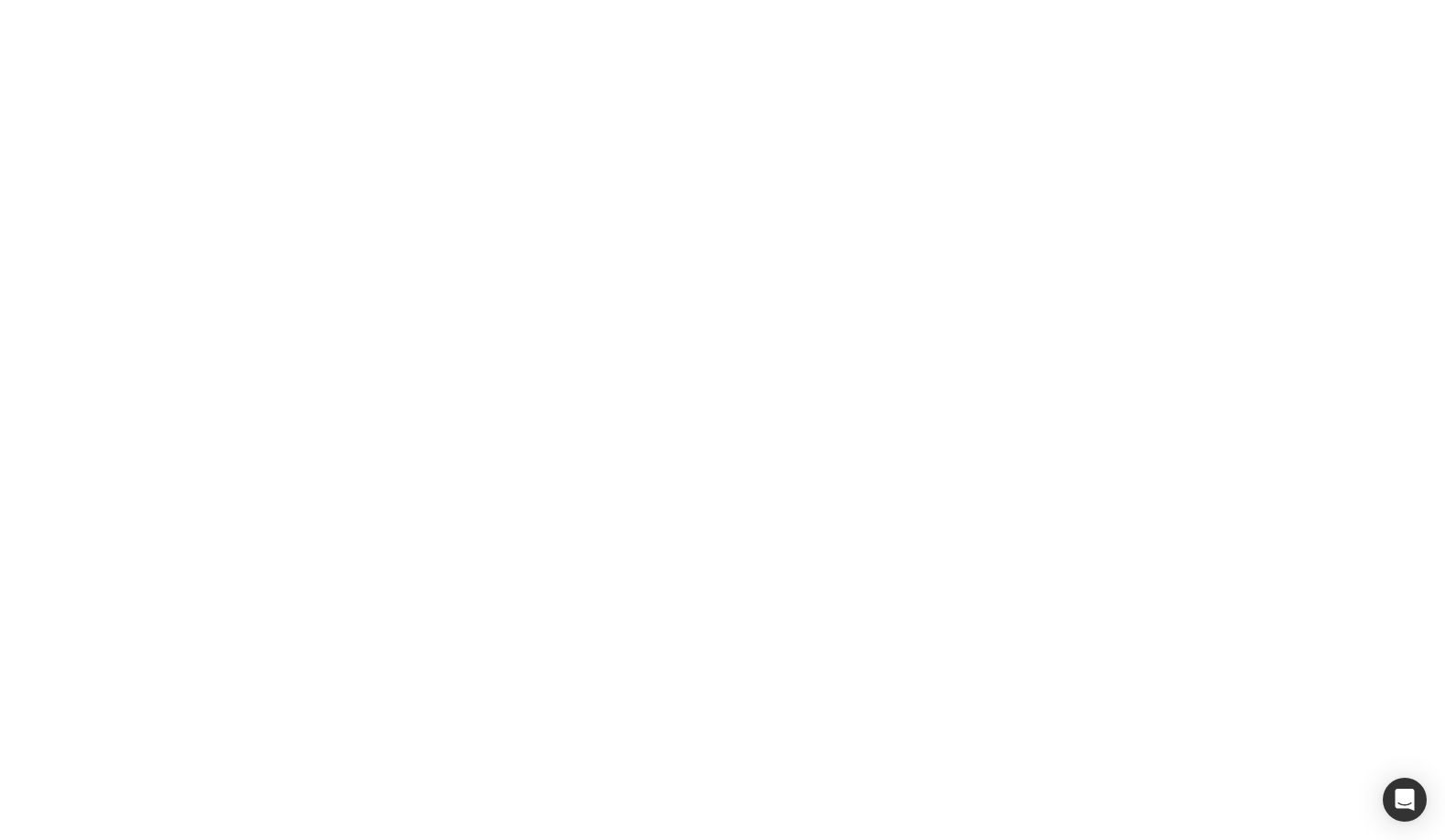 scroll, scrollTop: 0, scrollLeft: 0, axis: both 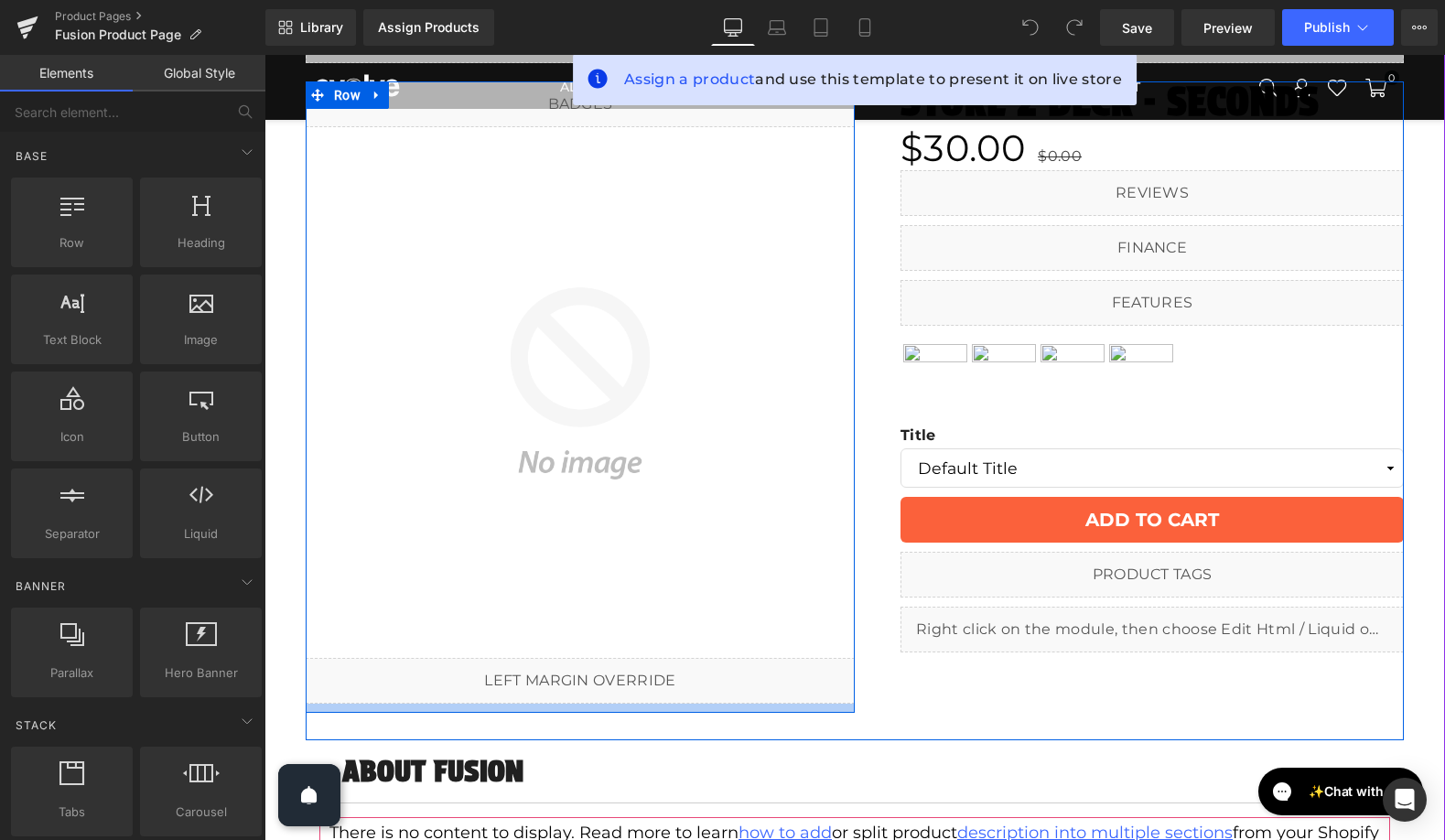 click at bounding box center (580, 708) 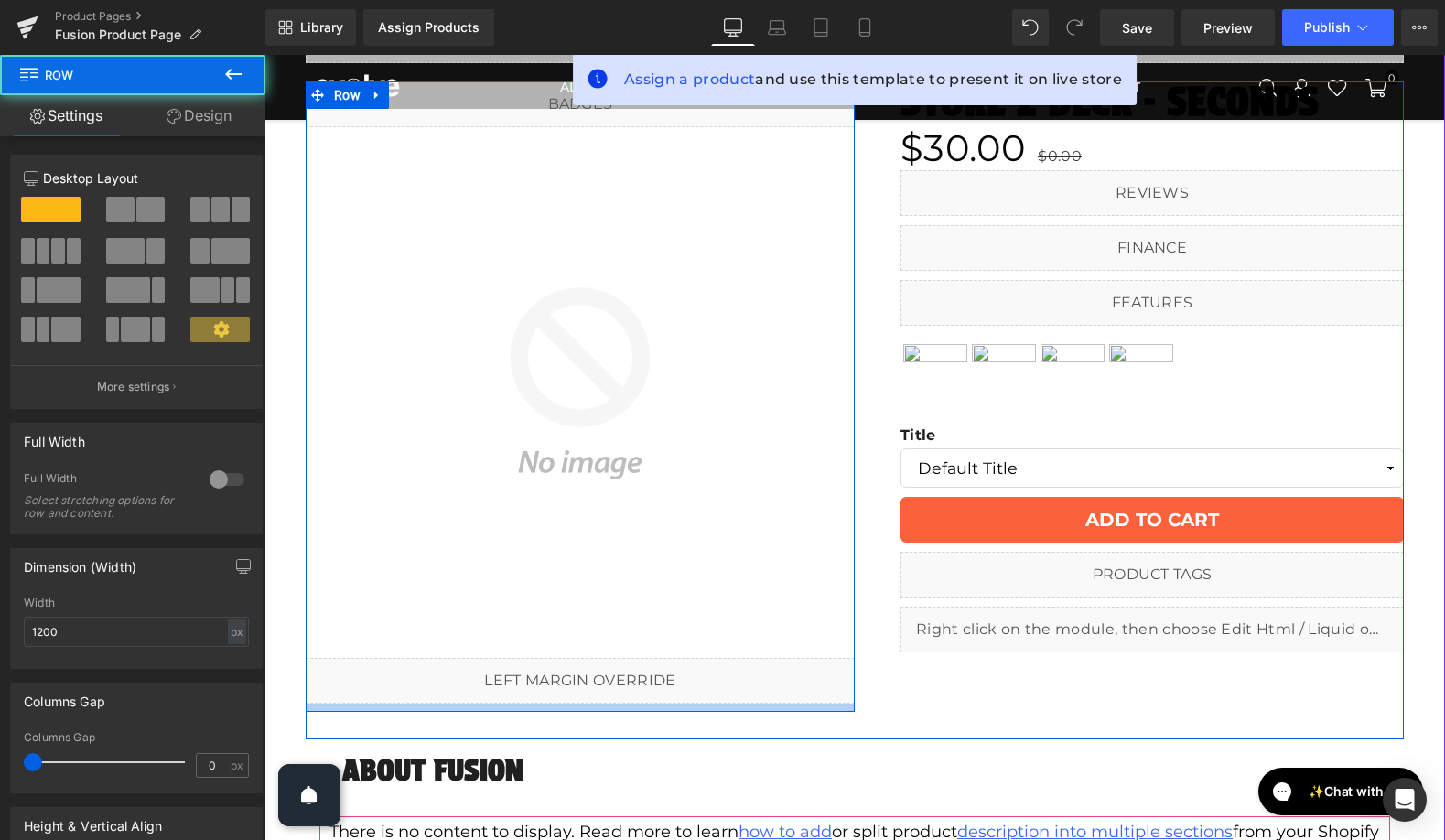 click at bounding box center [580, 707] 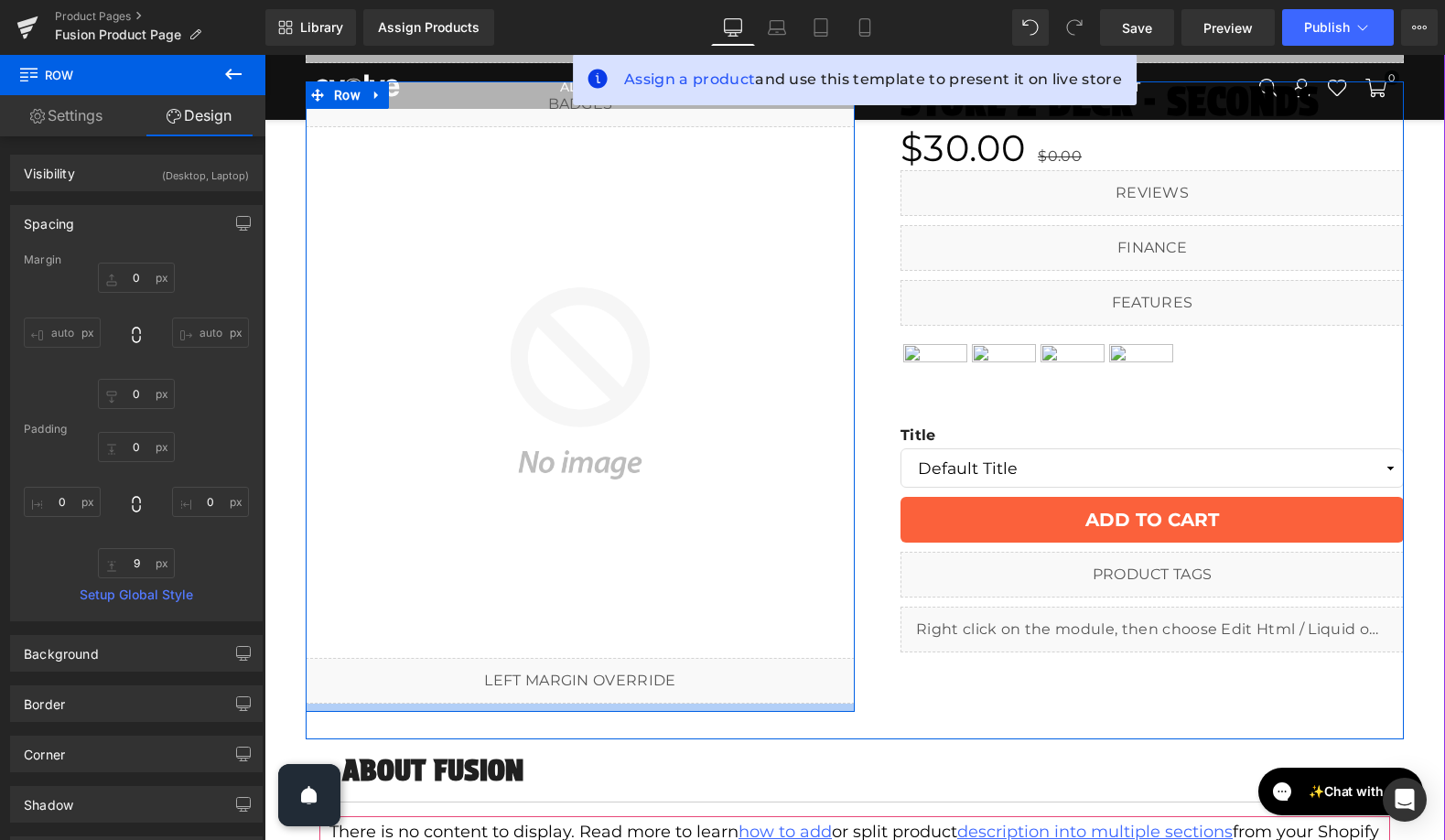 click at bounding box center (580, 707) 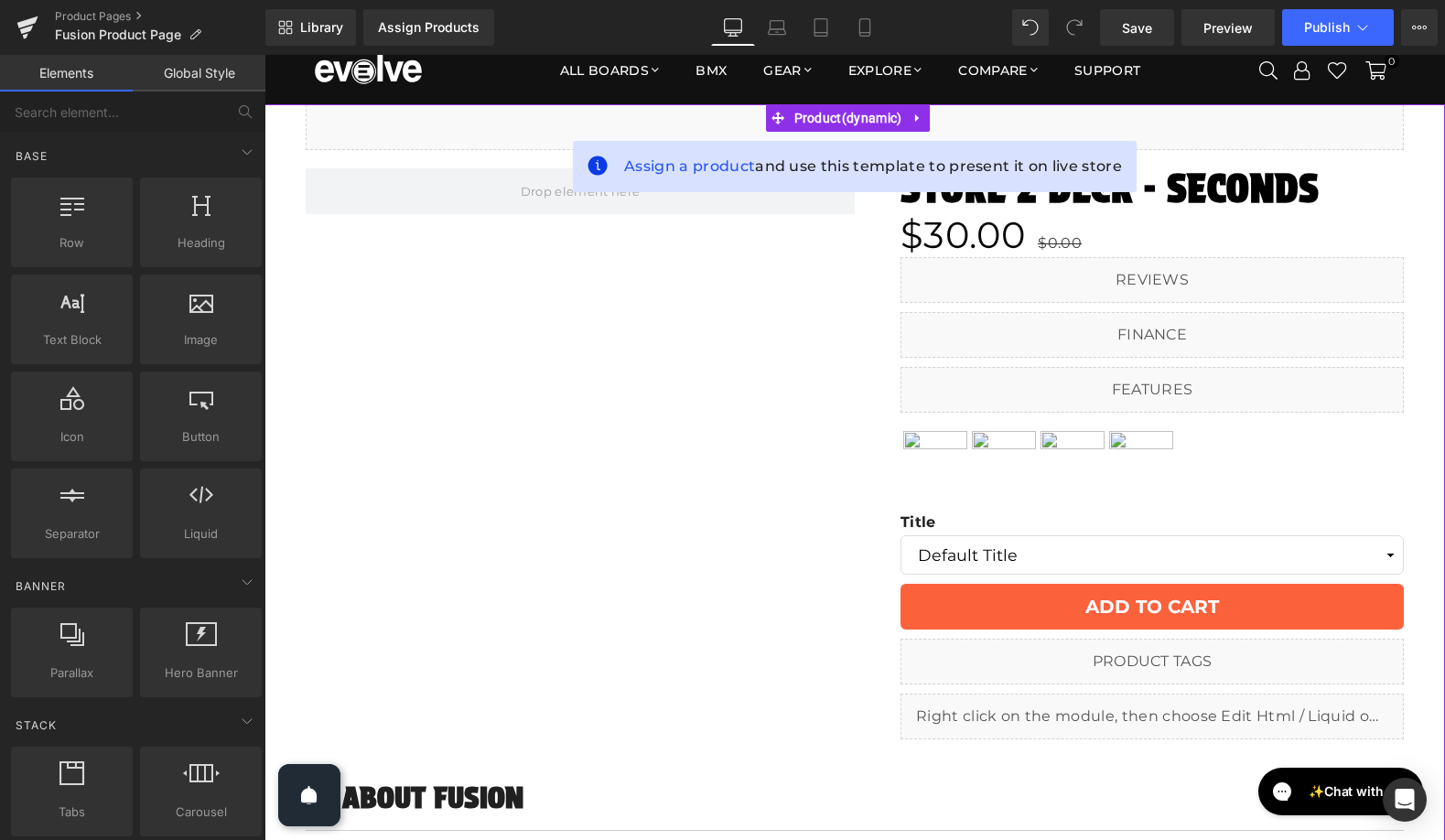 scroll, scrollTop: 39, scrollLeft: 0, axis: vertical 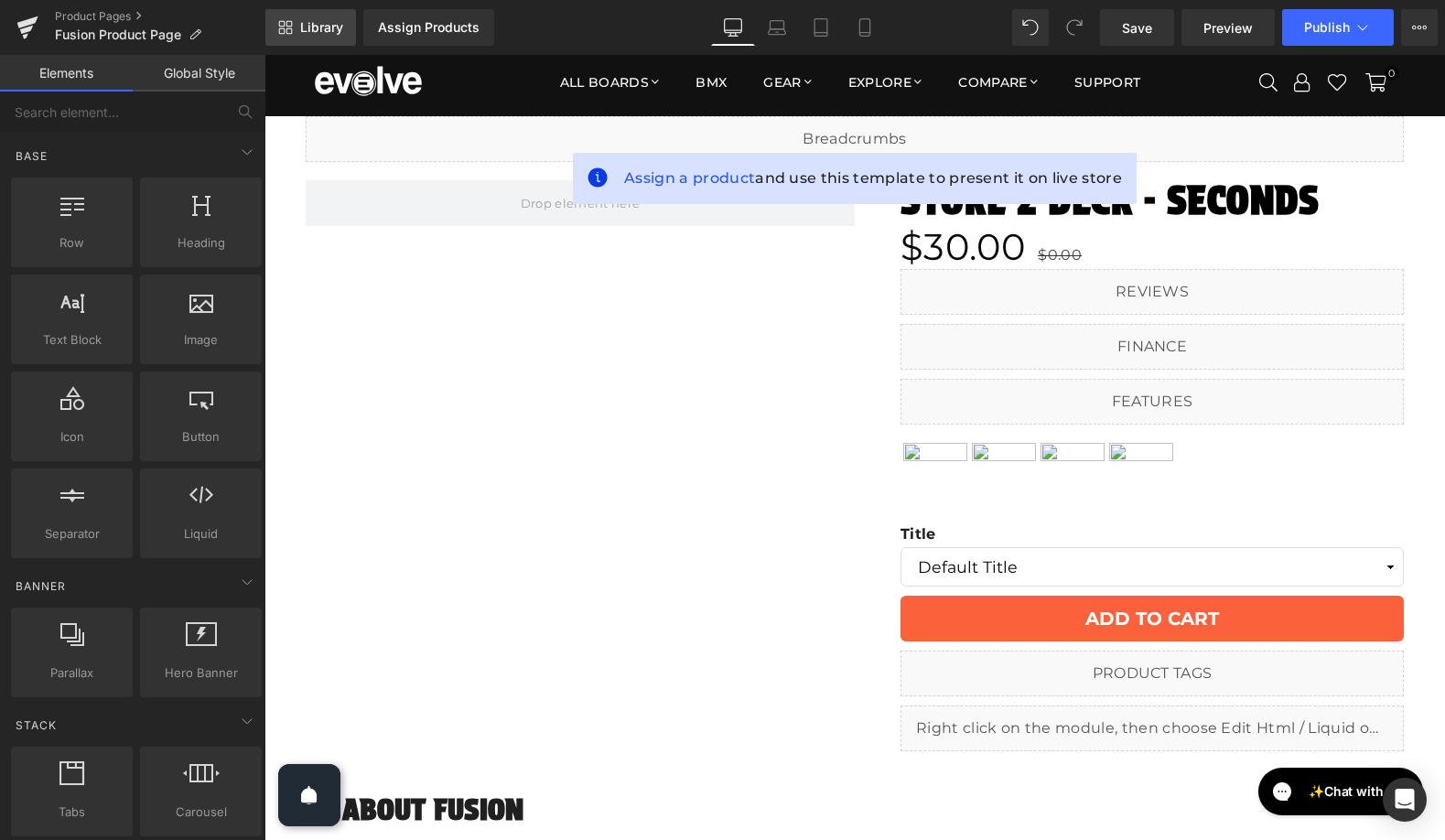 click on "Library" at bounding box center [321, 27] 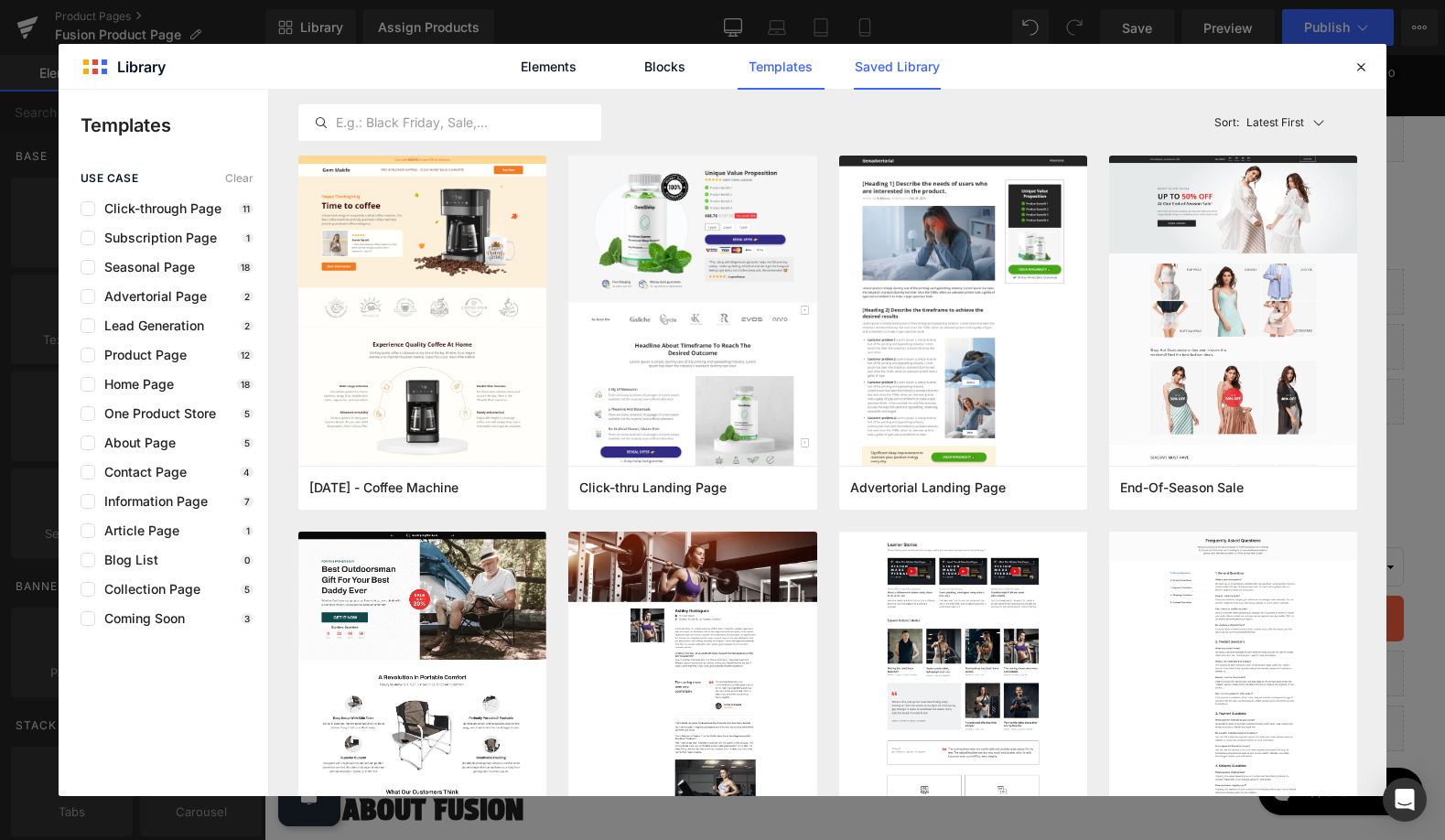 click on "Saved Library" 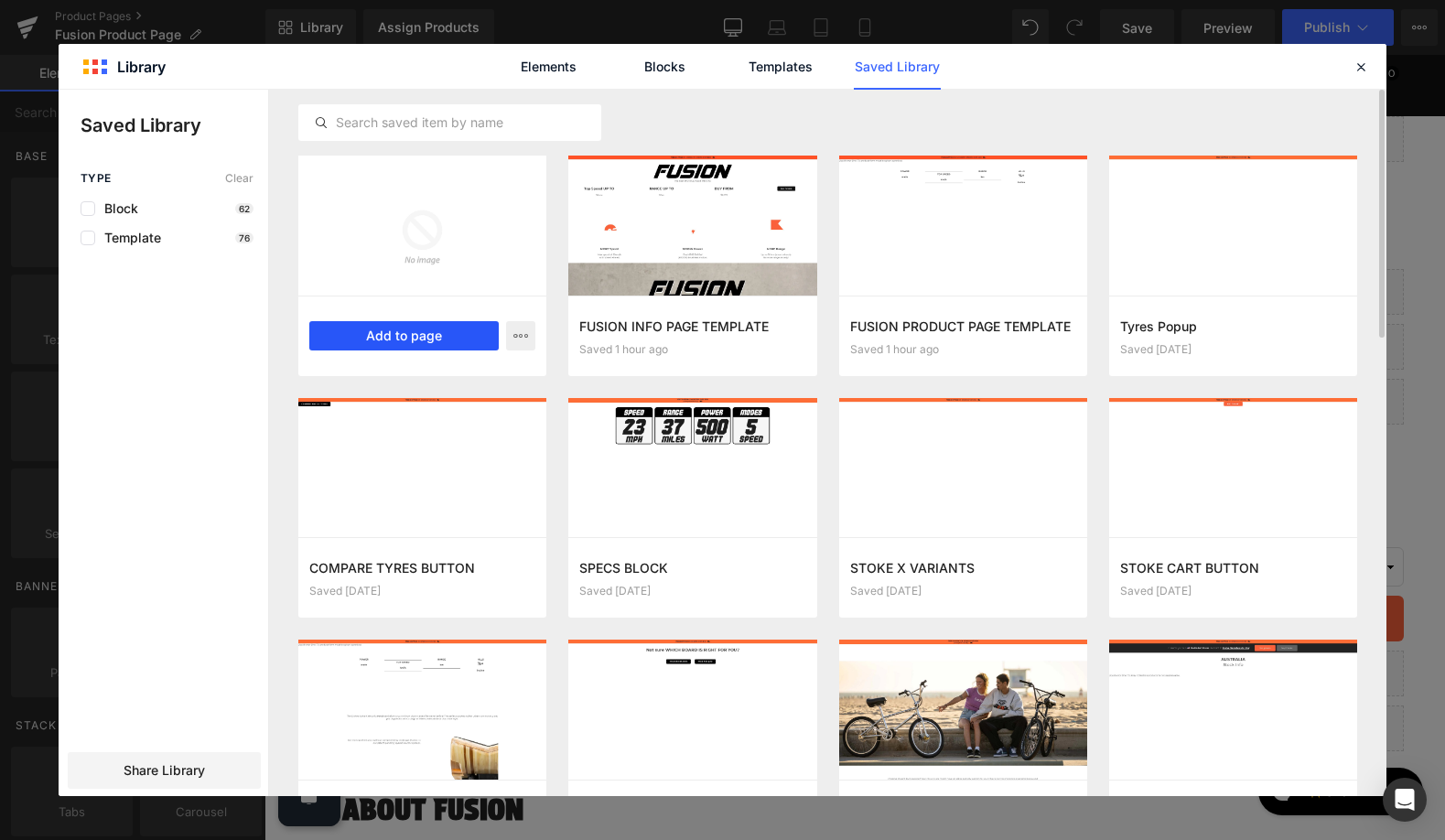 click on "Add to page" at bounding box center (404, 336) 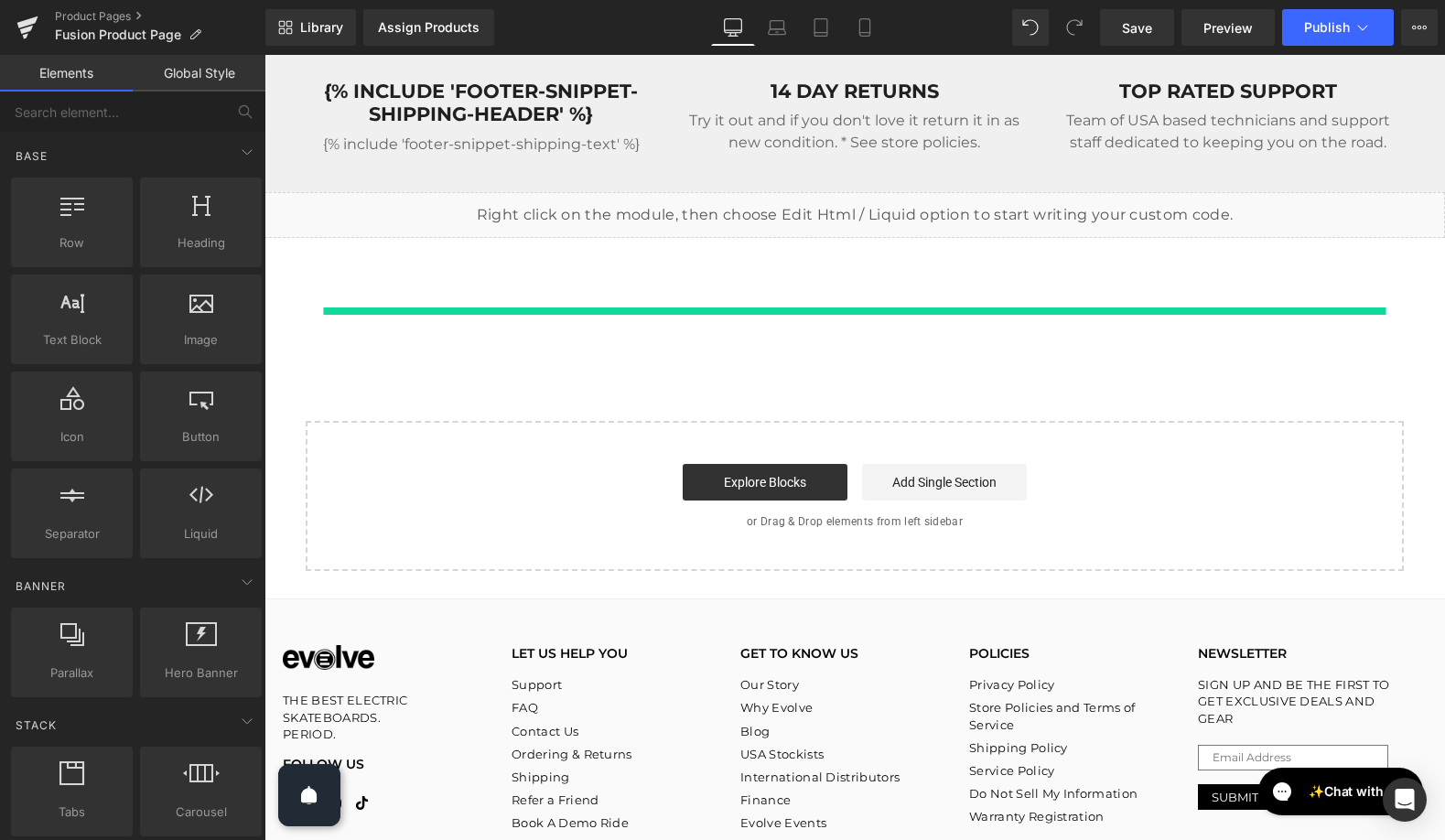 scroll, scrollTop: 1757, scrollLeft: 0, axis: vertical 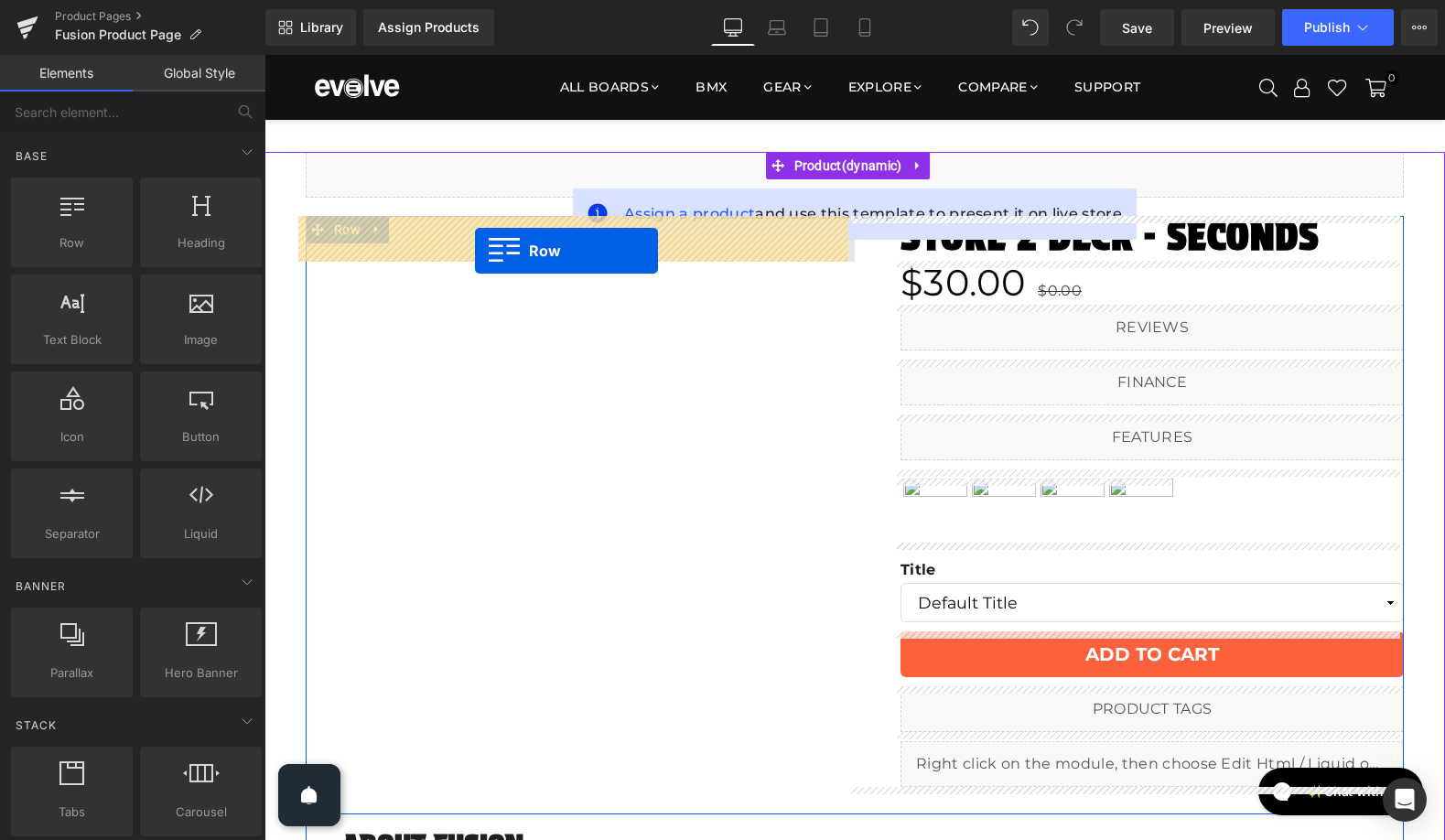 drag, startPoint x: 314, startPoint y: 158, endPoint x: 475, endPoint y: 251, distance: 185.93009 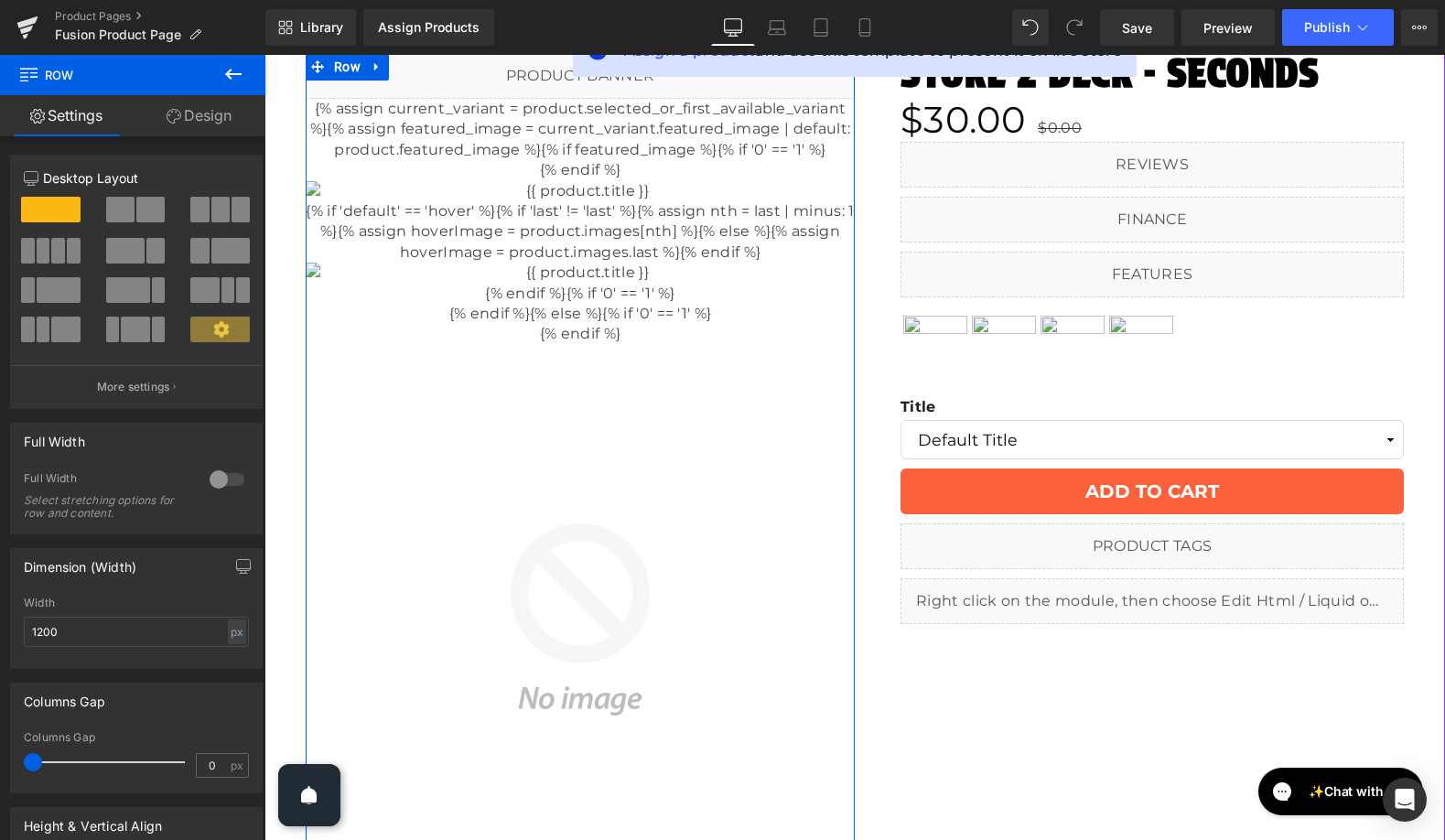 scroll, scrollTop: 0, scrollLeft: 0, axis: both 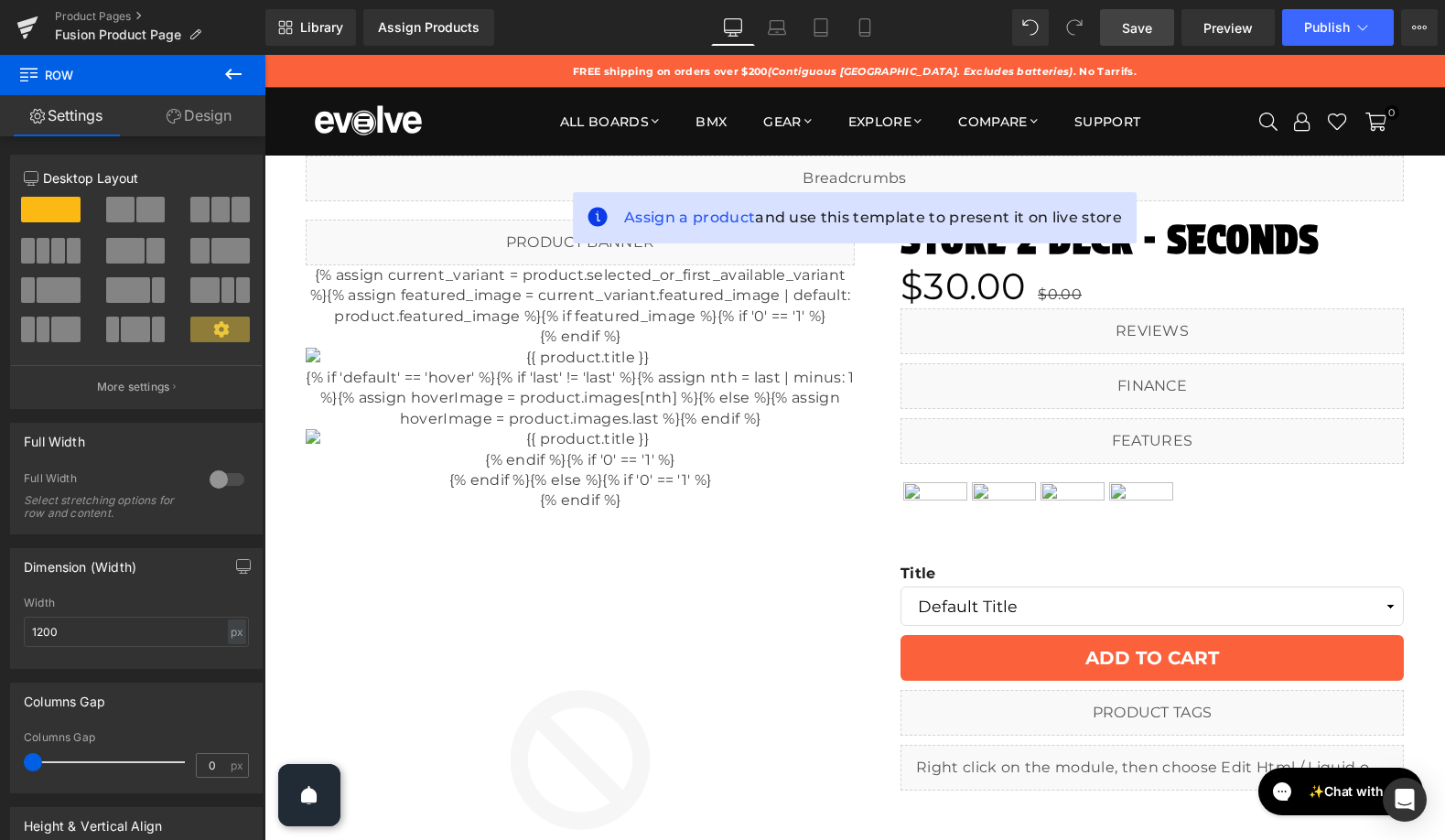 click on "Save" at bounding box center [1137, 27] 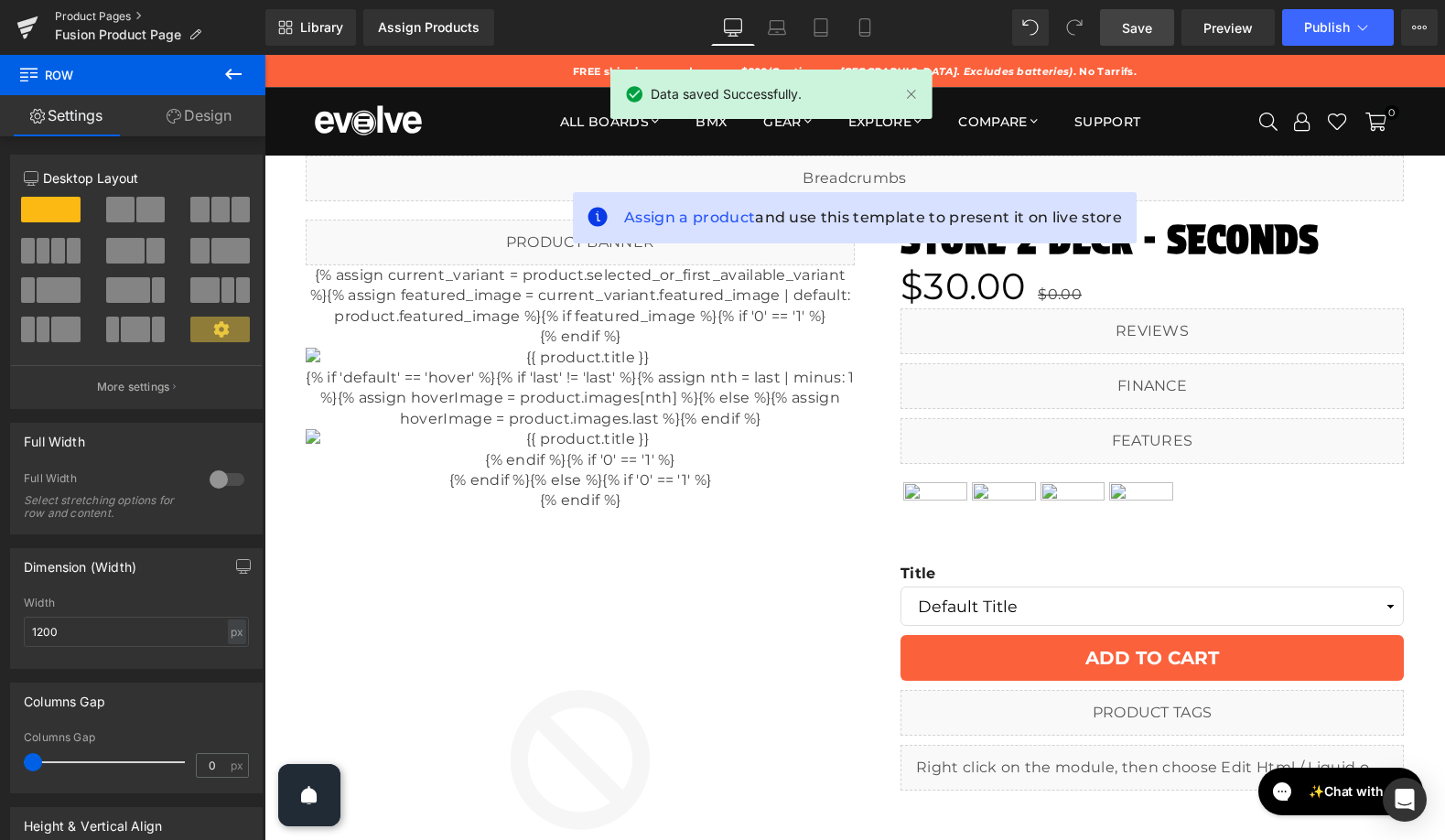 click on "Product Pages" at bounding box center [160, 16] 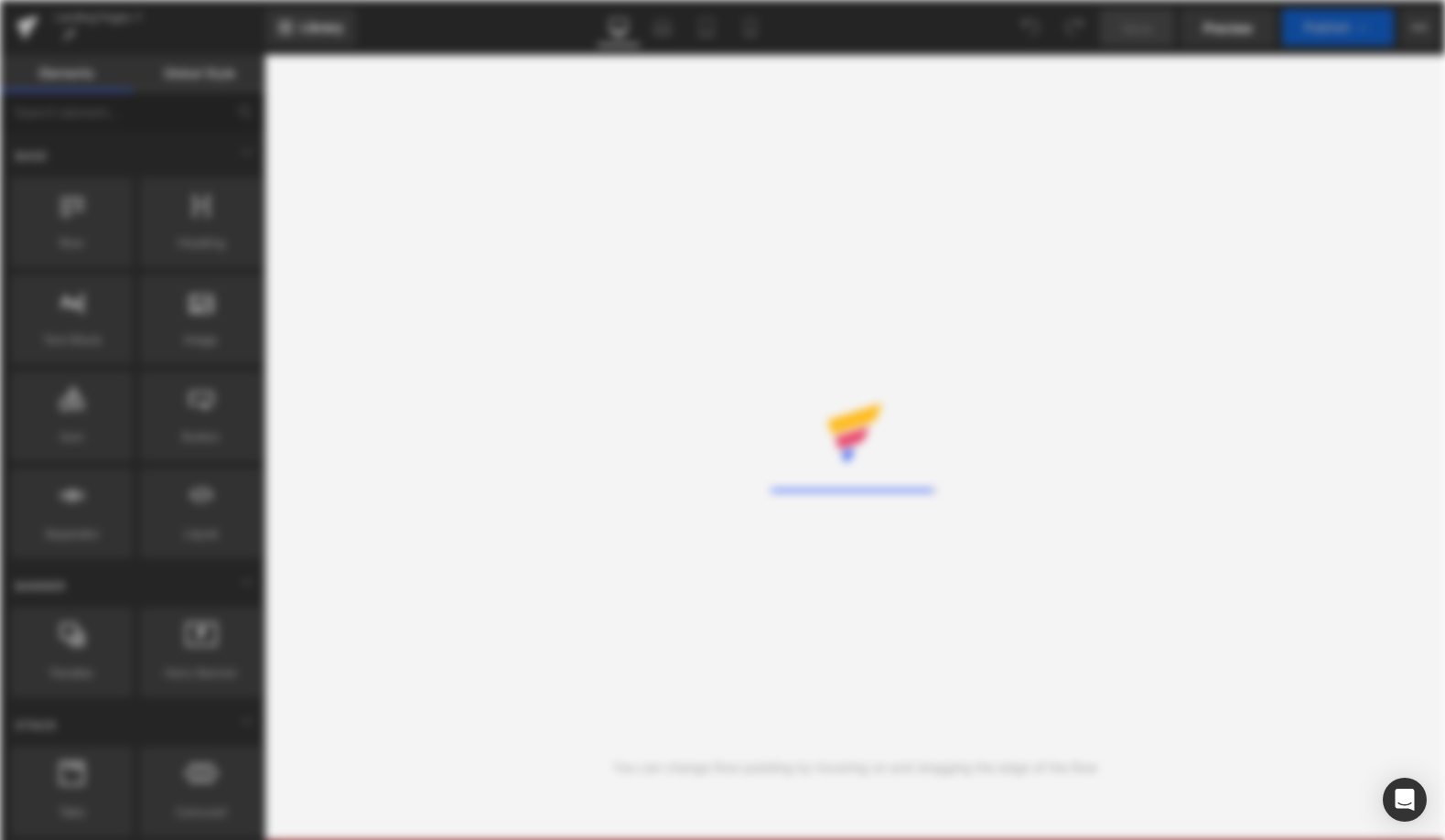 scroll, scrollTop: 0, scrollLeft: 0, axis: both 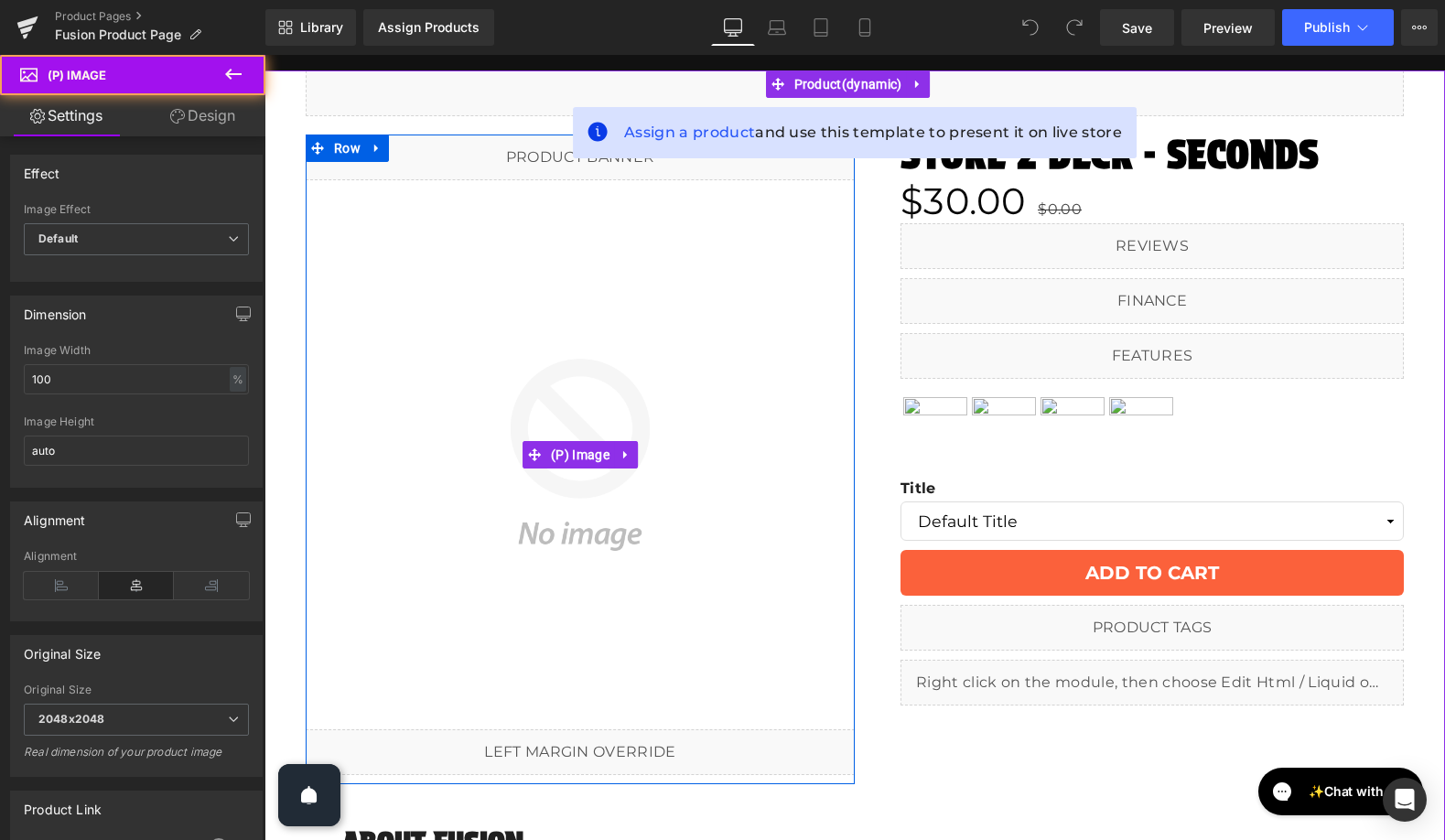 click at bounding box center (580, 455) 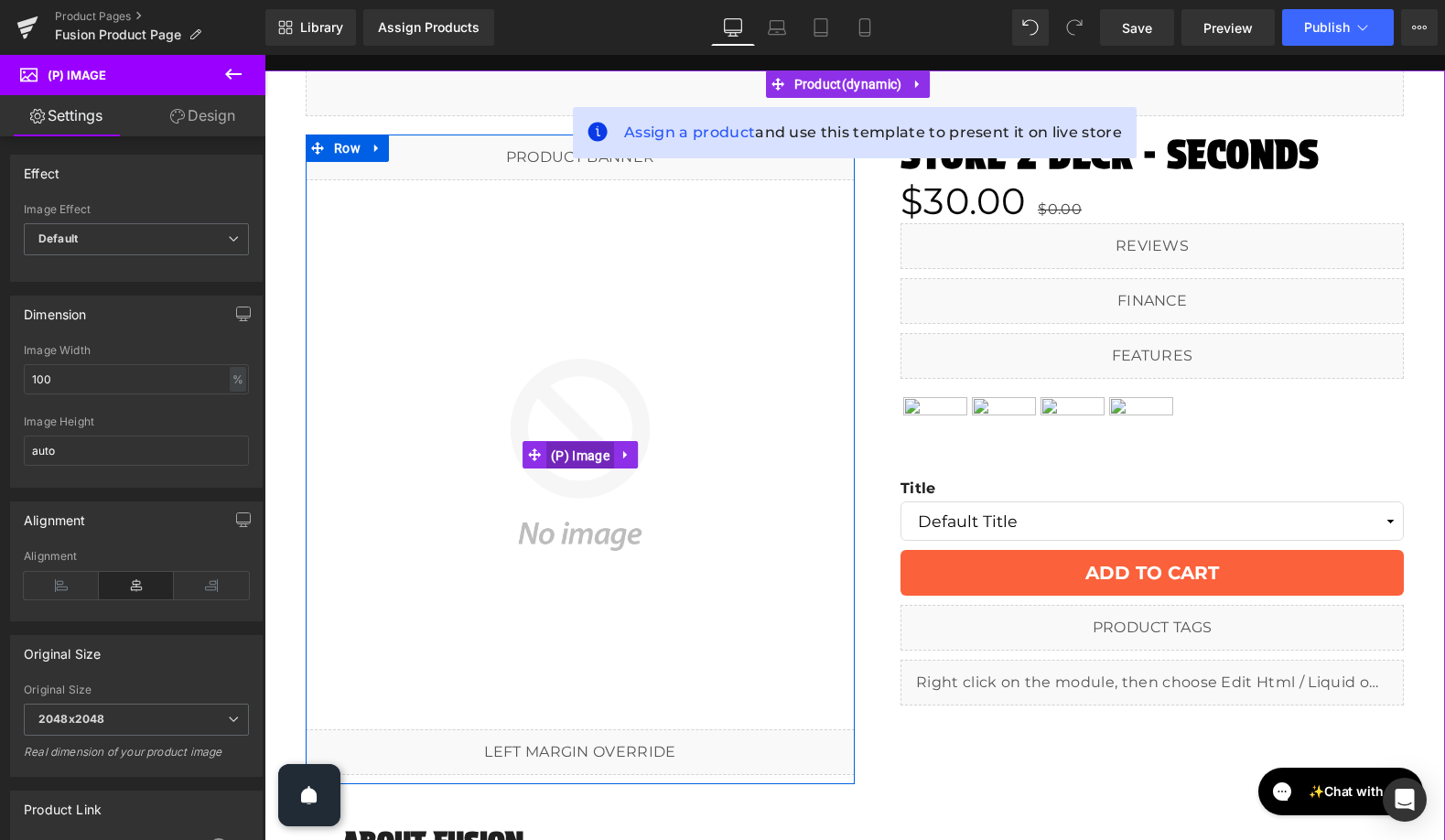 click on "(P) Image" at bounding box center (580, 456) 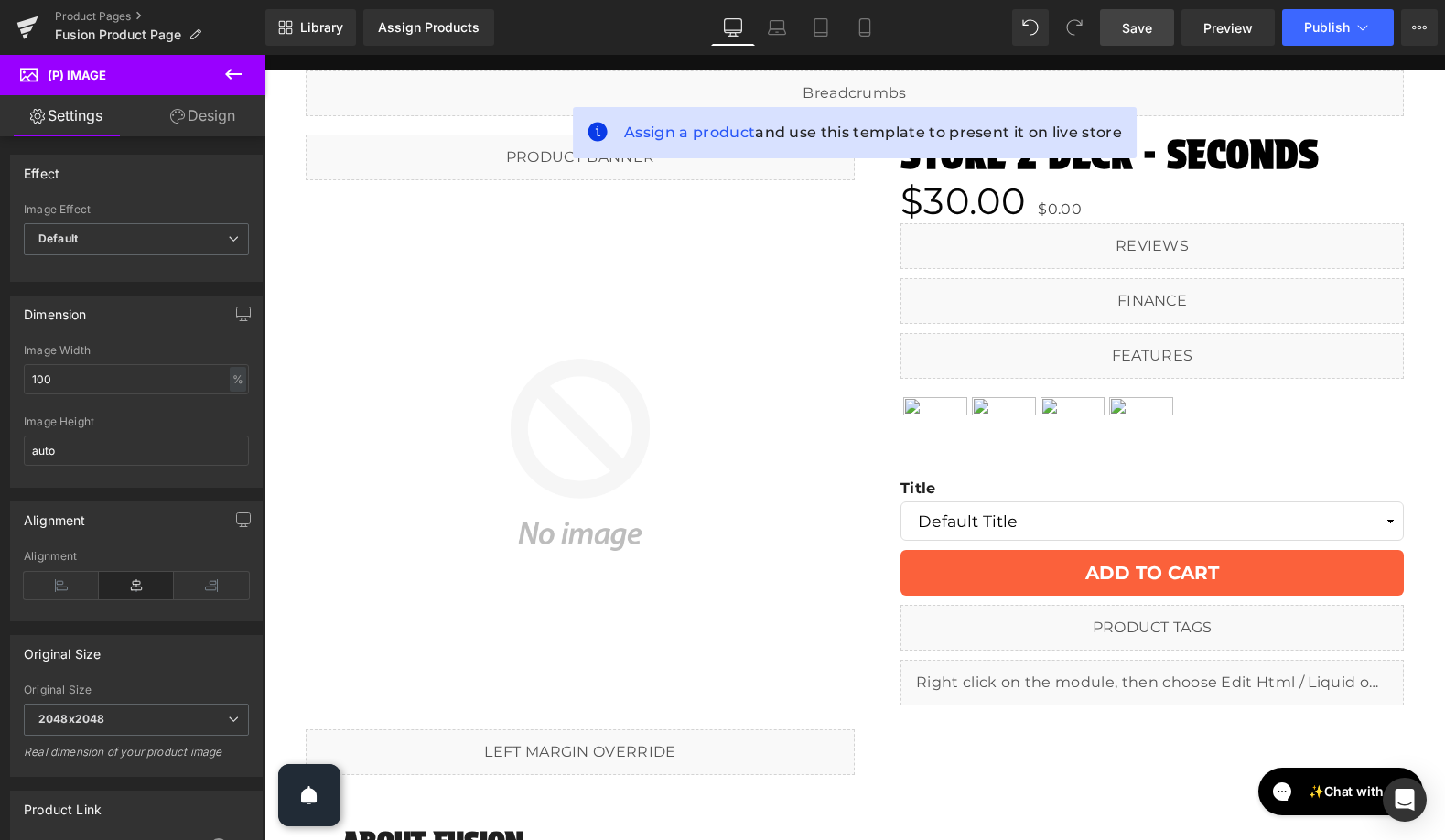 click on "Save" at bounding box center (1137, 27) 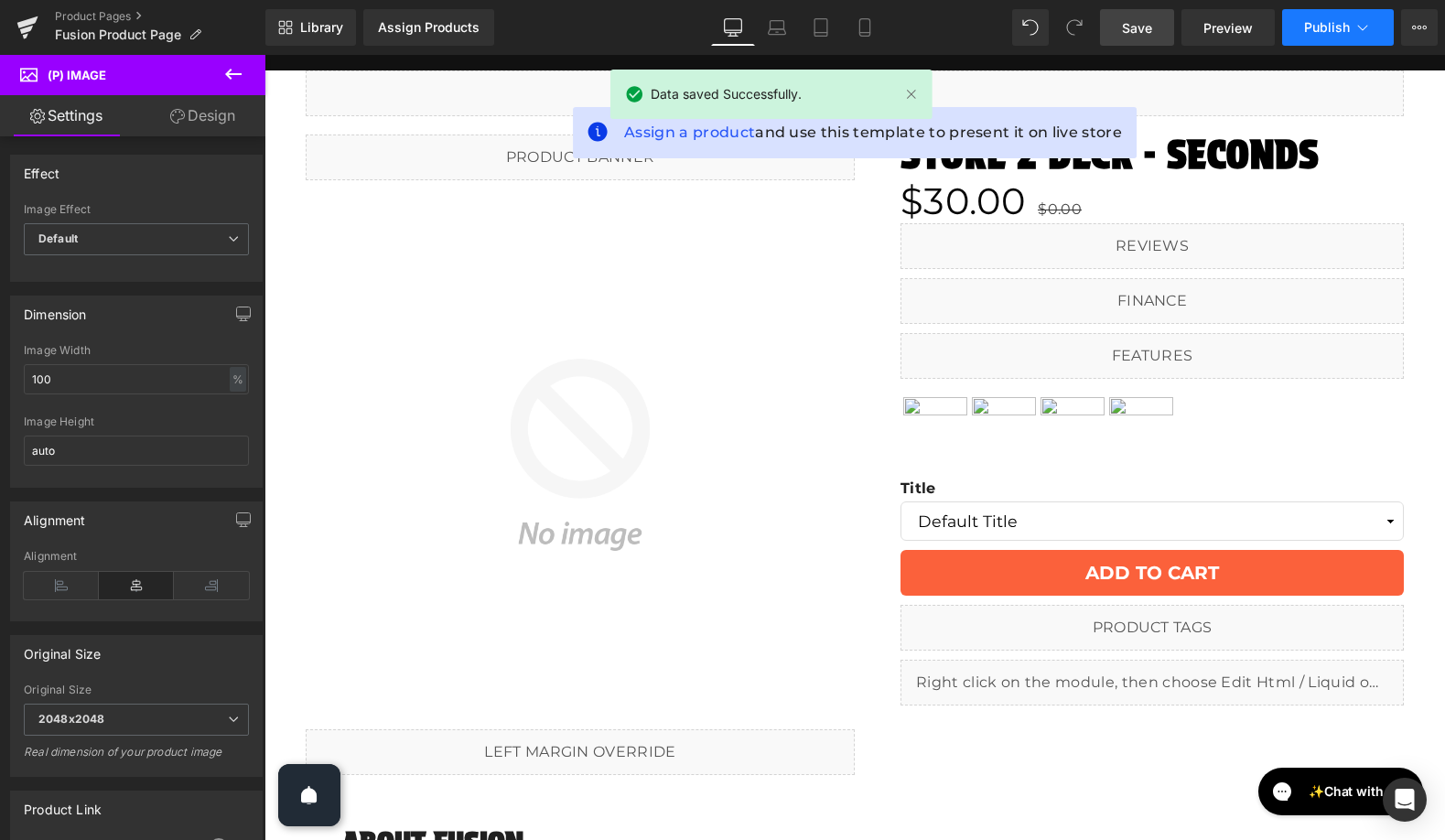 click on "Publish" at bounding box center [1327, 27] 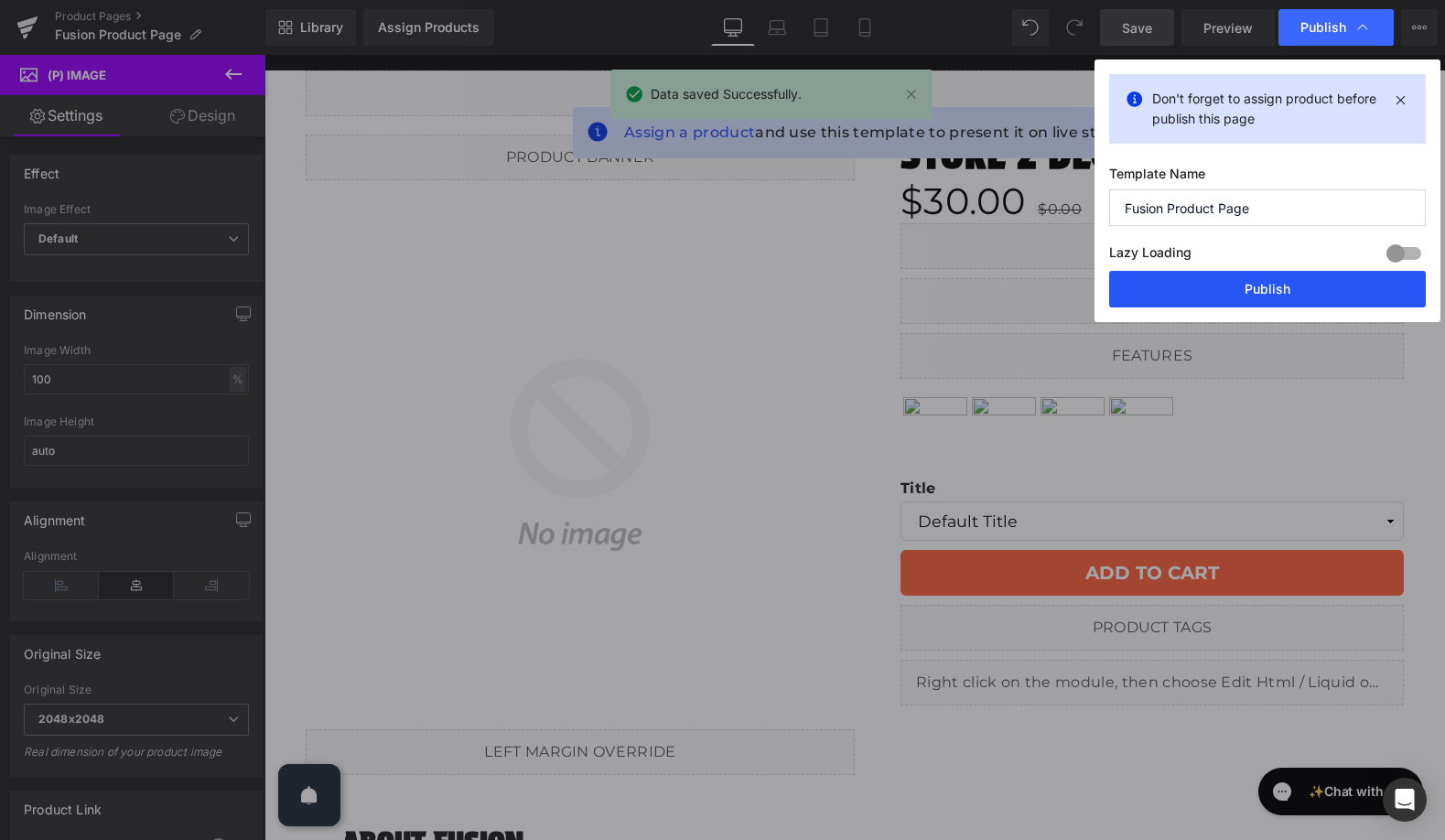click on "Publish" at bounding box center [1267, 289] 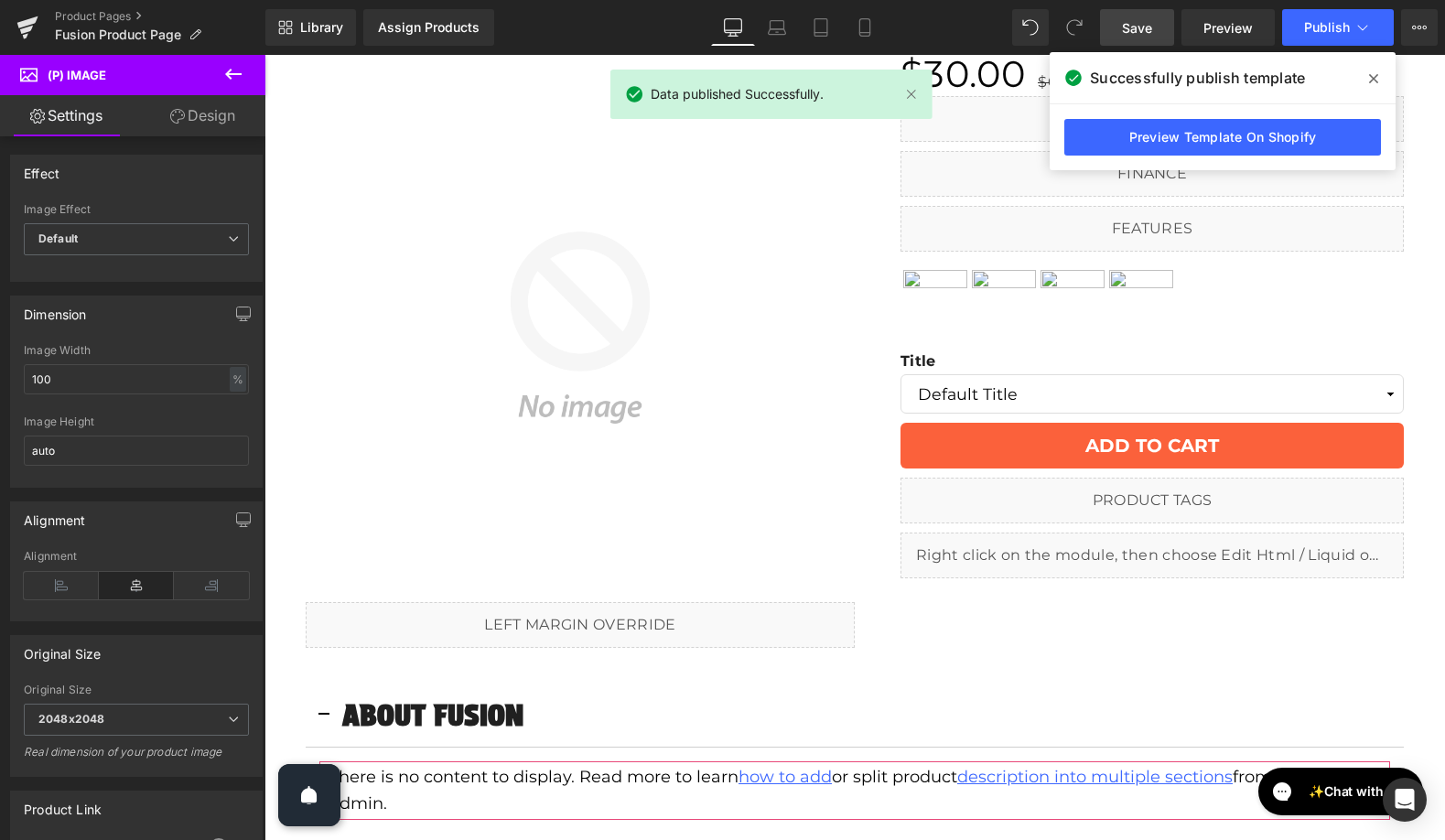 scroll, scrollTop: 307, scrollLeft: 0, axis: vertical 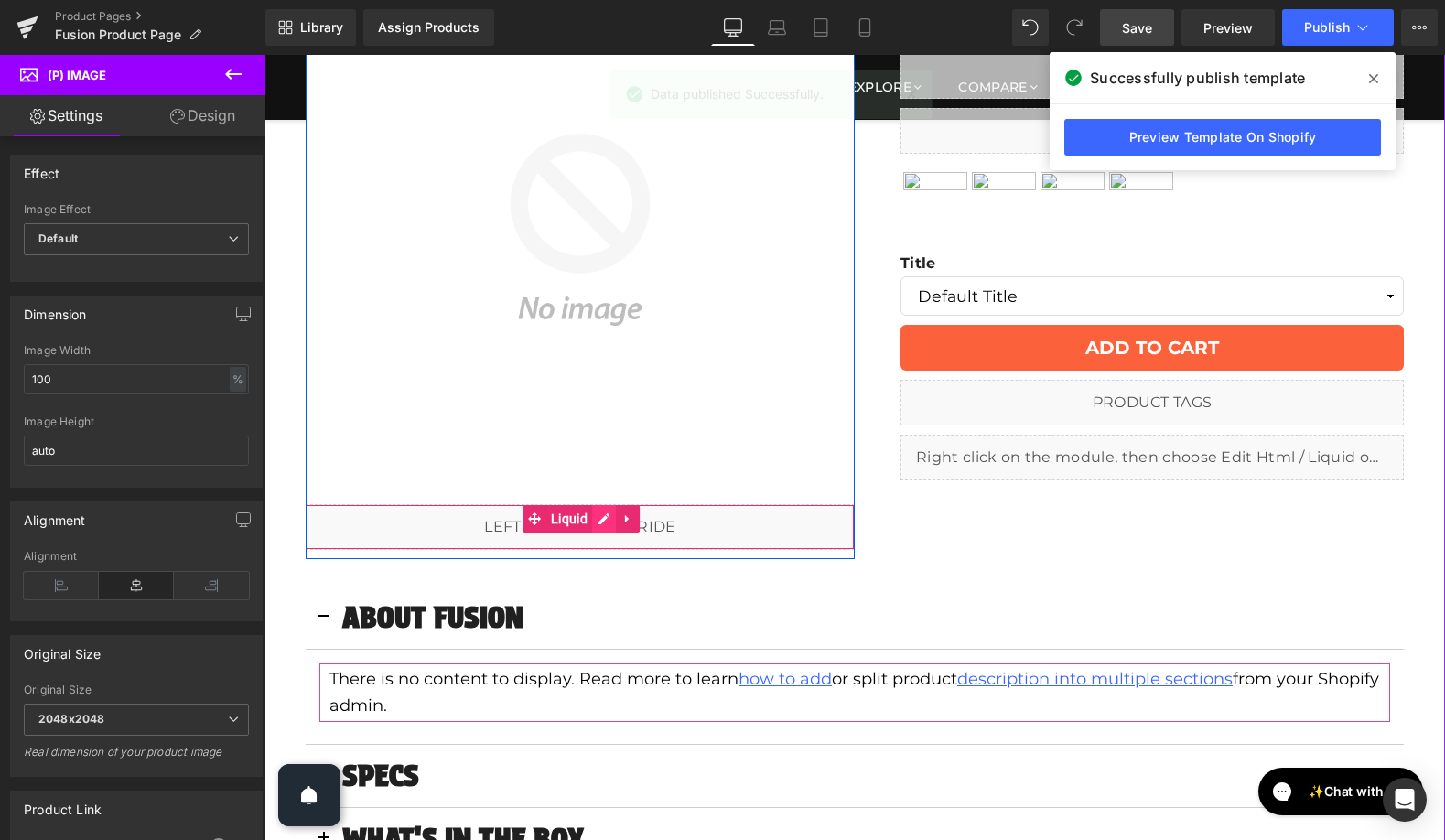 click 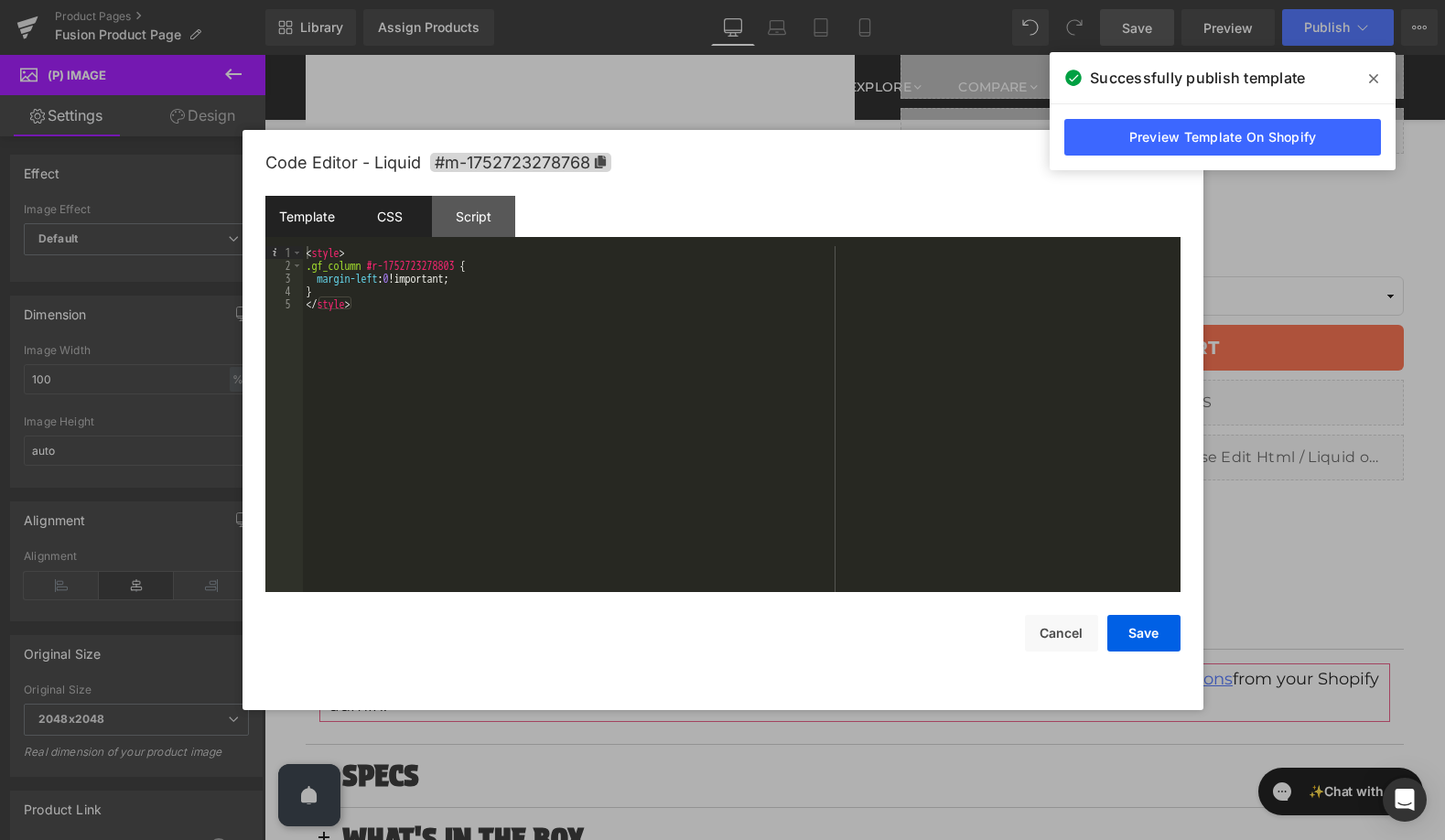 click on "CSS" at bounding box center [390, 216] 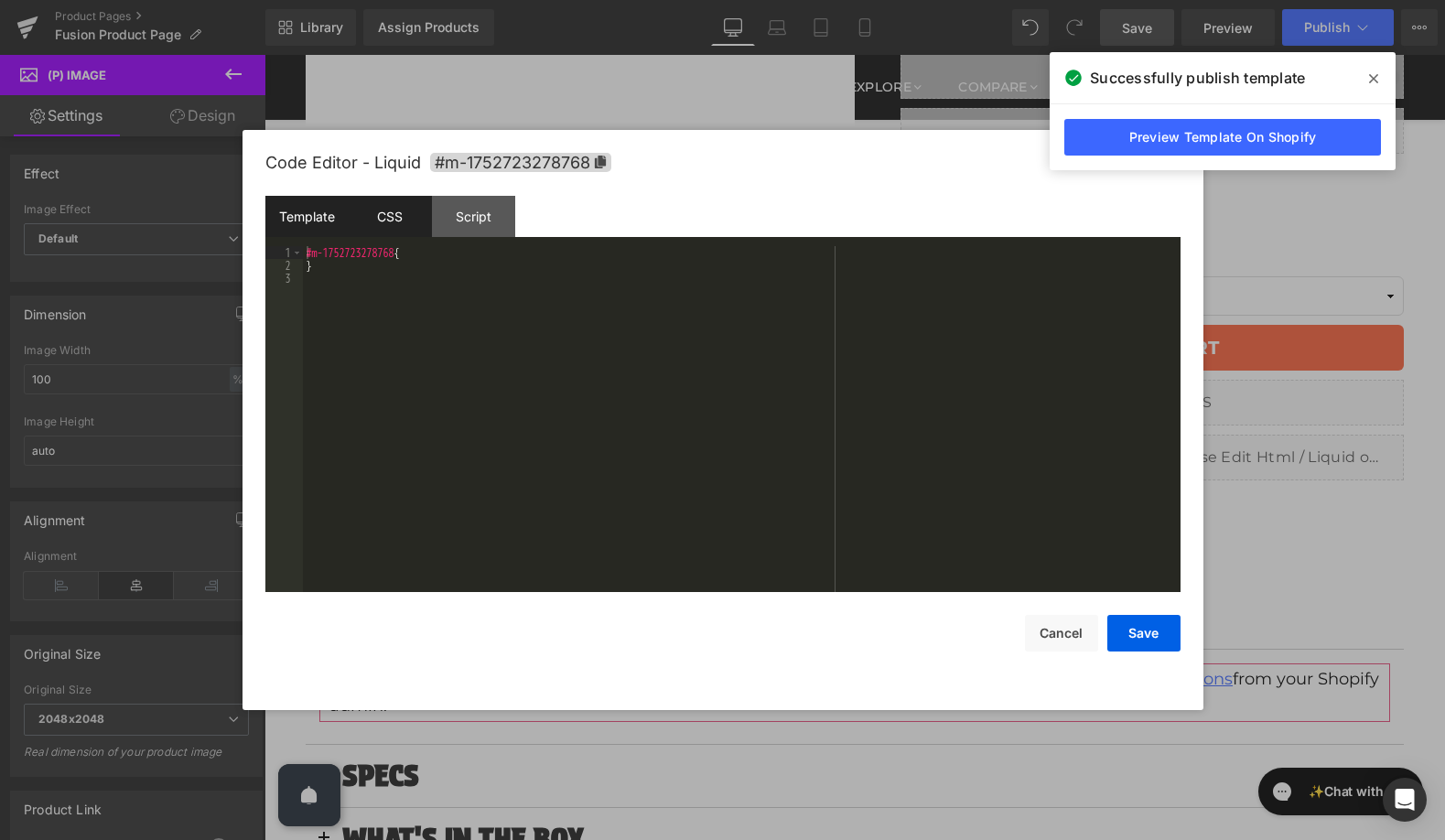 click on "Template" at bounding box center [307, 216] 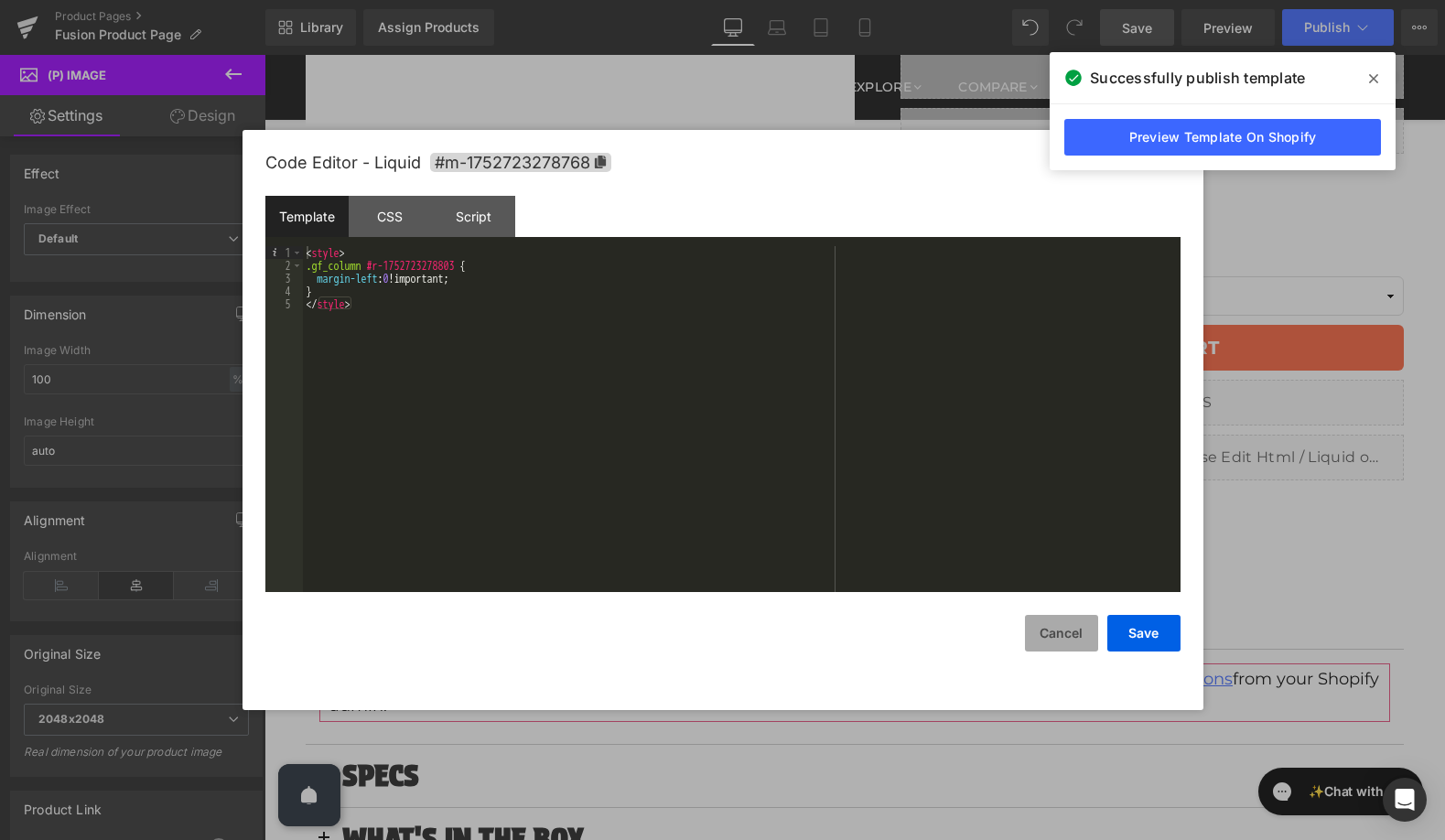 click on "Cancel" at bounding box center [1062, 633] 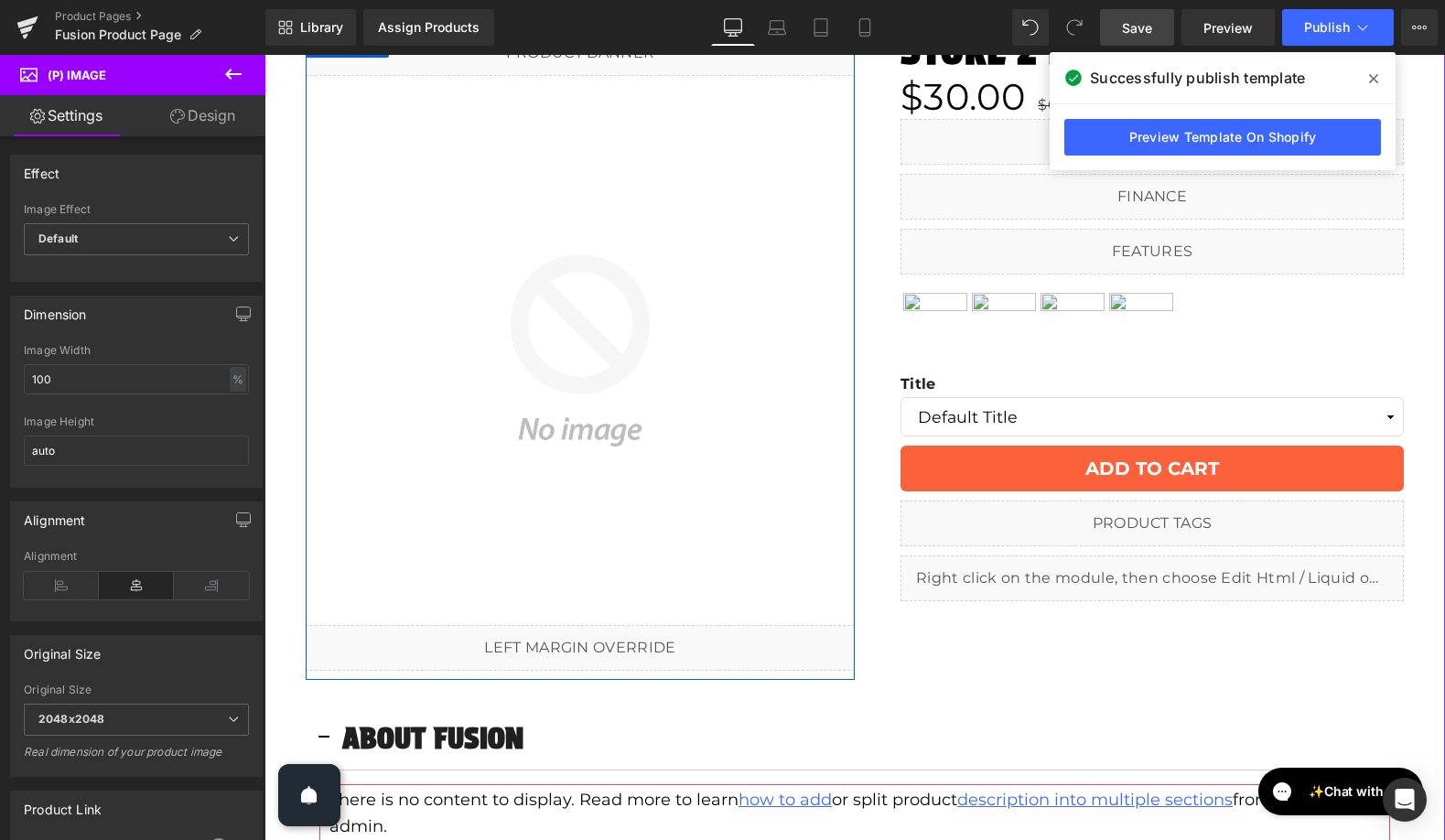 scroll, scrollTop: 0, scrollLeft: 0, axis: both 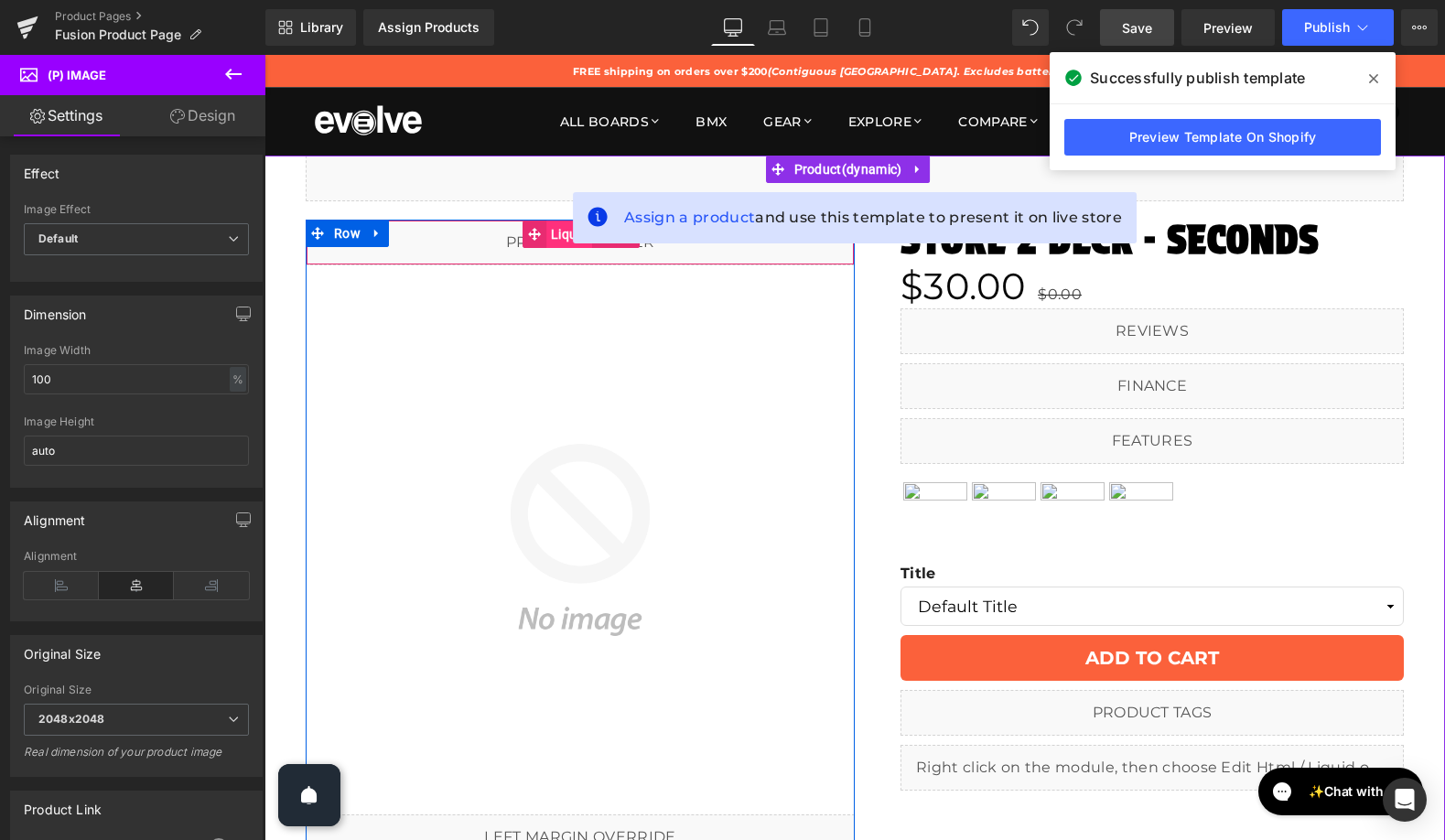 click on "Liquid" at bounding box center [569, 234] 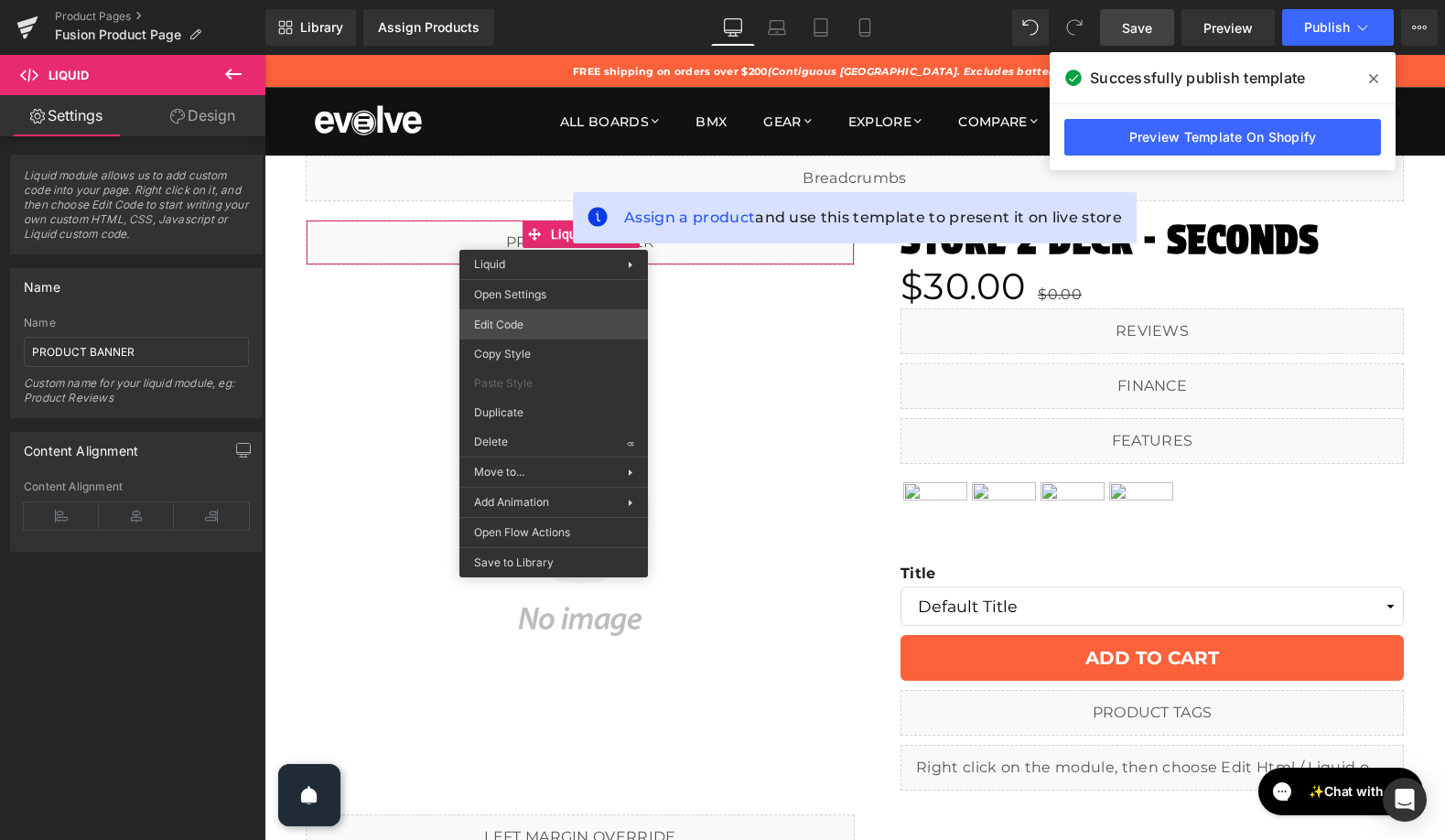 click on "Liquid  You are previewing how the   will restyle your page. You can not edit Elements in Preset Preview Mode.  Product Pages Fusion Product Page Library Assign Products  Product Preview
No product match your search.  Please try another keyword  Manage assigned products Desktop Desktop Laptop Tablet Mobile Save Preview Publish Scheduled View Live Page View with current Template Save Template to Library Schedule Publish Publish Settings Shortcuts  Your page can’t be published   You've reached the maximum number of published pages on your plan  (32/999999).  You need to upgrade your plan or unpublish all your pages to get 1 publish slot.   Unpublish pages   Upgrade plan  Elements Global Style Base Row  rows, columns, layouts, div Heading  headings, titles, h1,h2,h3,h4,h5,h6 Text Block  texts, paragraphs, contents, blocks Image  images, photos, alts, uploads Icon  icons, symbols Button  button, call to action, cta Separator  separators, dividers, horizontal lines Liquid  Banner Parallax  Stack" at bounding box center [722, 0] 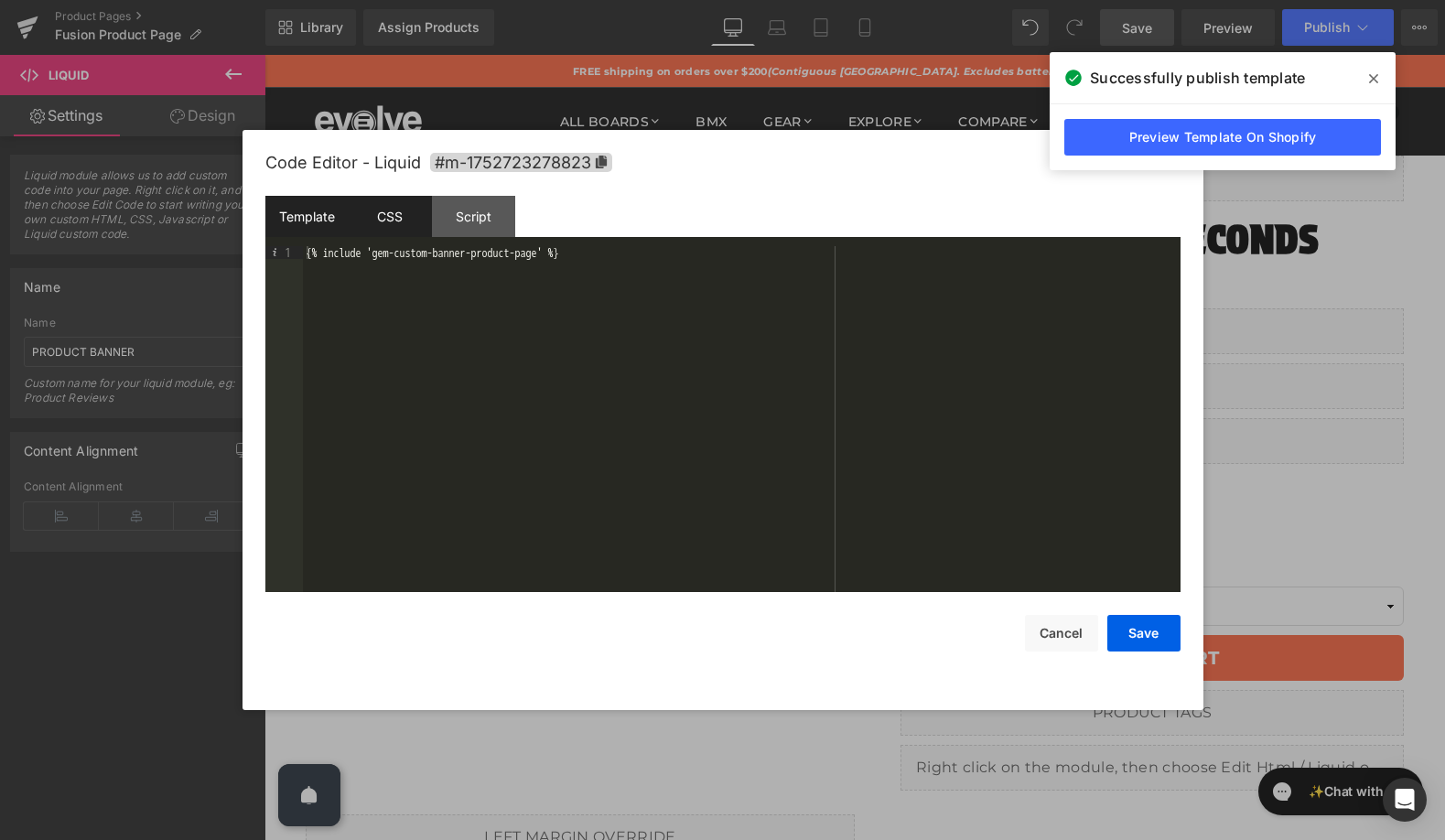 click on "CSS" at bounding box center [390, 216] 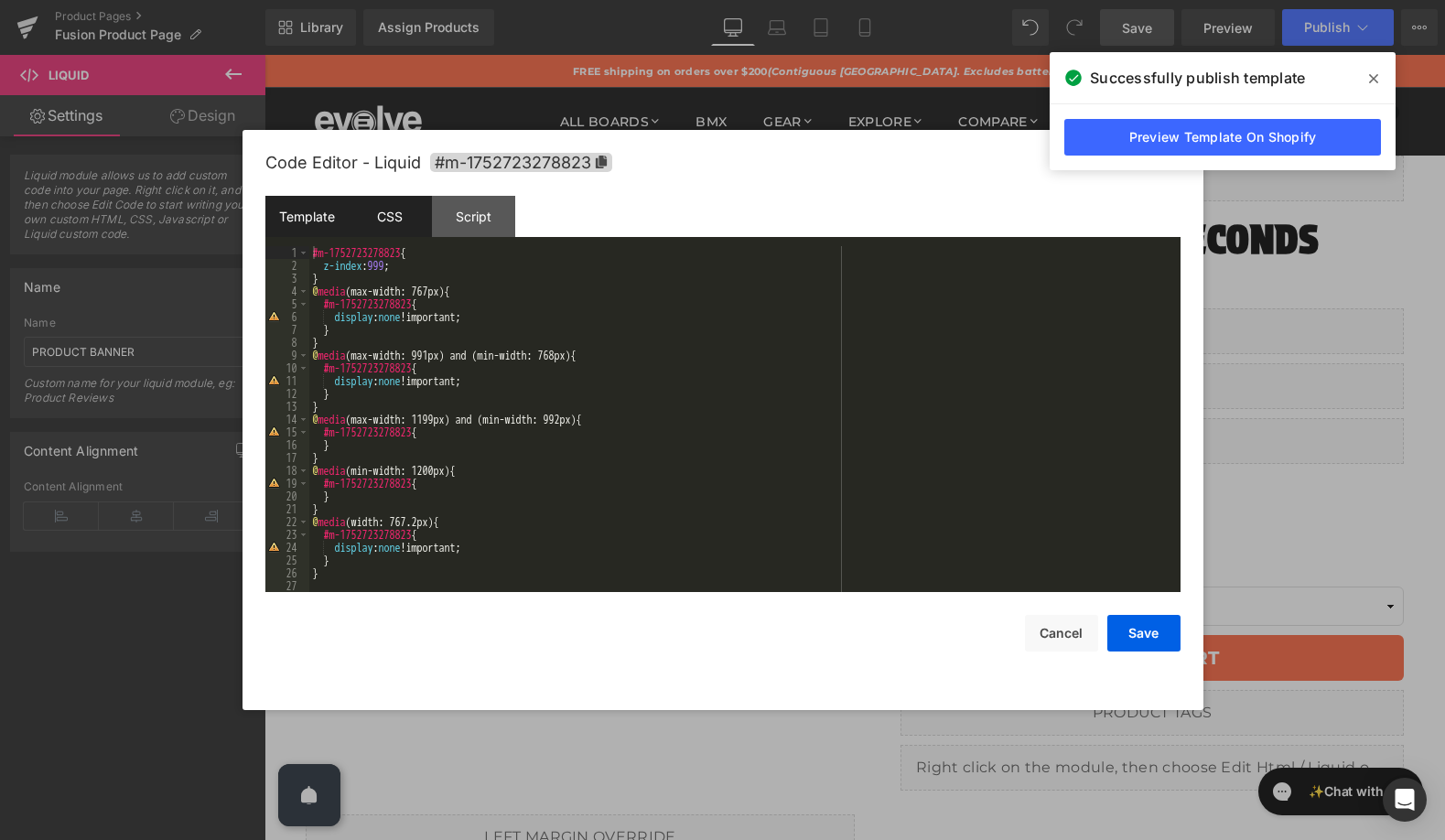 click on "Template" at bounding box center [307, 216] 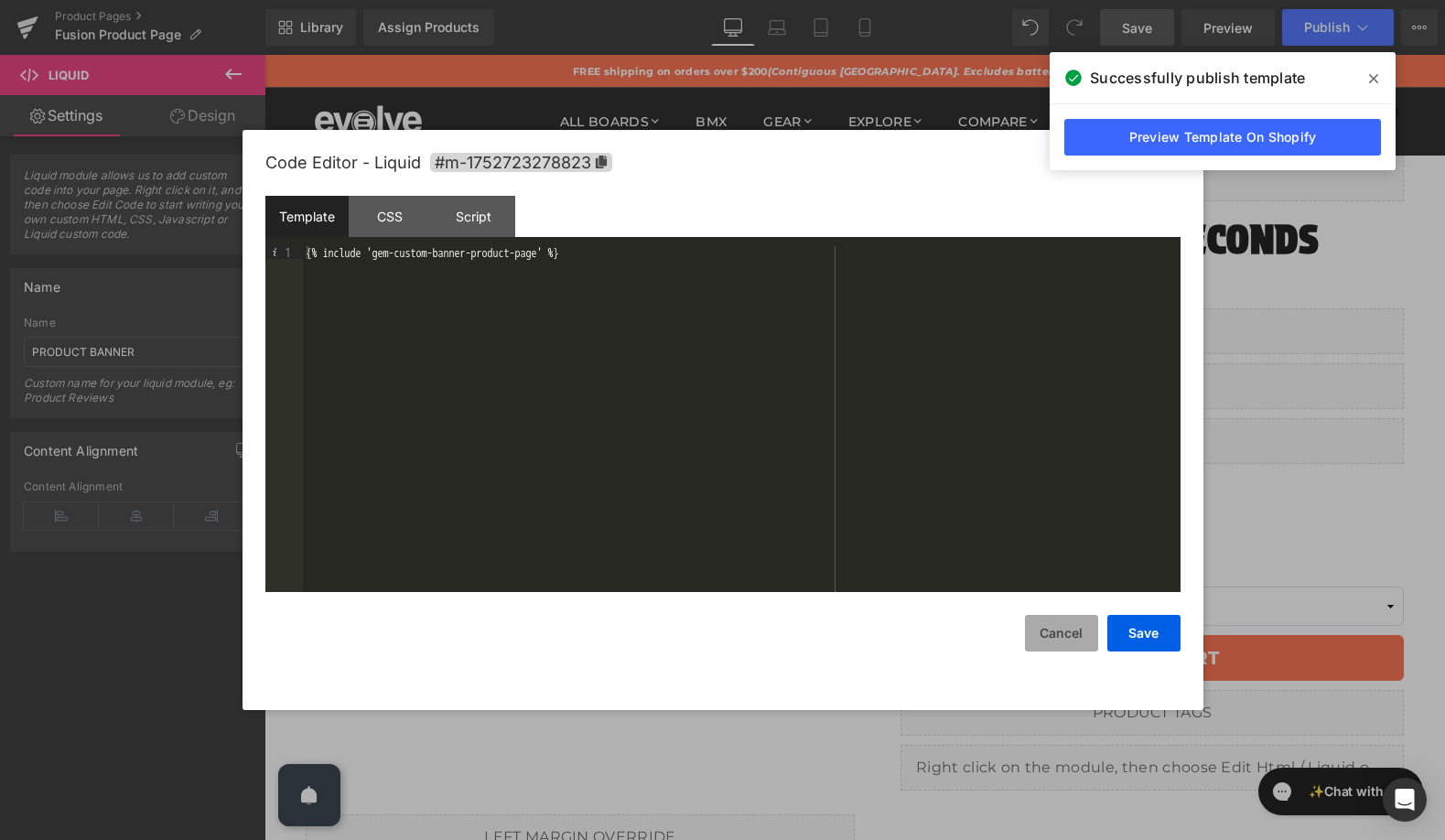 click on "Cancel" at bounding box center (1062, 633) 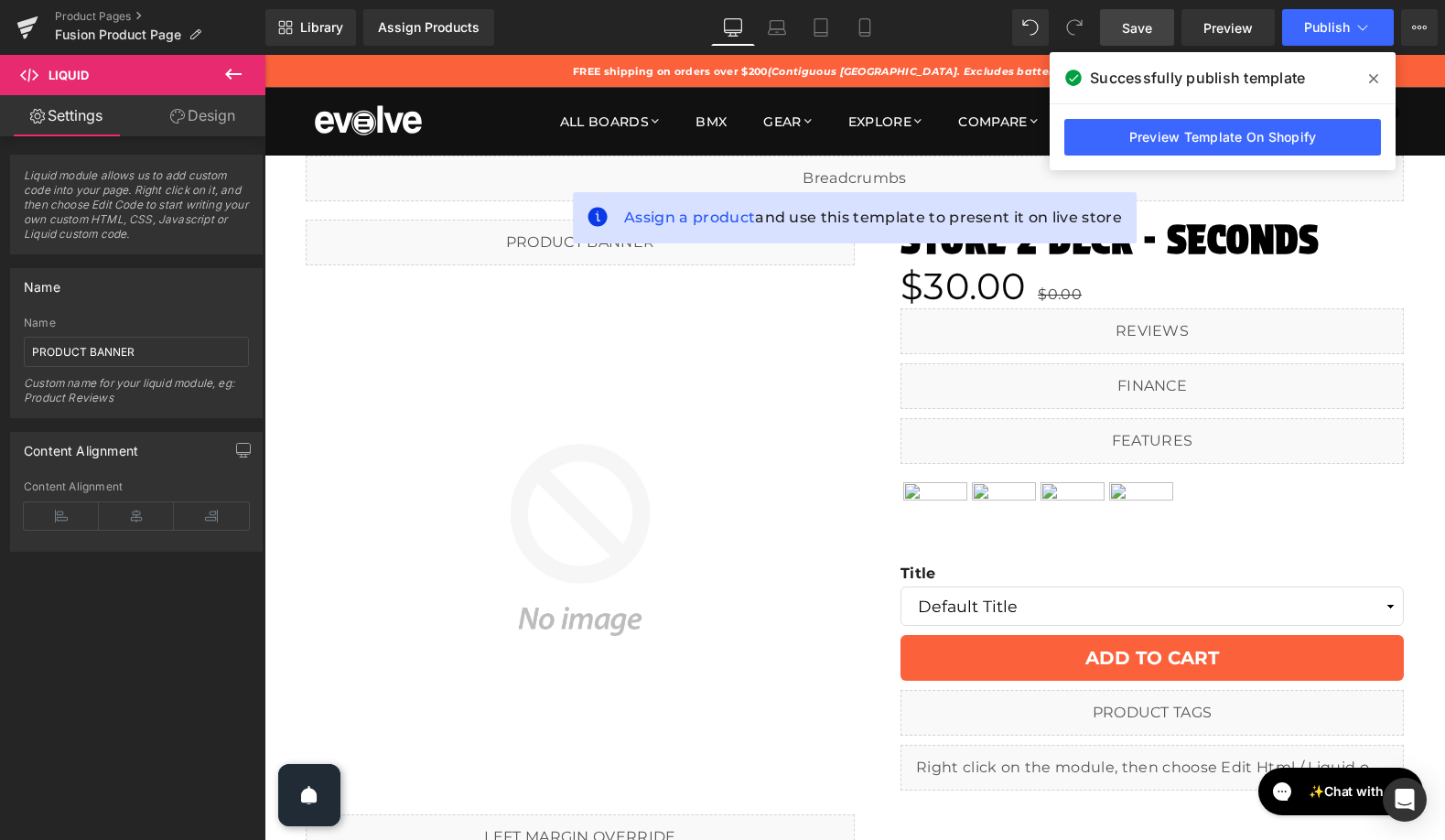 scroll, scrollTop: 350, scrollLeft: 0, axis: vertical 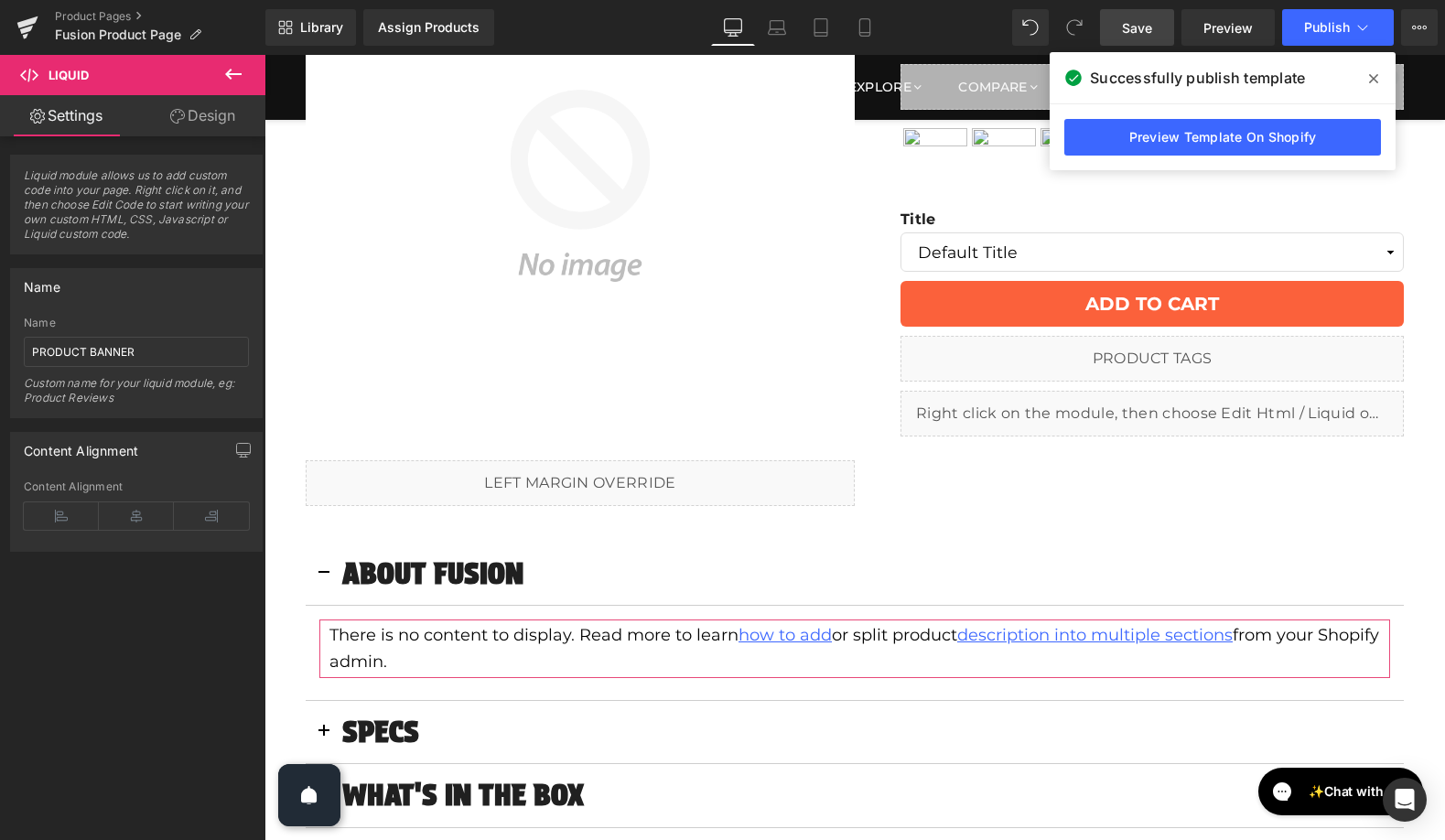 click at bounding box center [233, 75] 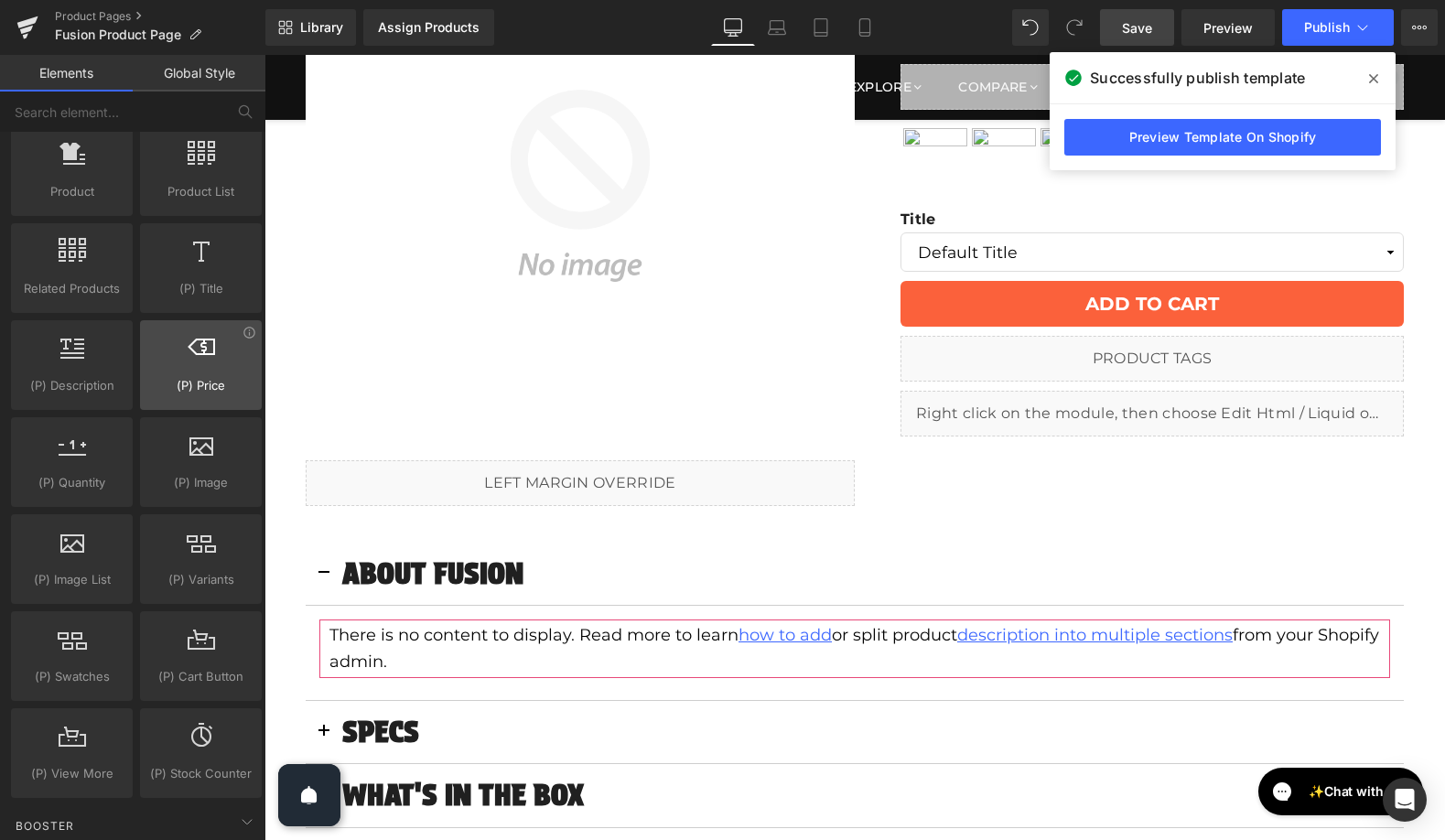 scroll, scrollTop: 1534, scrollLeft: 0, axis: vertical 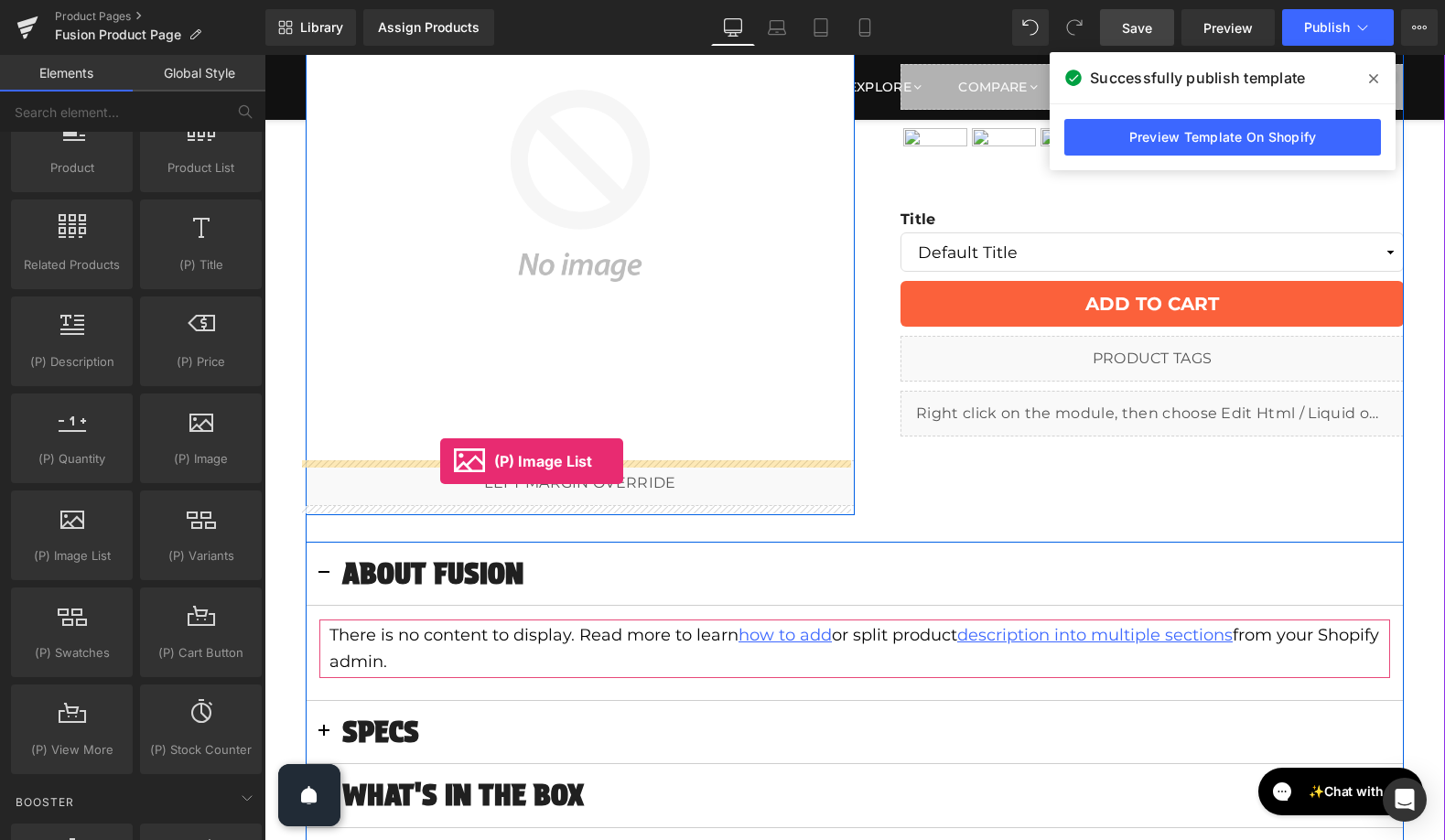 drag, startPoint x: 408, startPoint y: 584, endPoint x: 440, endPoint y: 461, distance: 127.09445 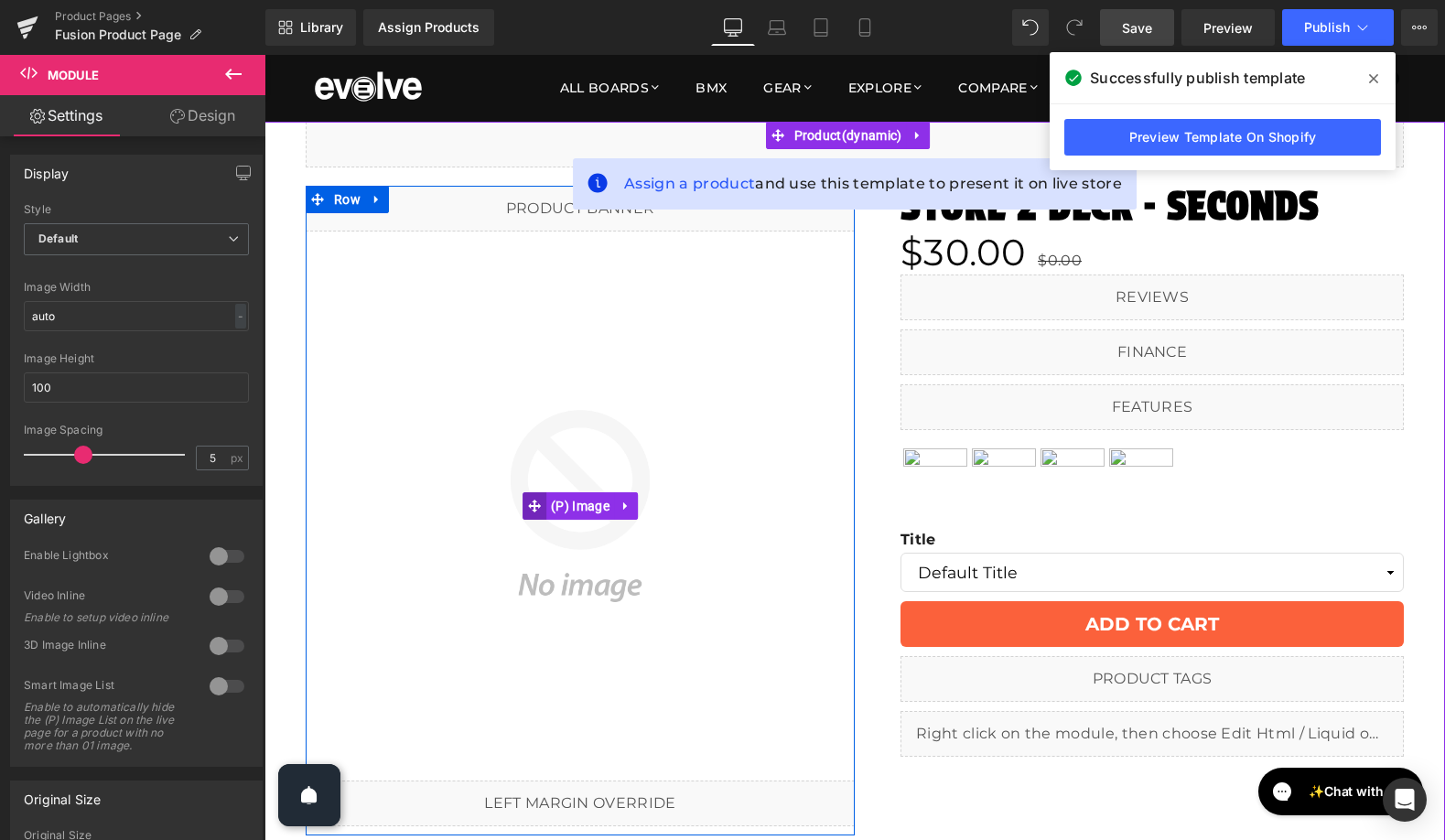scroll, scrollTop: 46, scrollLeft: 0, axis: vertical 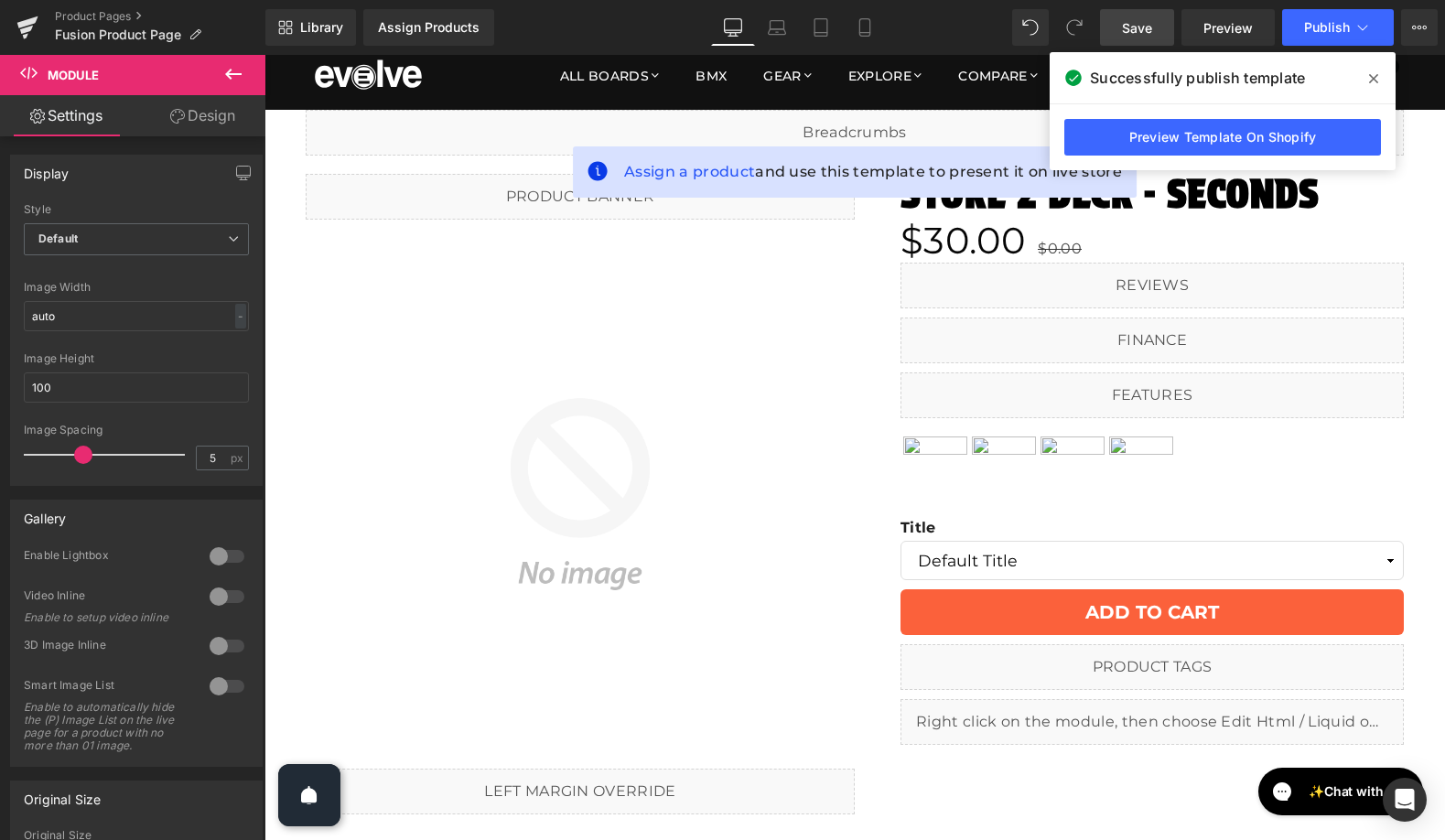 click on "Save" at bounding box center [1137, 27] 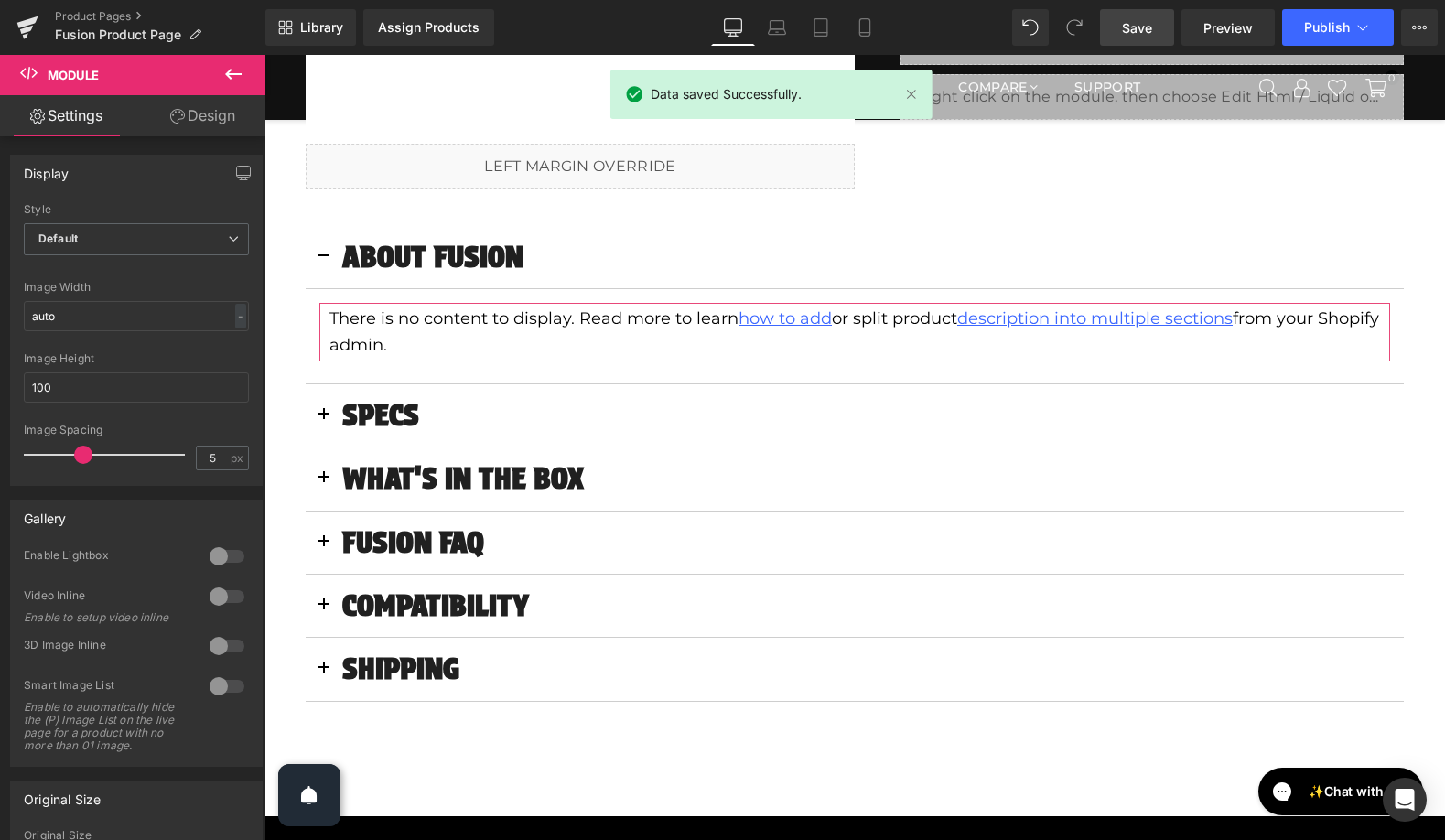 scroll, scrollTop: 197, scrollLeft: 0, axis: vertical 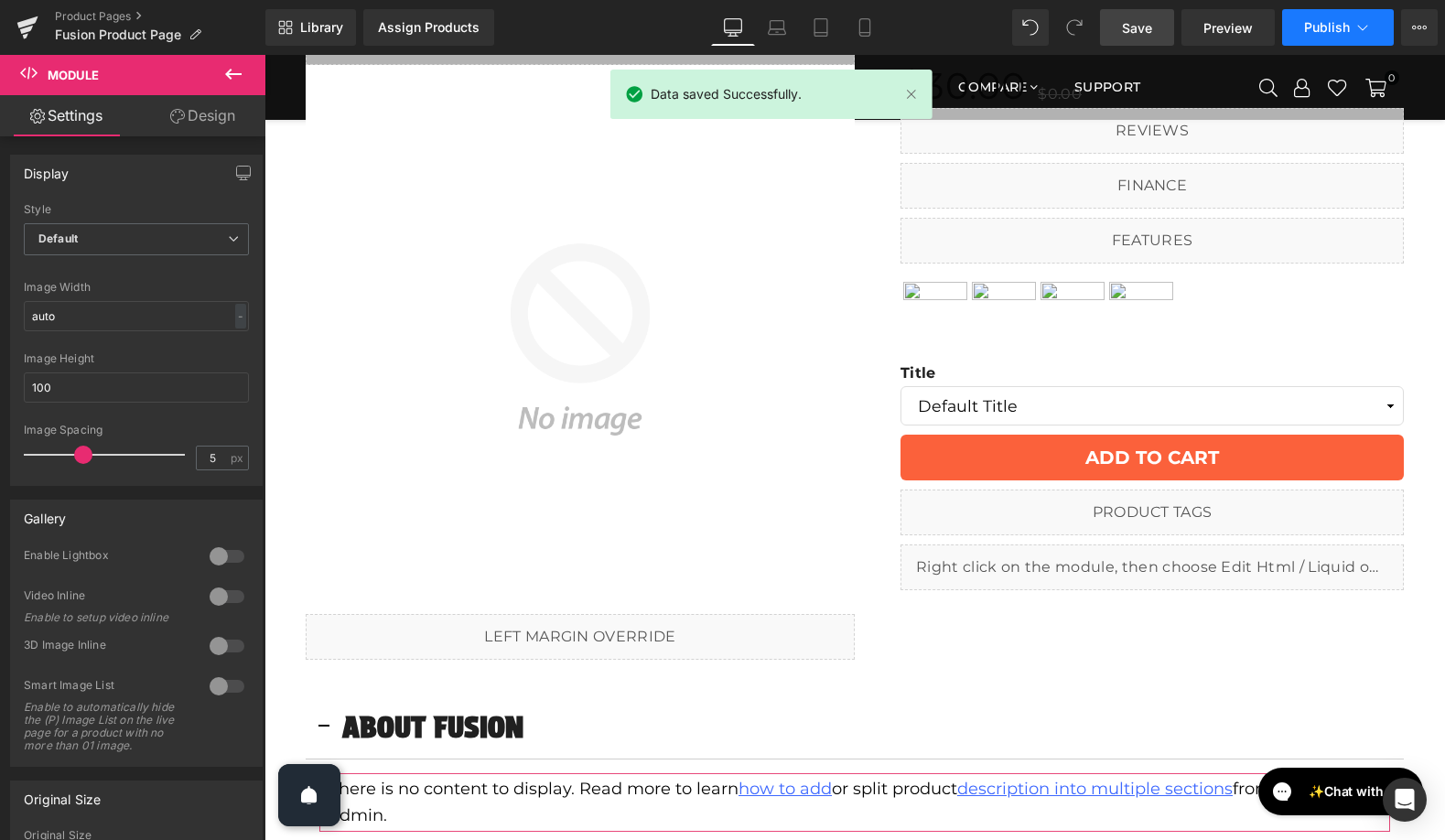click on "Publish" at bounding box center (1338, 27) 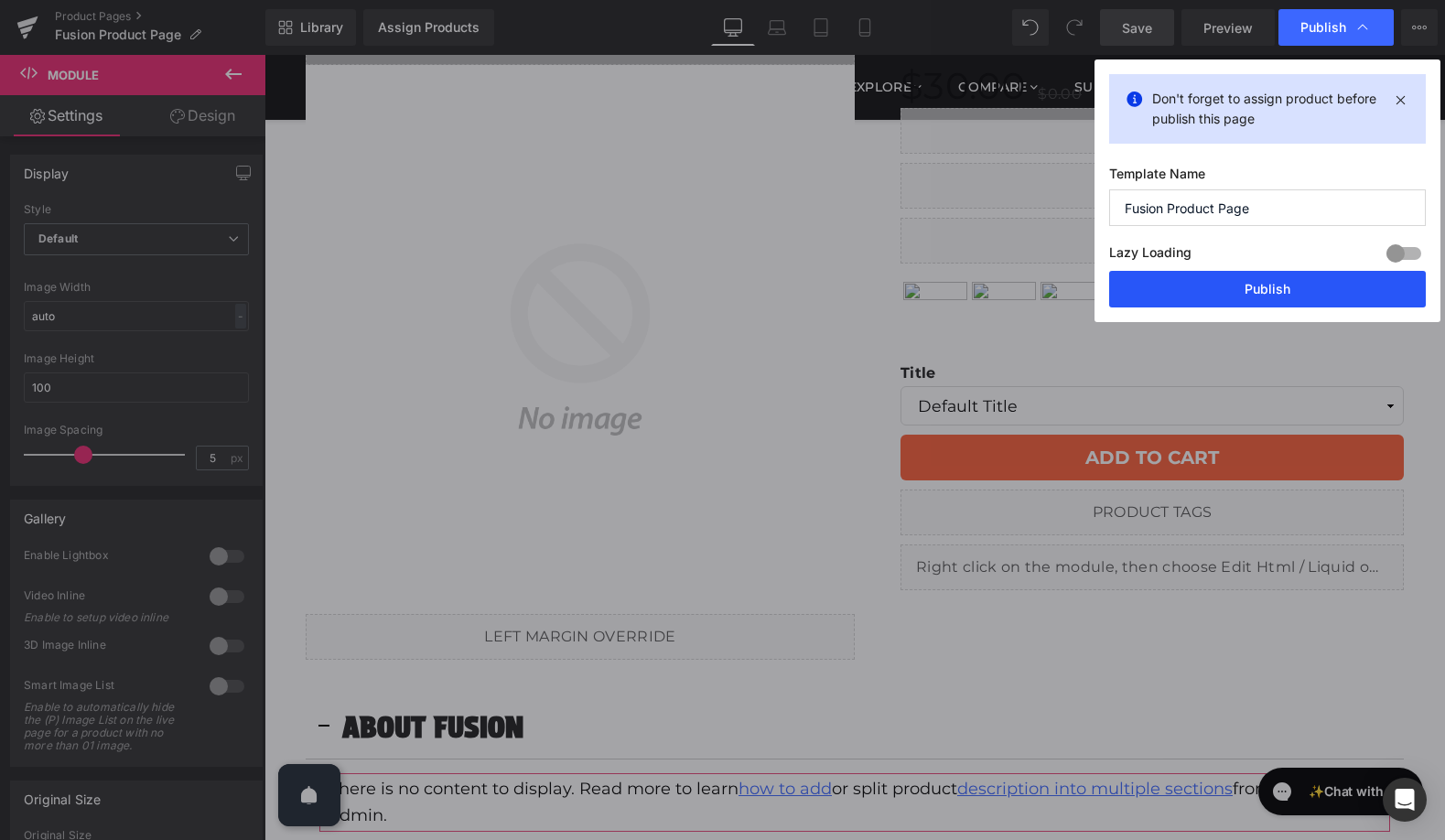 click on "Publish" at bounding box center [1267, 289] 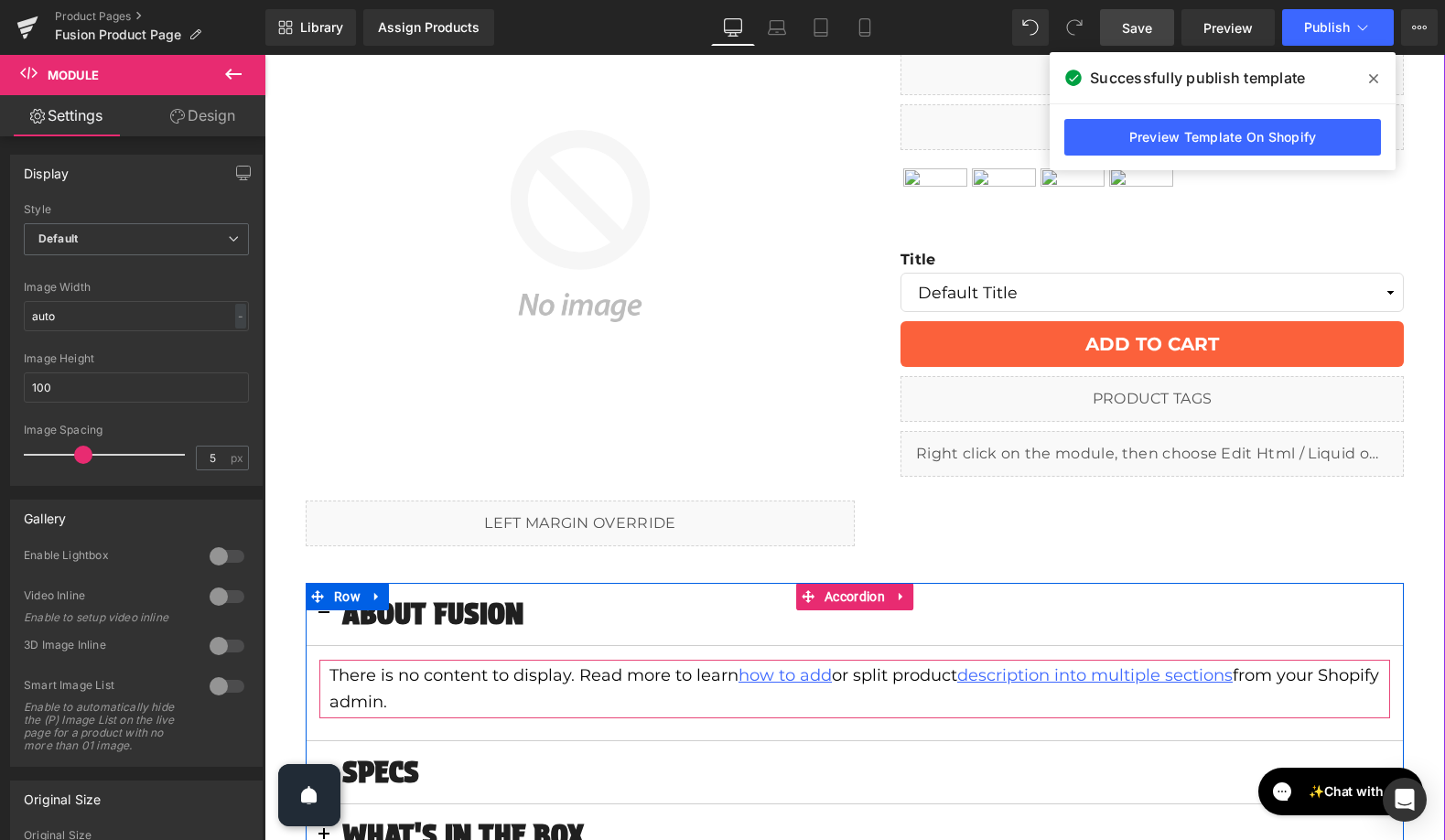 scroll, scrollTop: 32, scrollLeft: 0, axis: vertical 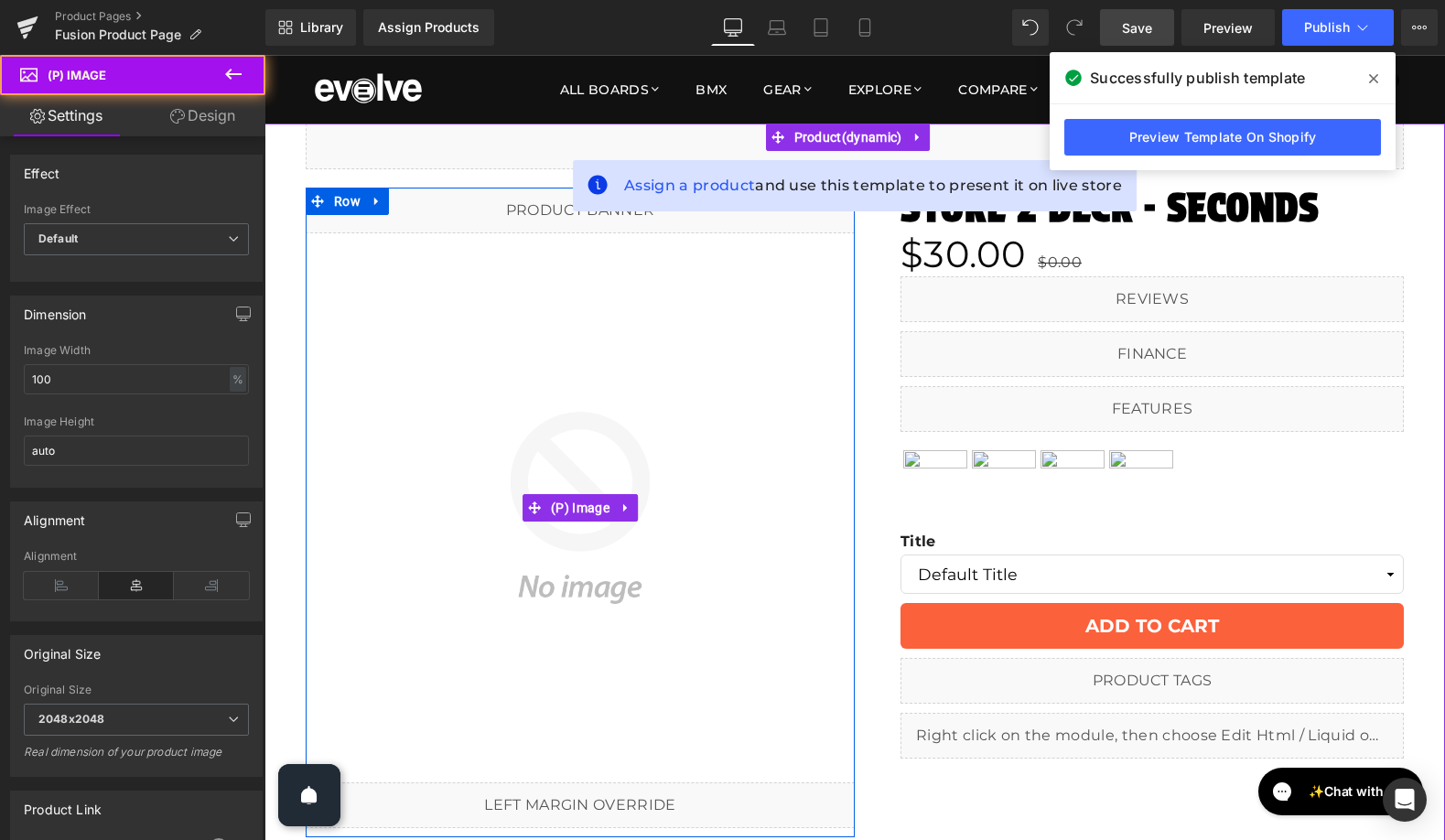 click at bounding box center (580, 508) 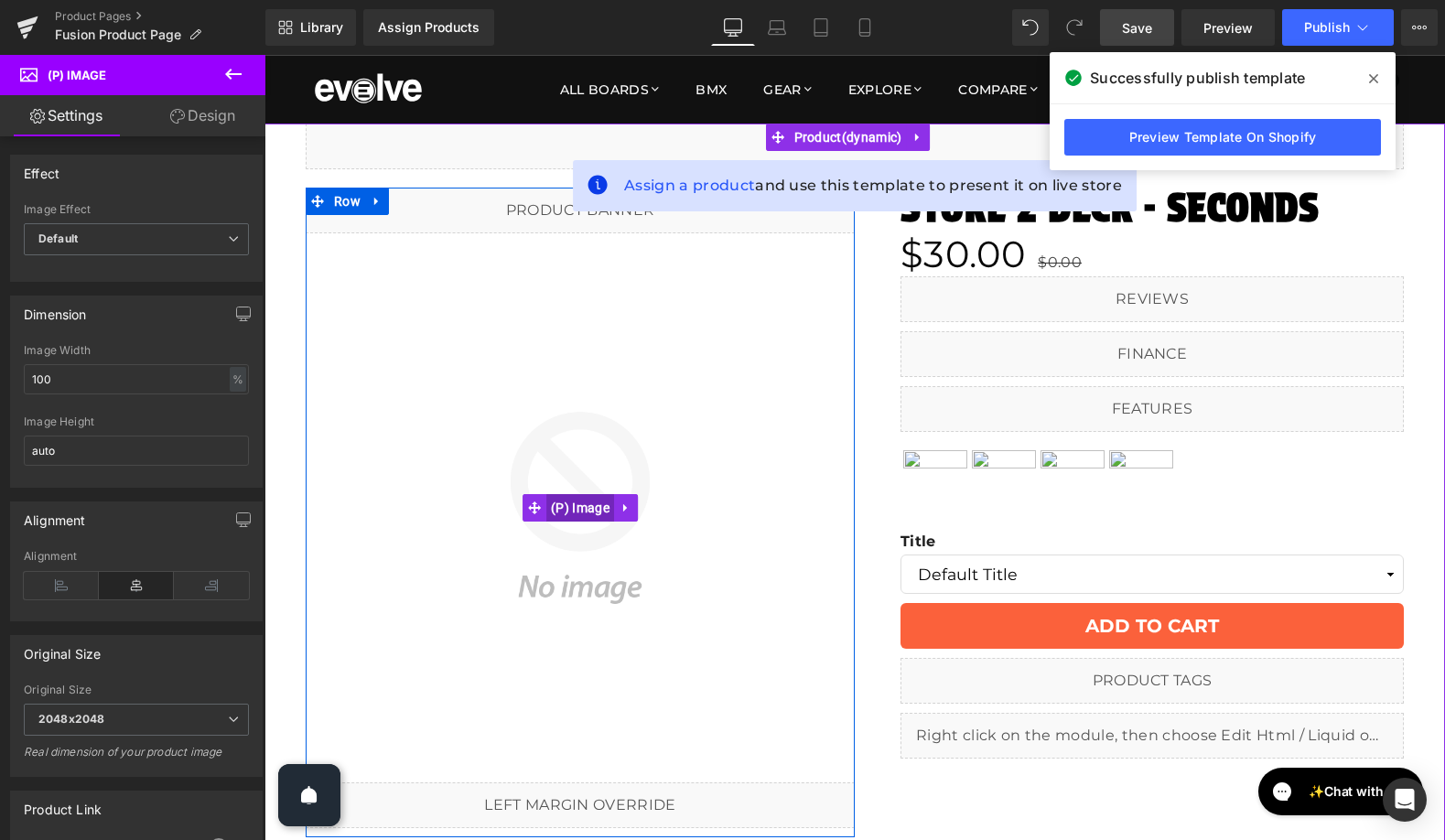click on "(P) Image" at bounding box center (580, 508) 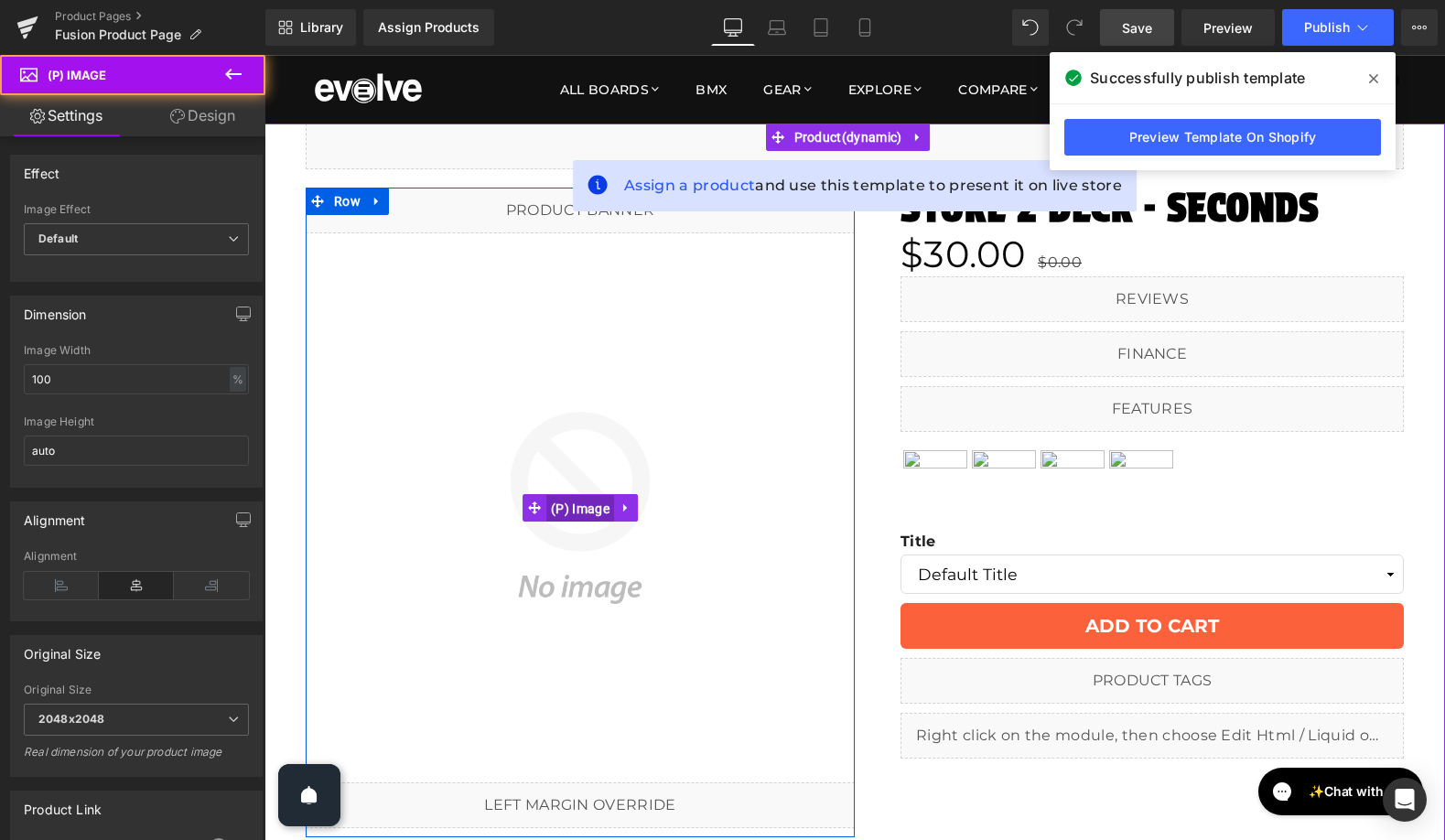 click on "(P) Image" at bounding box center [580, 509] 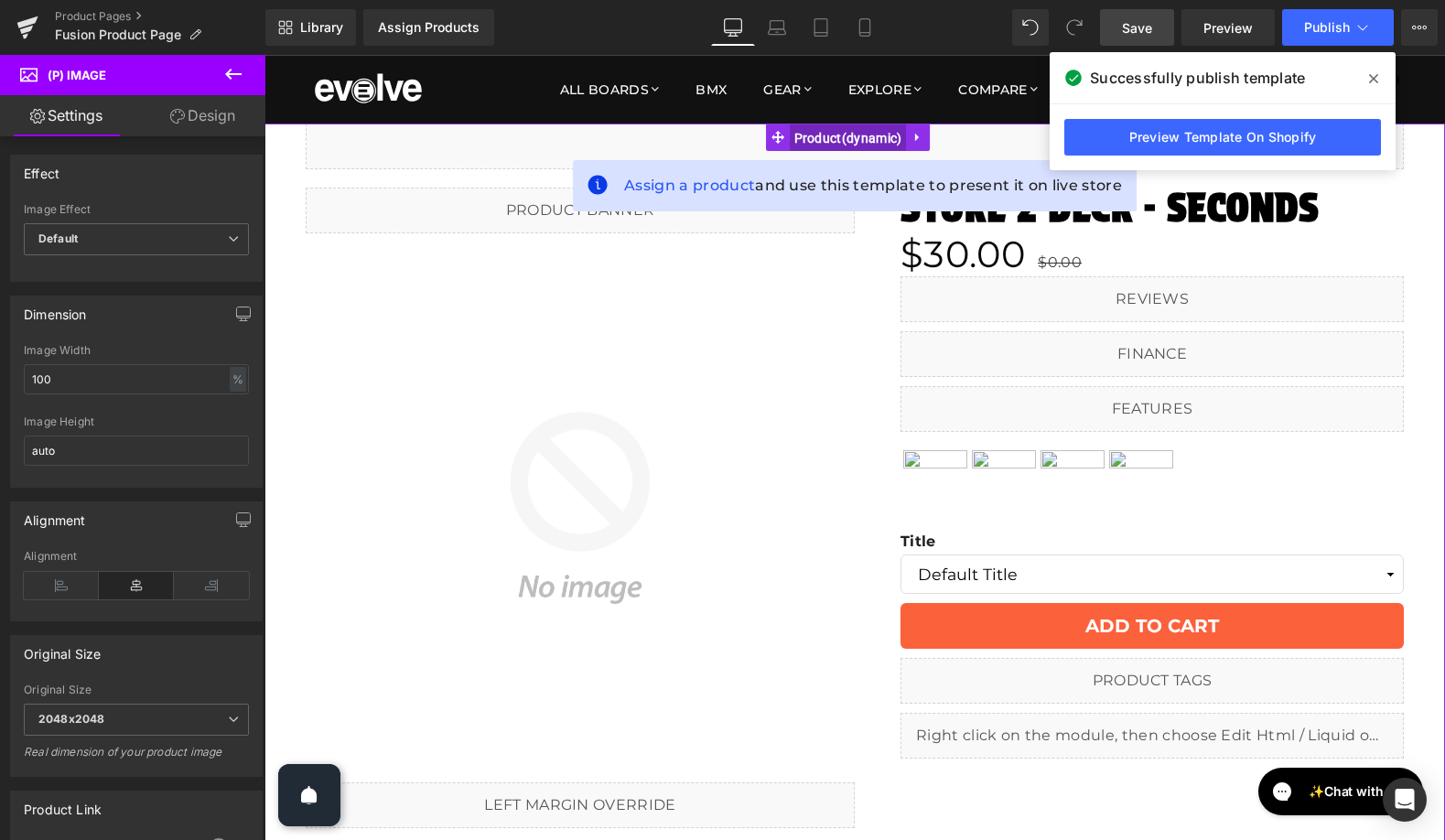 click on "Product" at bounding box center [848, 138] 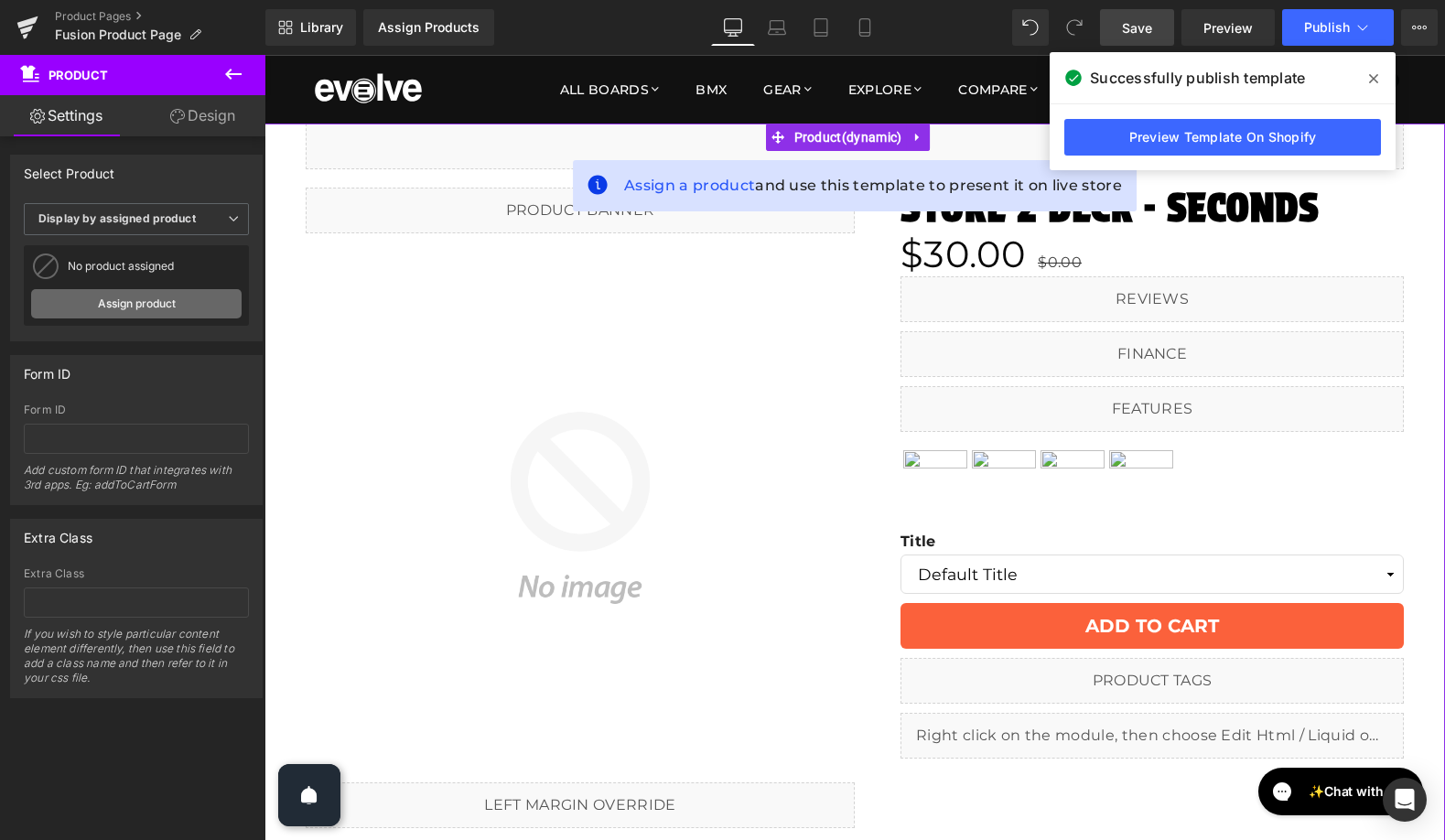 click on "Assign product" at bounding box center [136, 304] 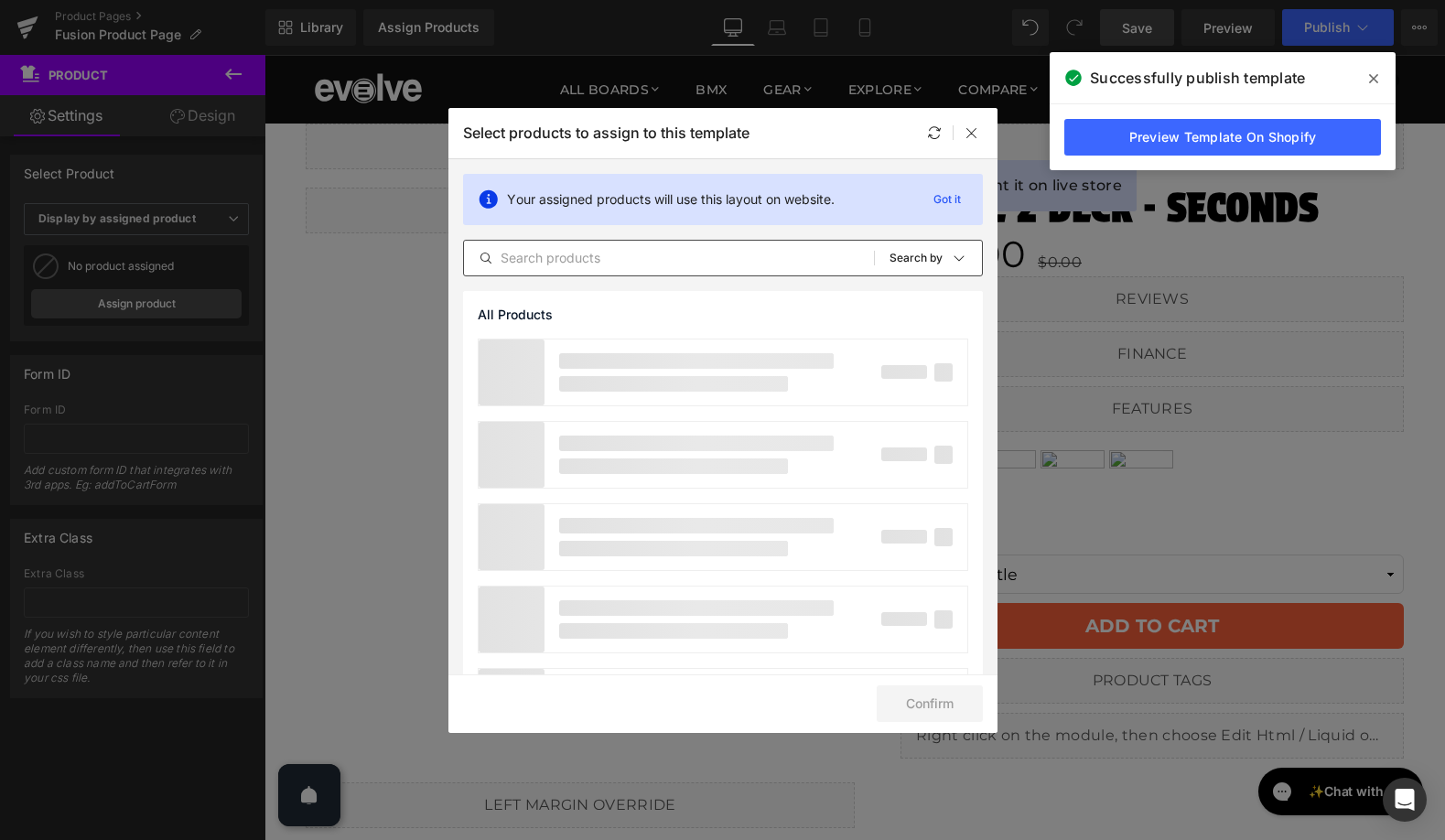 click at bounding box center [669, 258] 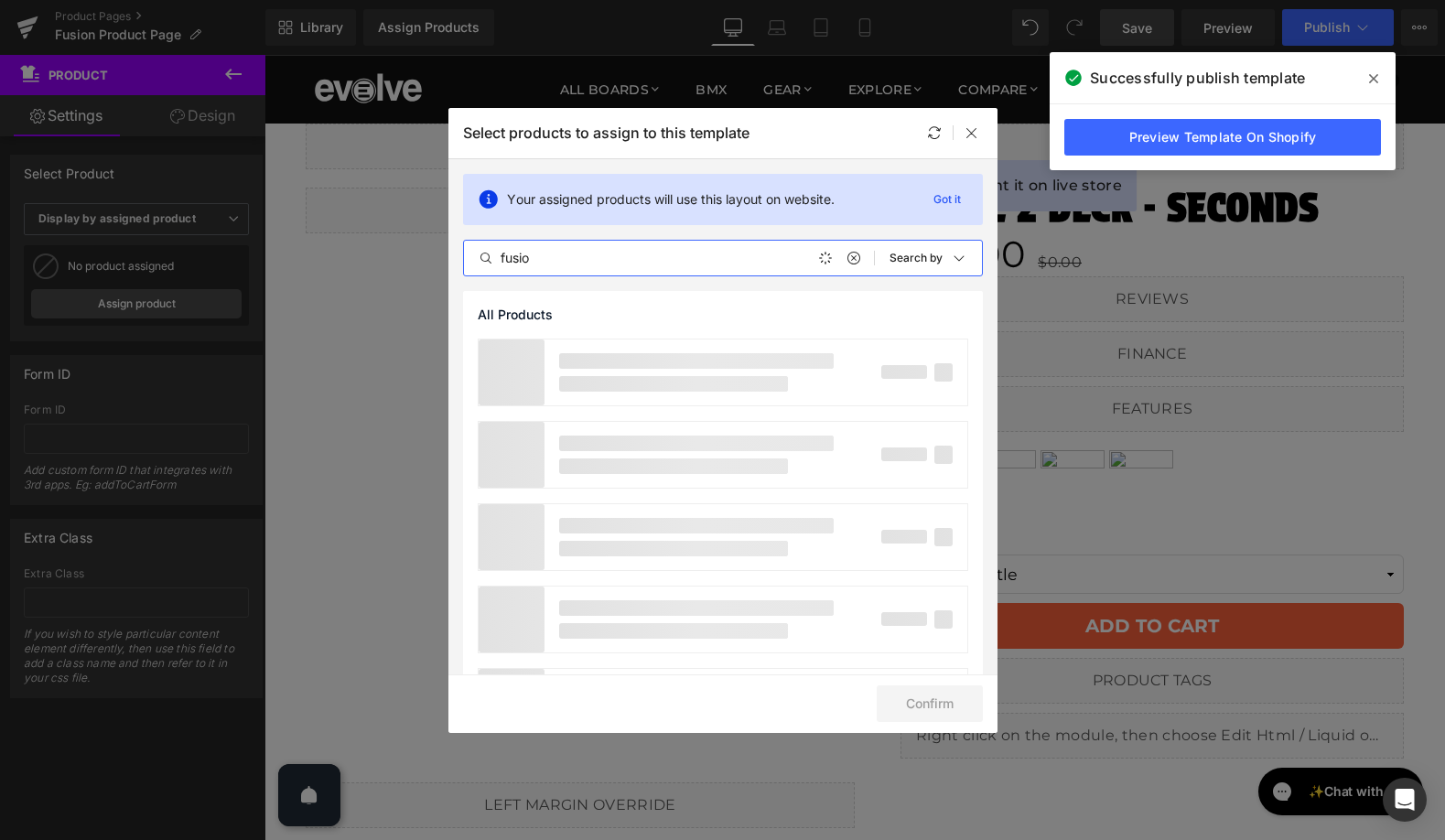 type on "fusion" 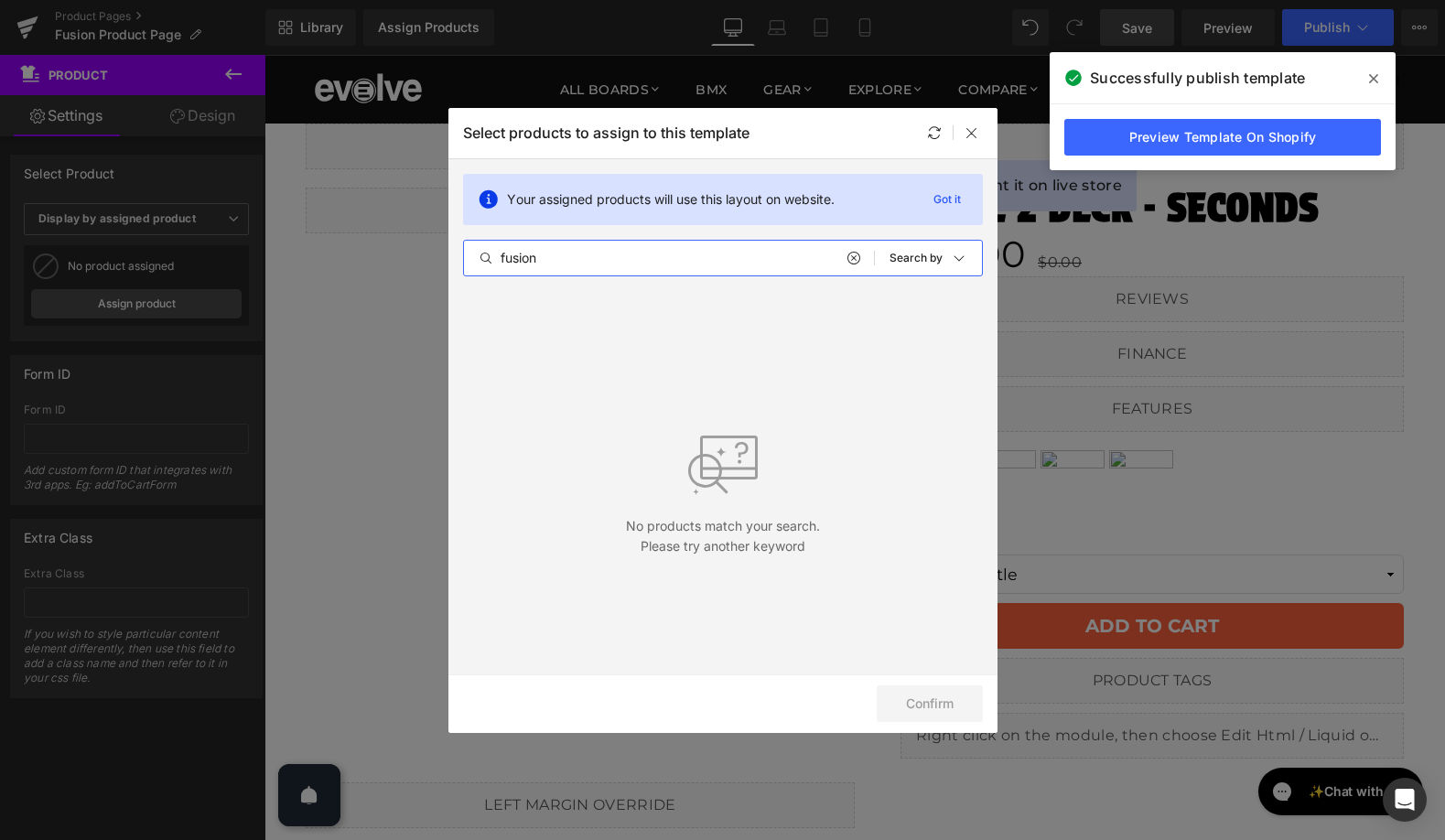 drag, startPoint x: 555, startPoint y: 254, endPoint x: 420, endPoint y: 255, distance: 135.0037 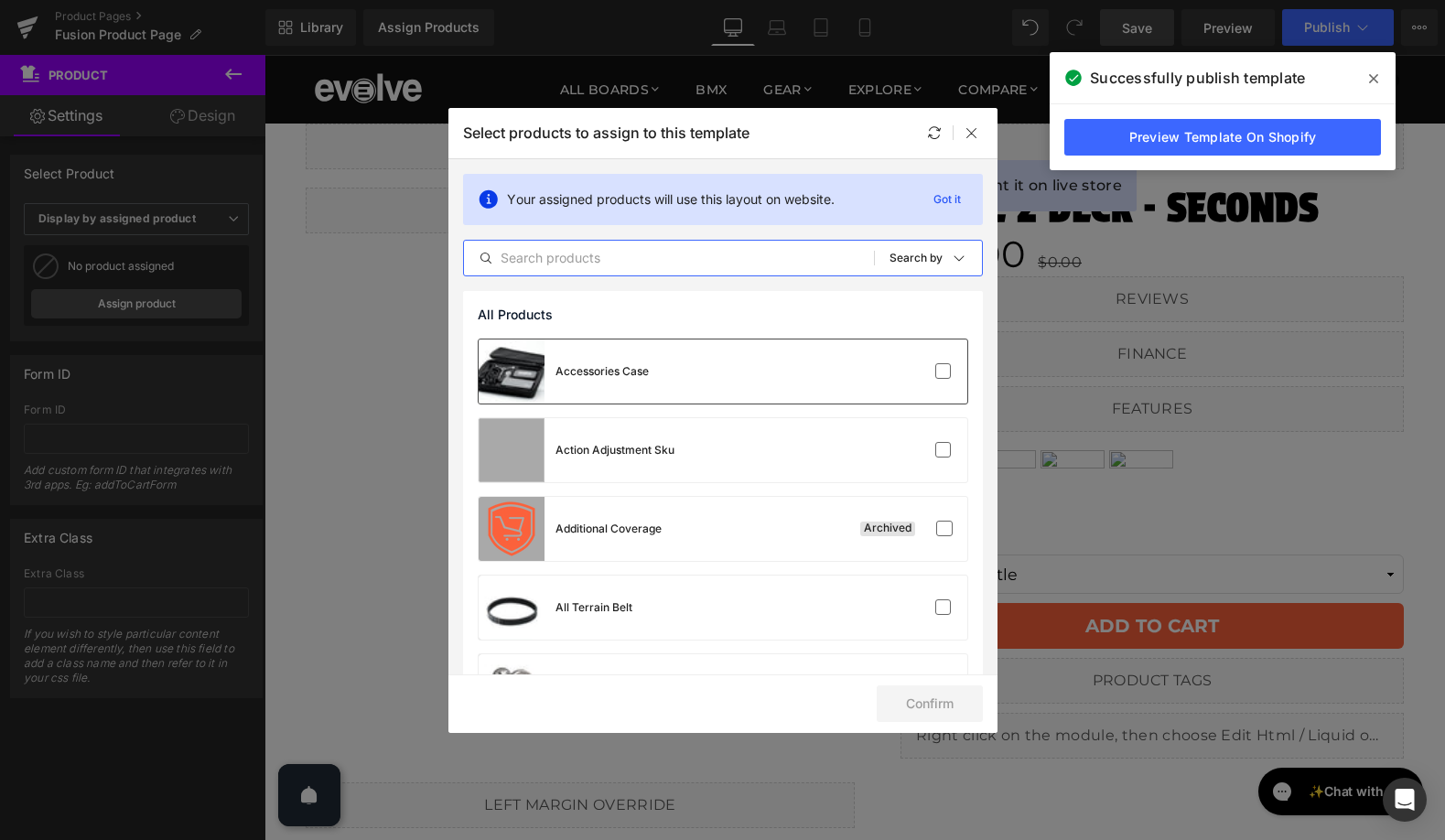 click on "Accessories Case" at bounding box center (602, 372) 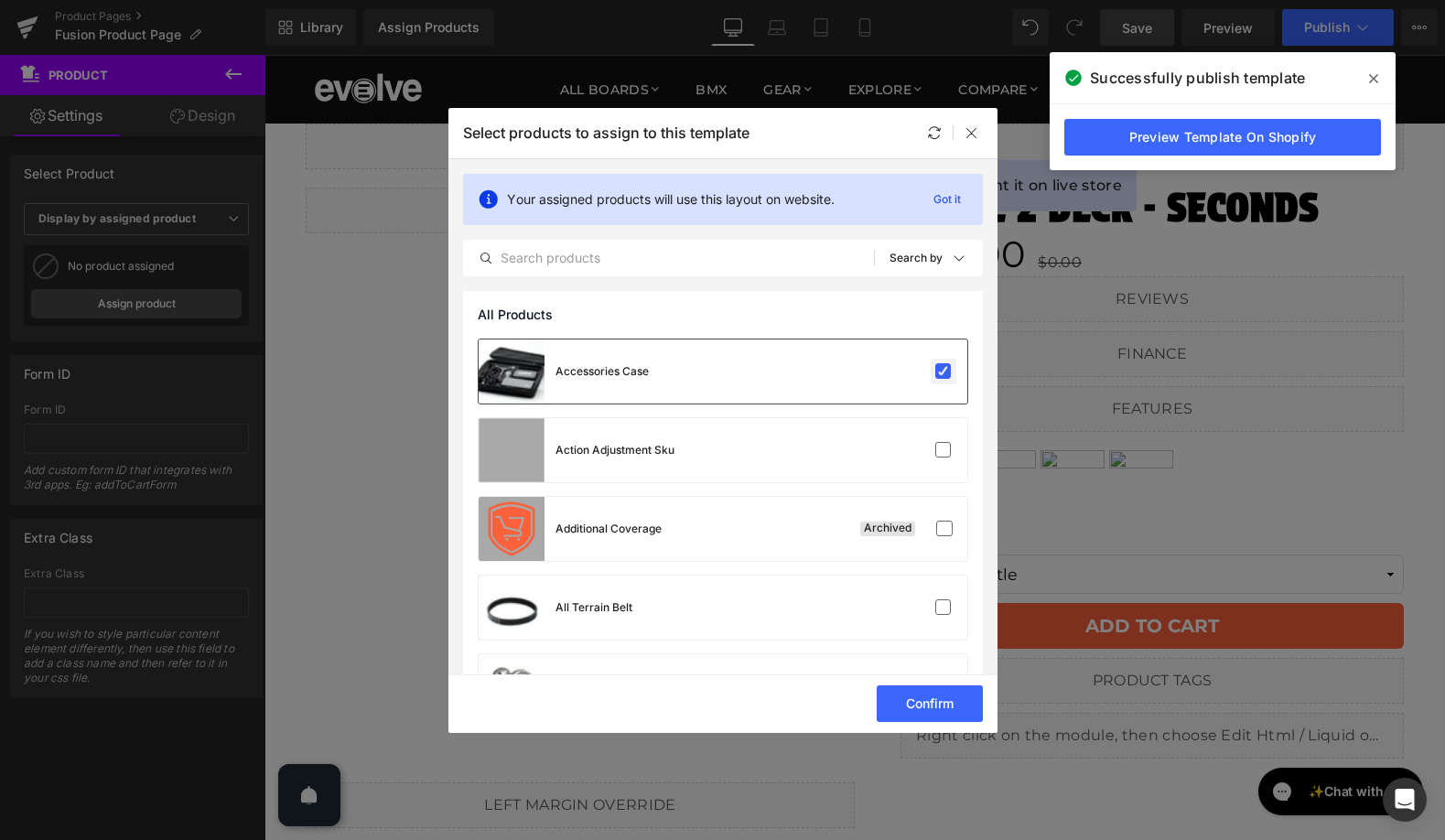 click at bounding box center [944, 372] 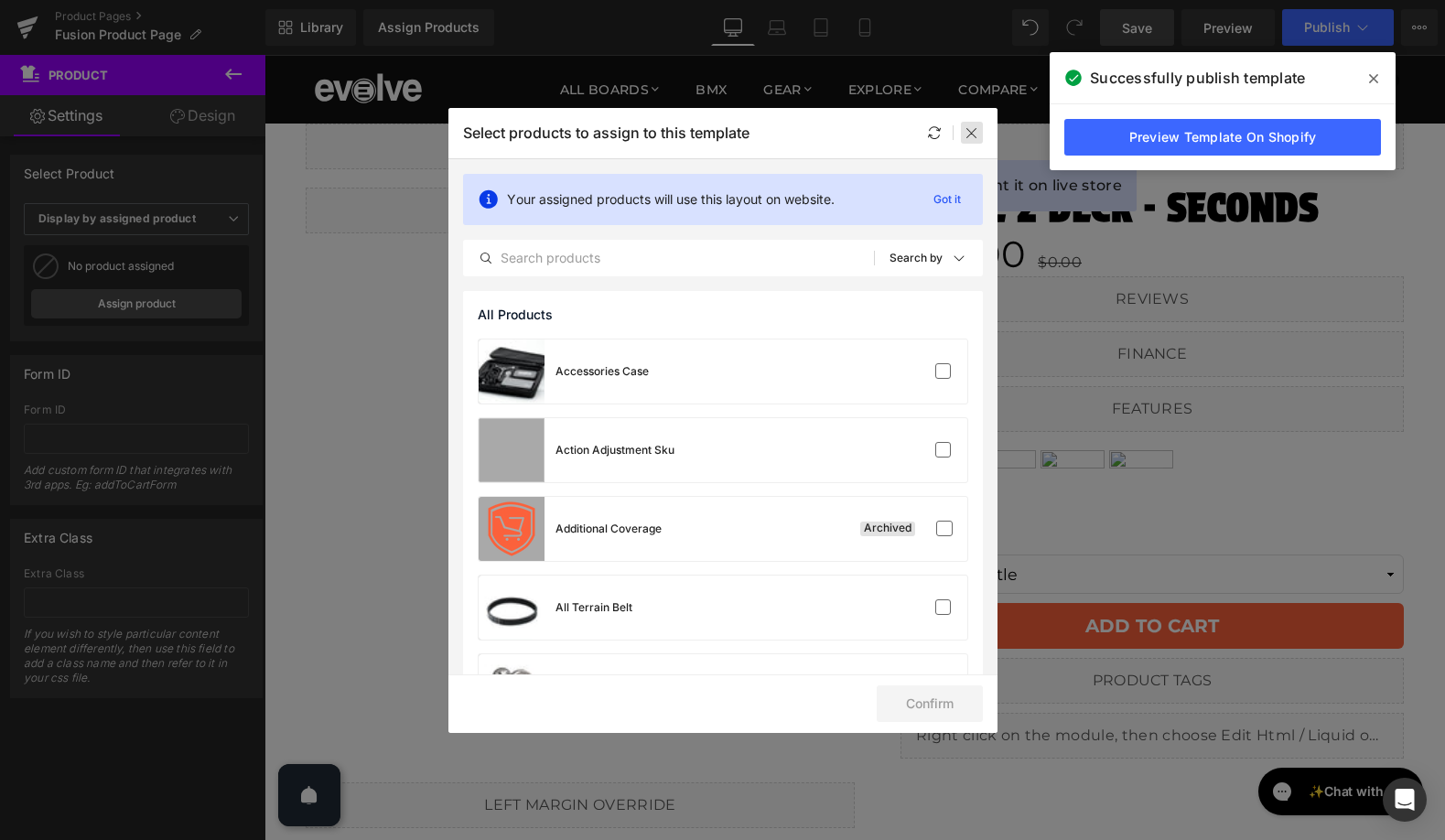drag, startPoint x: 966, startPoint y: 130, endPoint x: 700, endPoint y: 78, distance: 271.03505 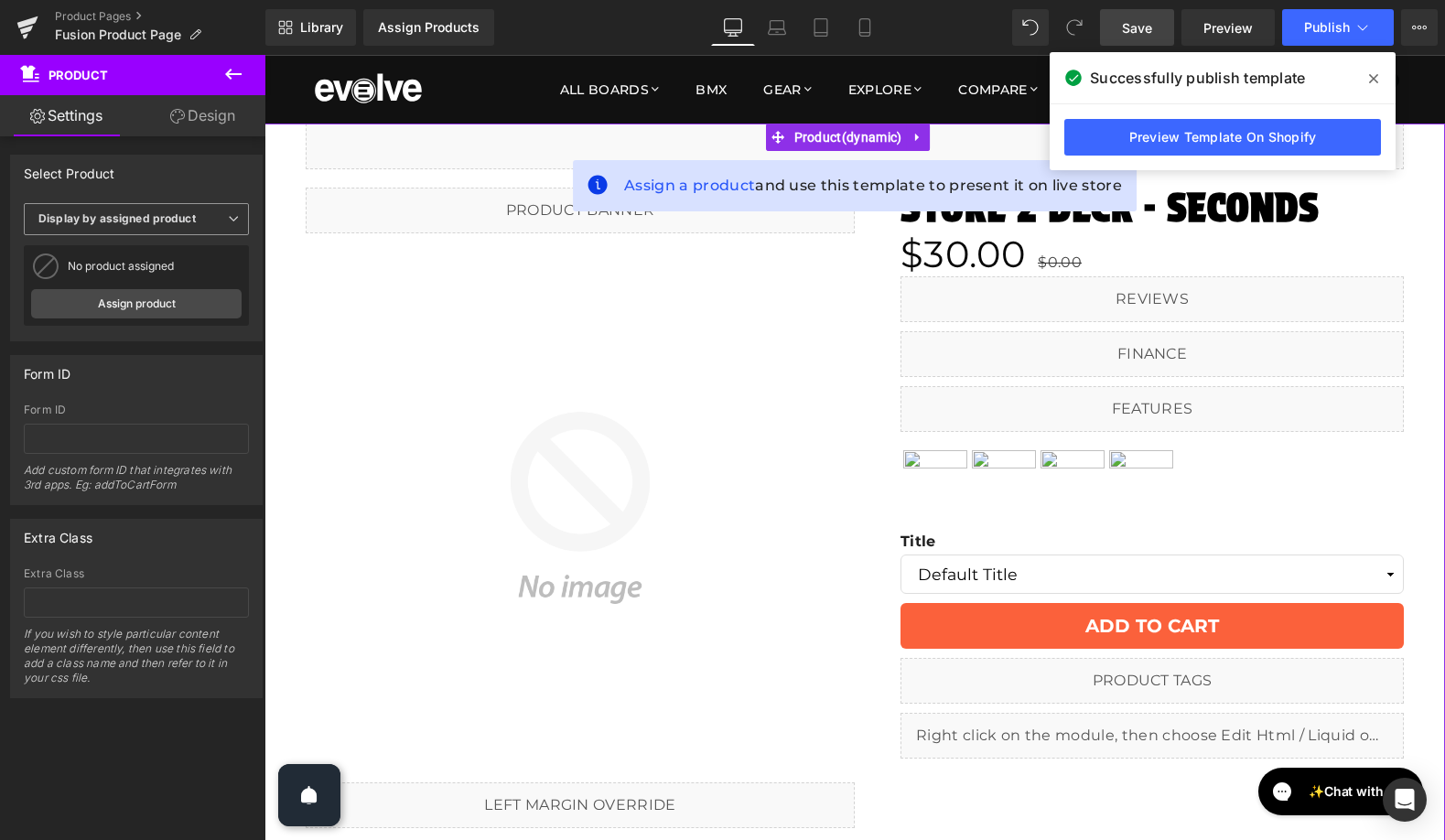 click on "Display by assigned product" at bounding box center (117, 218) 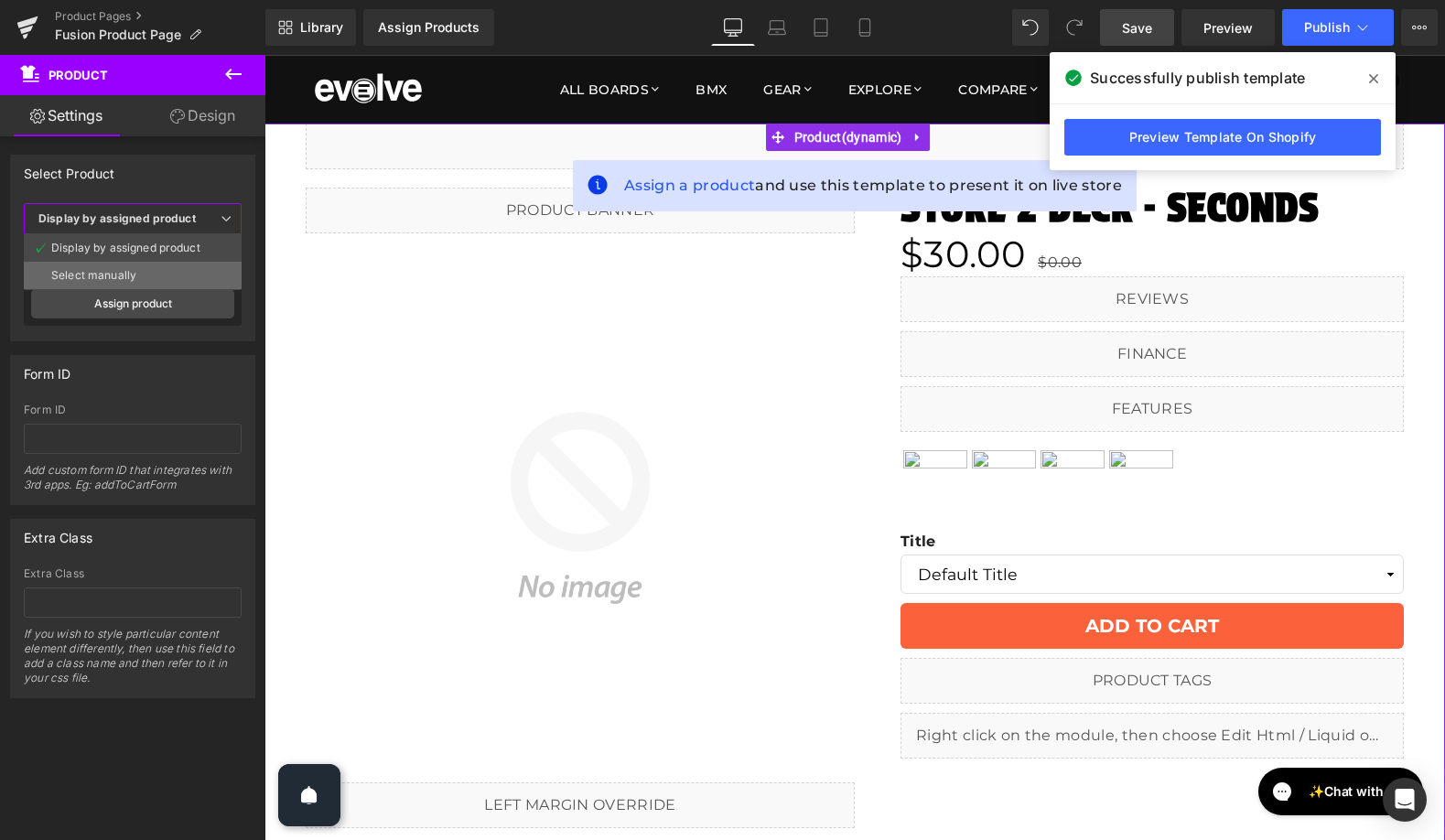 click on "Select manually" at bounding box center (93, 275) 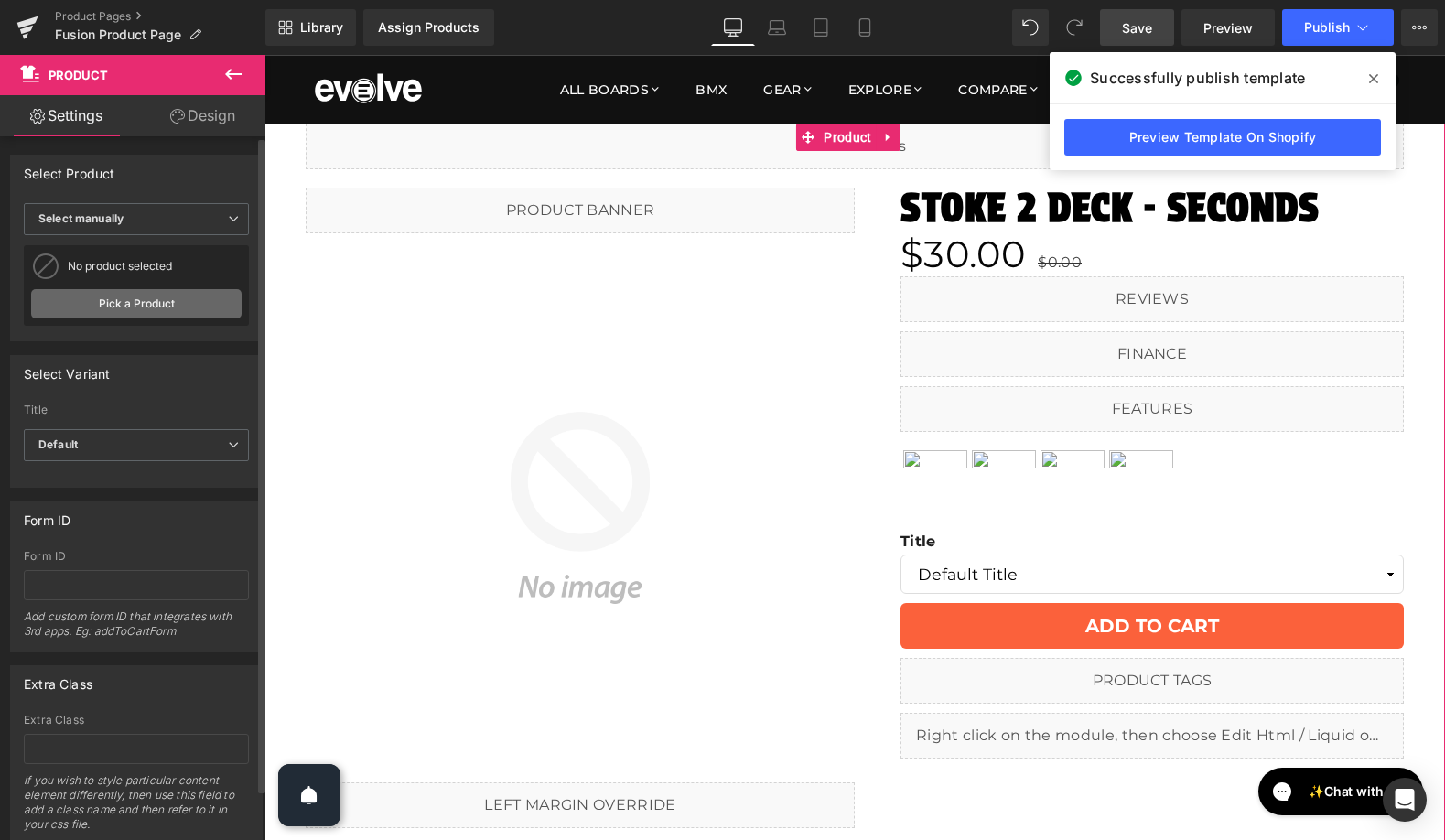 click on "Pick a Product" at bounding box center [136, 304] 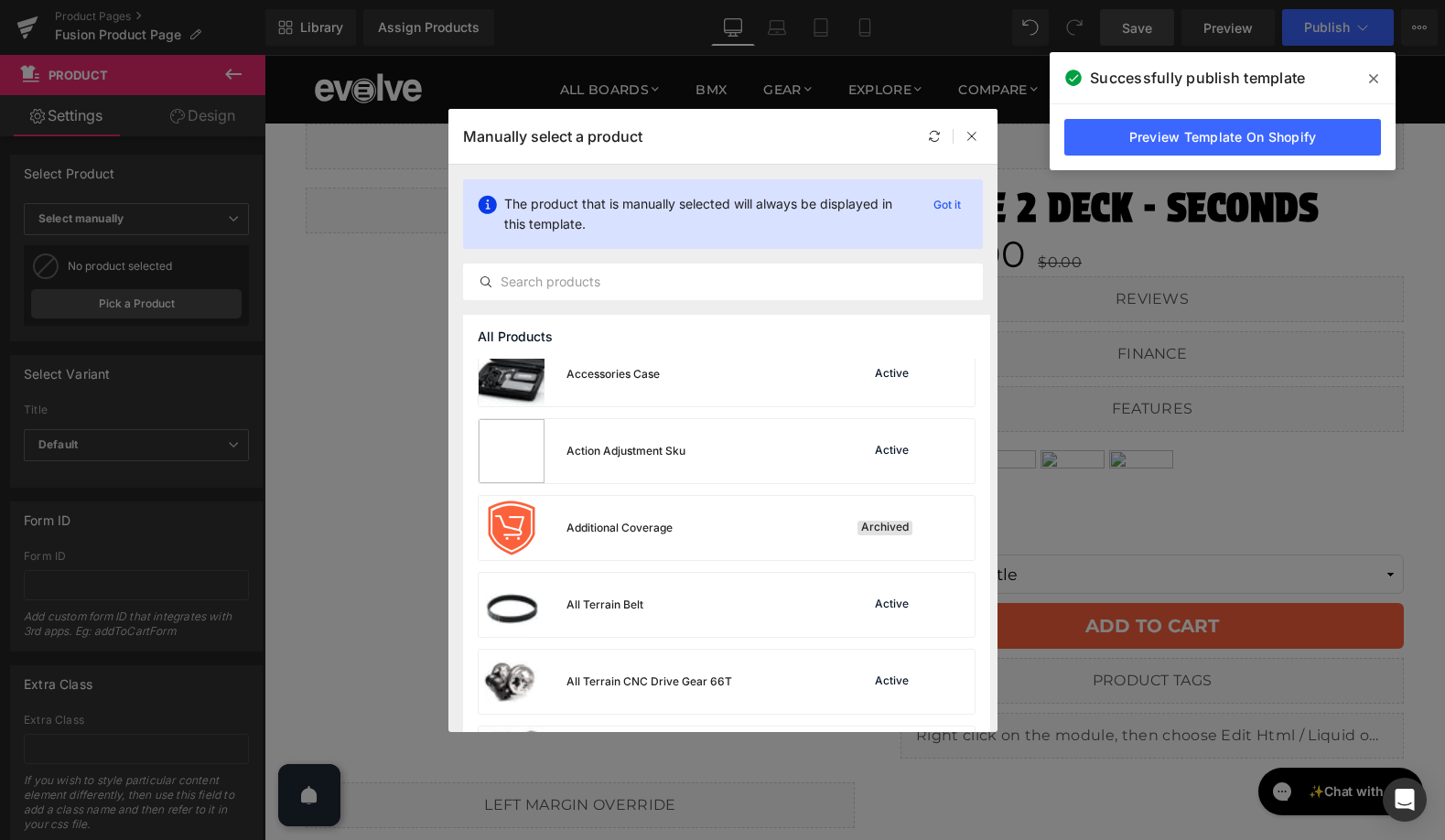 scroll, scrollTop: 0, scrollLeft: 0, axis: both 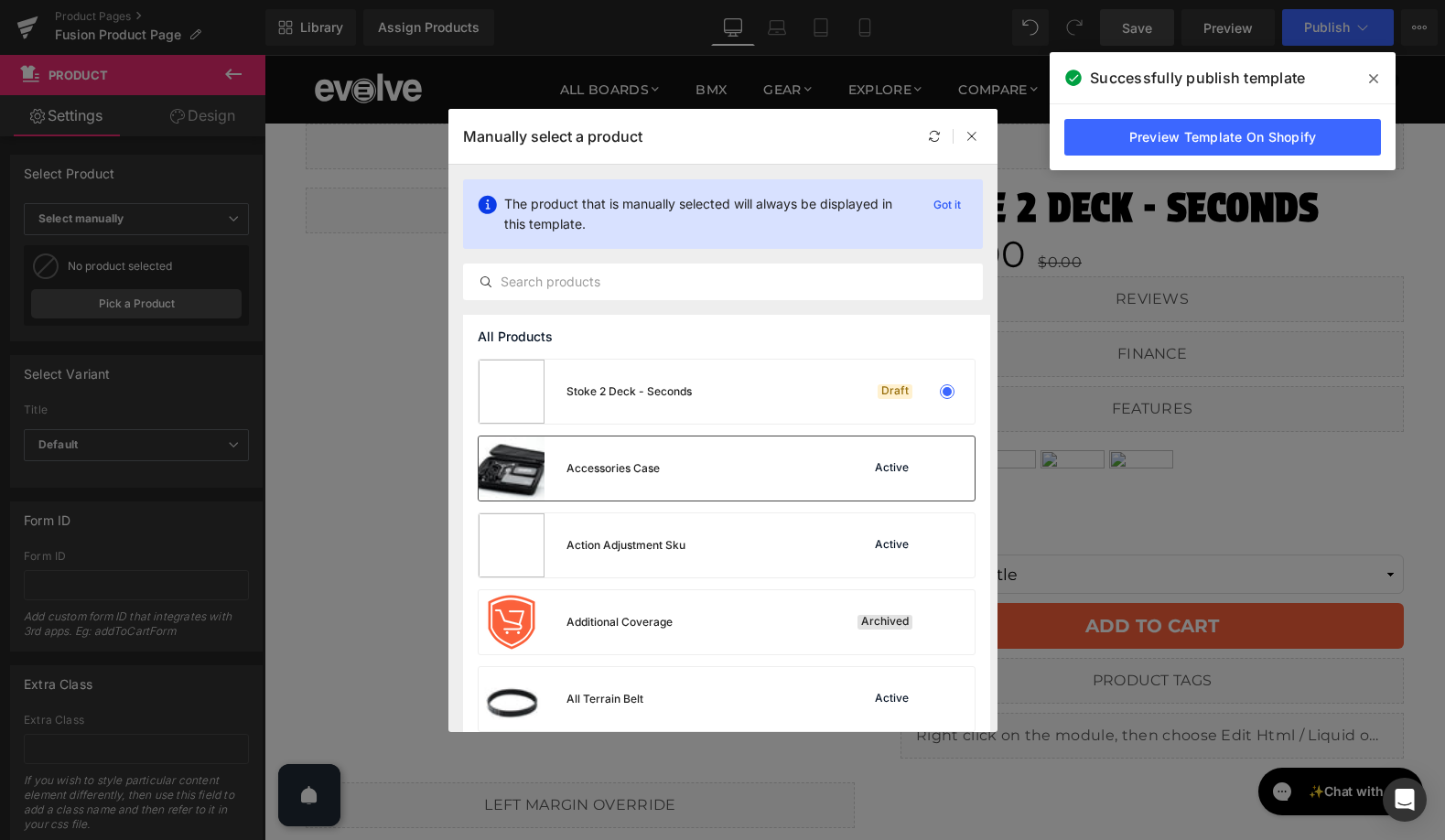 click on "Accessories Case" at bounding box center (569, 468) 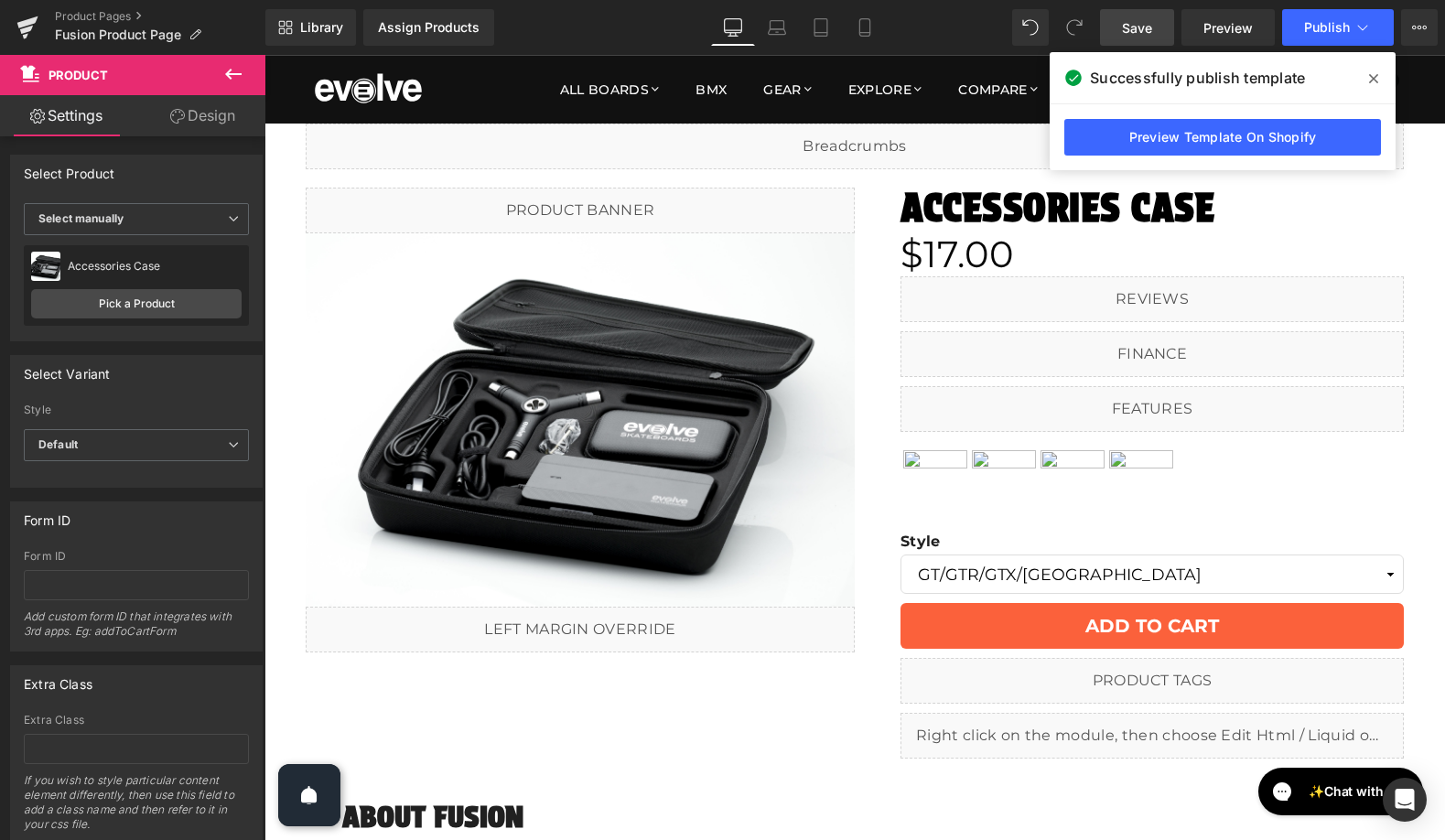 click 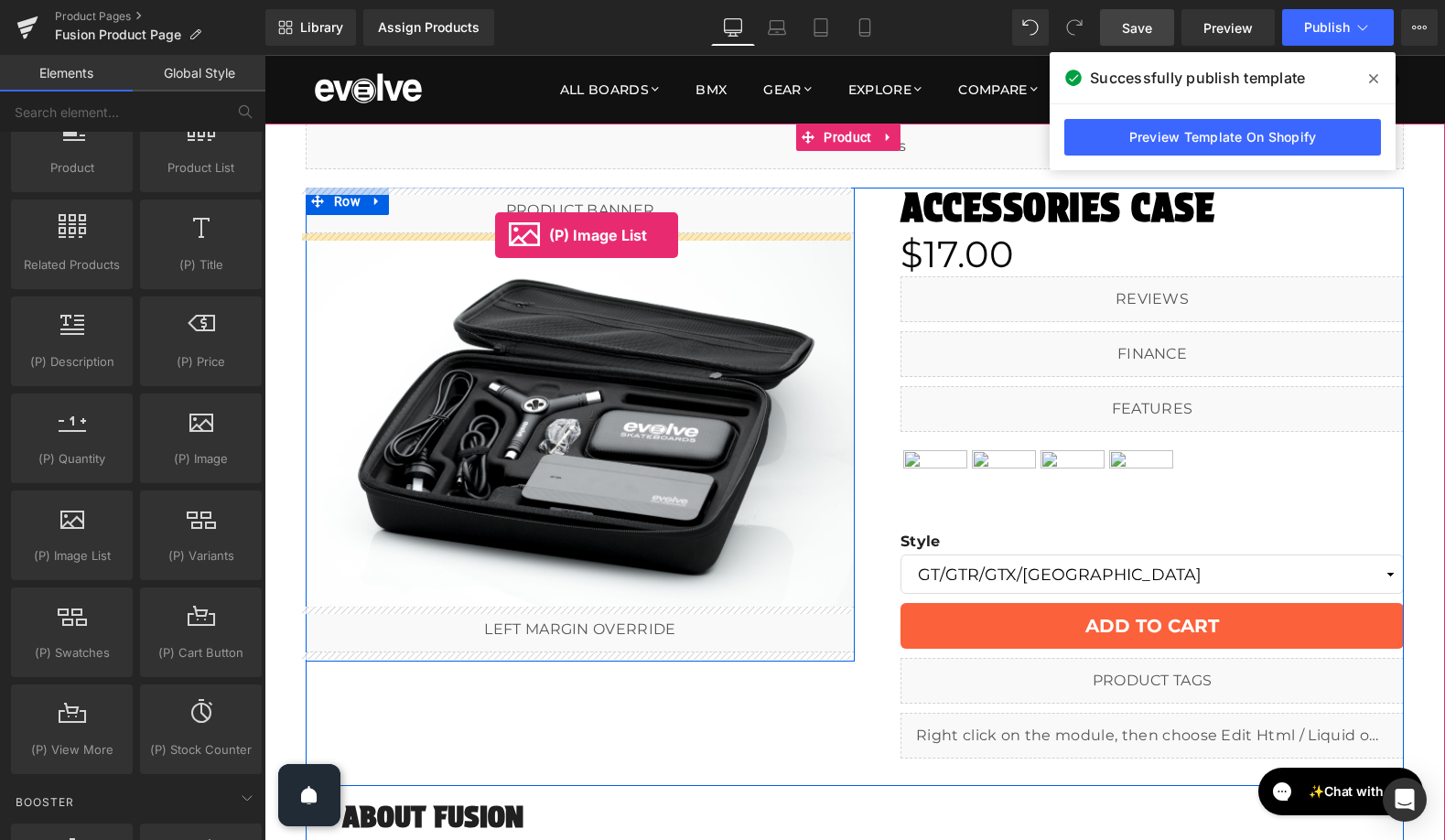 drag, startPoint x: 360, startPoint y: 600, endPoint x: 495, endPoint y: 235, distance: 389.16577 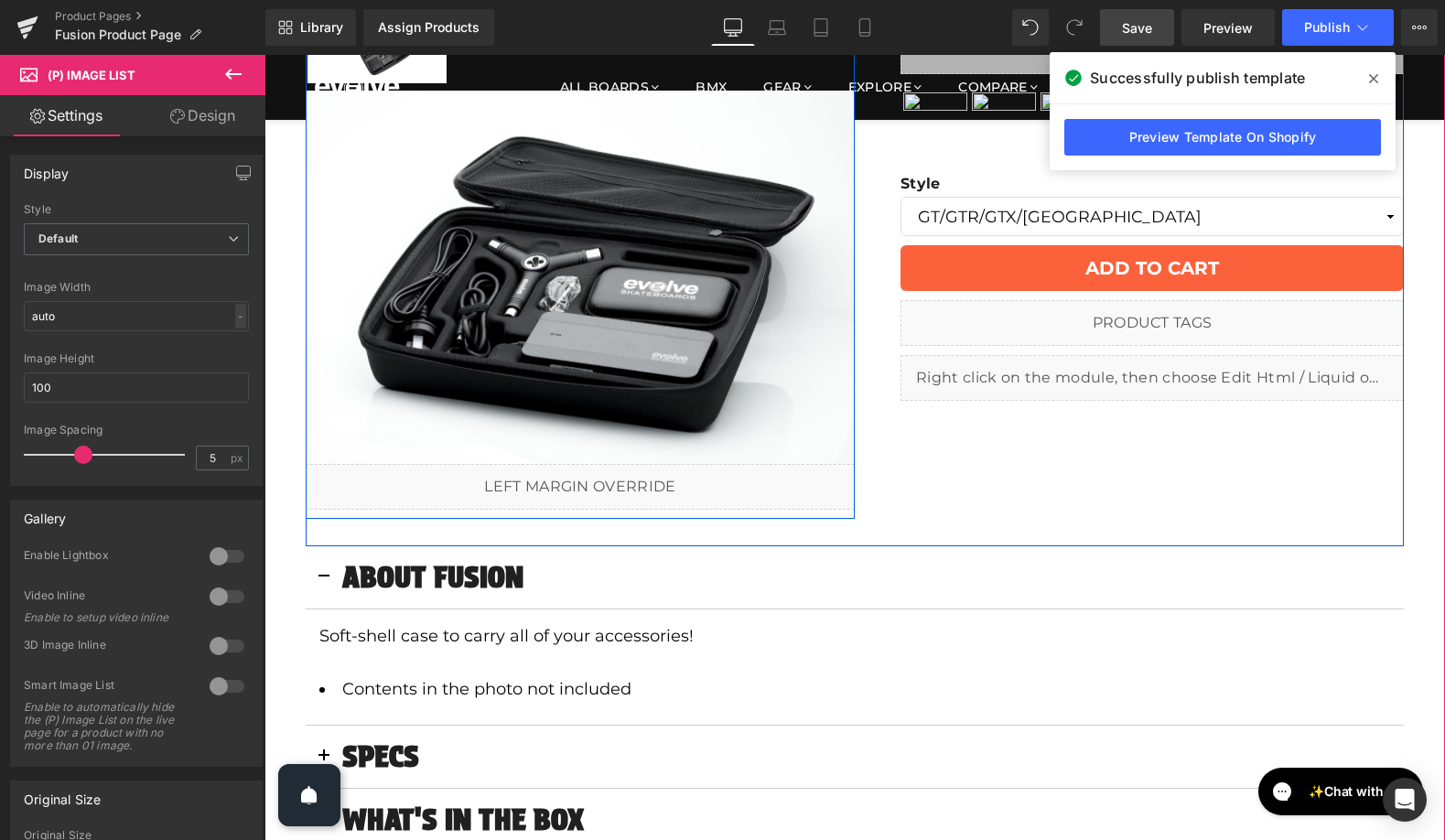 scroll, scrollTop: 69, scrollLeft: 0, axis: vertical 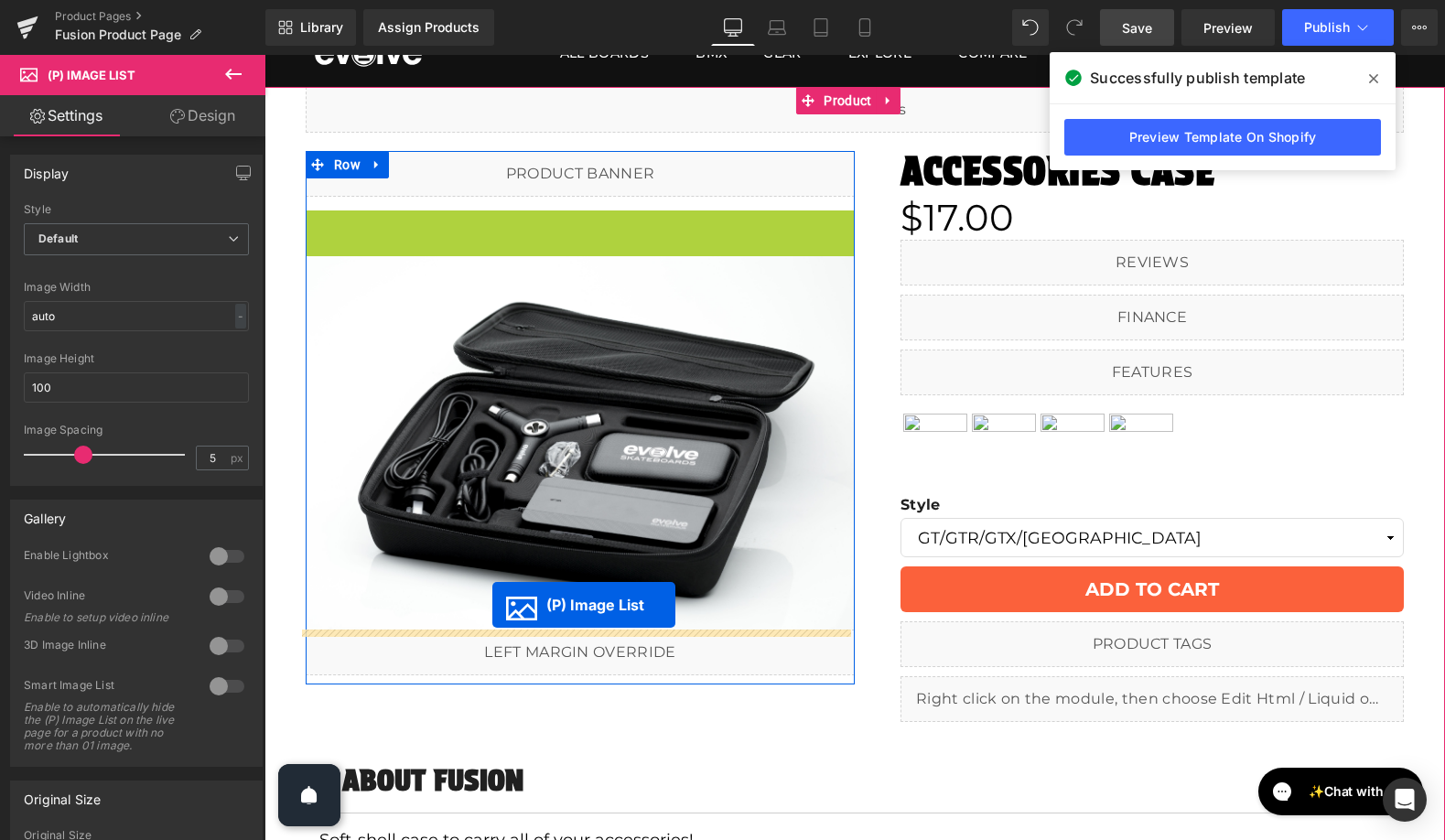 drag, startPoint x: 520, startPoint y: 309, endPoint x: 492, endPoint y: 605, distance: 297.3214 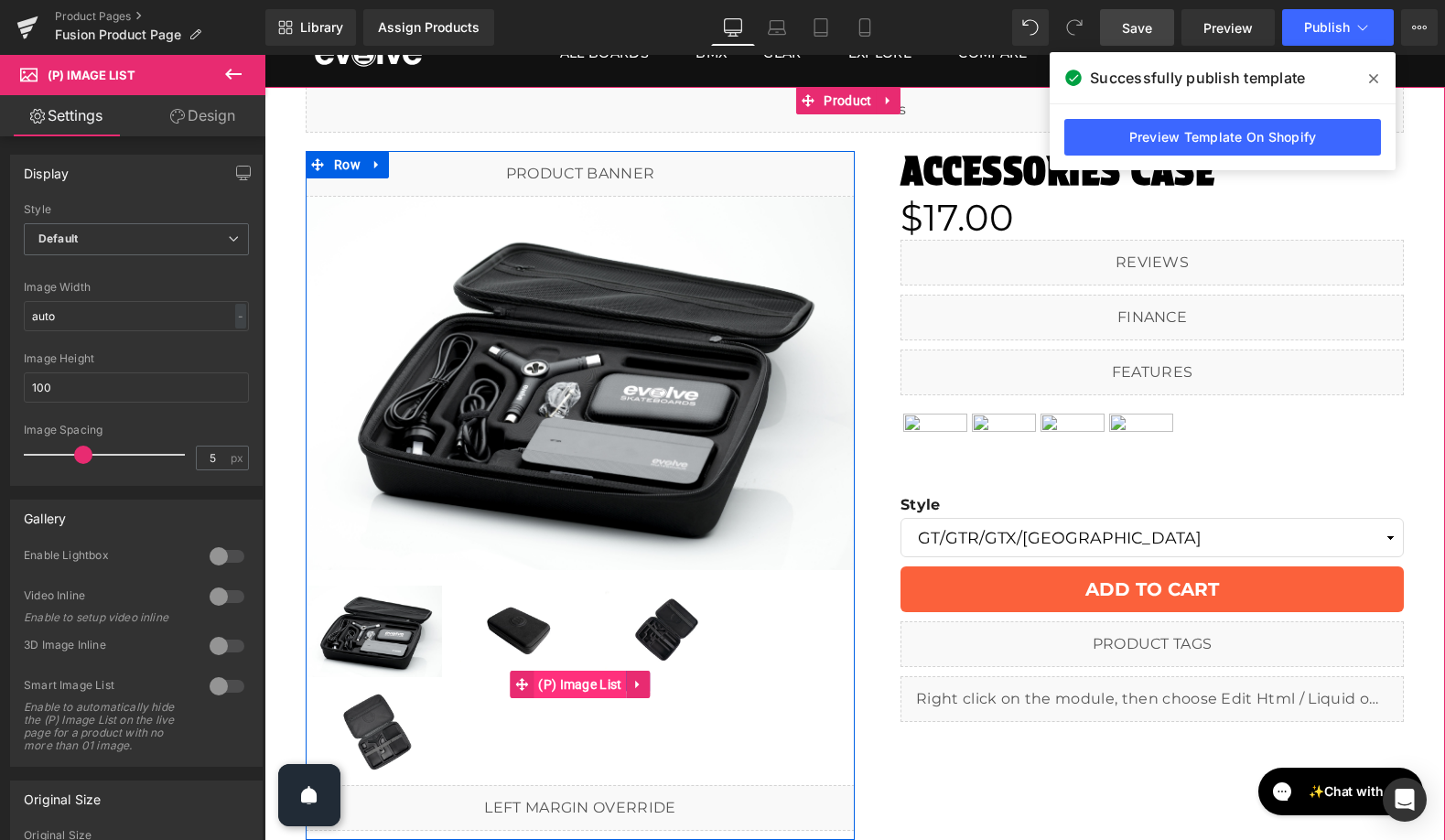 click on "(P) Image List" at bounding box center (579, 684) 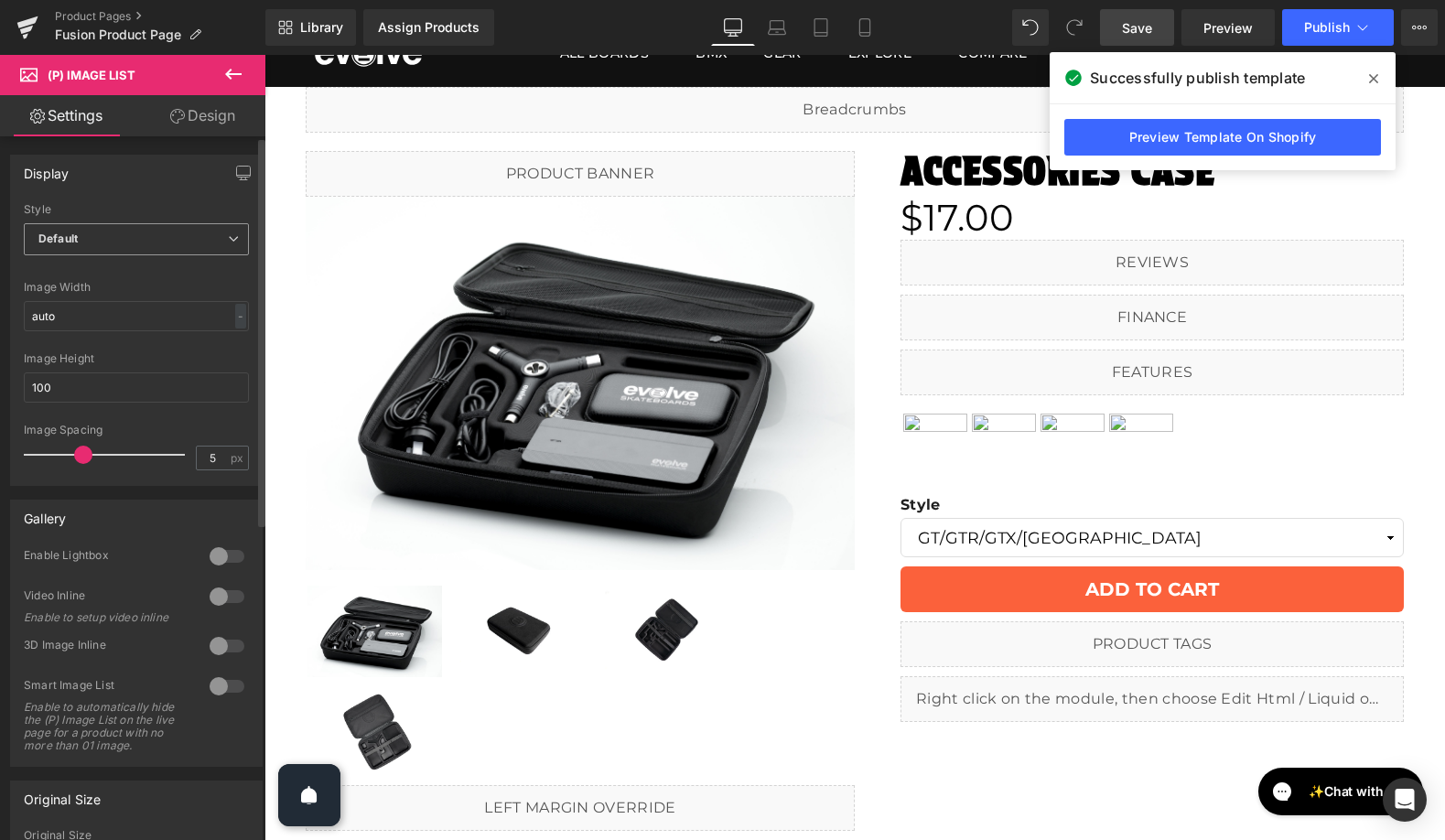 click on "Default" at bounding box center (136, 239) 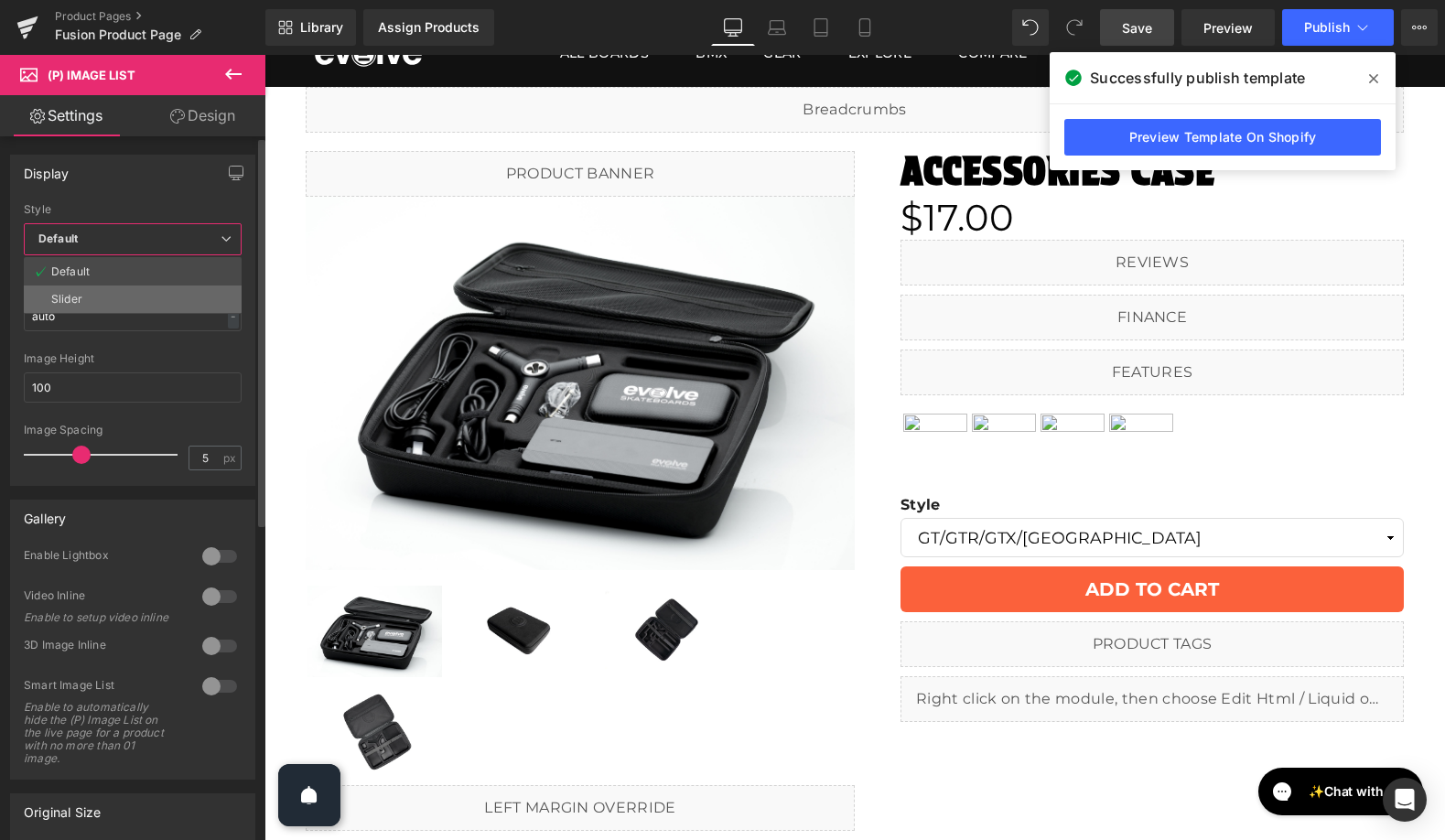 click on "Slider" at bounding box center (133, 299) 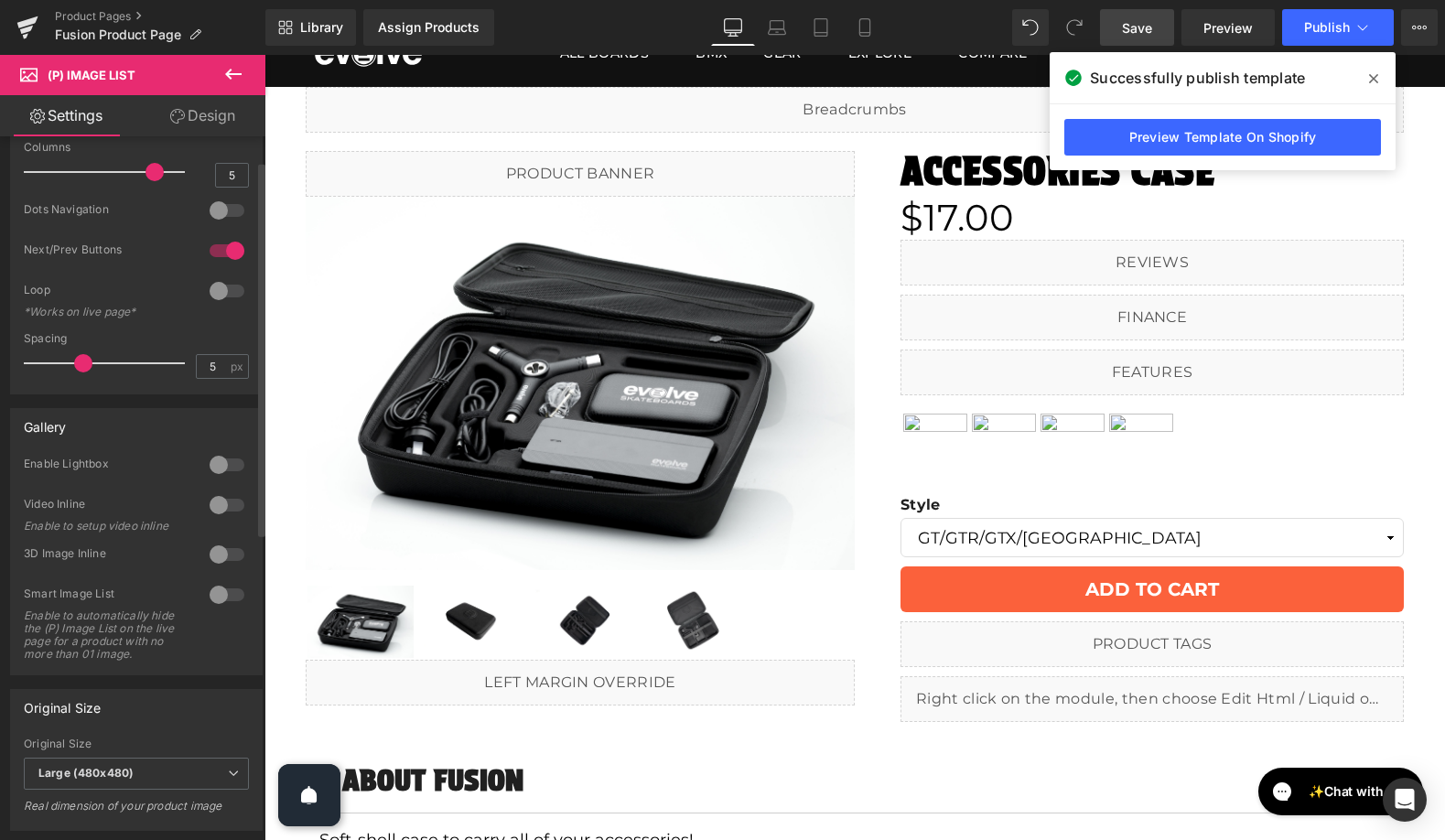 scroll, scrollTop: 46, scrollLeft: 0, axis: vertical 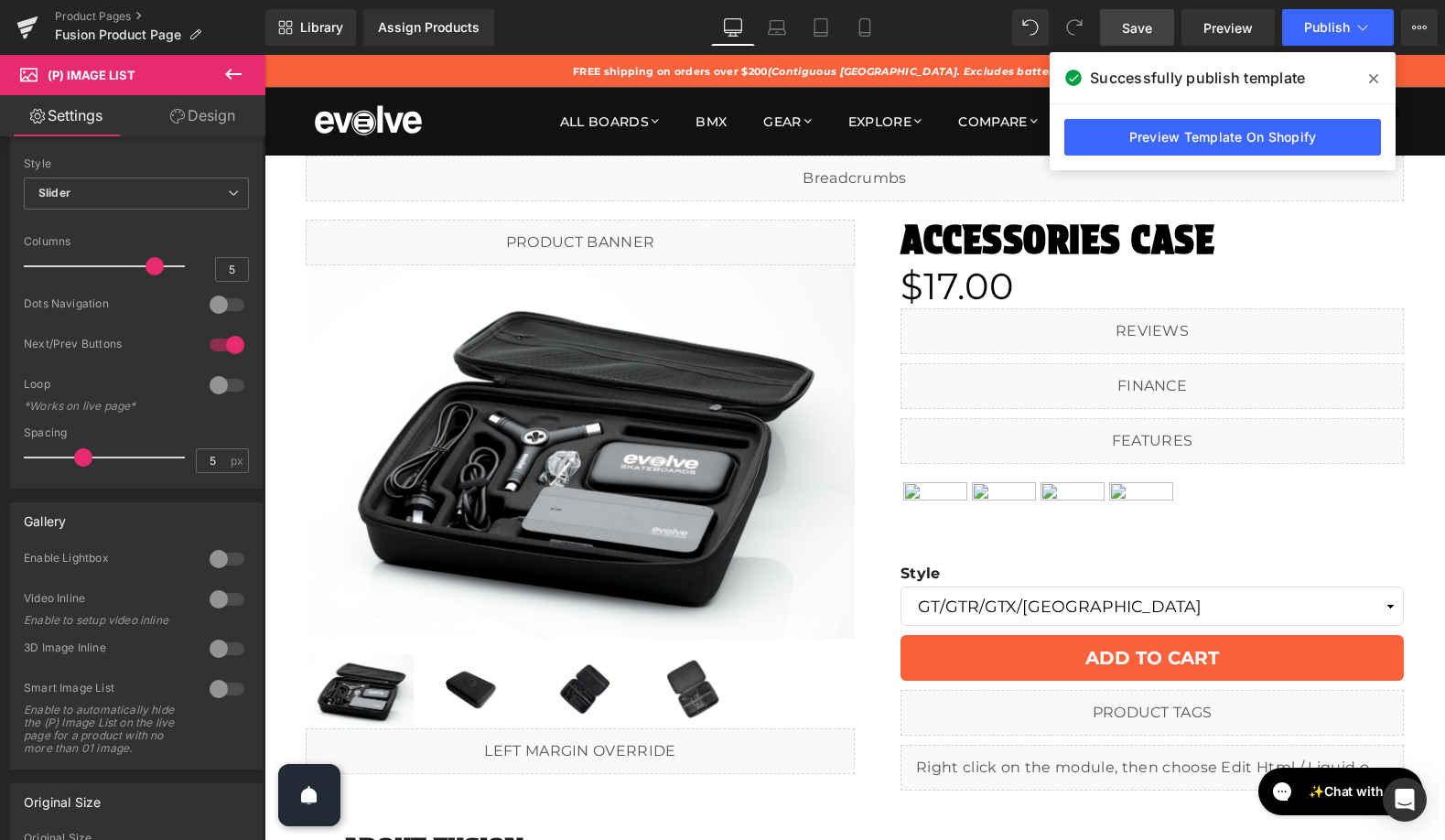click 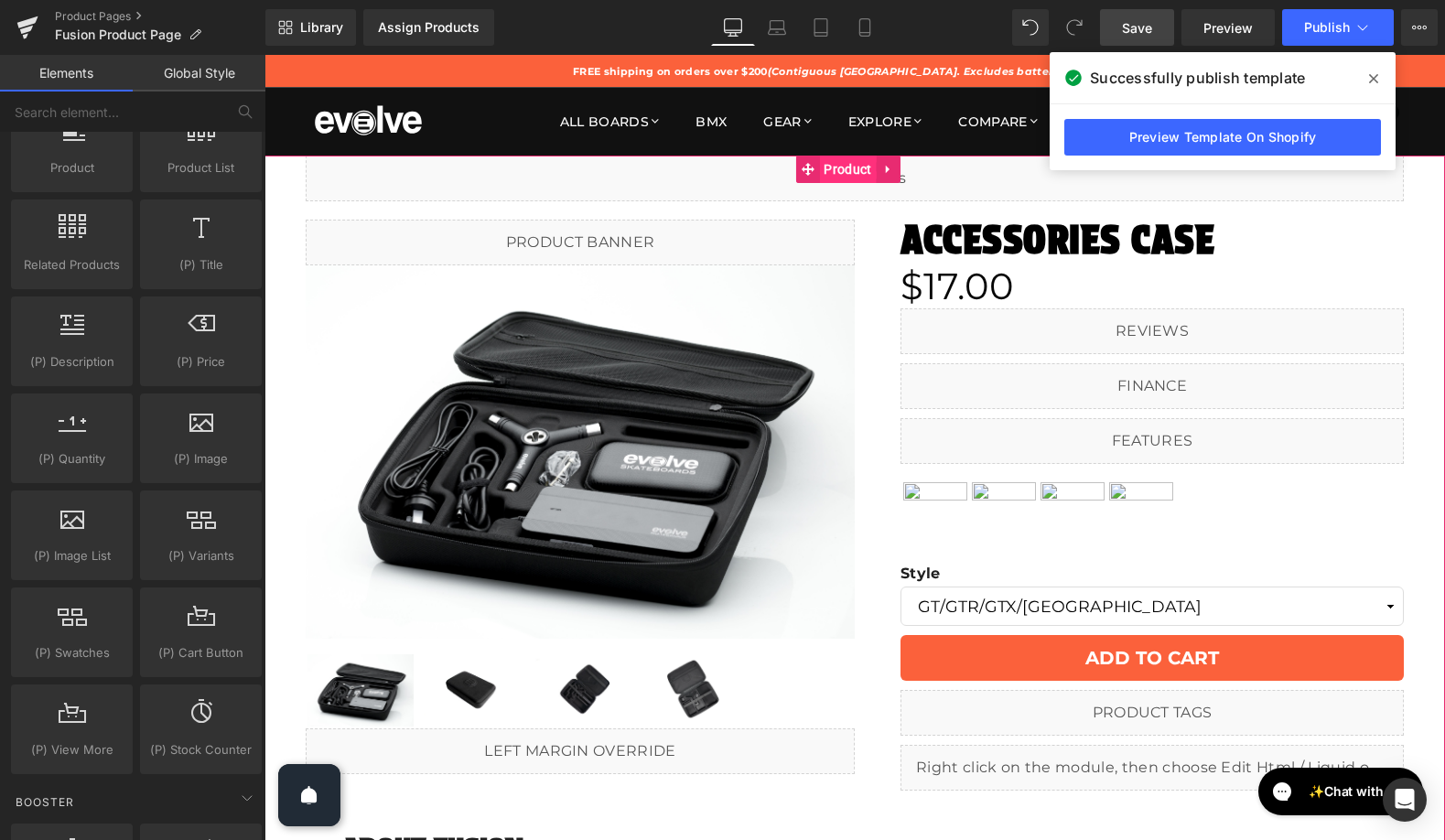 click on "Product" at bounding box center (847, 169) 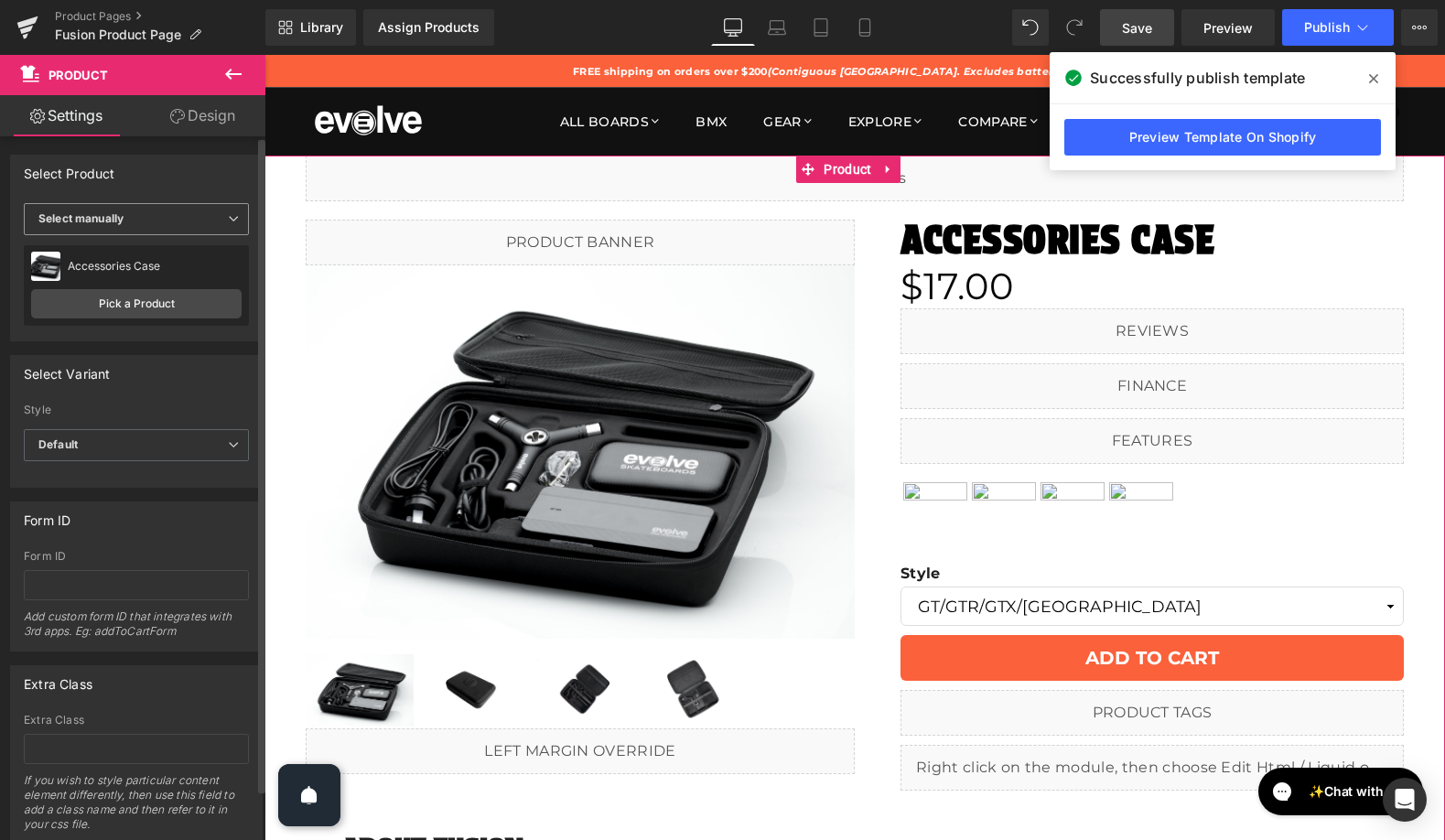 click on "Select manually" at bounding box center [136, 219] 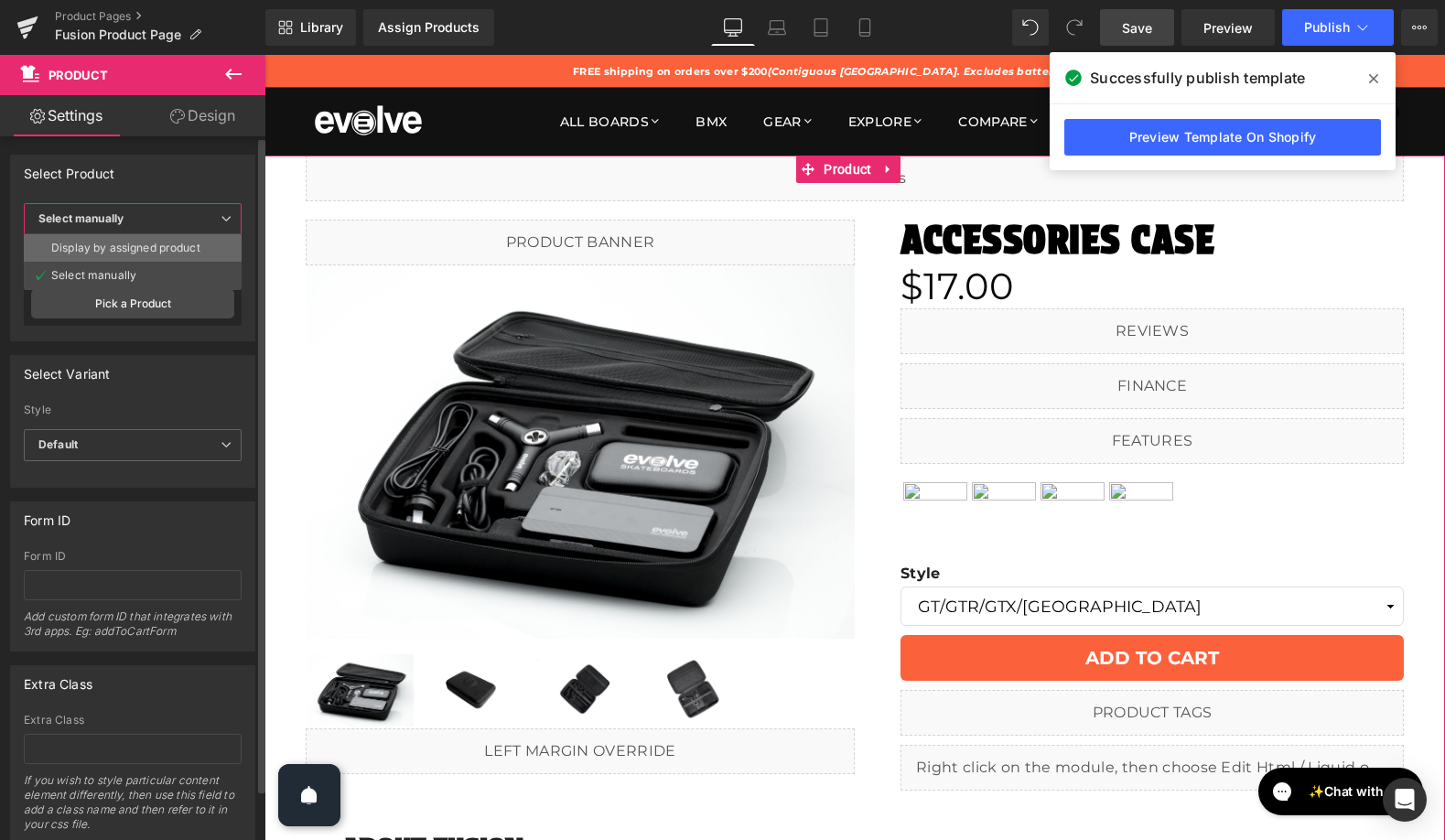 click on "Display by assigned product" at bounding box center (125, 248) 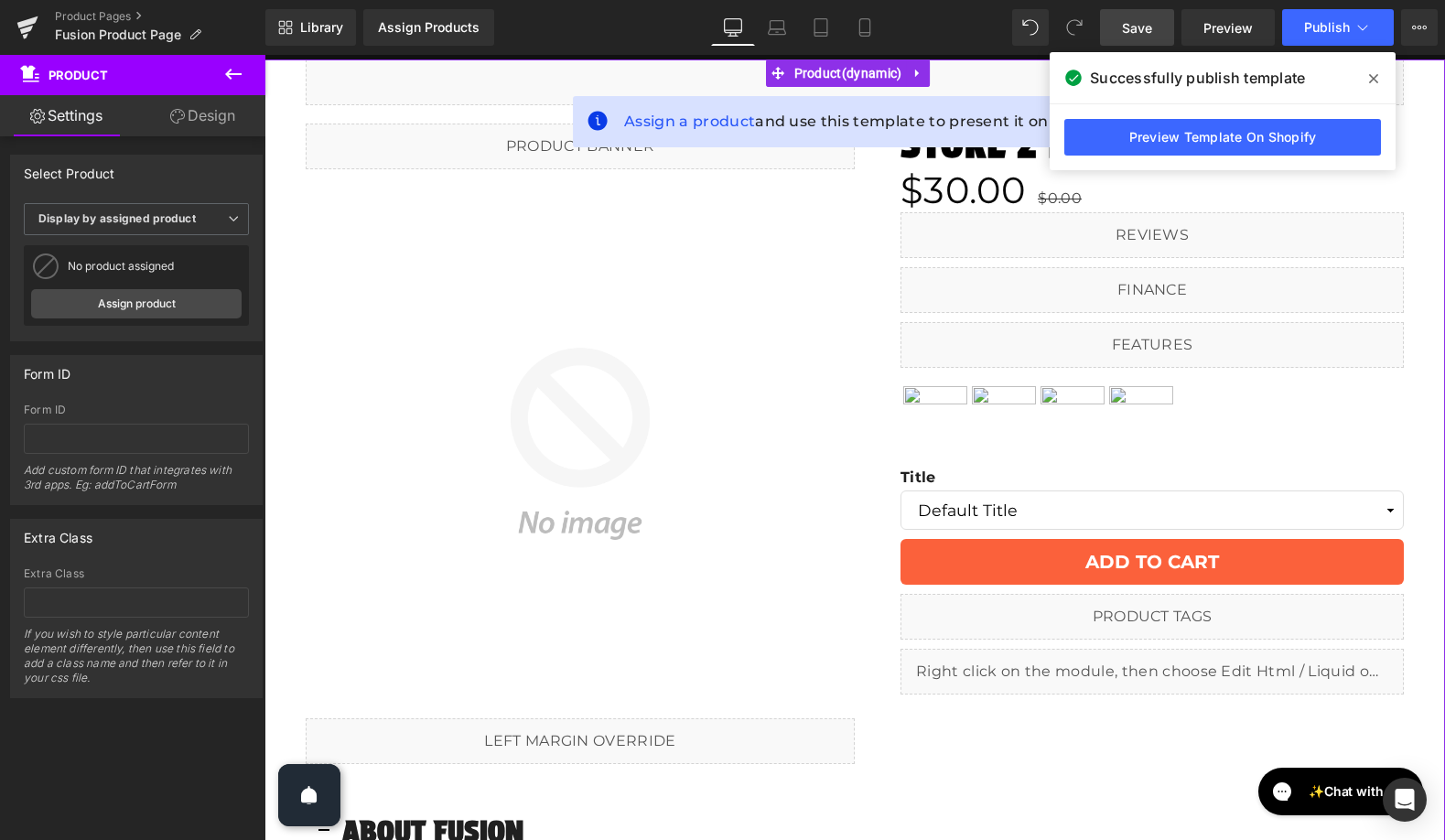 scroll, scrollTop: 3, scrollLeft: 0, axis: vertical 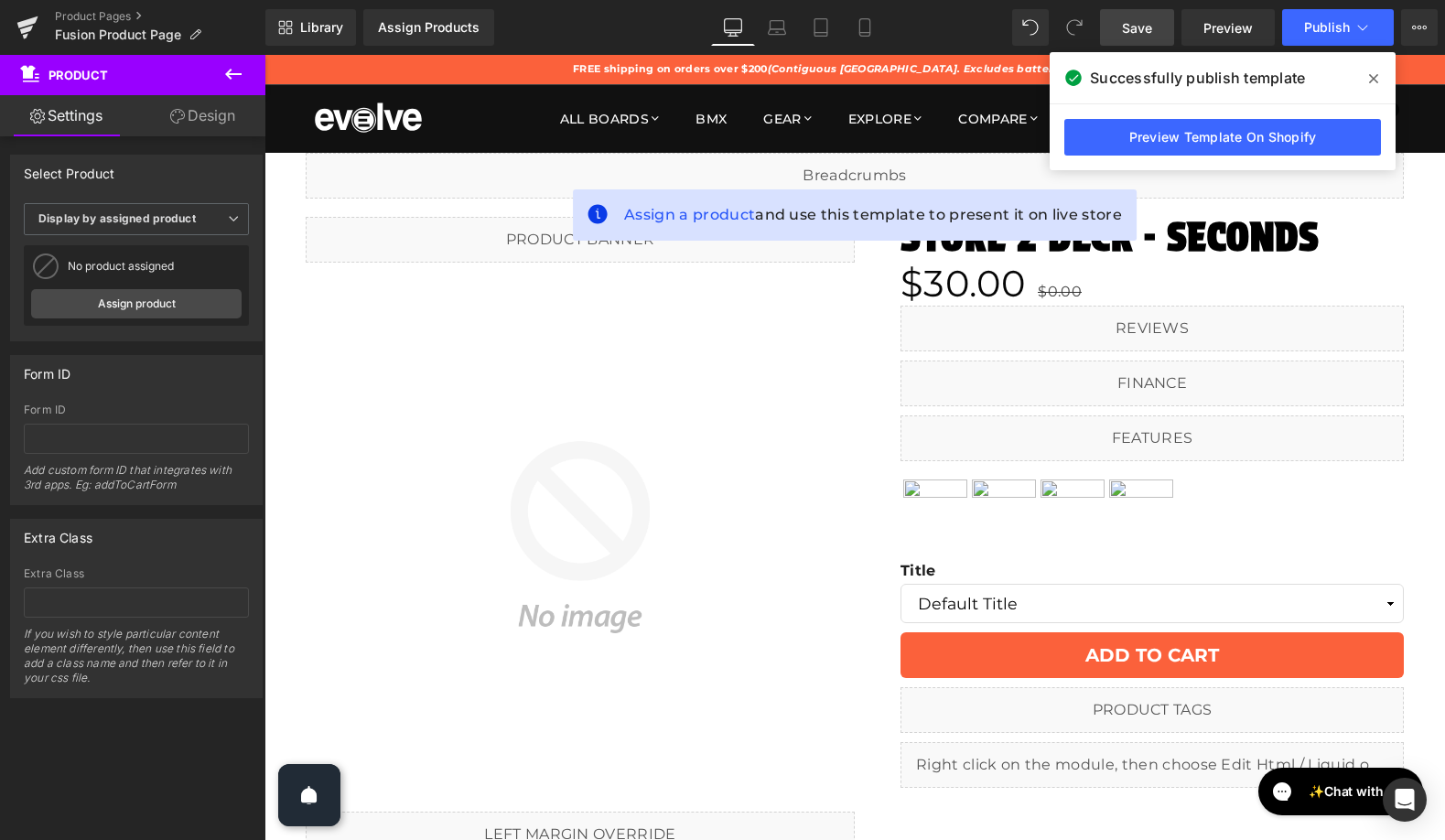 click on "Save" at bounding box center (1137, 27) 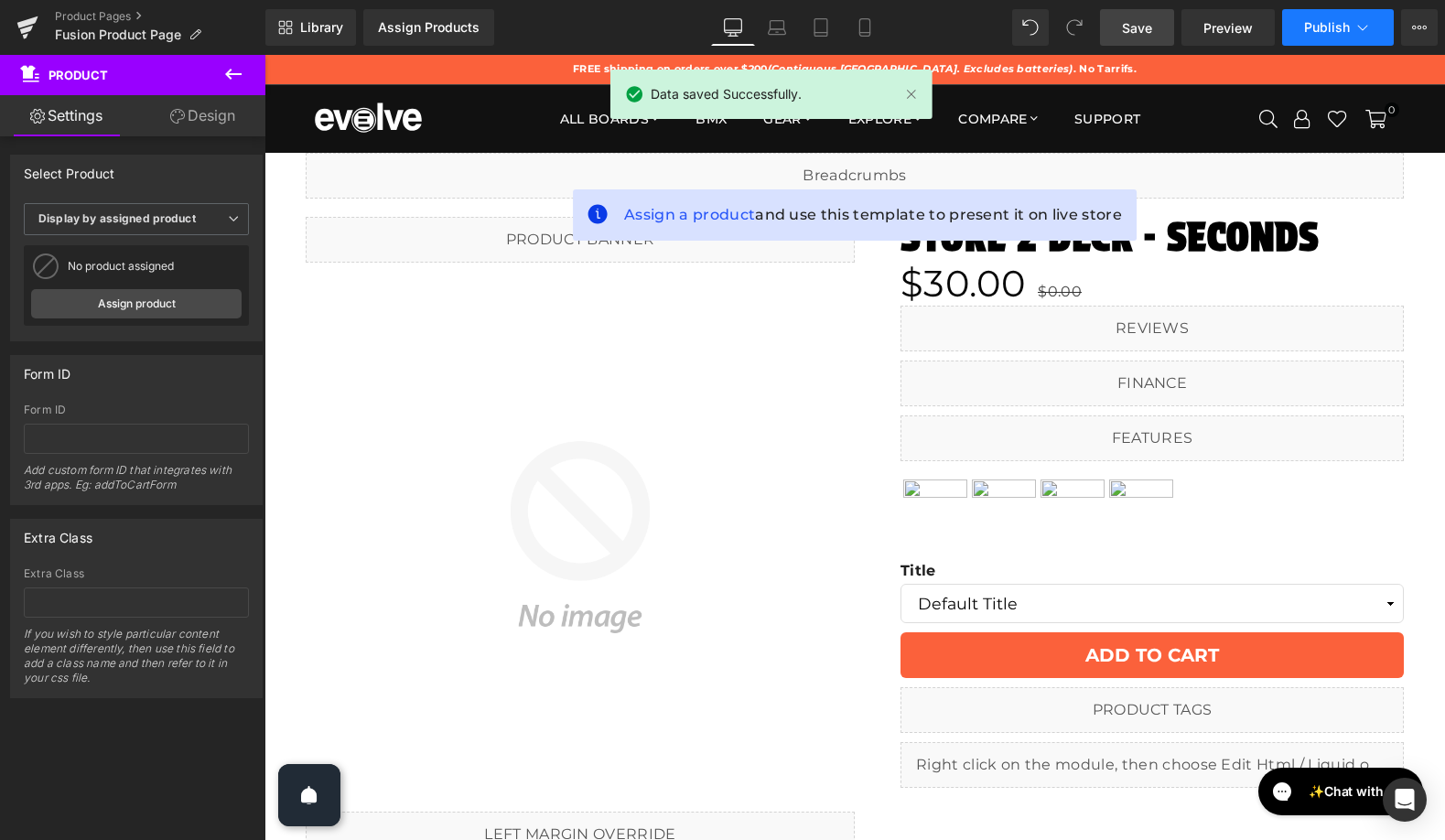 click on "Publish" at bounding box center (1327, 27) 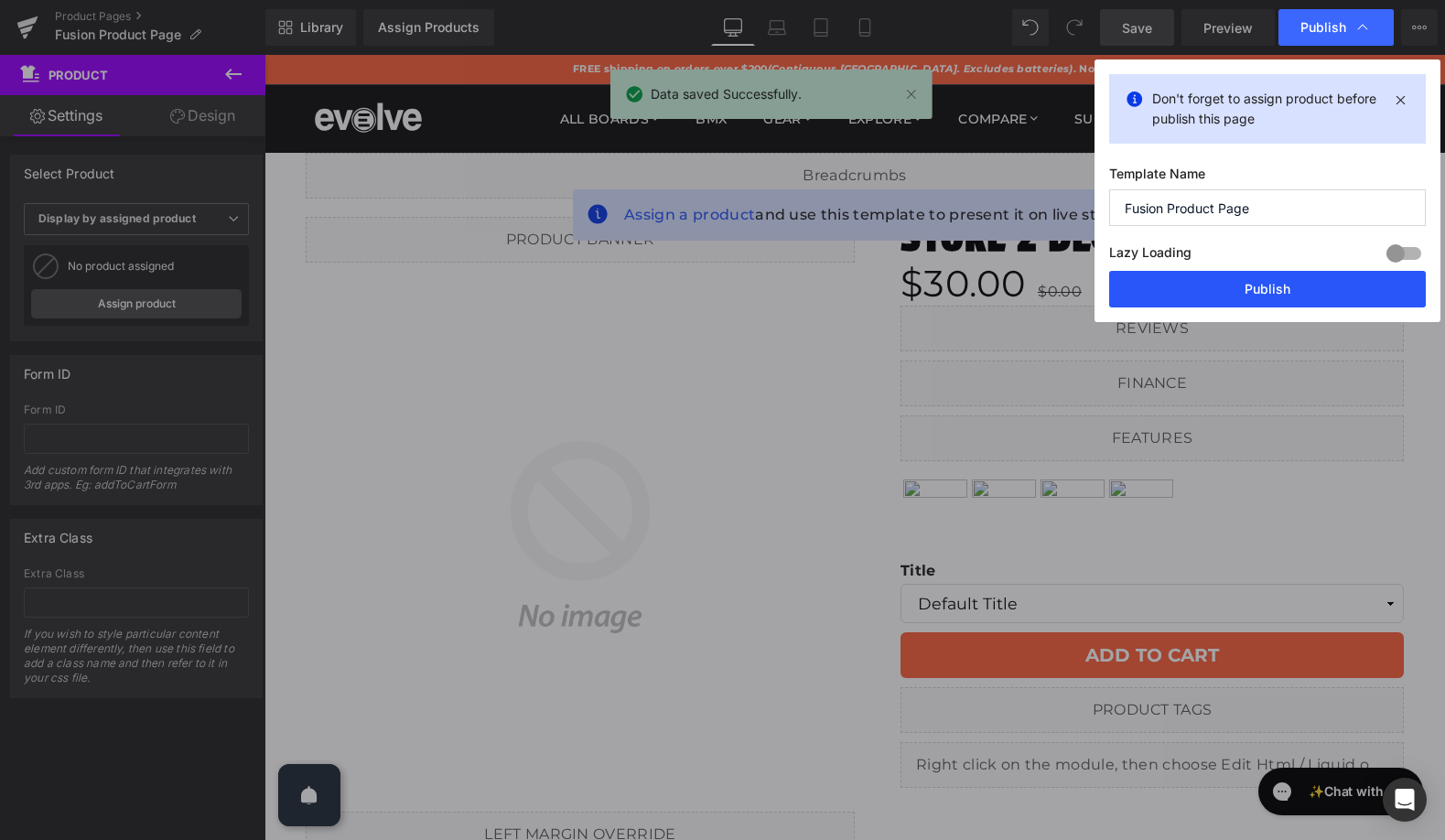 click on "Publish" at bounding box center (1267, 289) 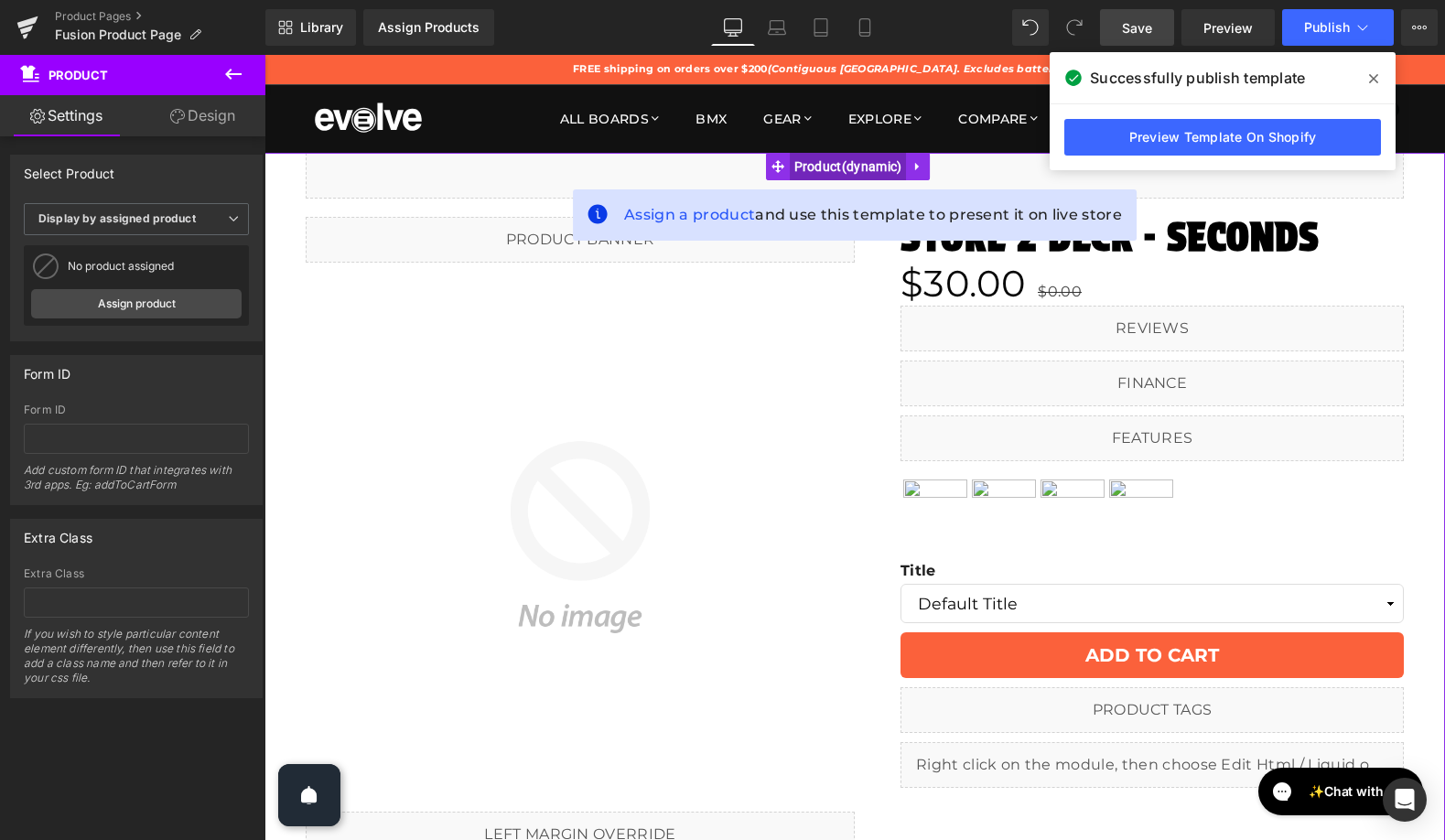 click on "Product" at bounding box center [848, 167] 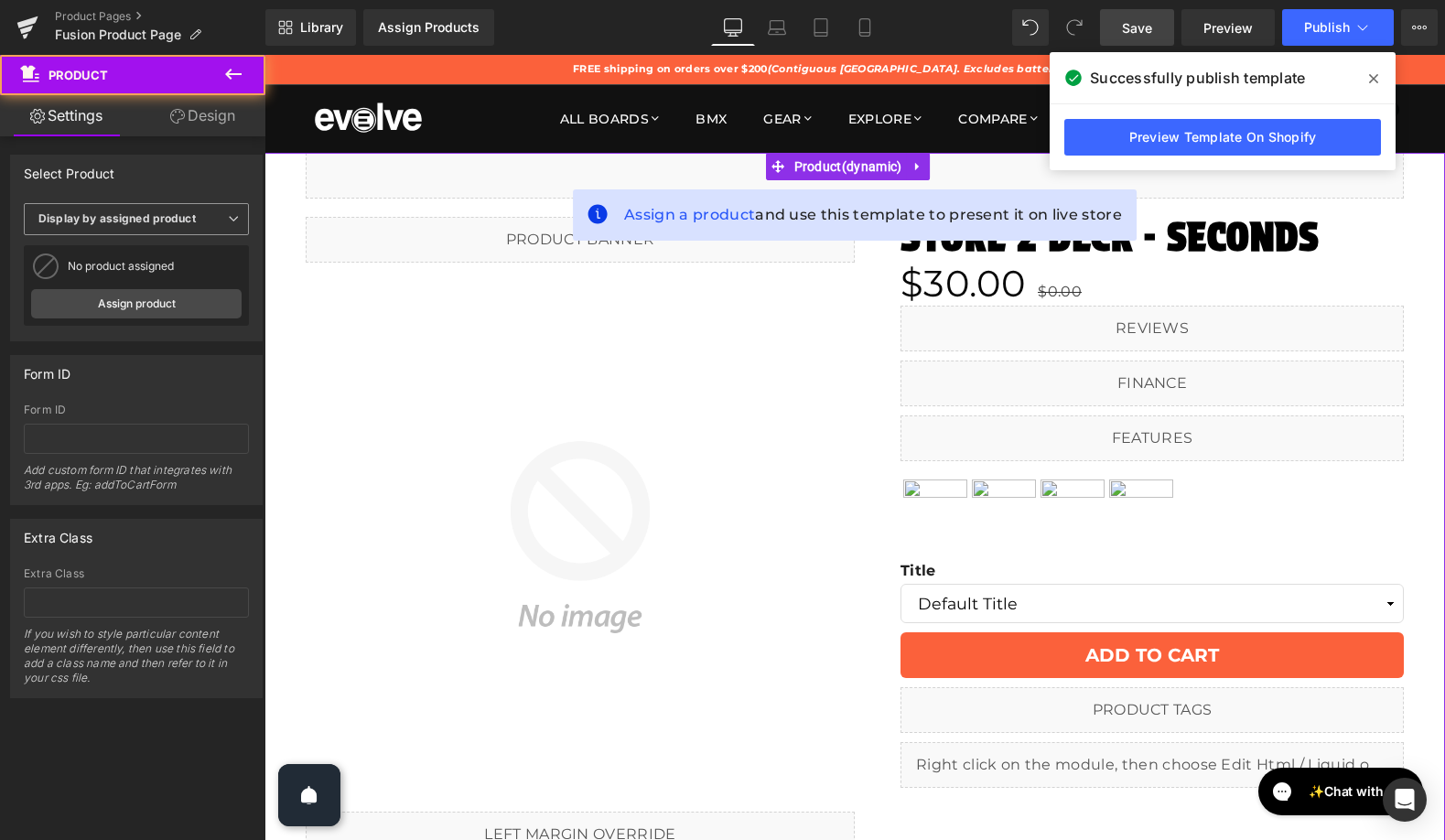 click on "Display by assigned product" at bounding box center [117, 218] 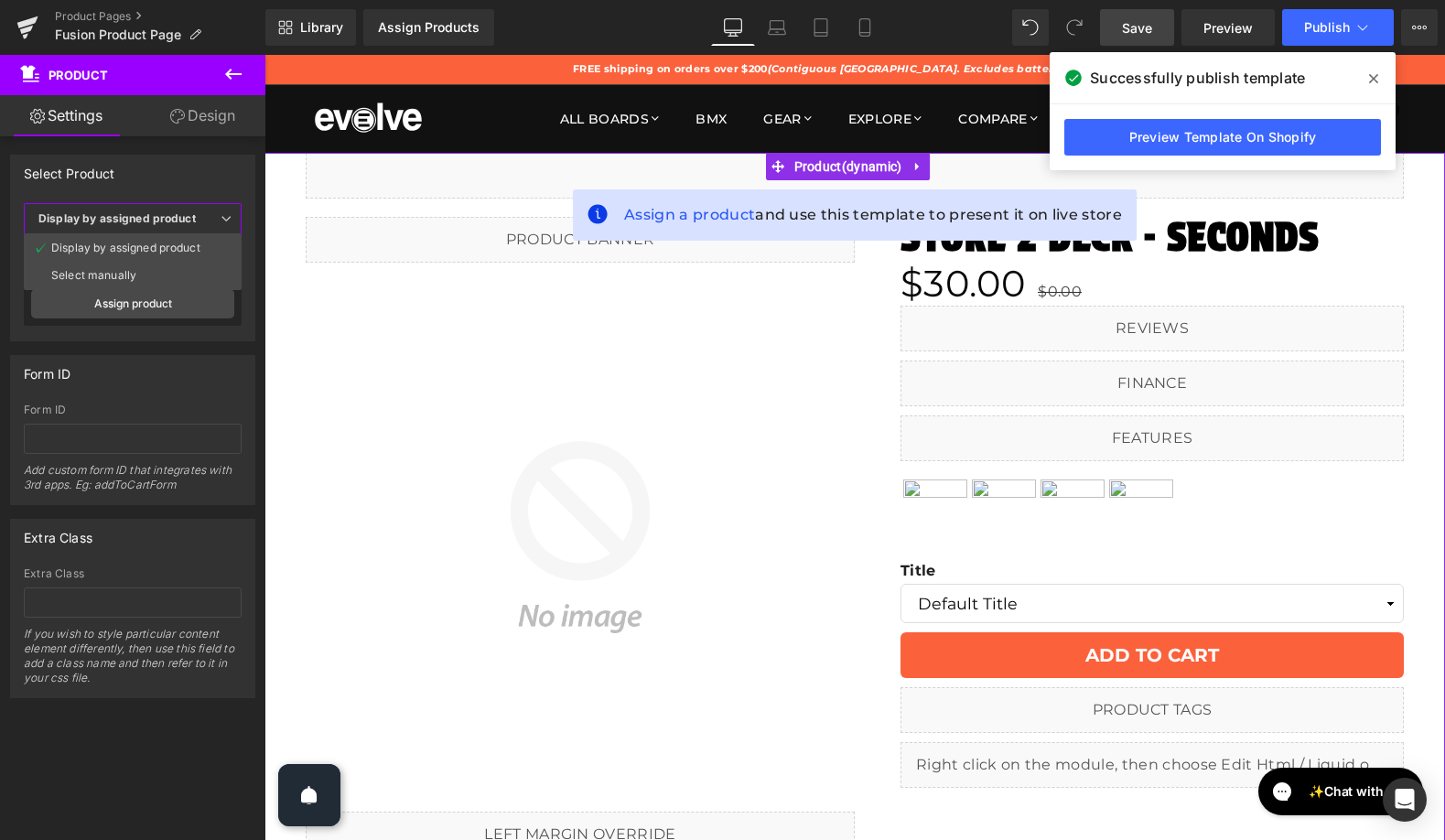 click on "Select manually" at bounding box center [133, 275] 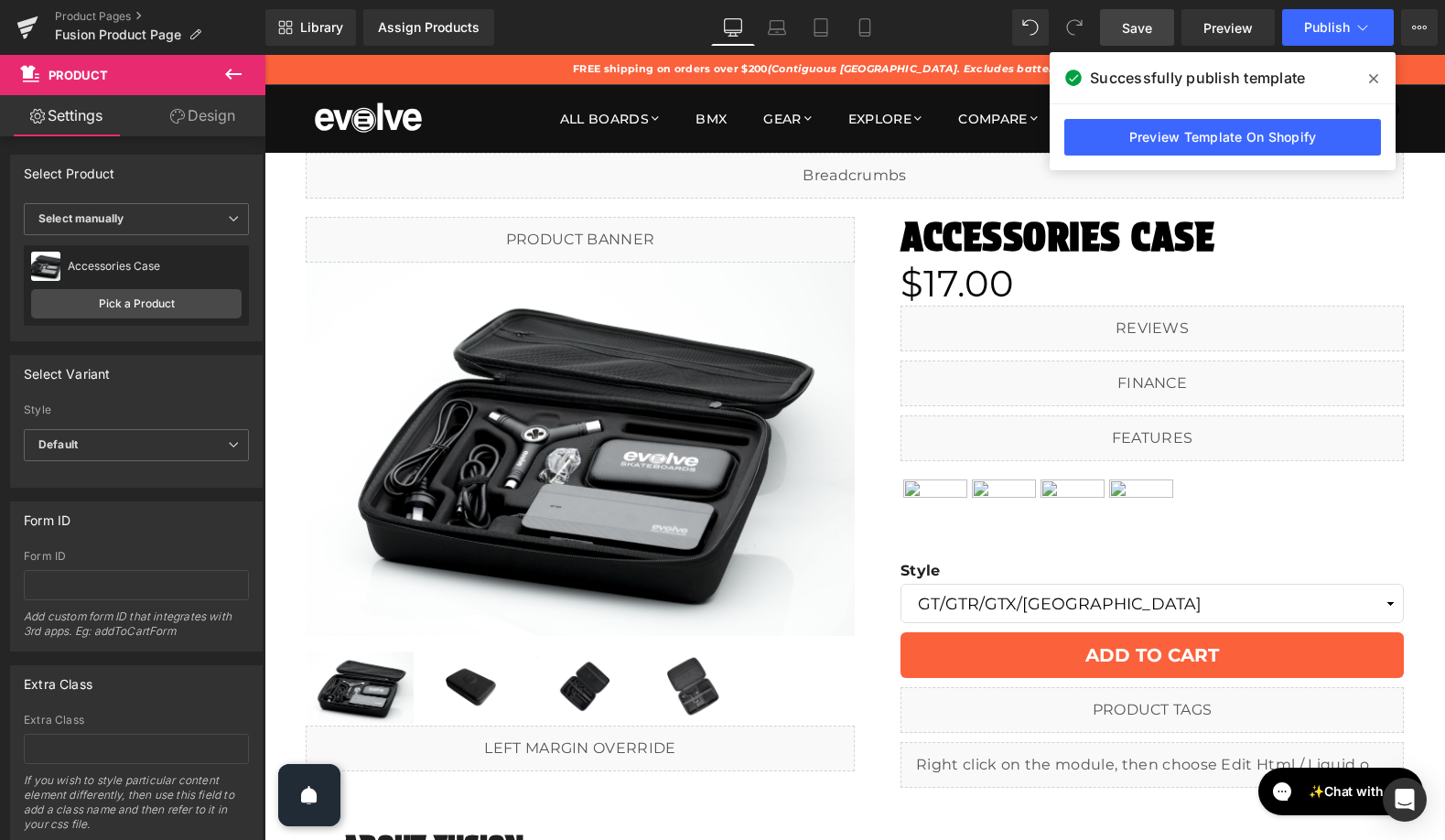 click on "Save" at bounding box center (1137, 27) 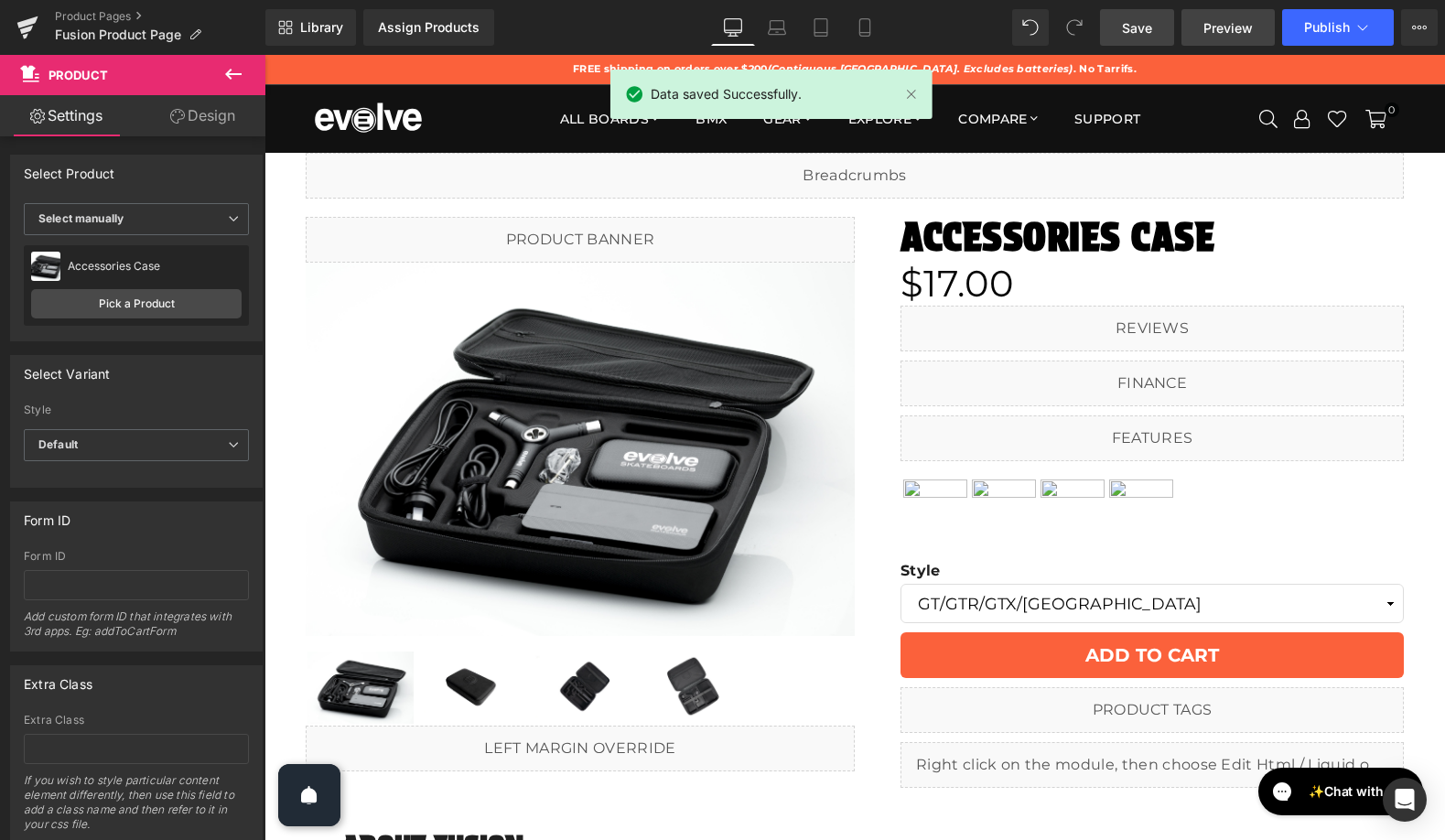 click on "Preview" at bounding box center (1228, 27) 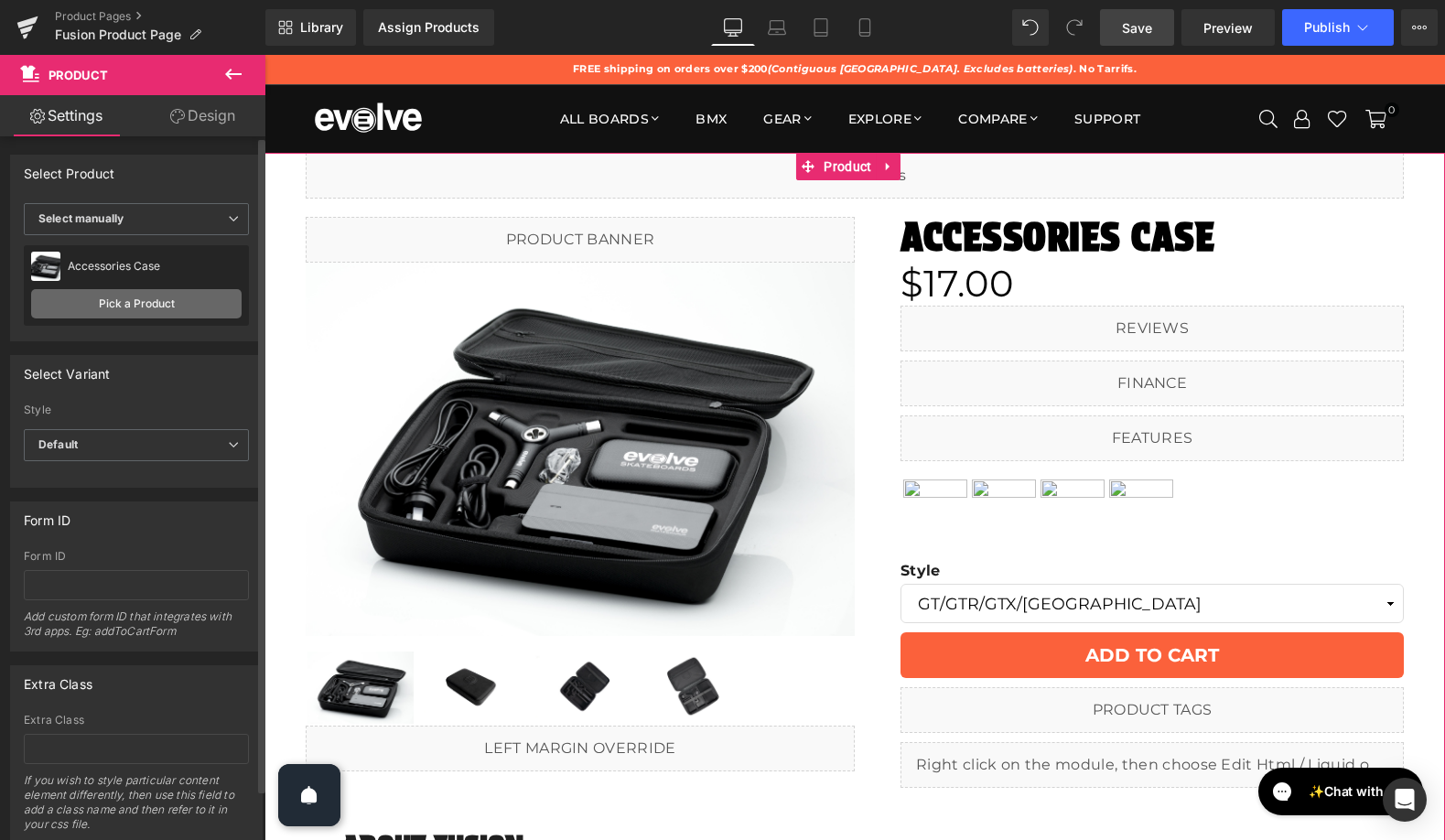 click on "Pick a Product" at bounding box center (136, 304) 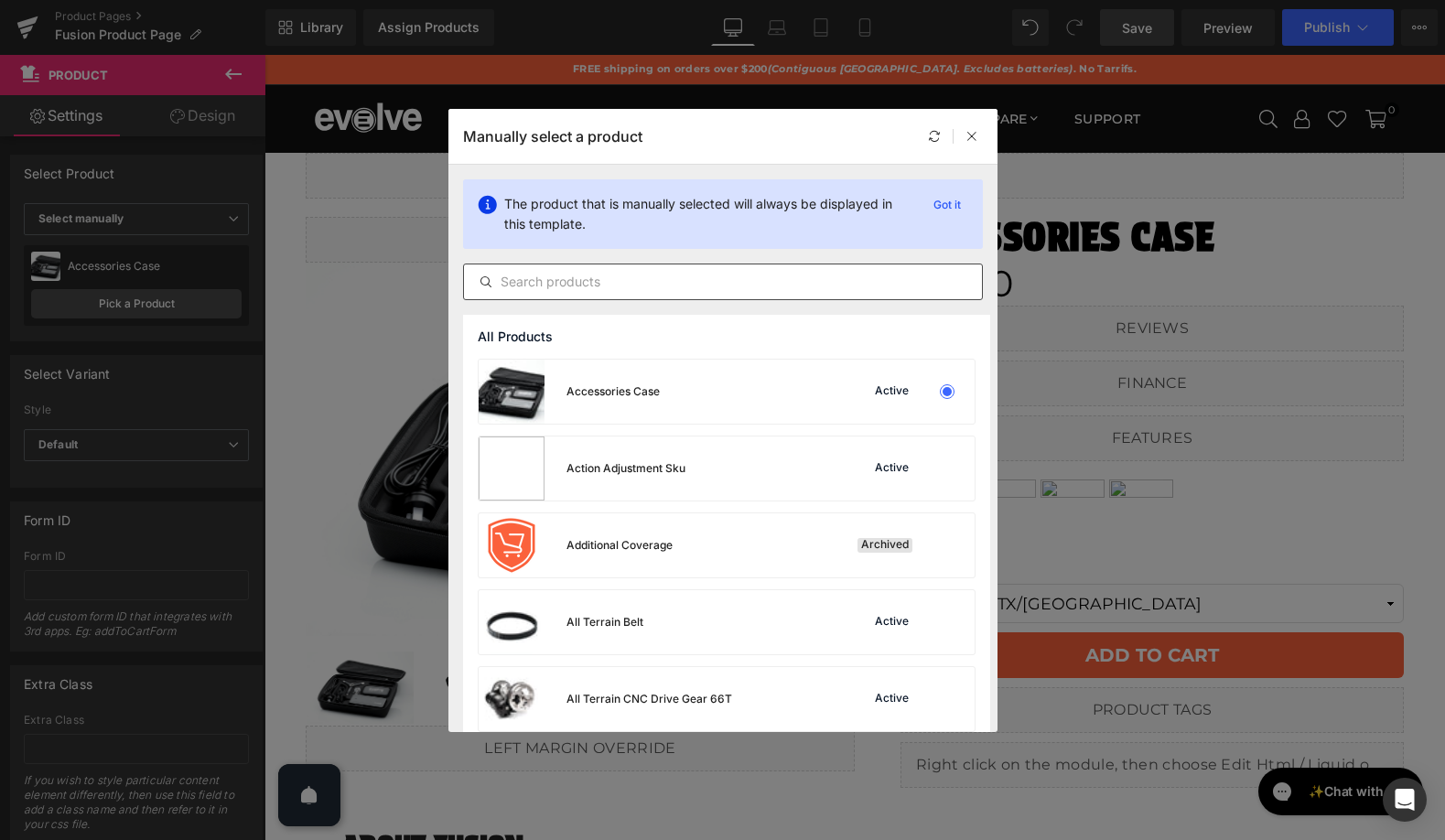 click at bounding box center (723, 282) 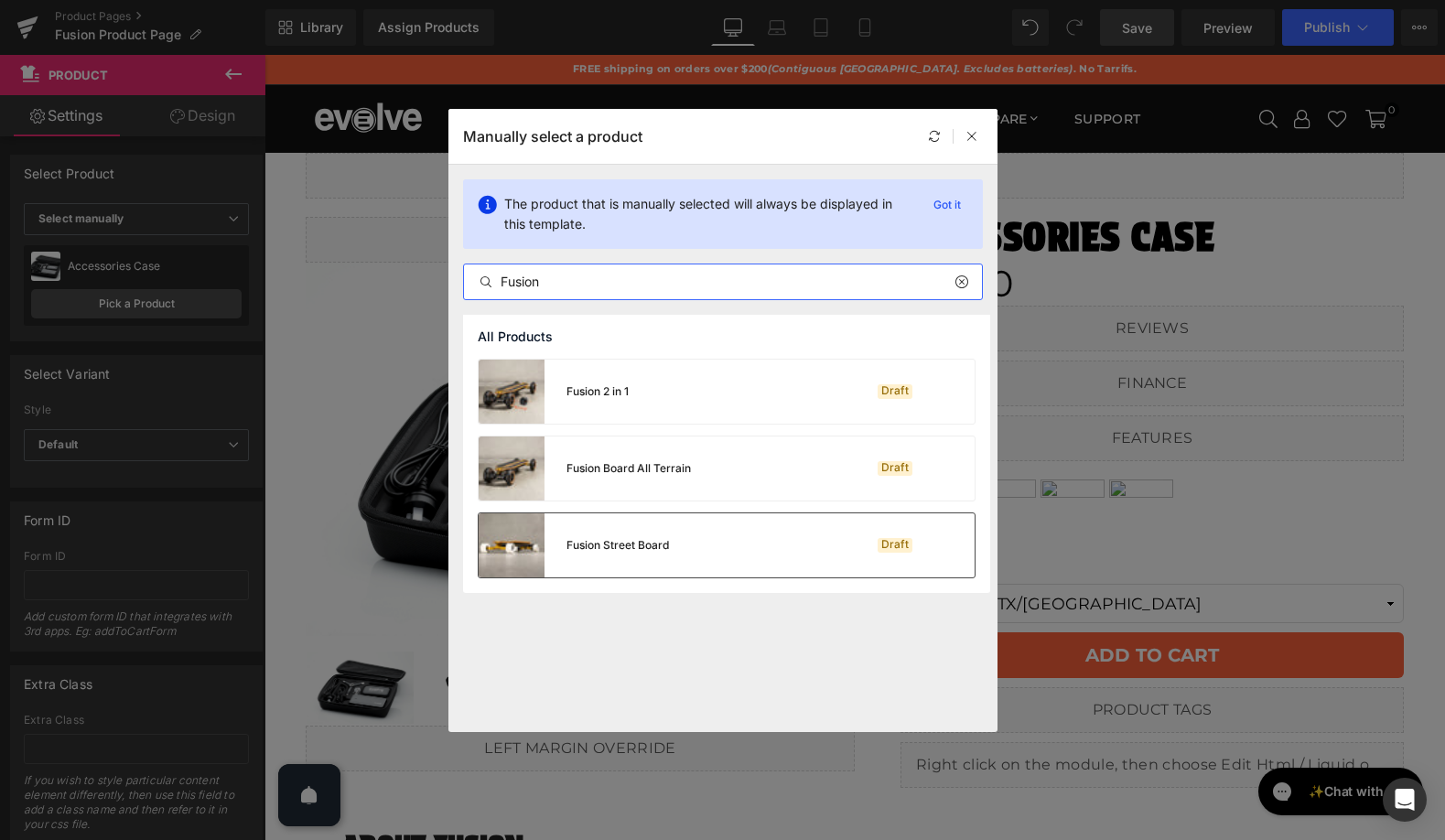 type on "Fusion" 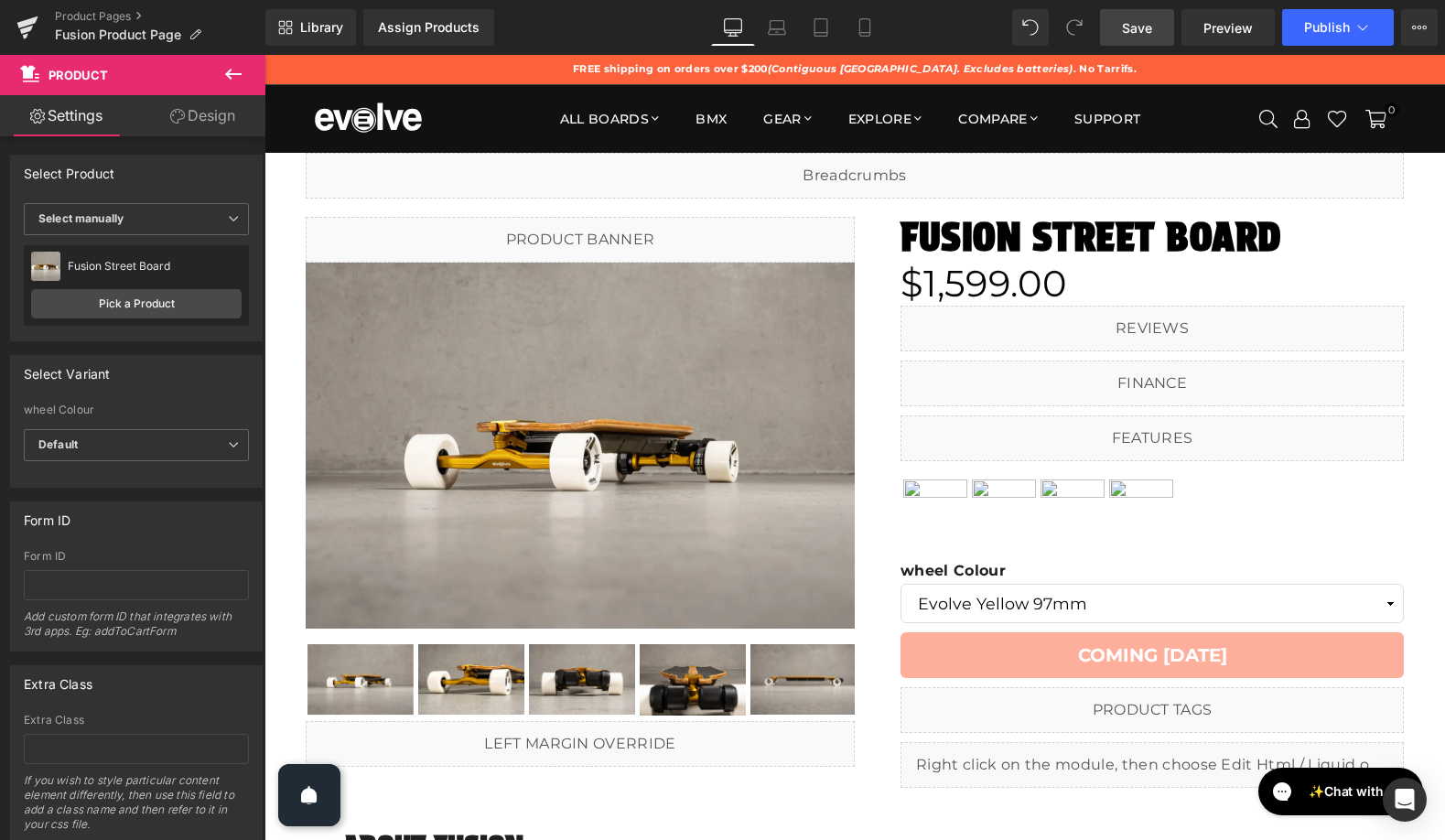 click on "Save" at bounding box center [1137, 27] 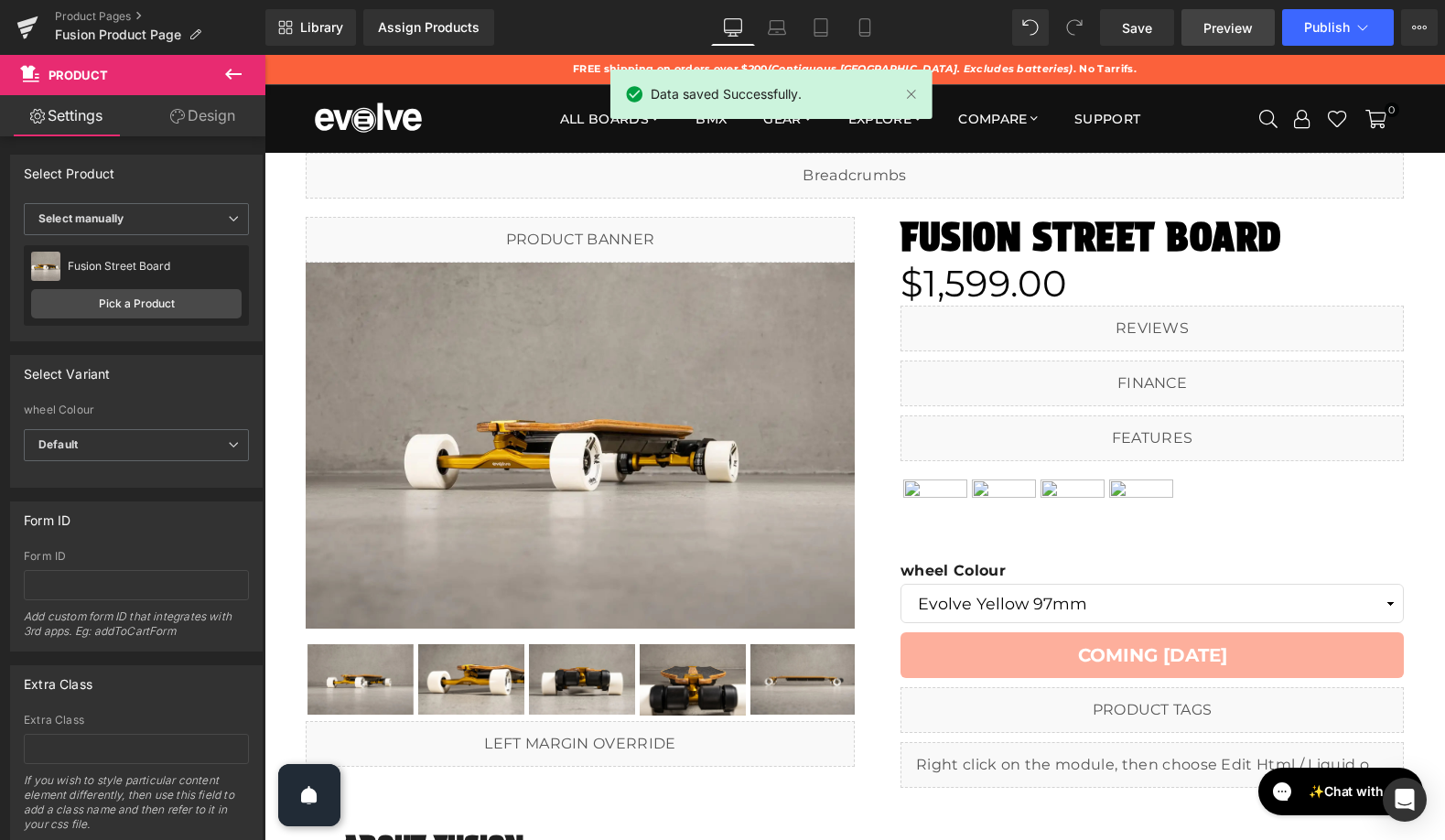 click on "Preview" at bounding box center [1228, 27] 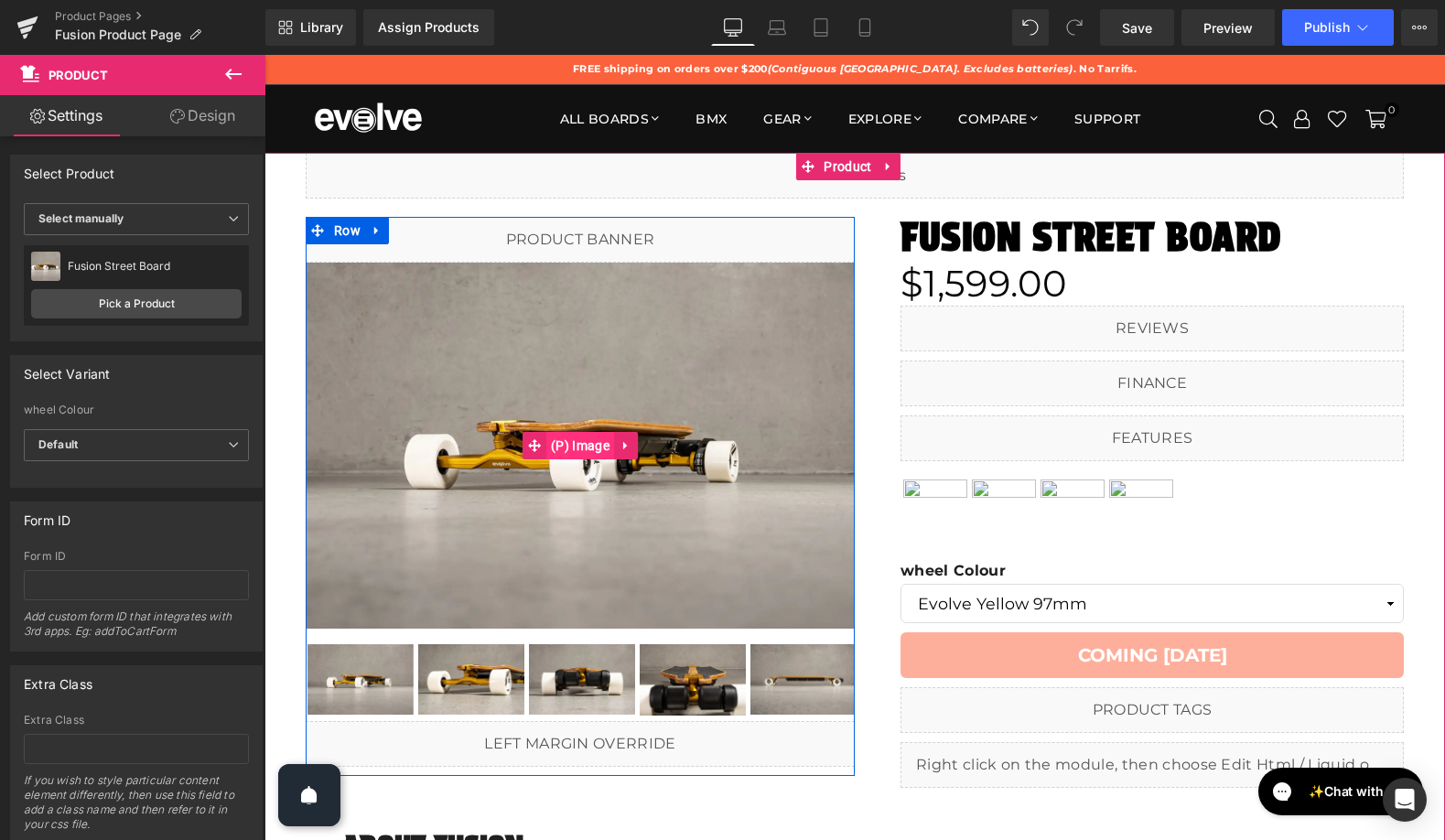 click on "(P) Image" at bounding box center [580, 446] 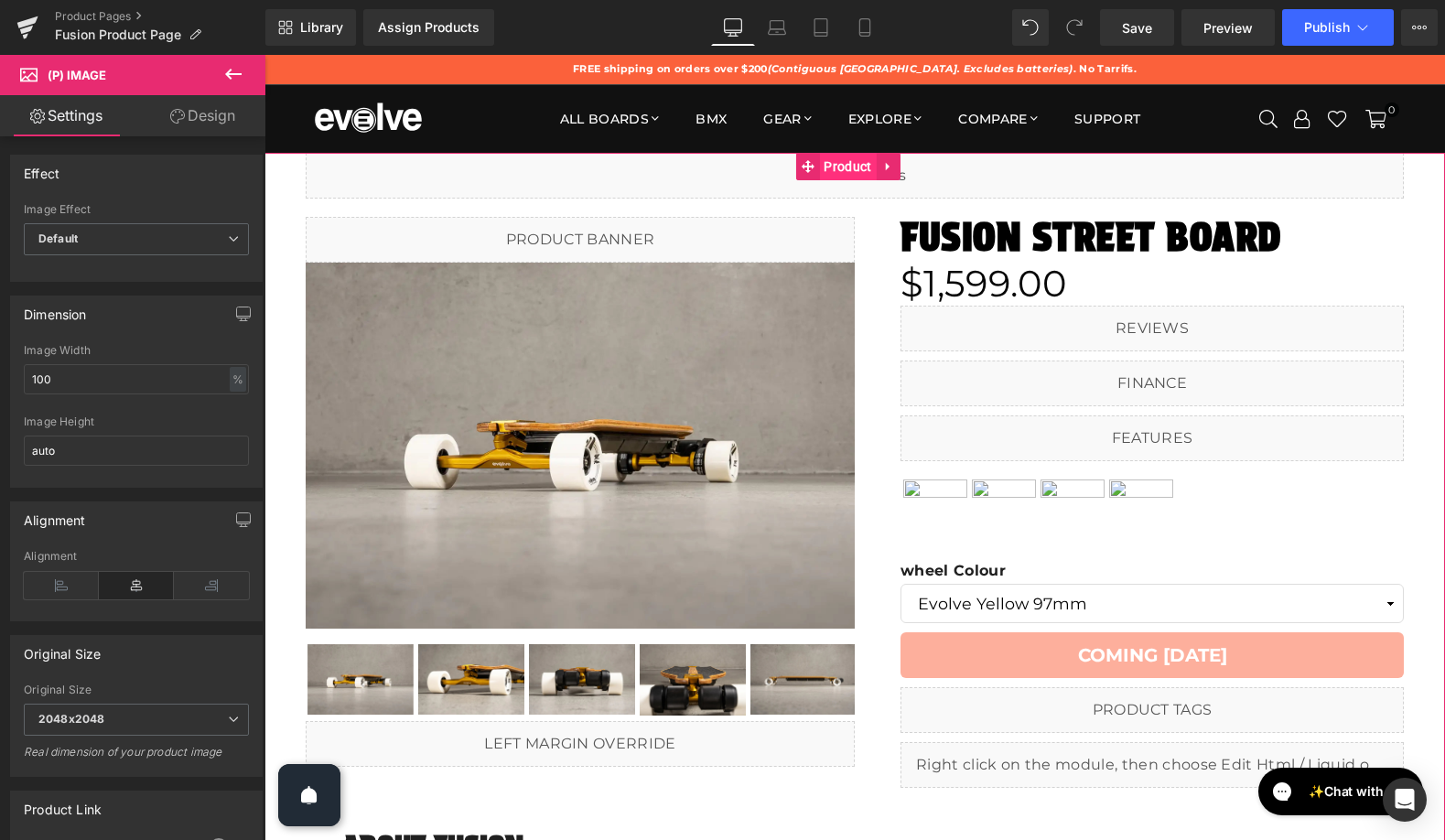 click on "Product" at bounding box center (847, 167) 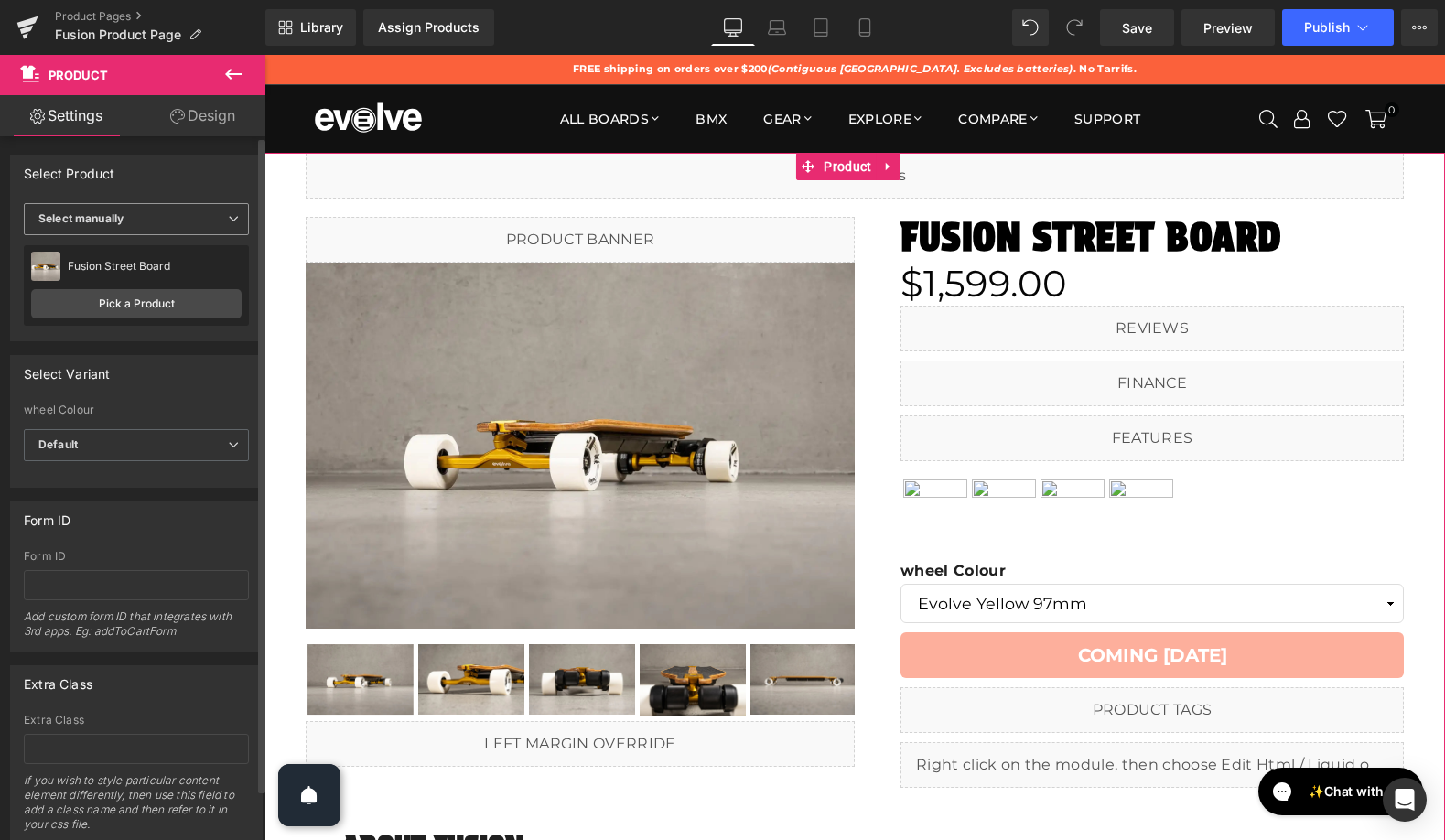 click on "Select manually" at bounding box center (136, 219) 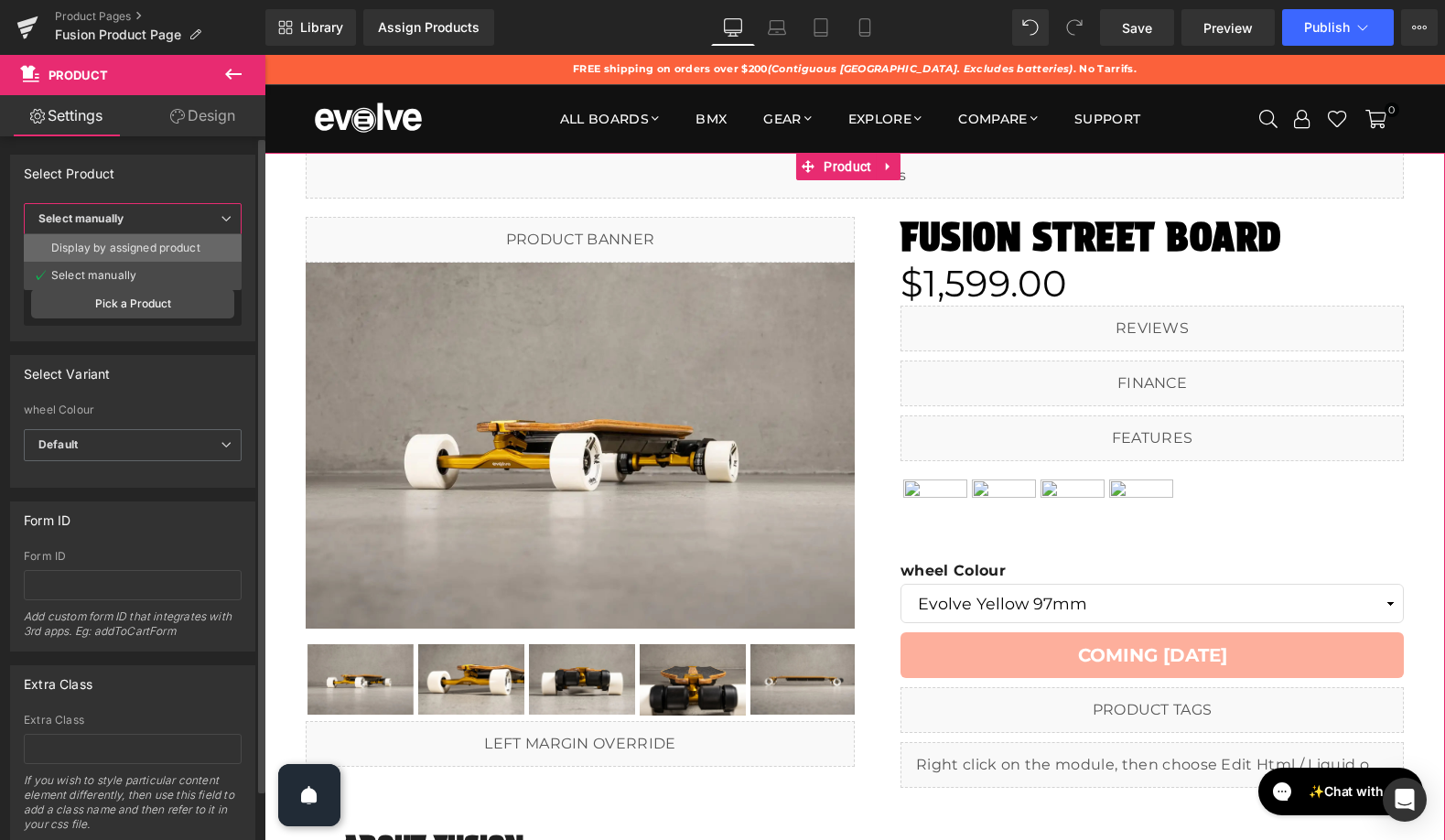 click on "Display by assigned product" at bounding box center (125, 248) 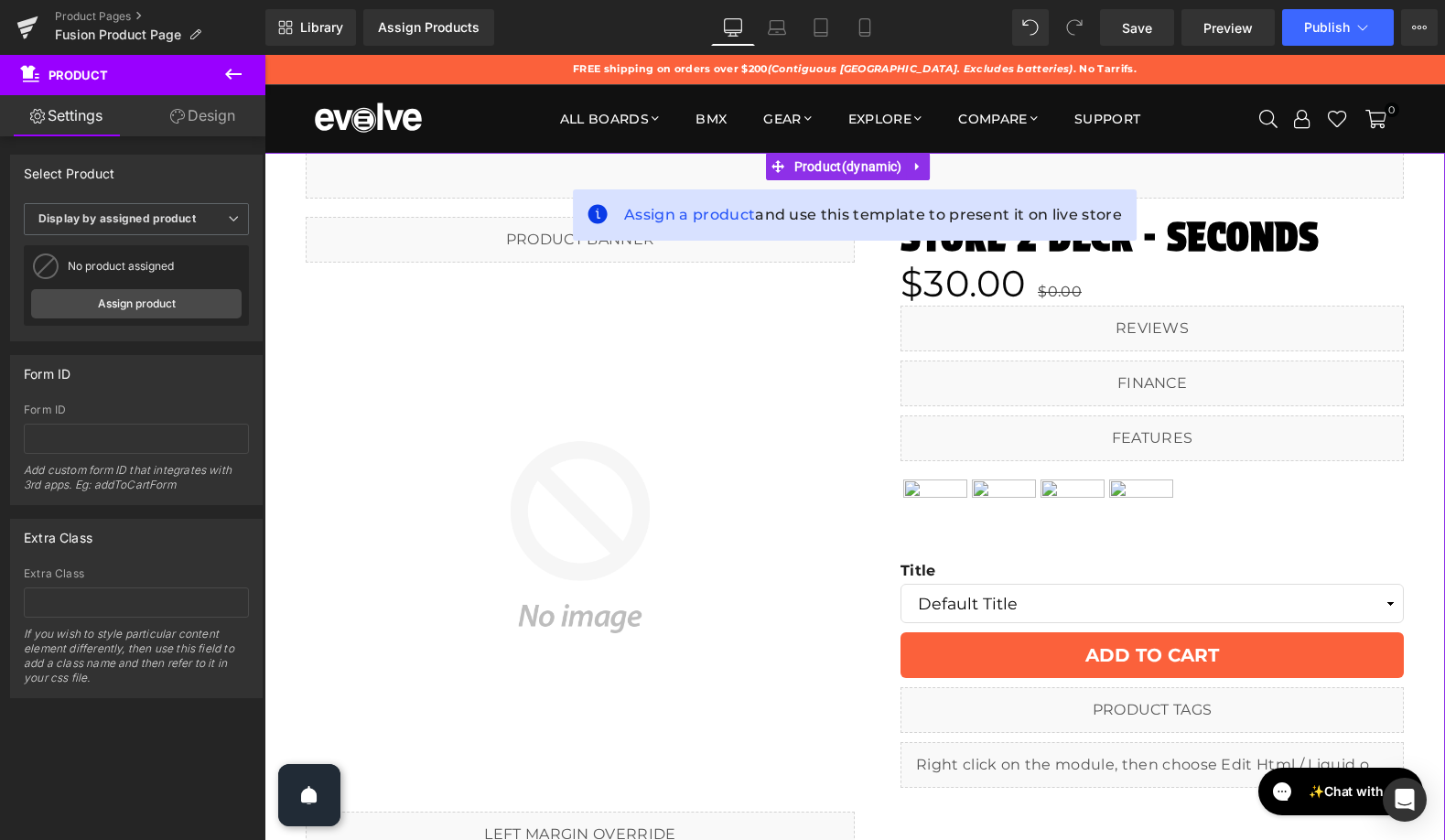 click on "Liquid
(P) Image Row         Liquid         Row
Liquid
(P) Image Liquid         Row
Stoke 2 Deck - Seconds
(P) Title
$30.00
$0.00
(P) Price Liquid         Liquid         Liquid         Image         Image         Image         Image         Row
Title" at bounding box center [855, 818] 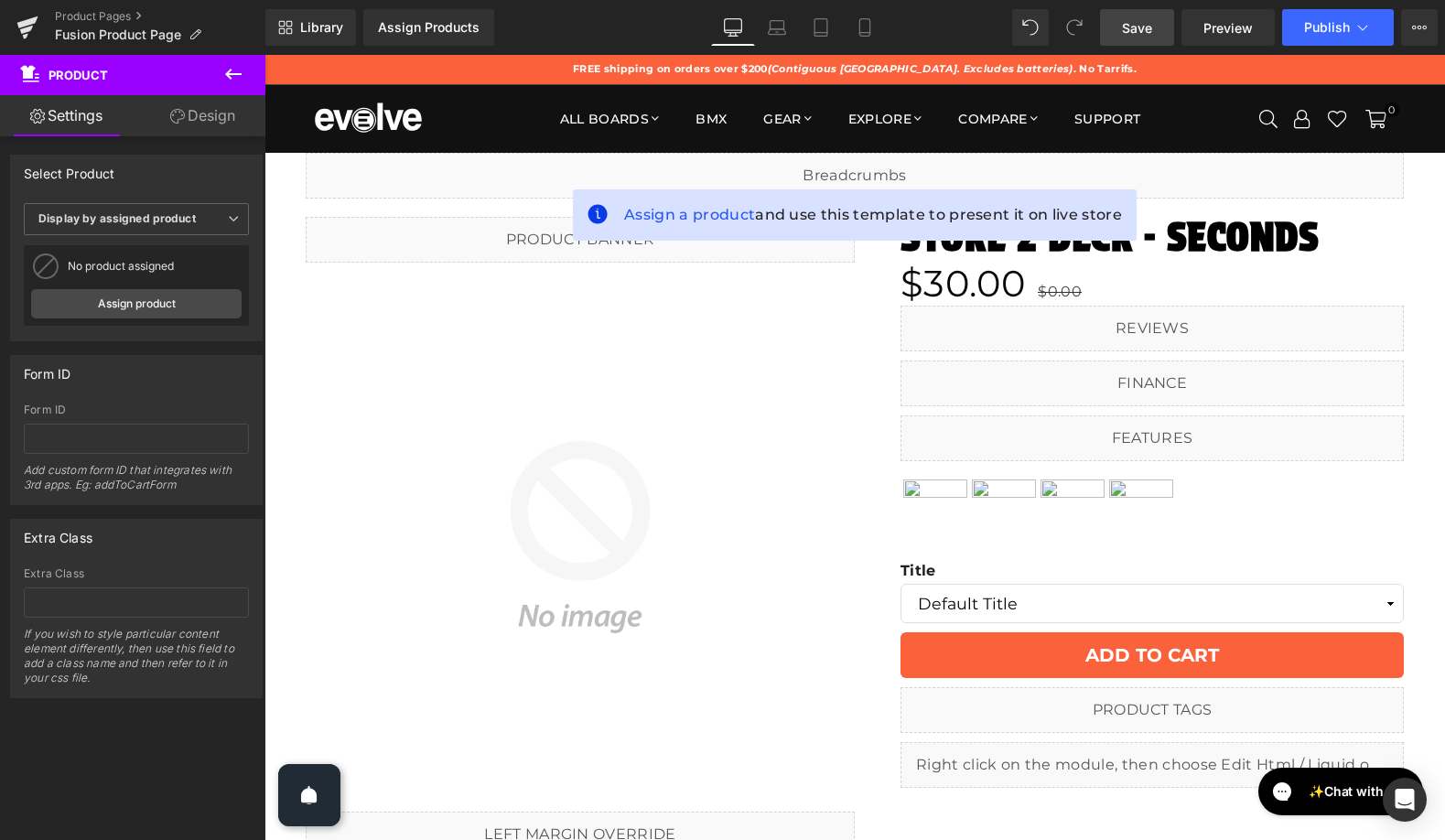 click on "Save" at bounding box center [1137, 27] 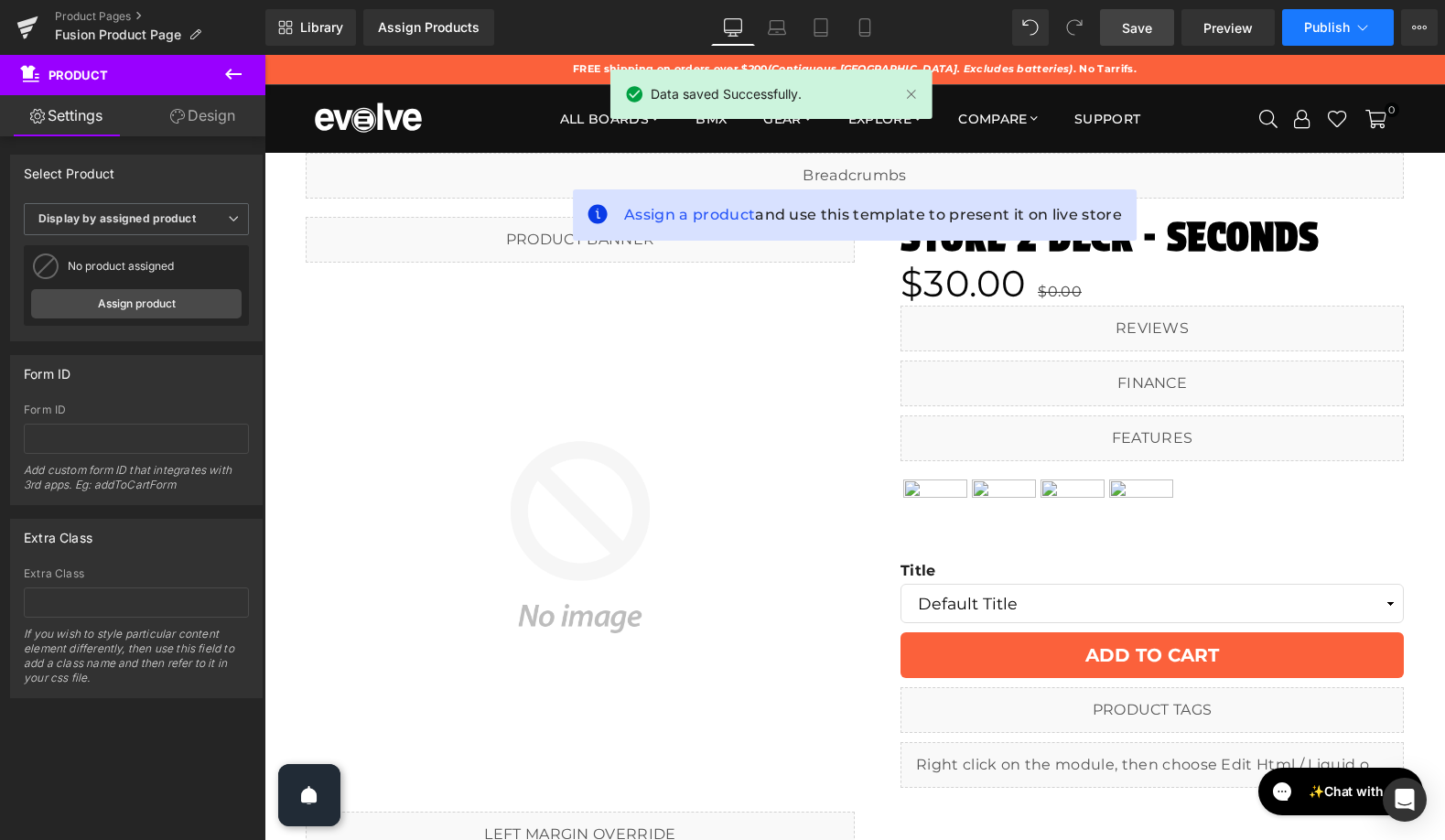 click on "Publish" at bounding box center (1327, 27) 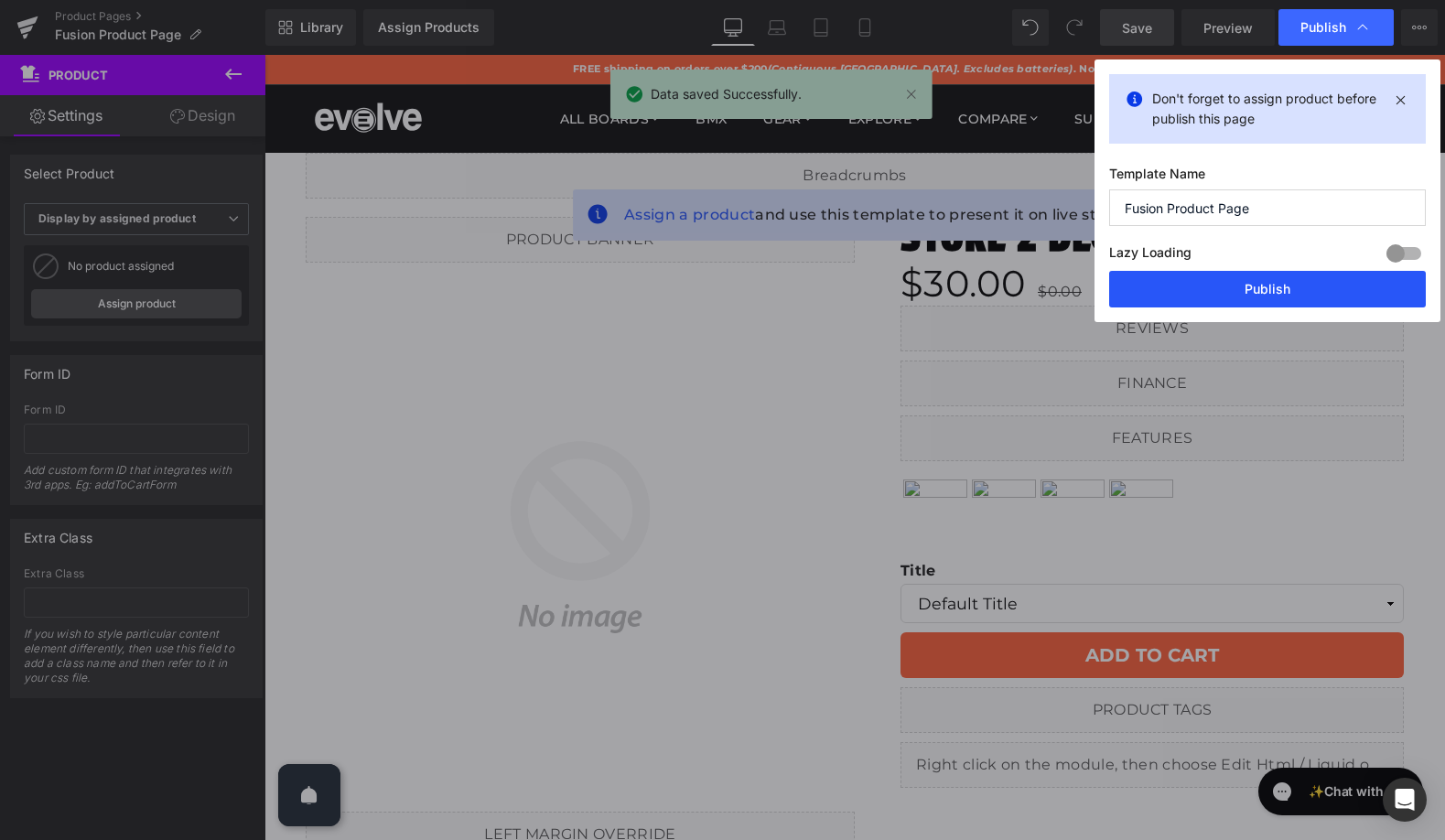 click on "Publish" at bounding box center (1267, 289) 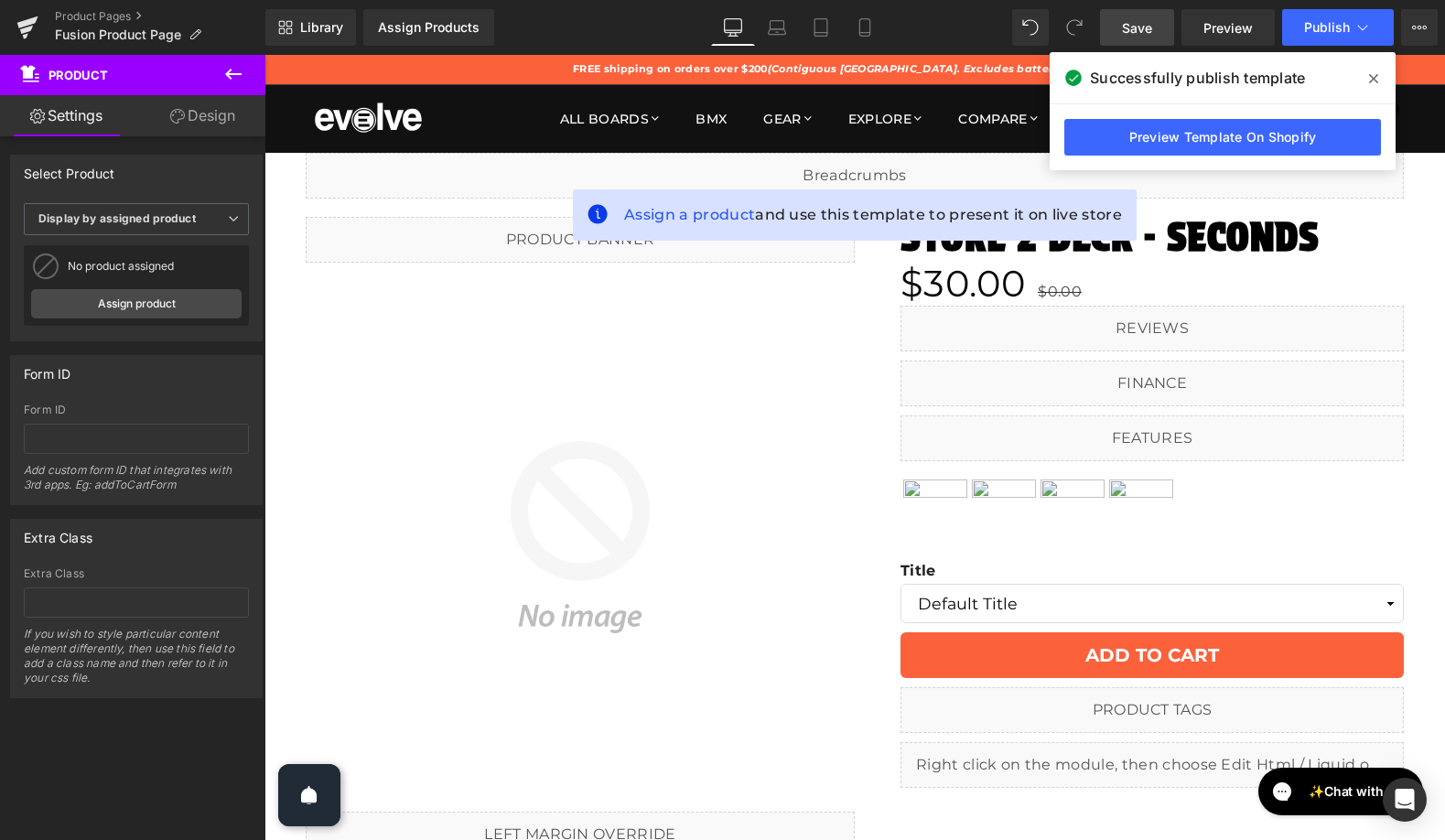 click 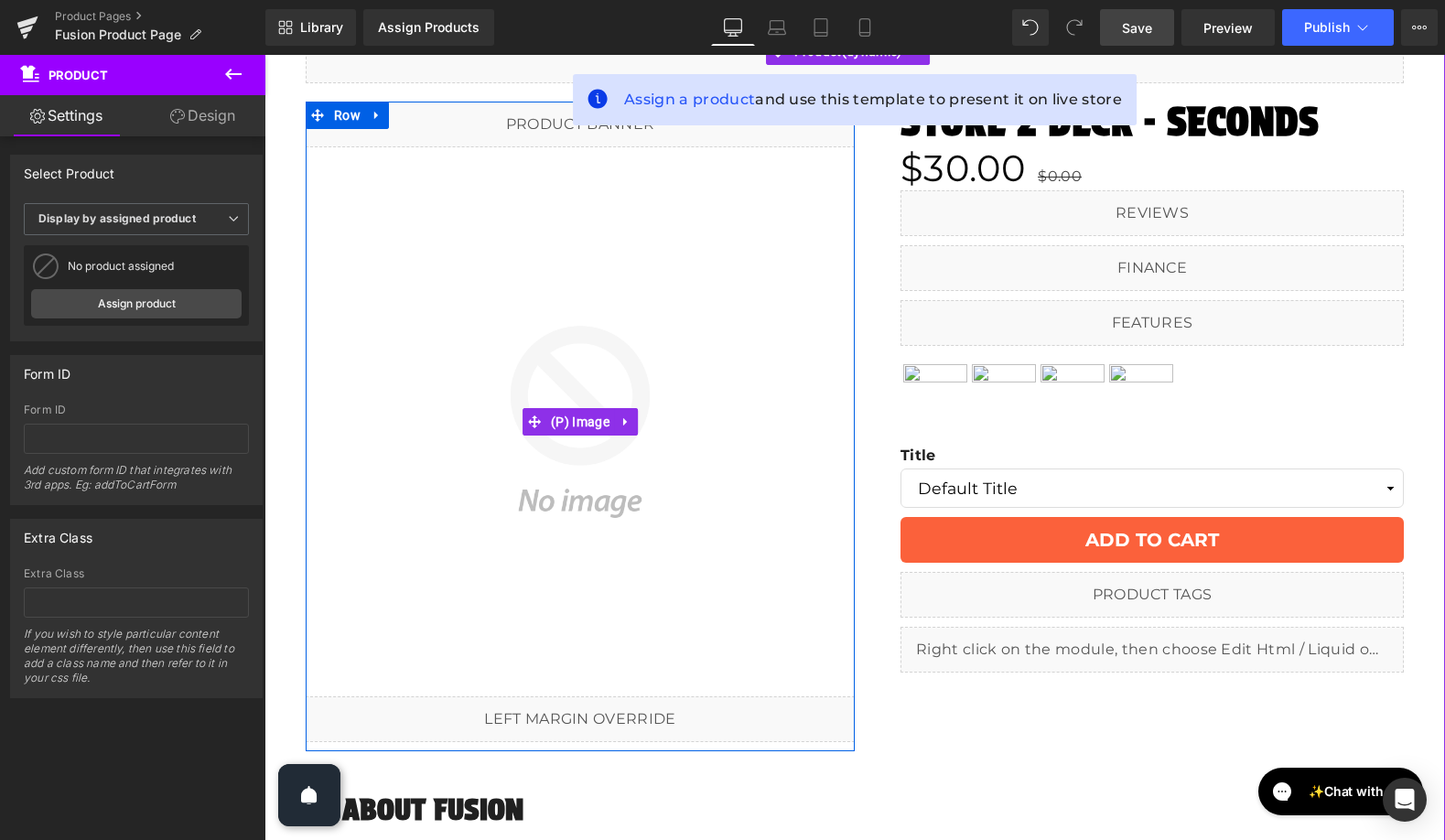 scroll, scrollTop: 0, scrollLeft: 0, axis: both 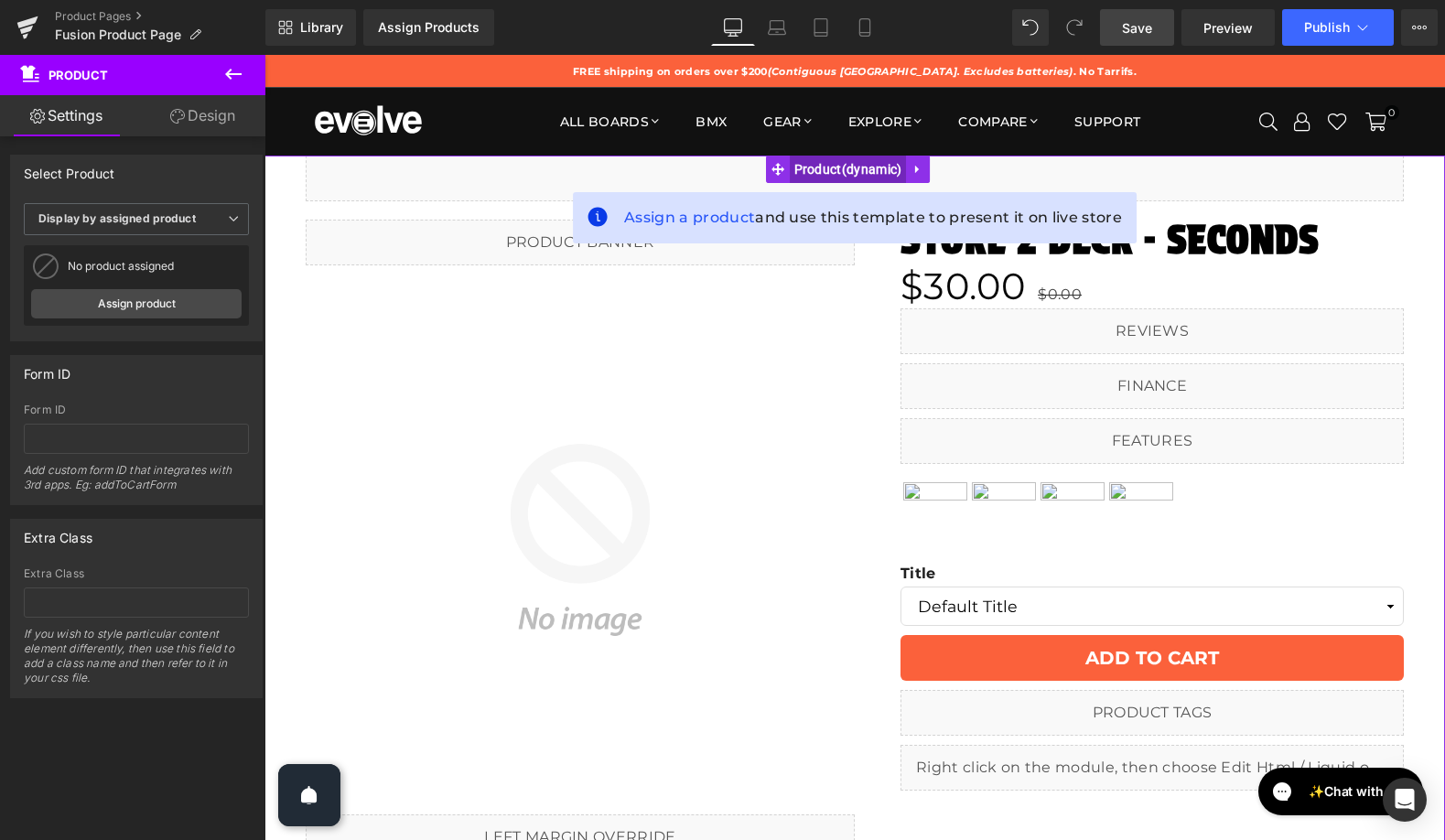 click on "Product" at bounding box center (848, 169) 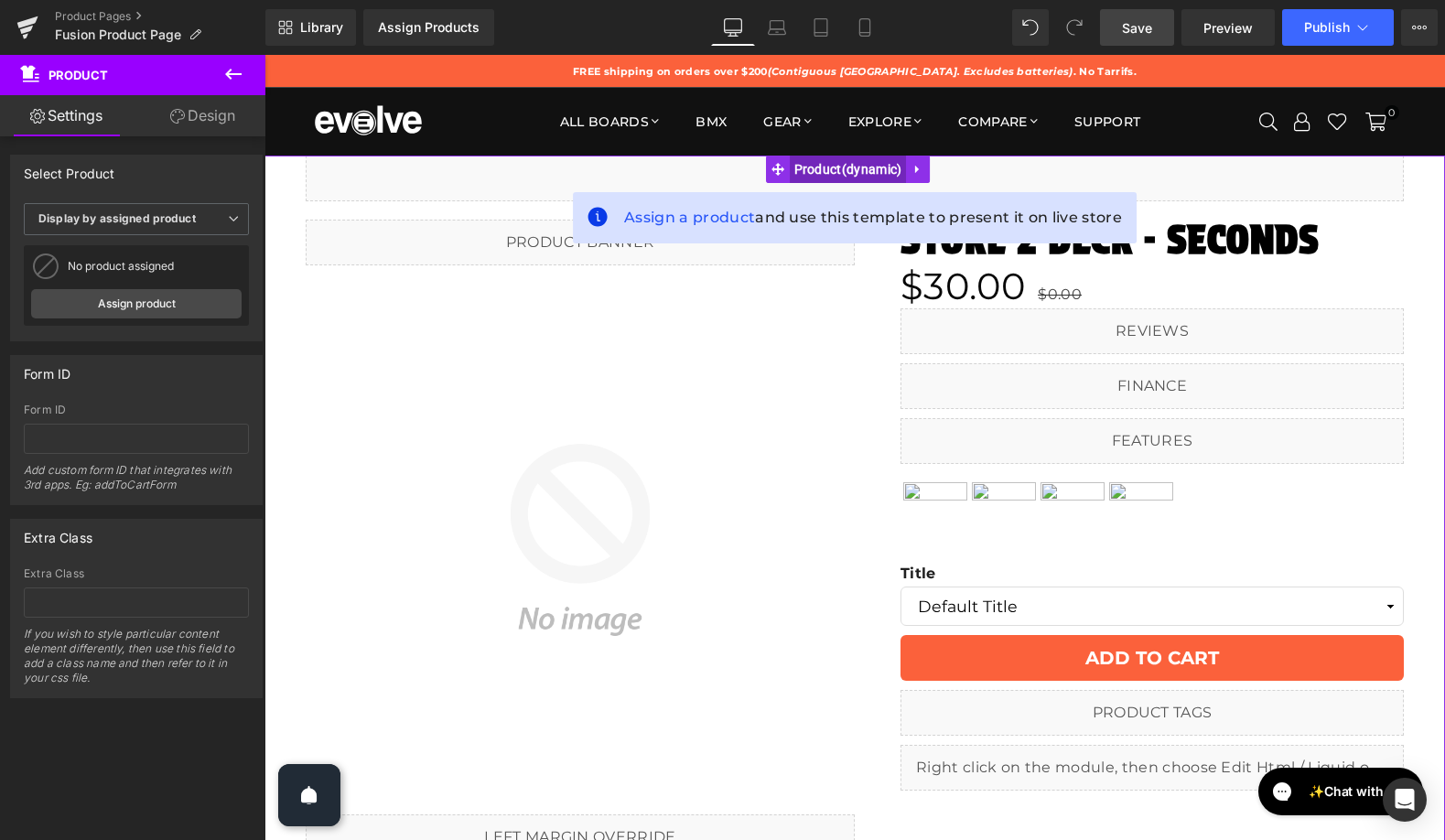click on "Product" at bounding box center (848, 169) 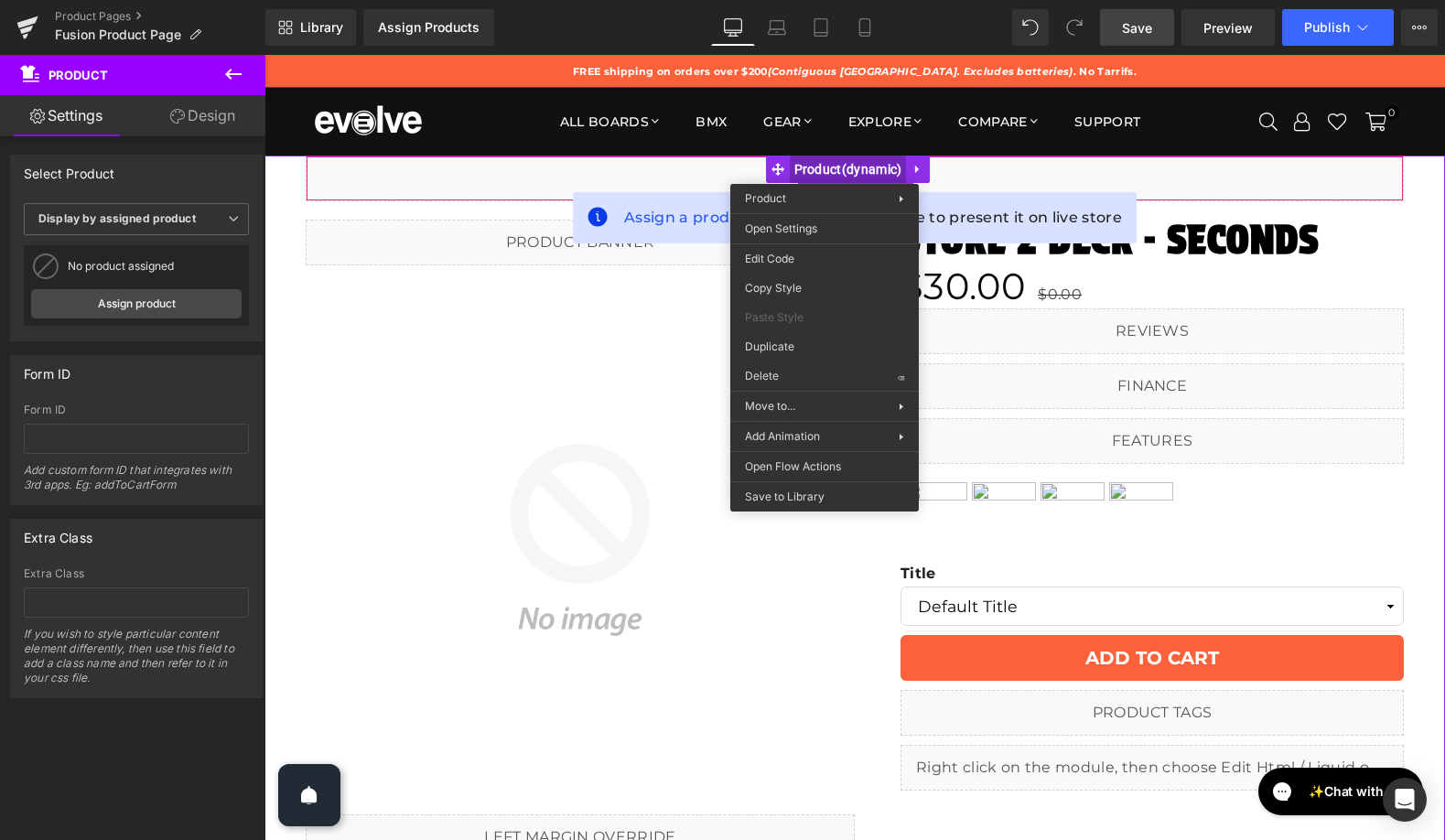 click on "Product" at bounding box center (848, 169) 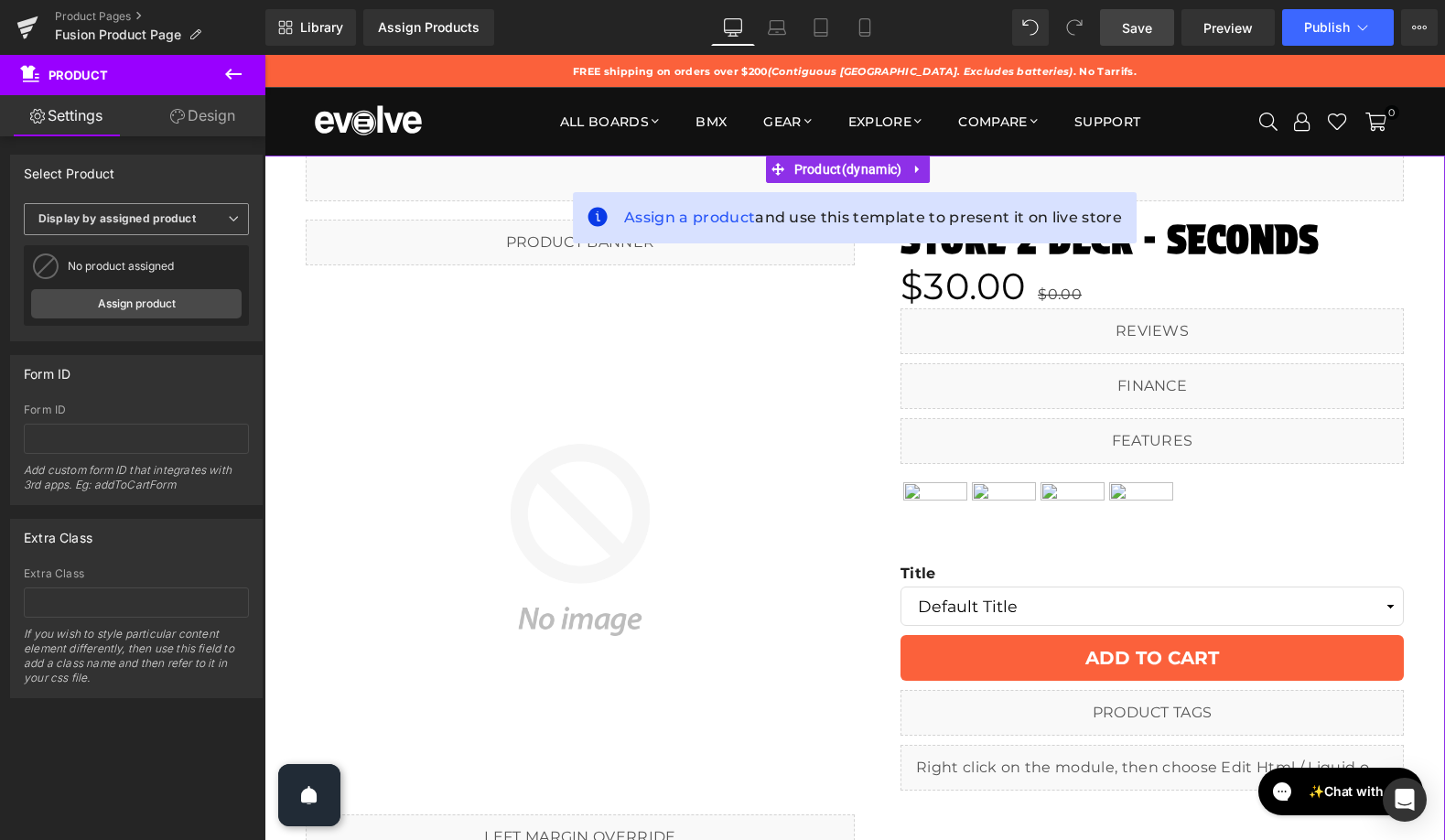 click on "Display by assigned product" at bounding box center (117, 218) 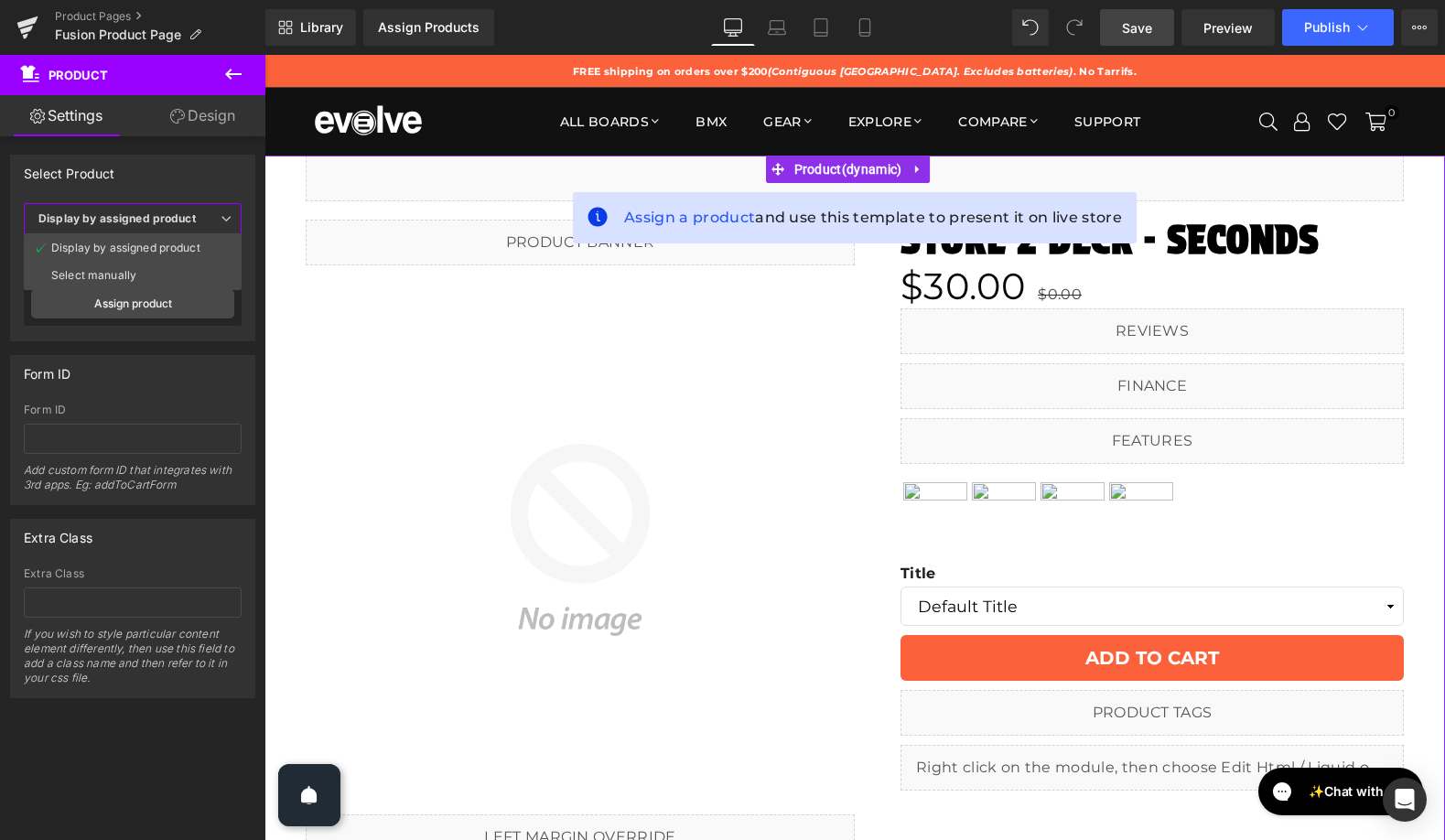 click on "Form ID" at bounding box center (133, 373) 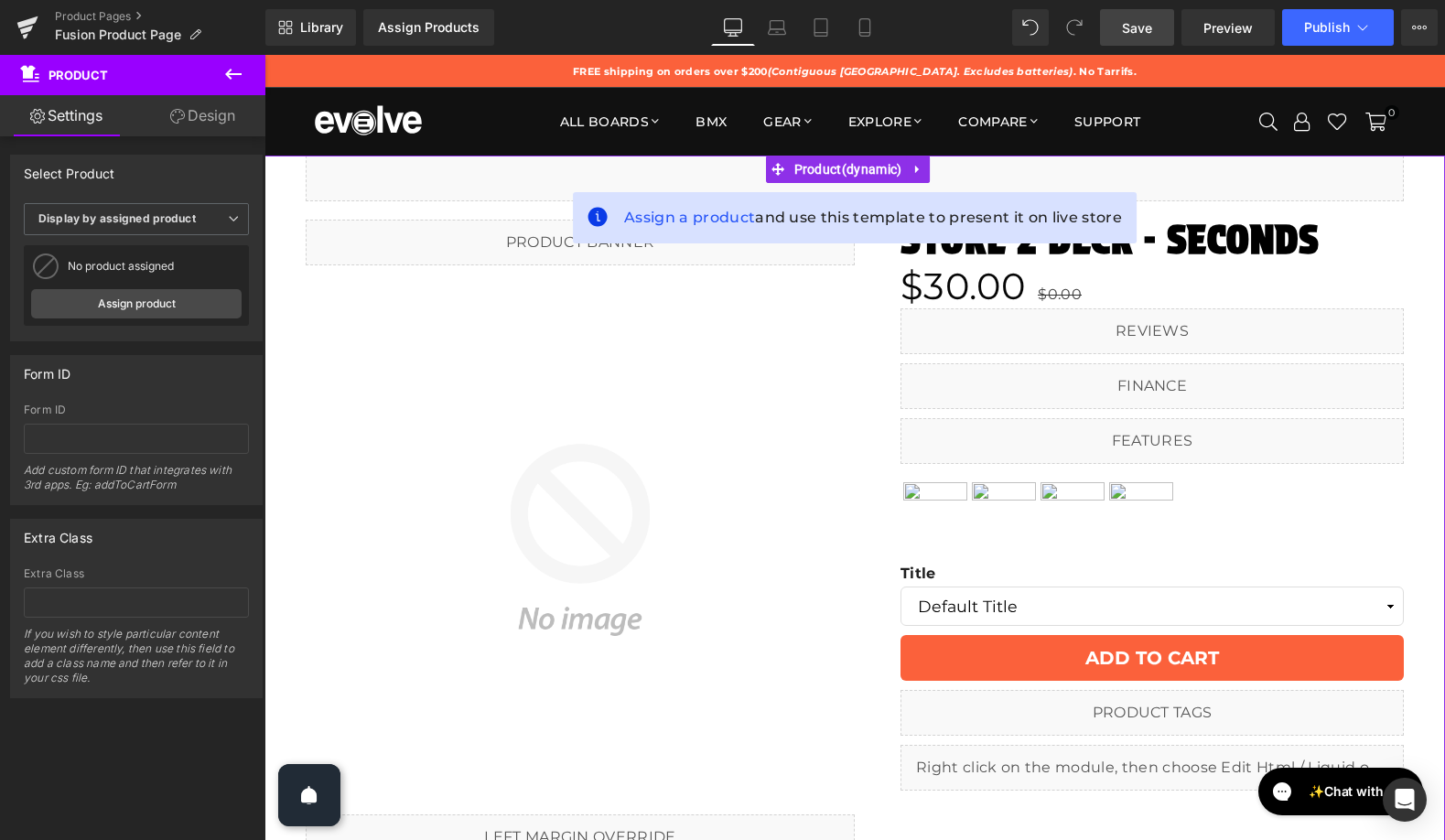 click on "Form ID" at bounding box center [136, 373] 